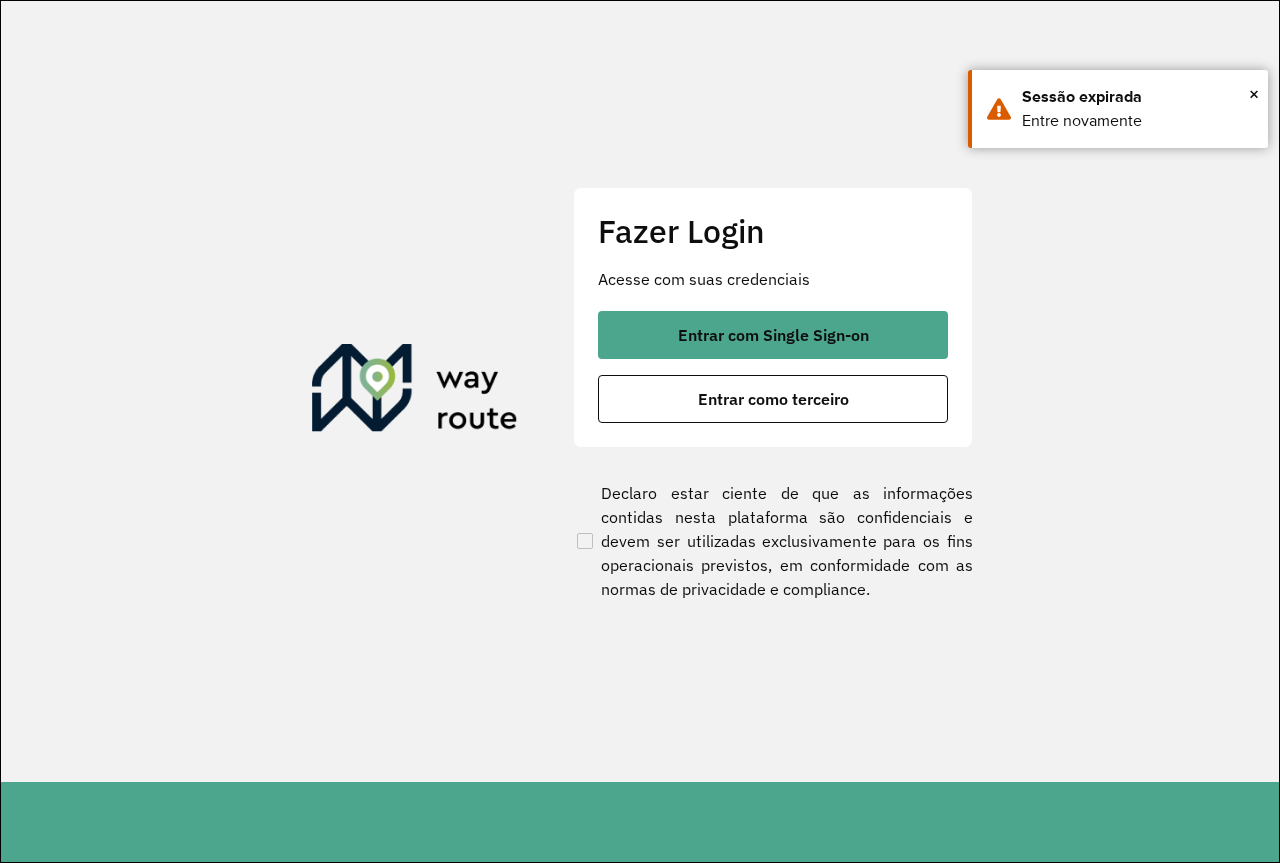scroll, scrollTop: 0, scrollLeft: 0, axis: both 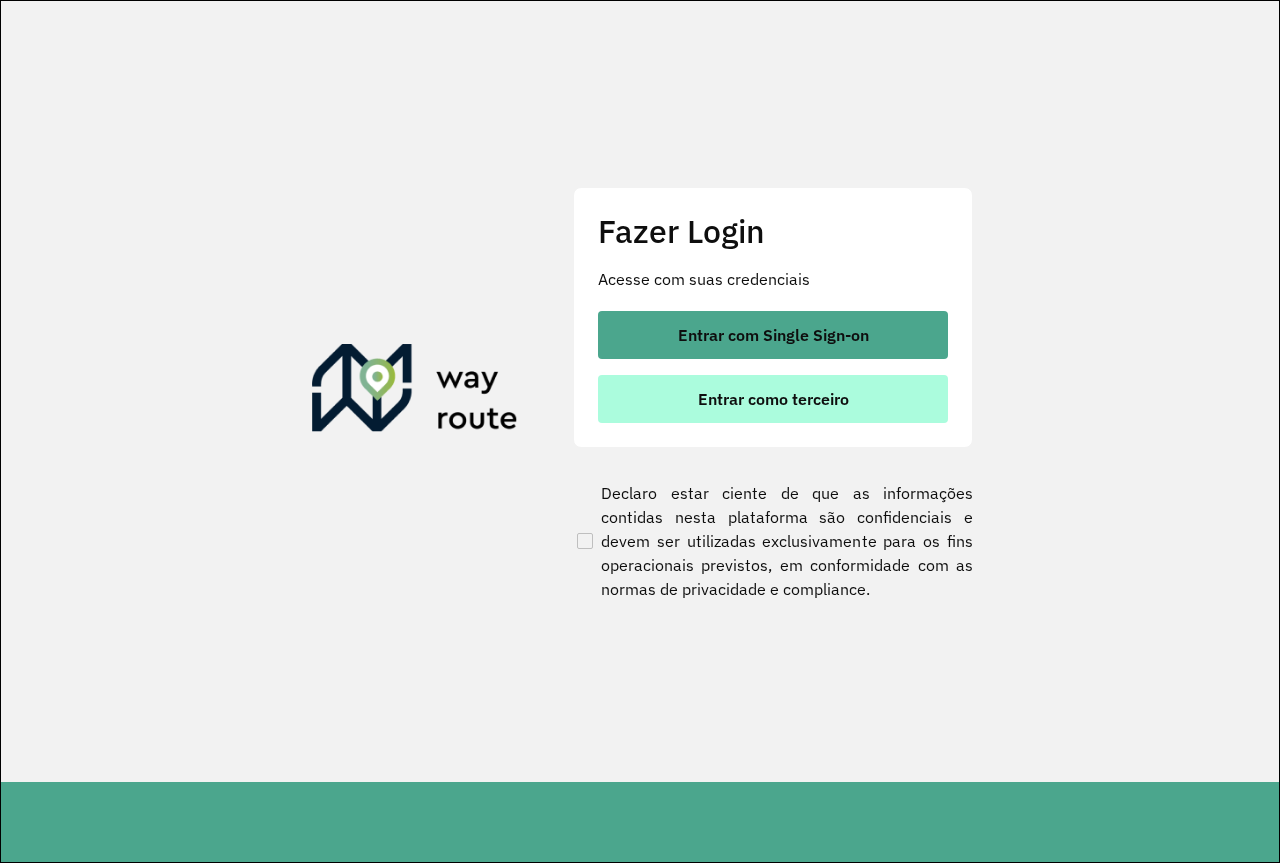click on "Entrar como terceiro" at bounding box center [773, 399] 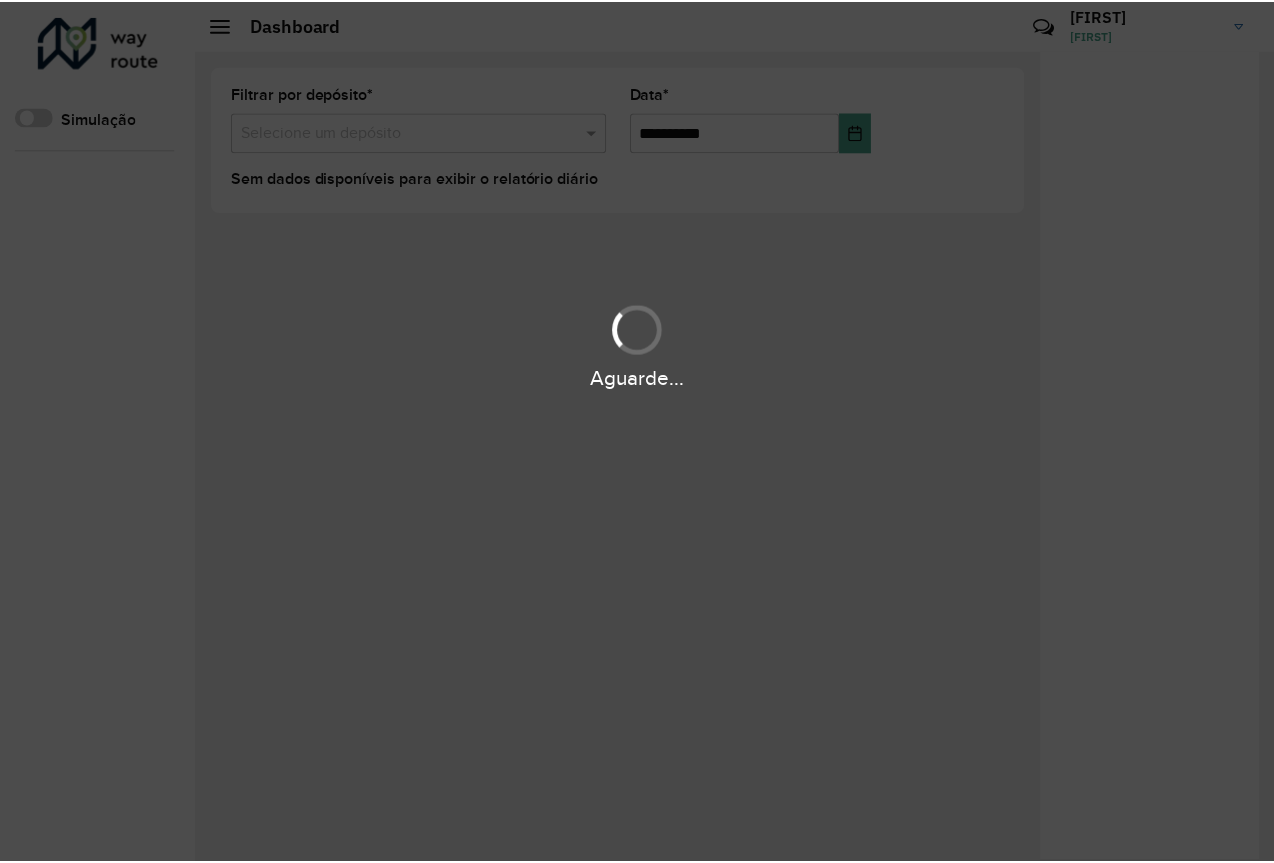 scroll, scrollTop: 0, scrollLeft: 0, axis: both 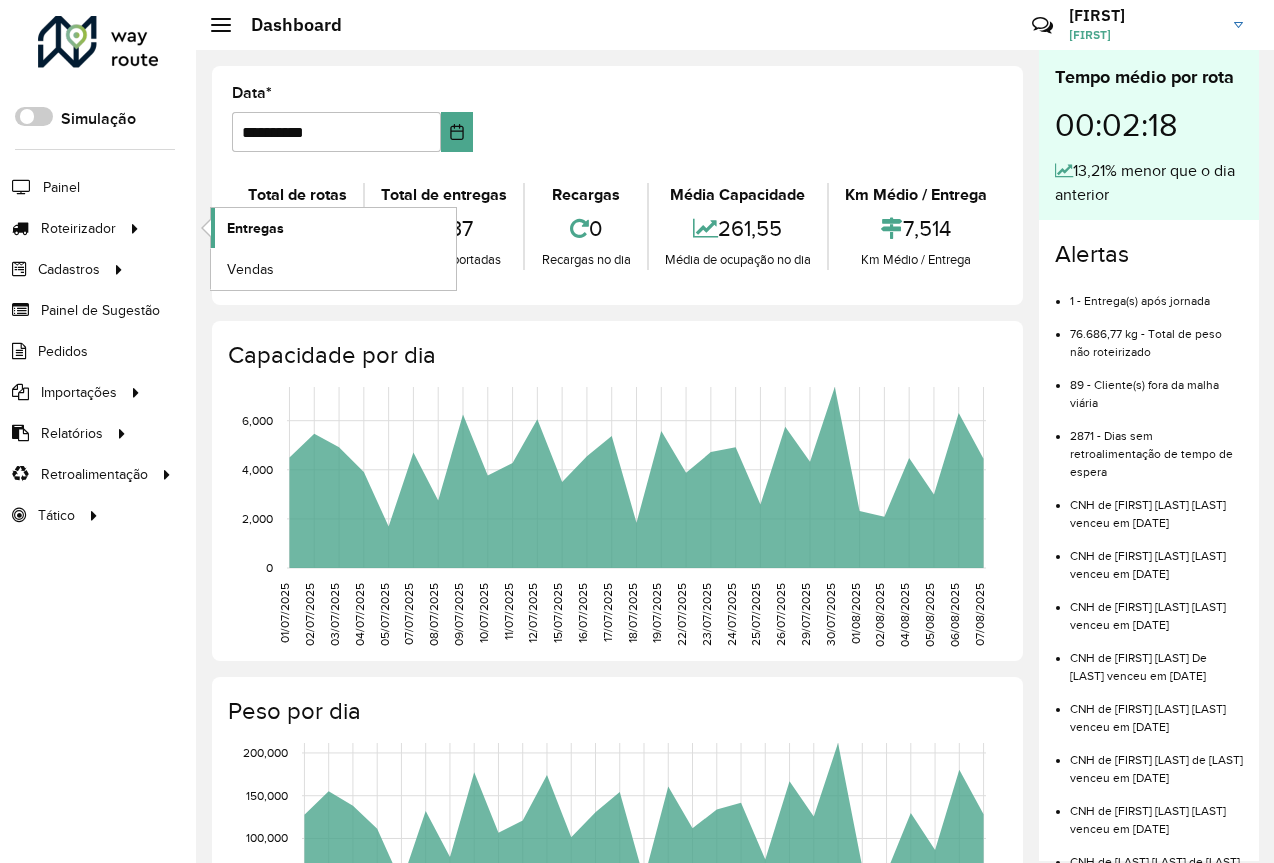 click on "Entregas" 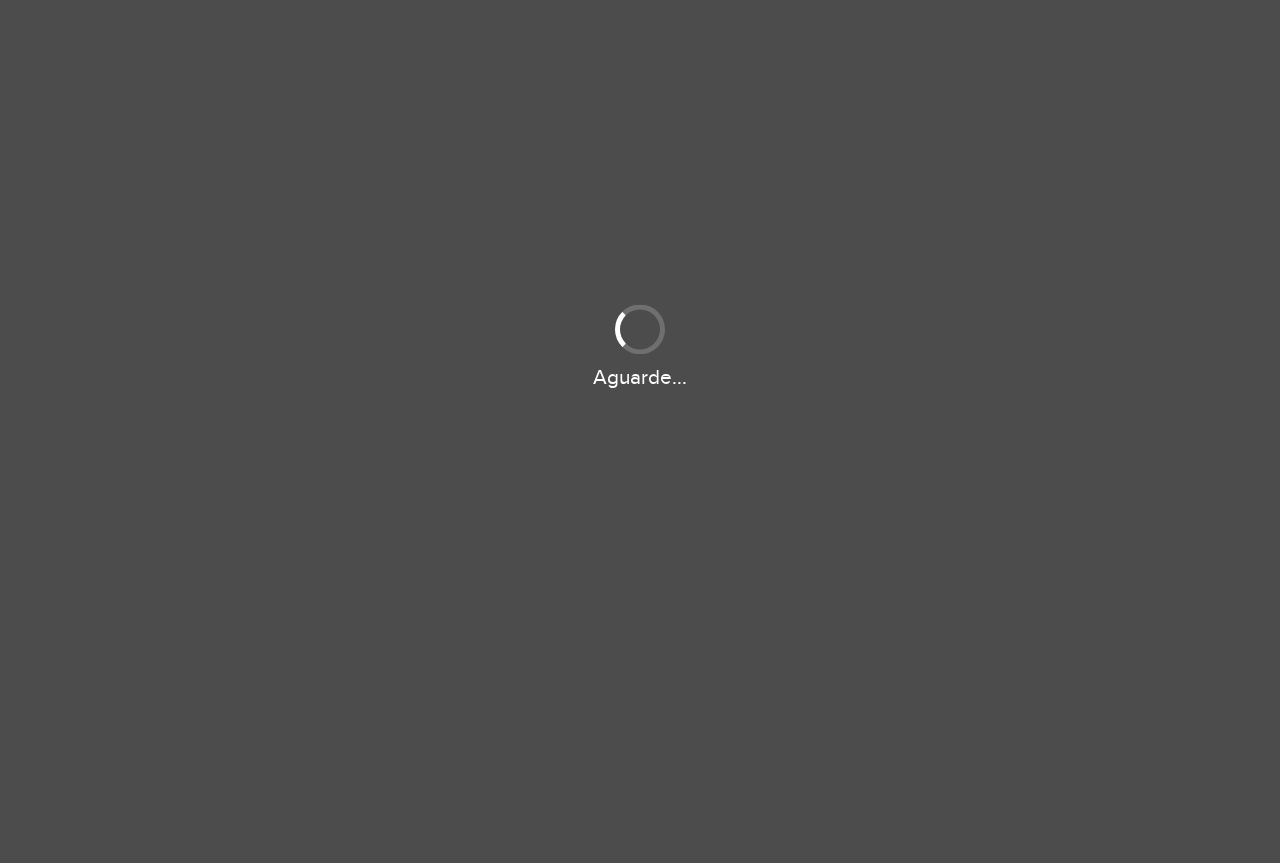 scroll, scrollTop: 0, scrollLeft: 0, axis: both 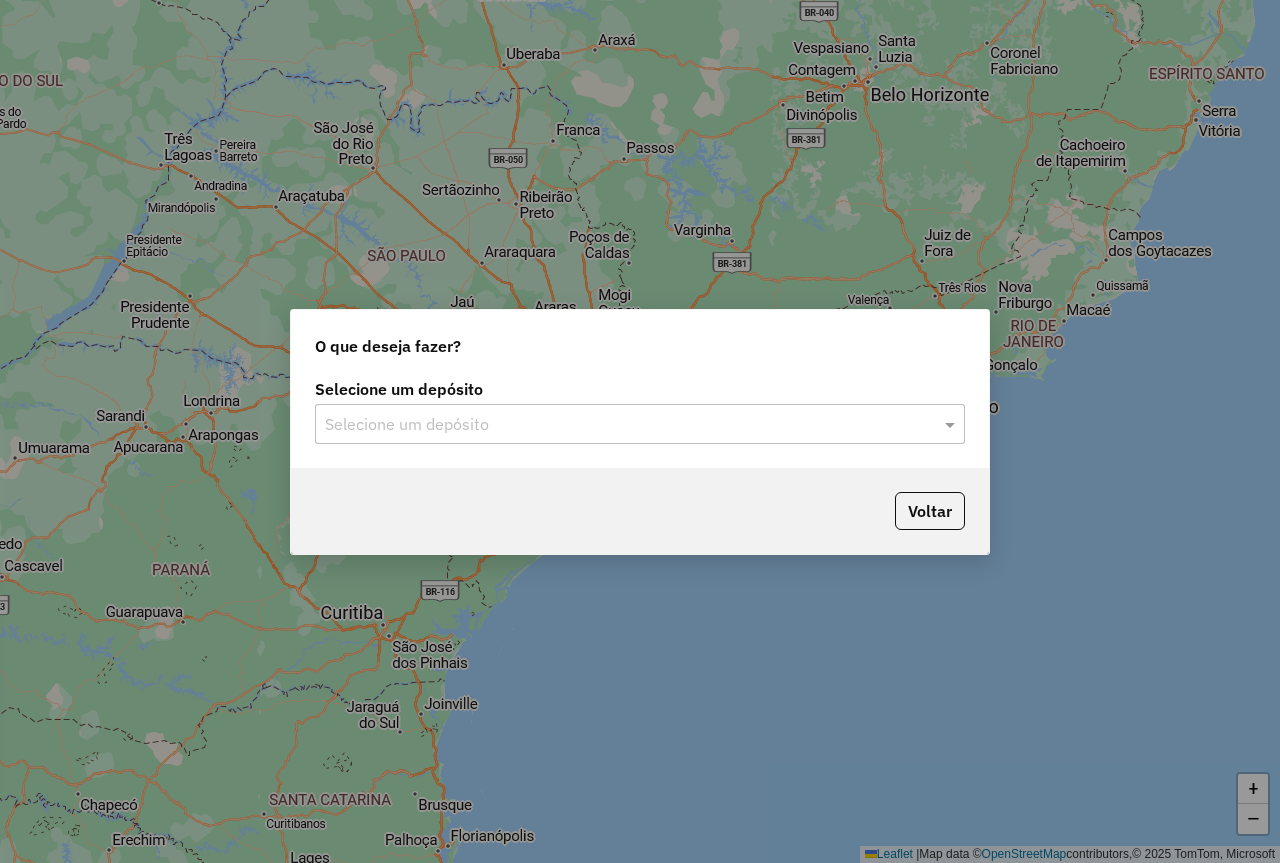 click 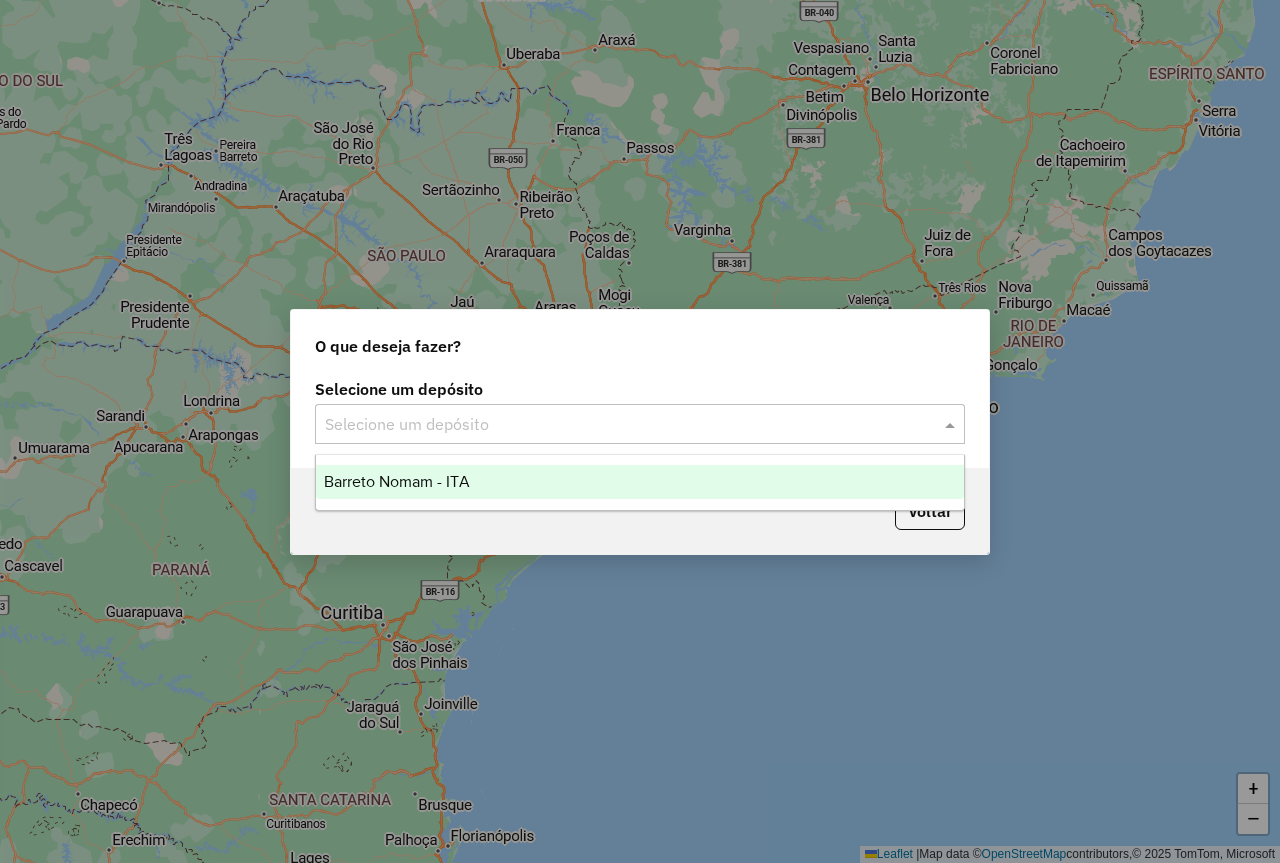click on "Barreto Nomam -  ITA" at bounding box center [640, 482] 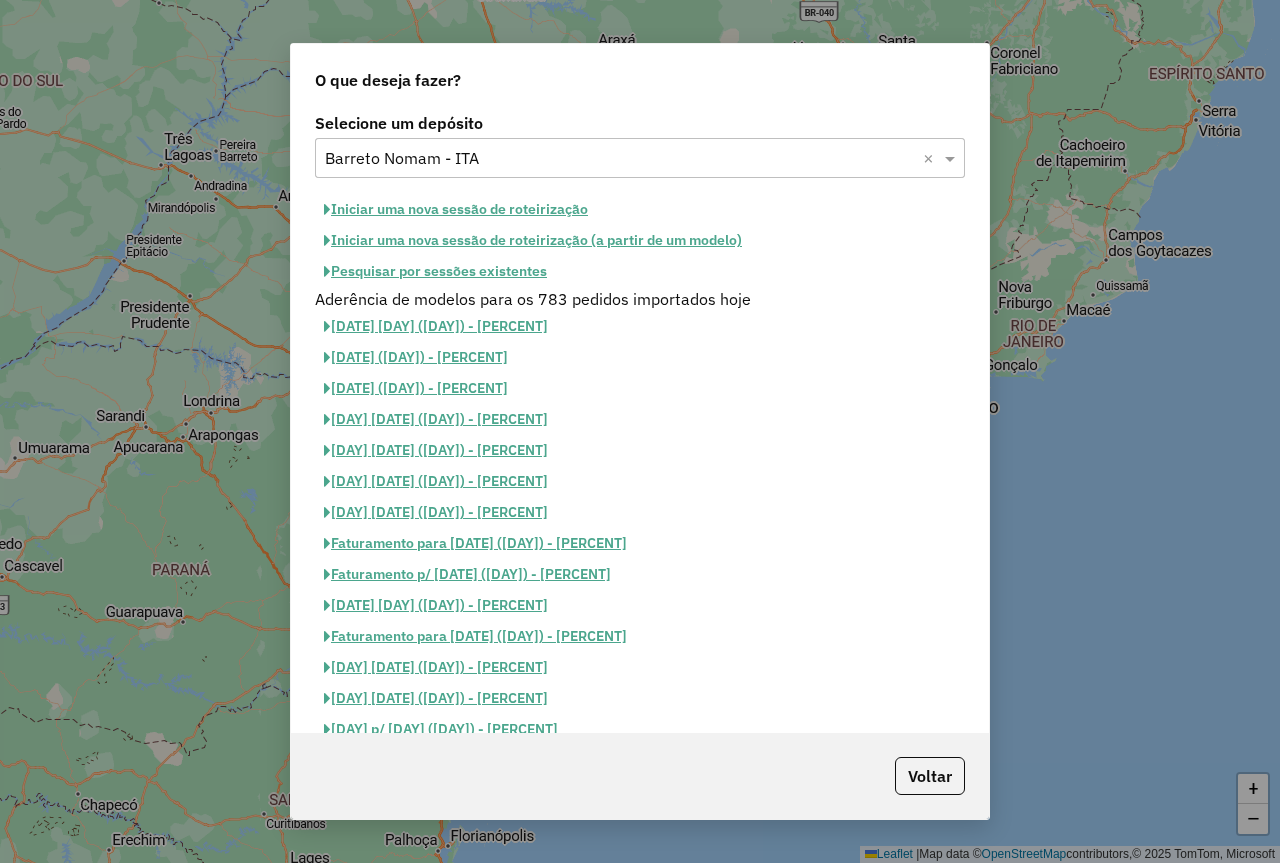 click on "Pesquisar por sessões existentes" 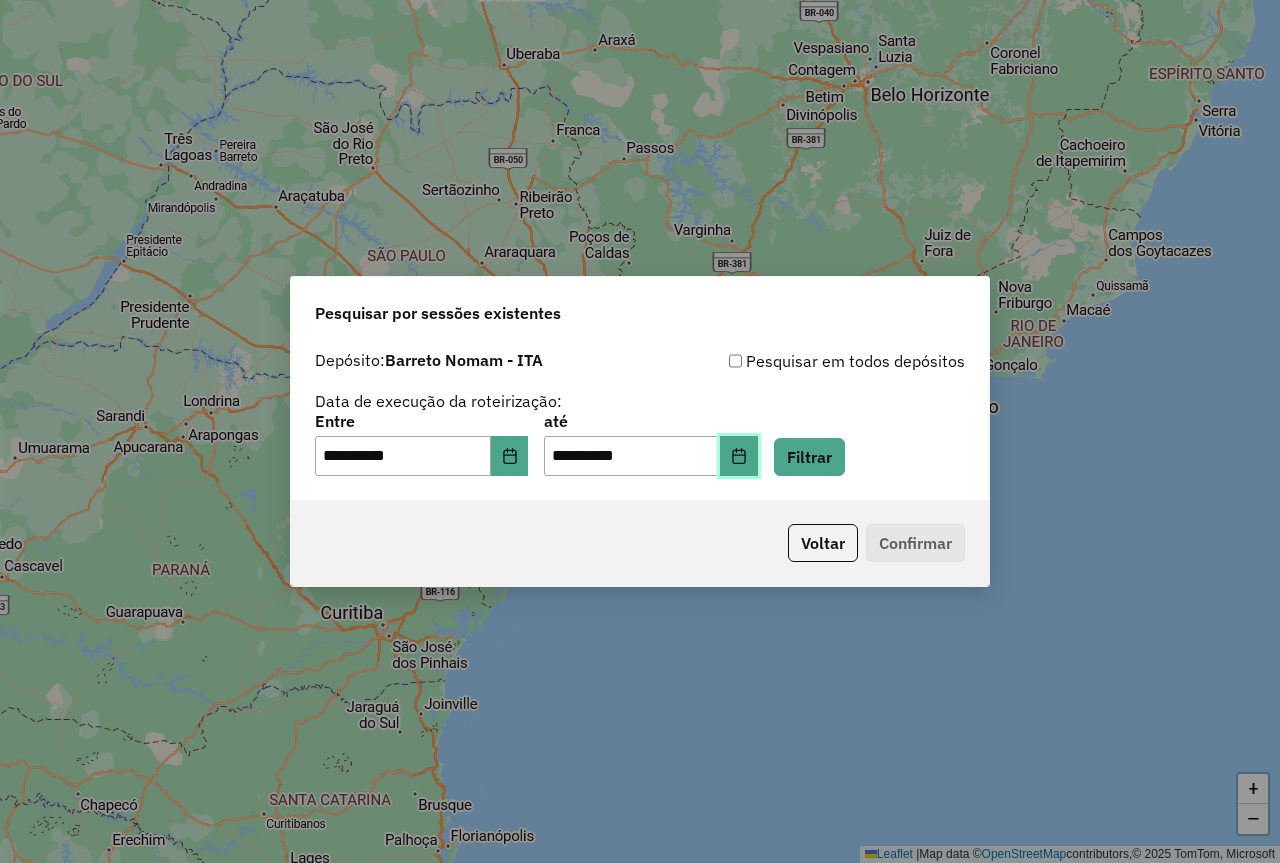 click at bounding box center (739, 456) 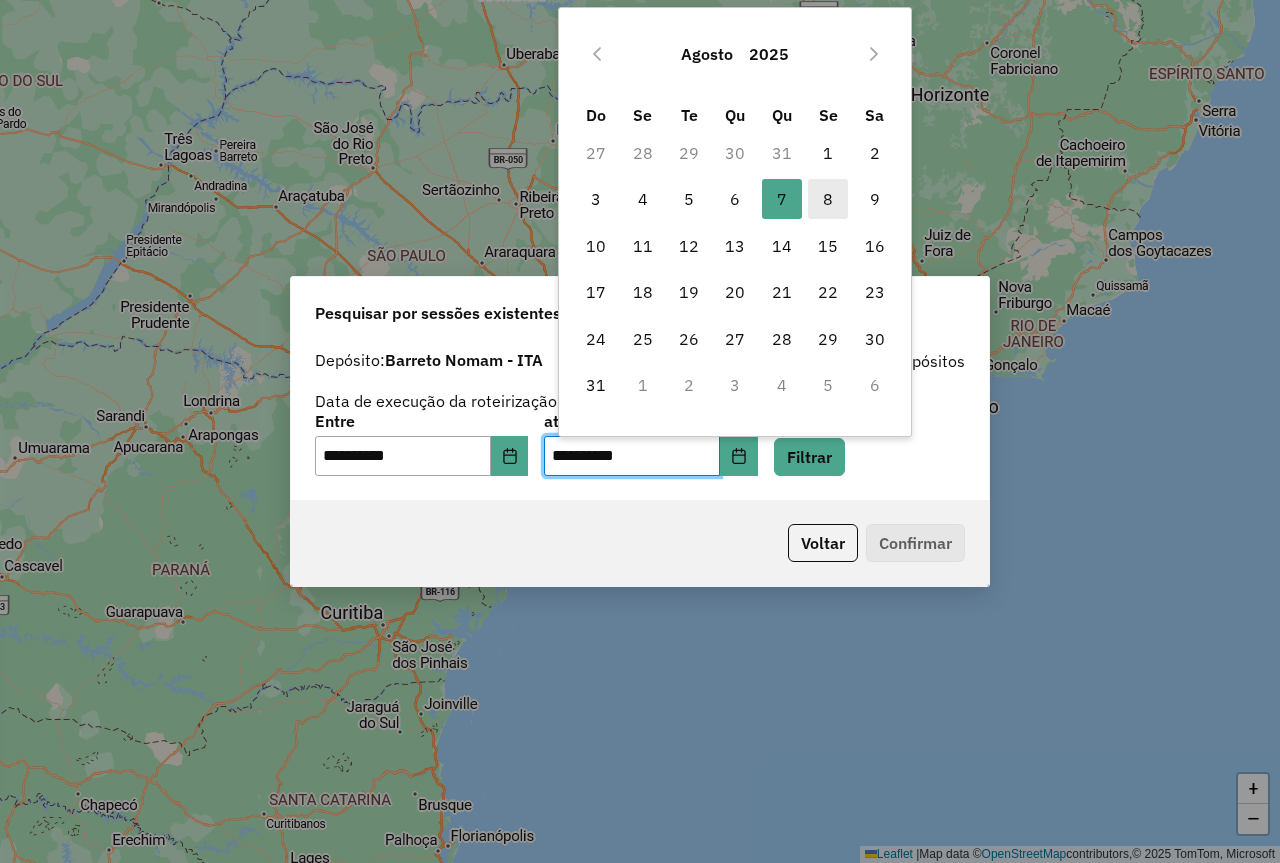 click on "8" at bounding box center (828, 199) 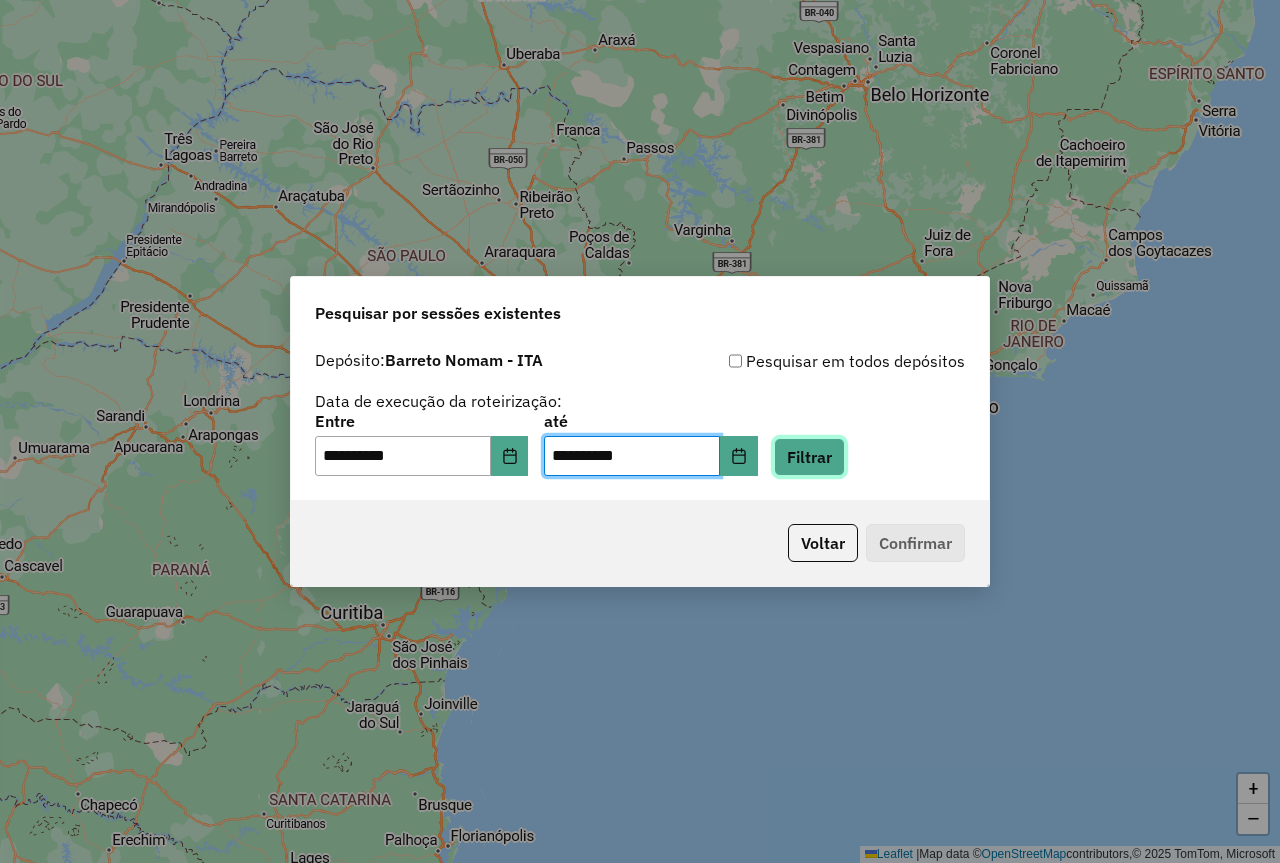 click on "Filtrar" 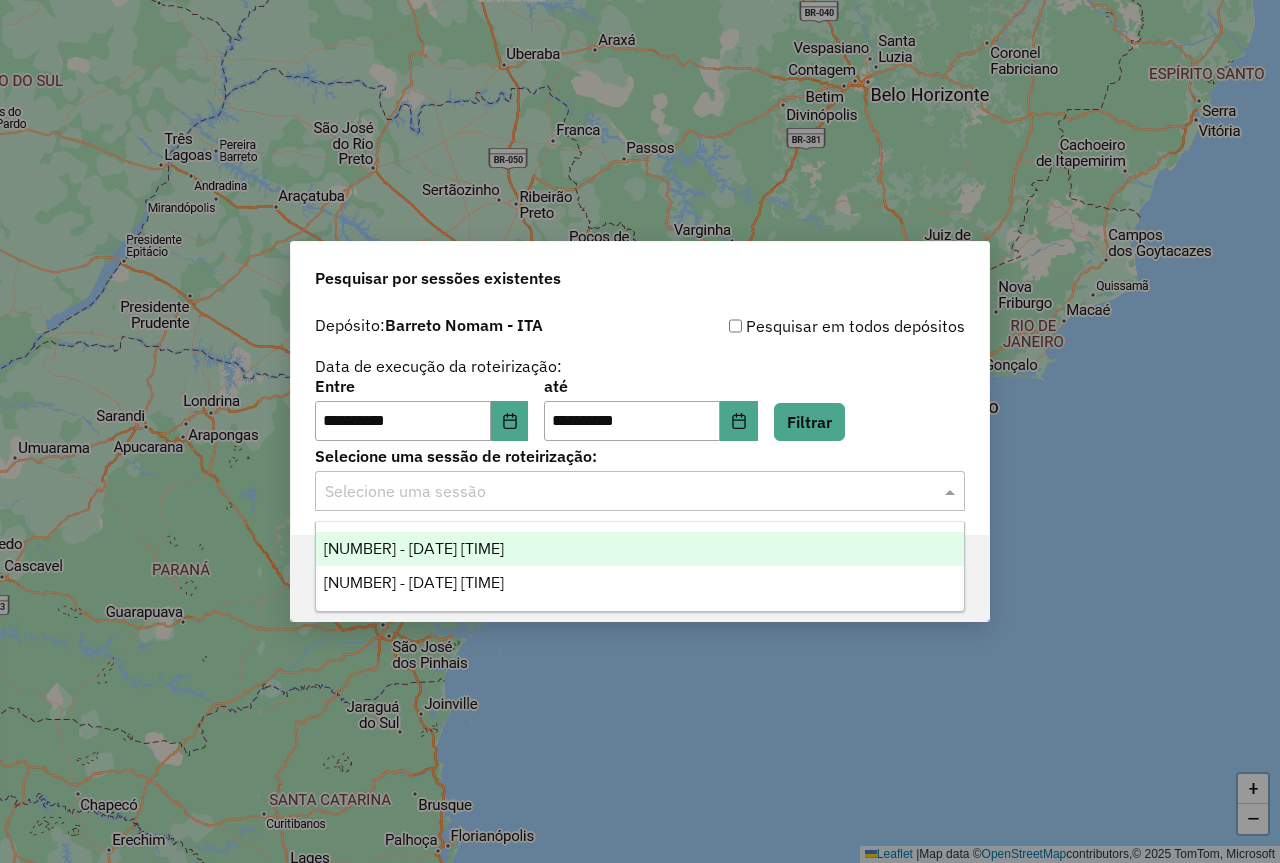 click 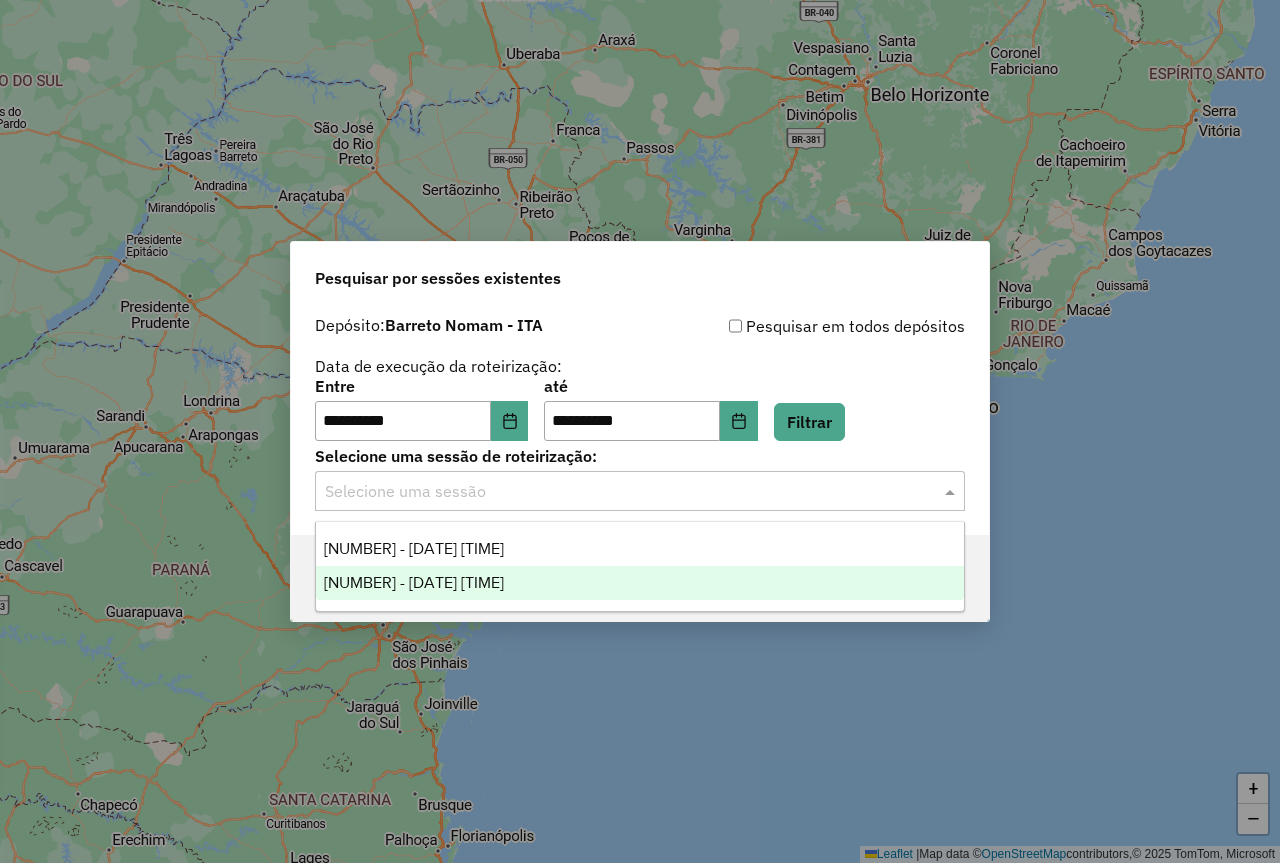 click on "976408 - 08/08/2025 17:22" at bounding box center (640, 583) 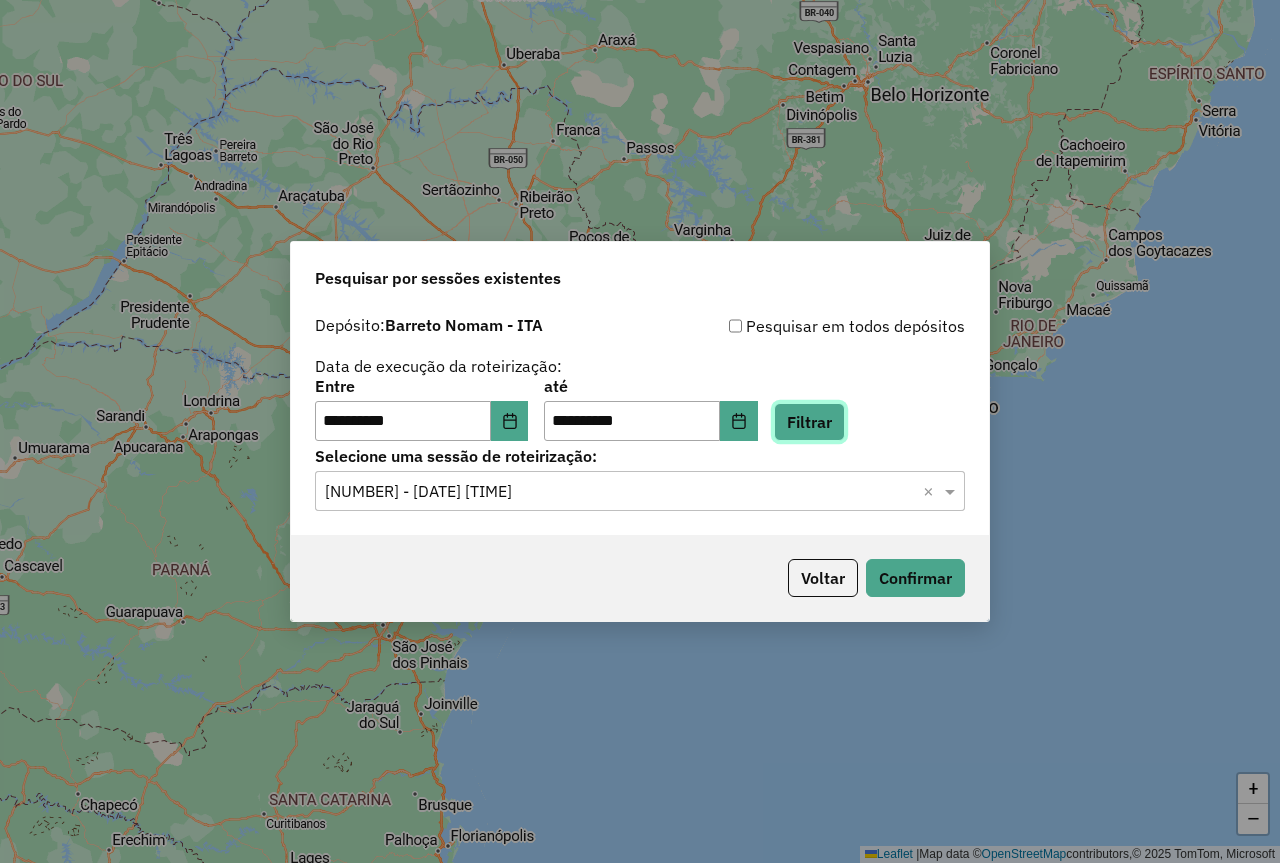 click on "Filtrar" 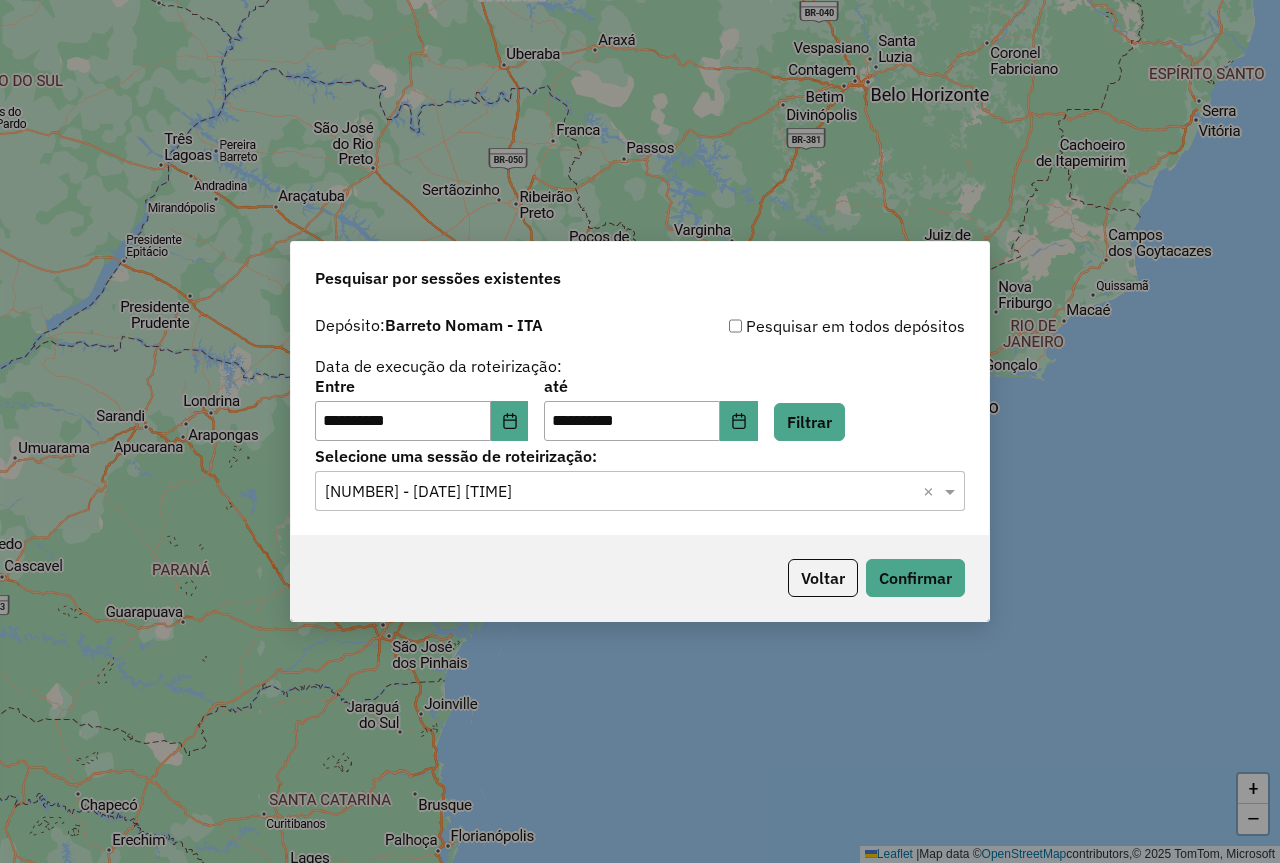 click 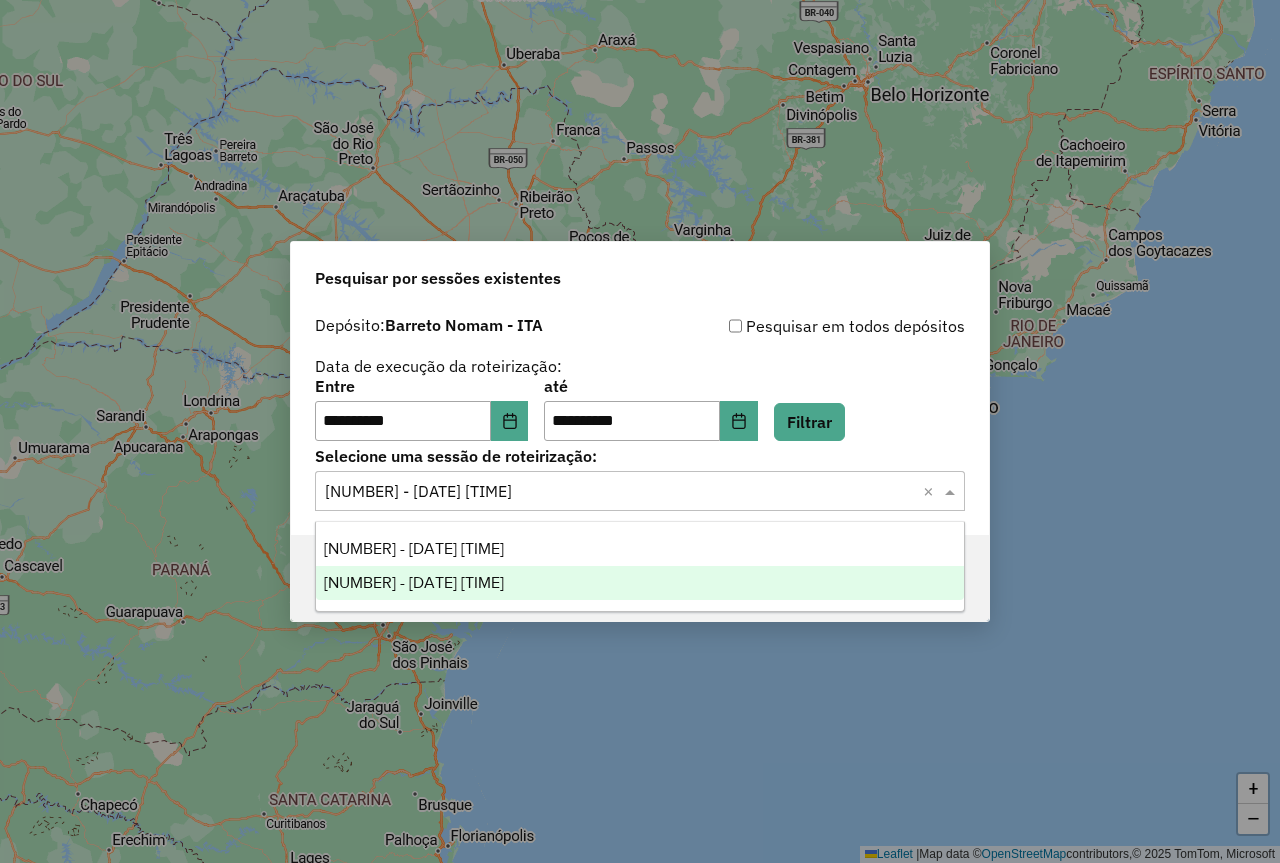 click on "976408 - 08/08/2025 17:22" at bounding box center [640, 583] 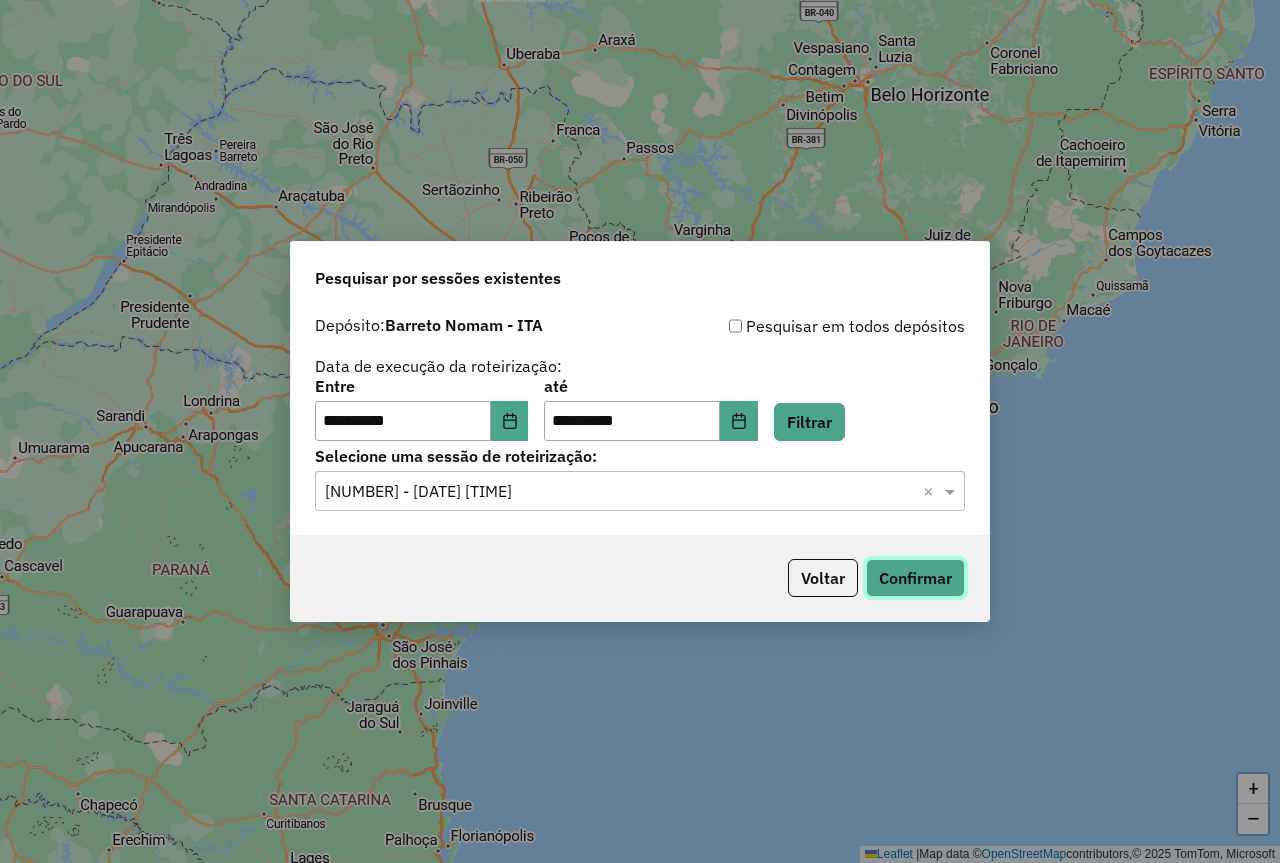 click on "Confirmar" 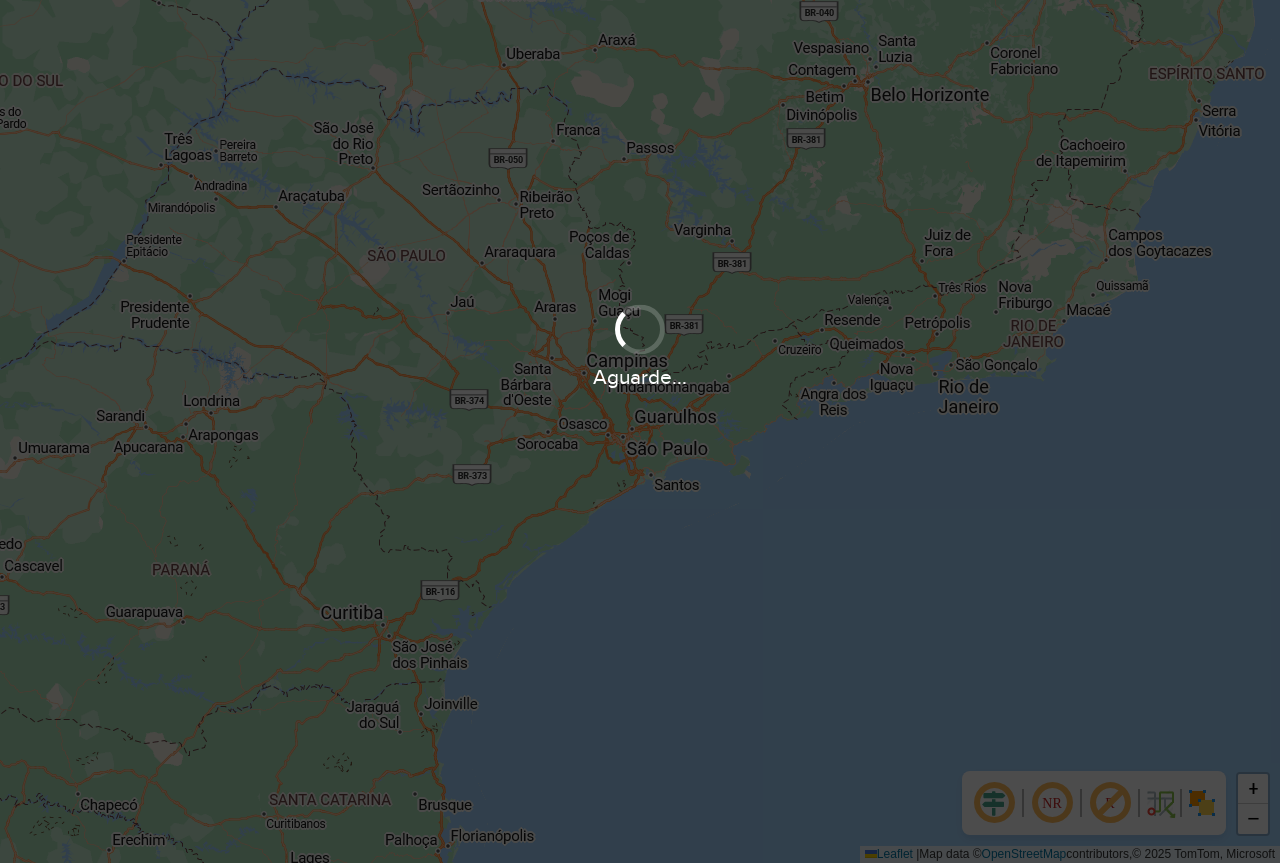 scroll, scrollTop: 0, scrollLeft: 0, axis: both 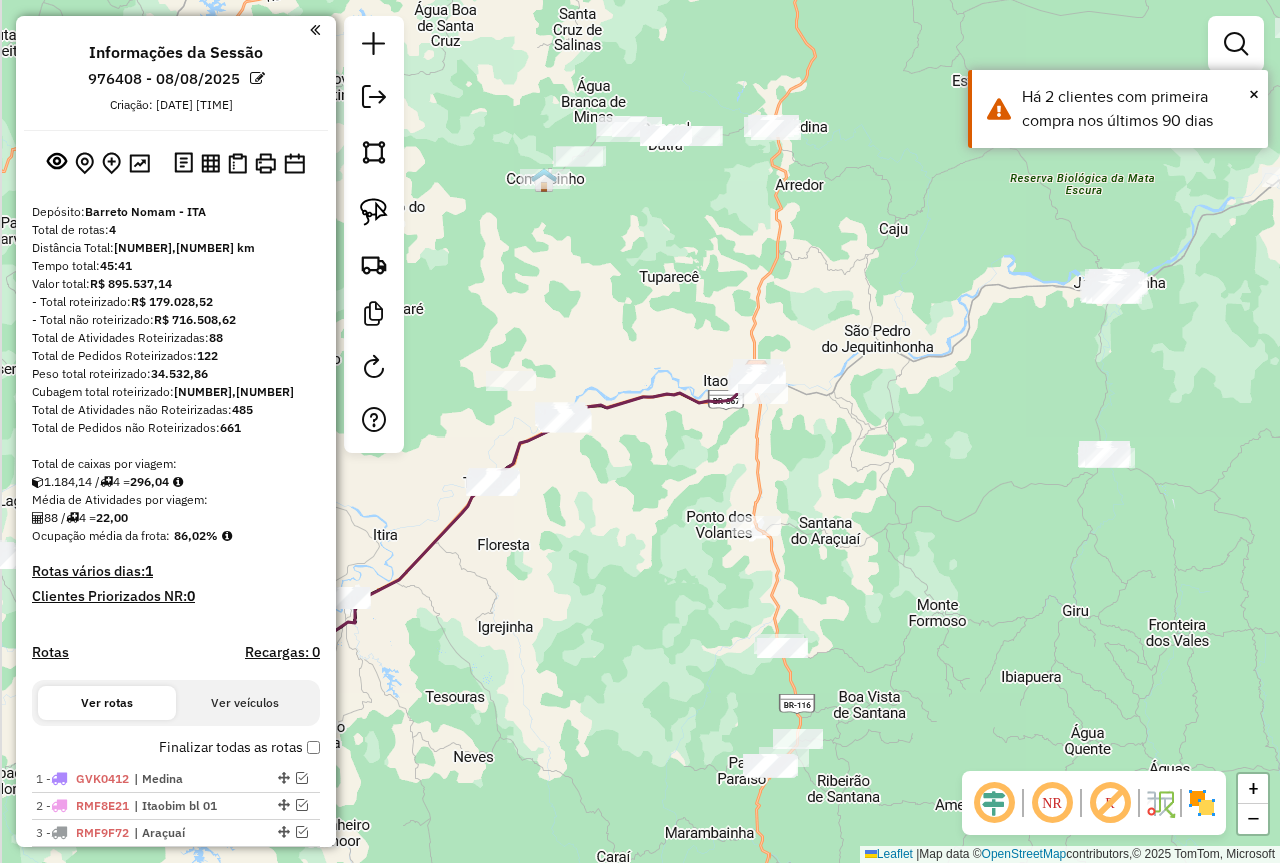 drag, startPoint x: 722, startPoint y: 591, endPoint x: 839, endPoint y: 531, distance: 131.48764 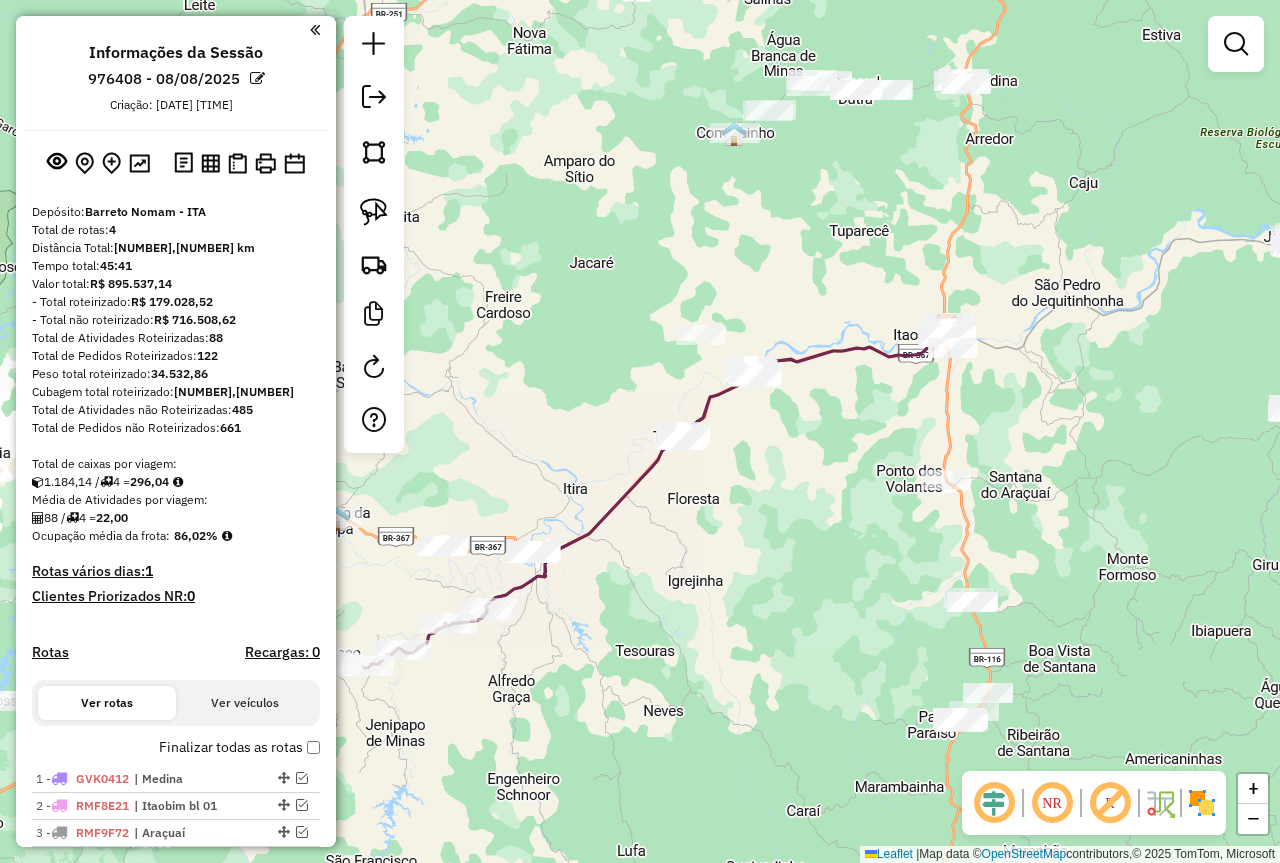 drag, startPoint x: 611, startPoint y: 626, endPoint x: 732, endPoint y: 592, distance: 125.68612 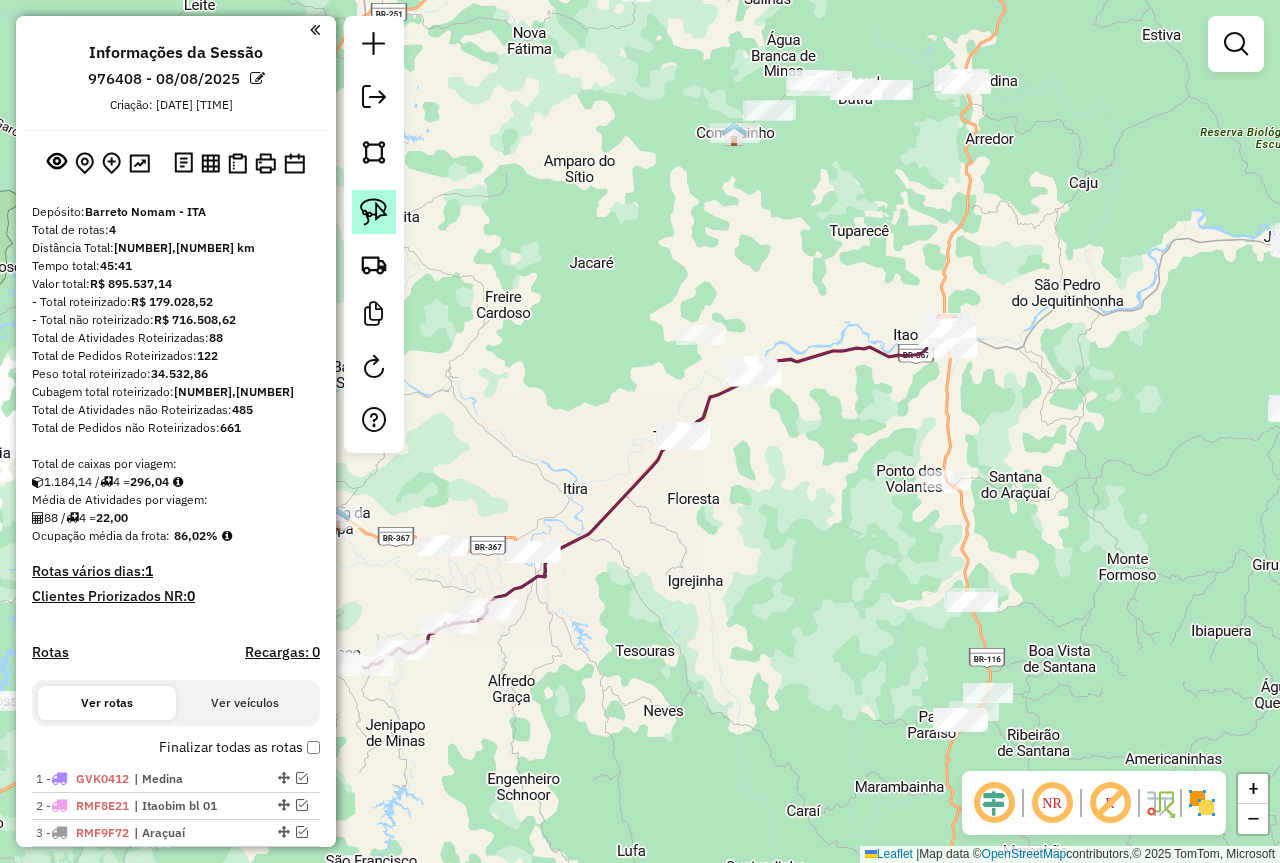 click 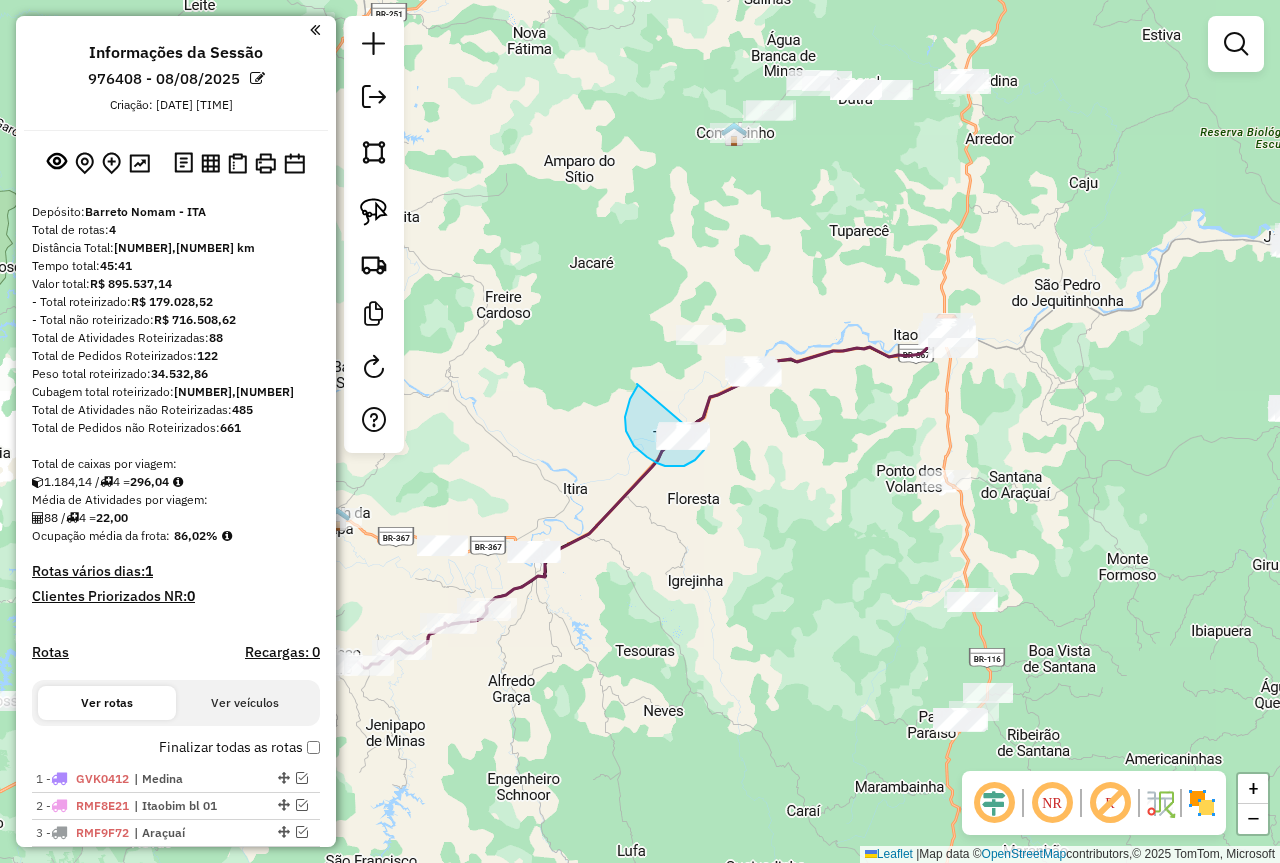 drag, startPoint x: 637, startPoint y: 384, endPoint x: 703, endPoint y: 414, distance: 72.498276 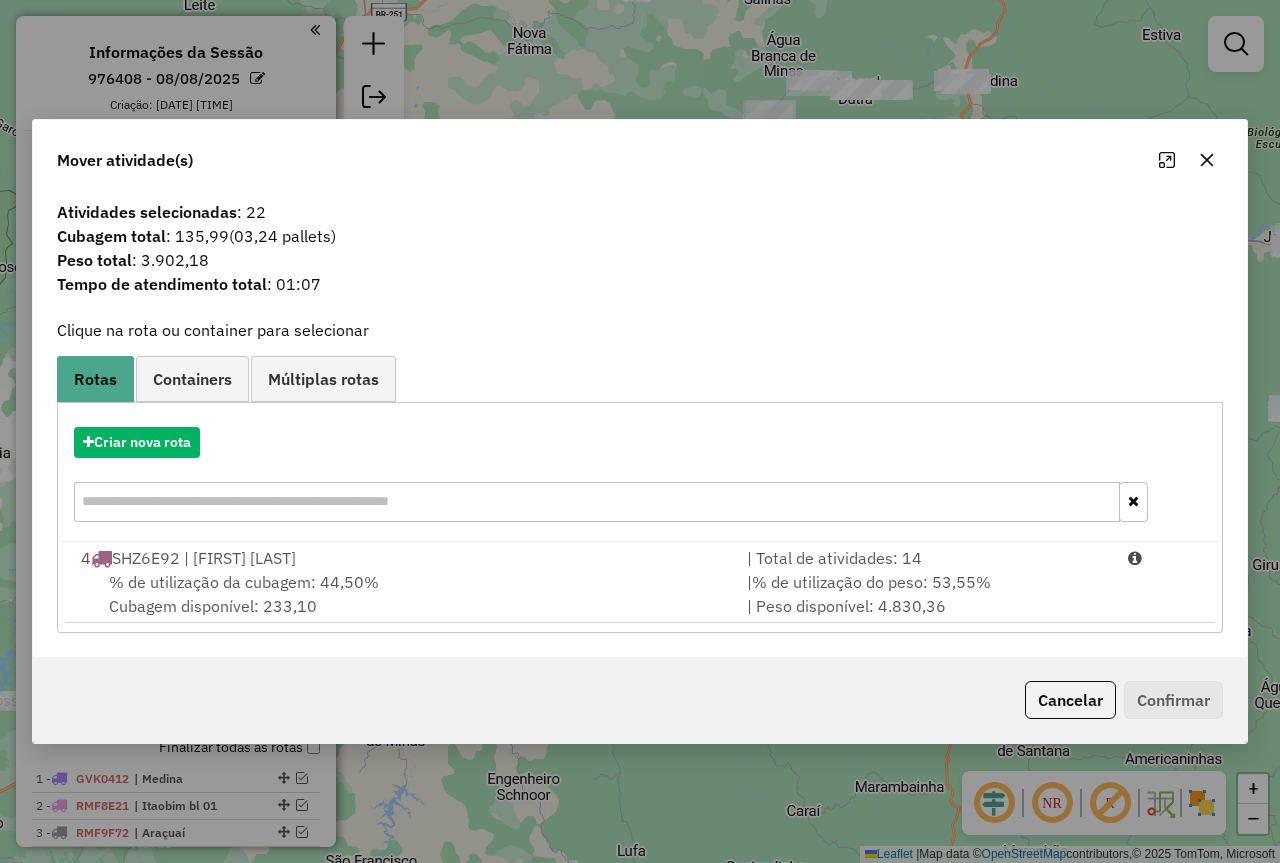 click 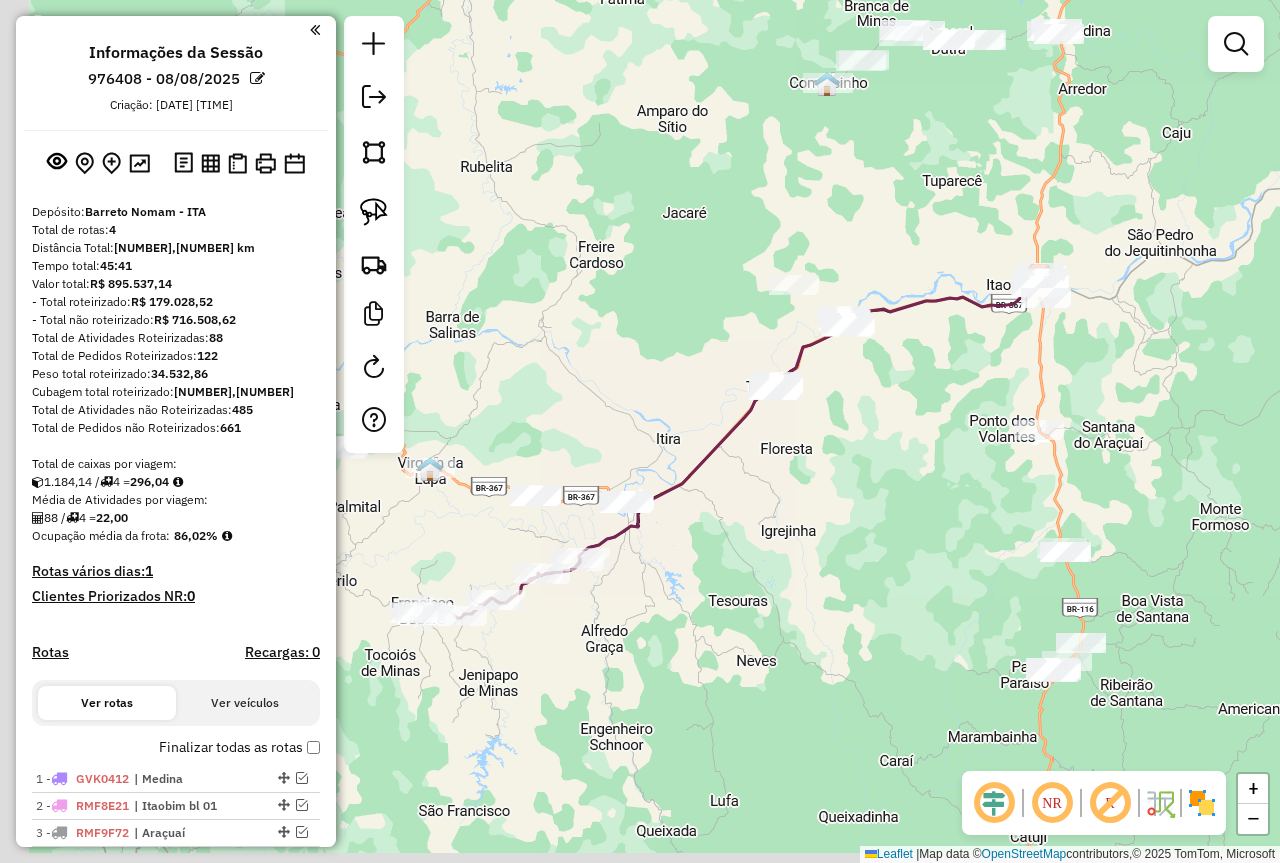 drag, startPoint x: 793, startPoint y: 548, endPoint x: 888, endPoint y: 497, distance: 107.82393 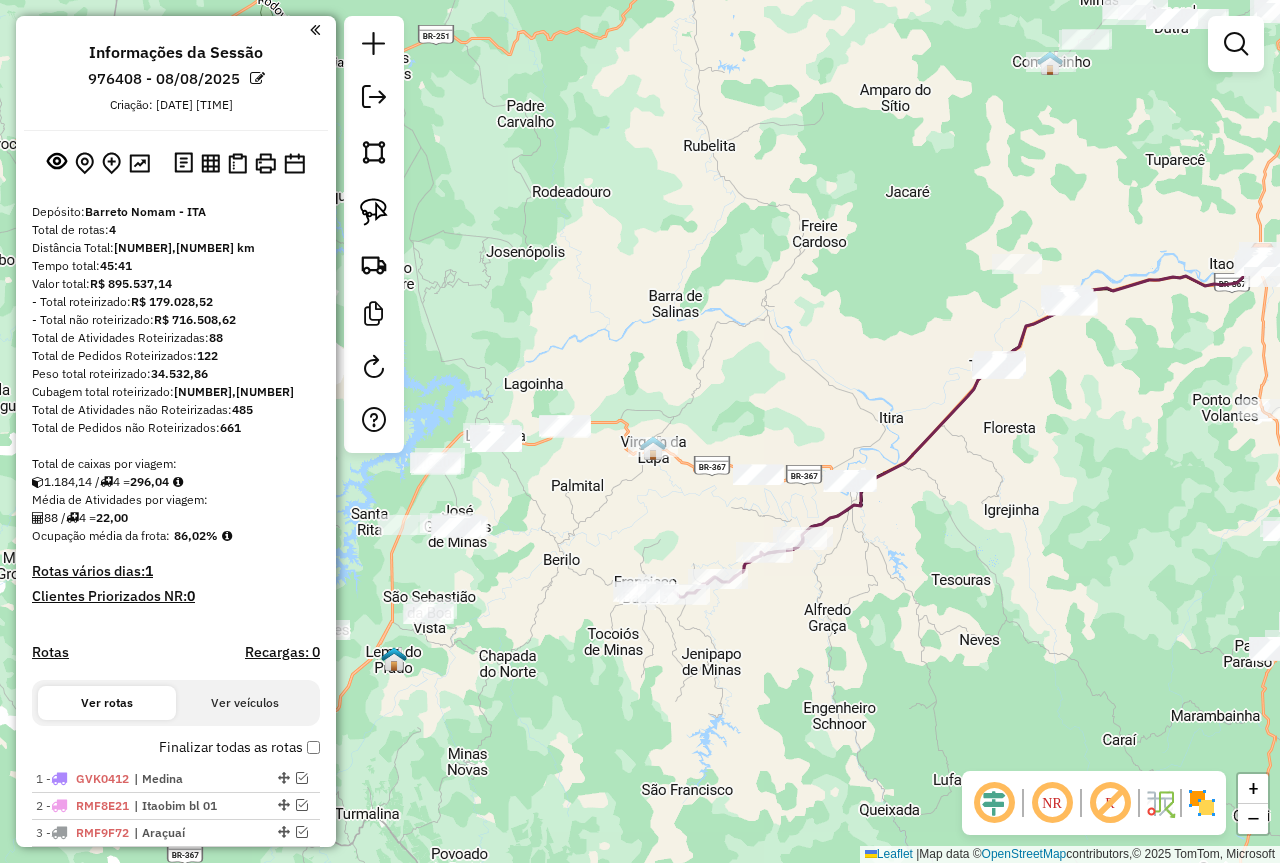 drag, startPoint x: 739, startPoint y: 542, endPoint x: 959, endPoint y: 522, distance: 220.90723 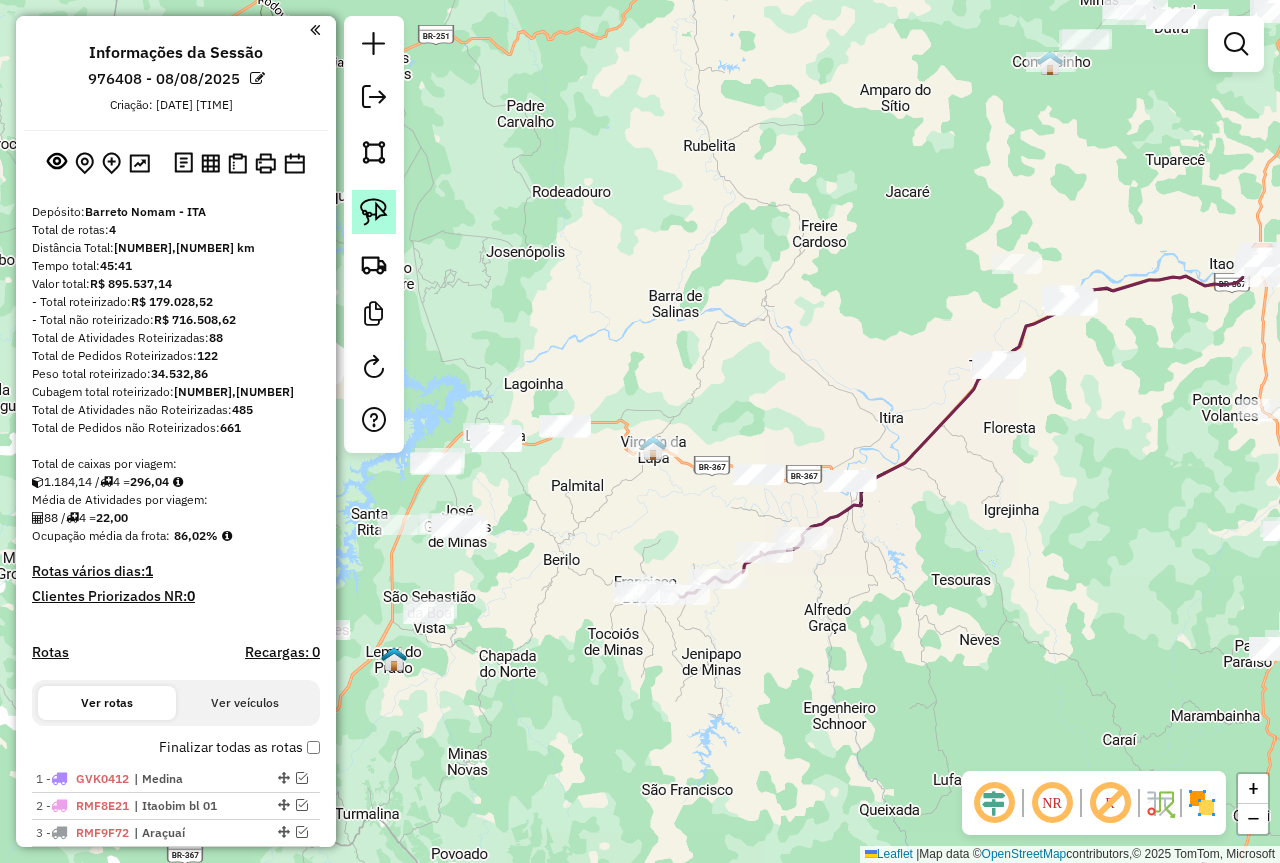 click 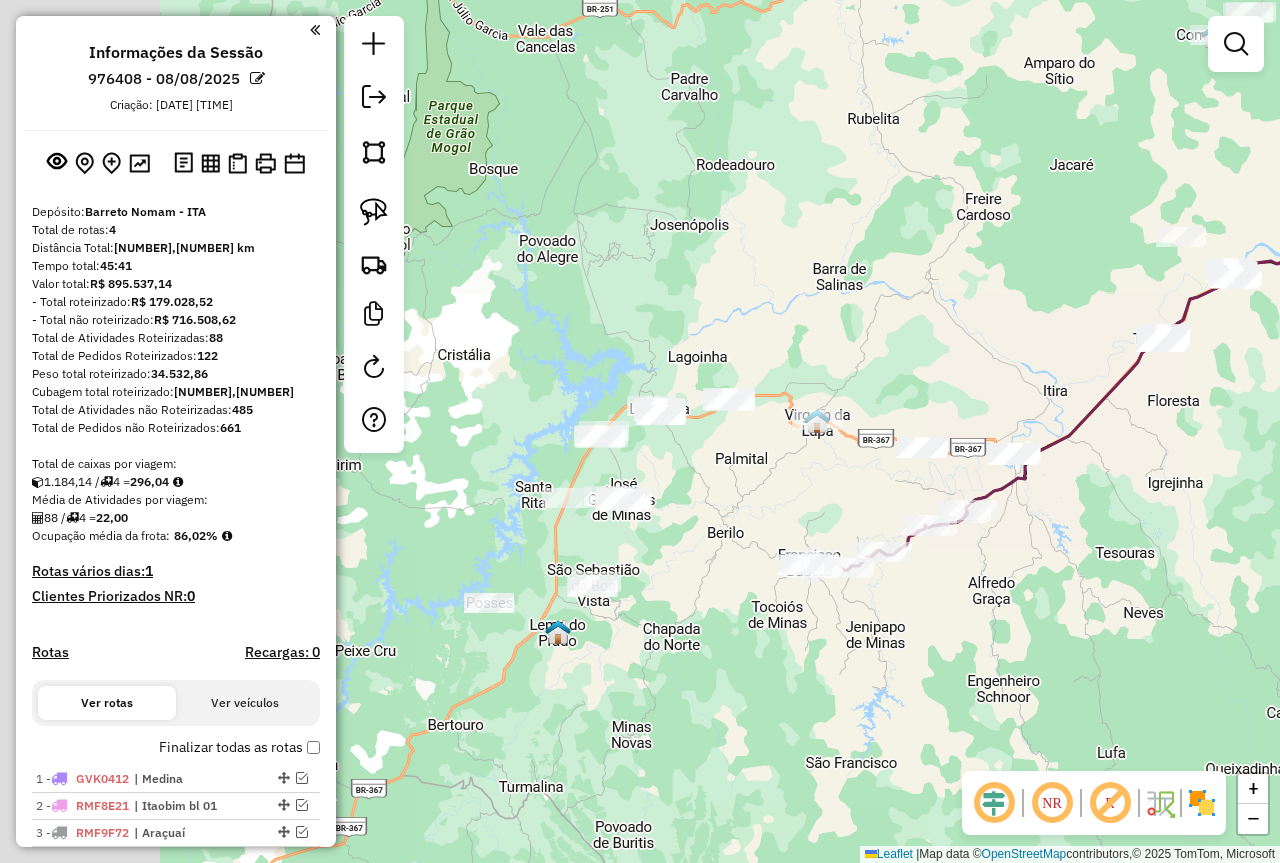 drag, startPoint x: 500, startPoint y: 575, endPoint x: 665, endPoint y: 548, distance: 167.1945 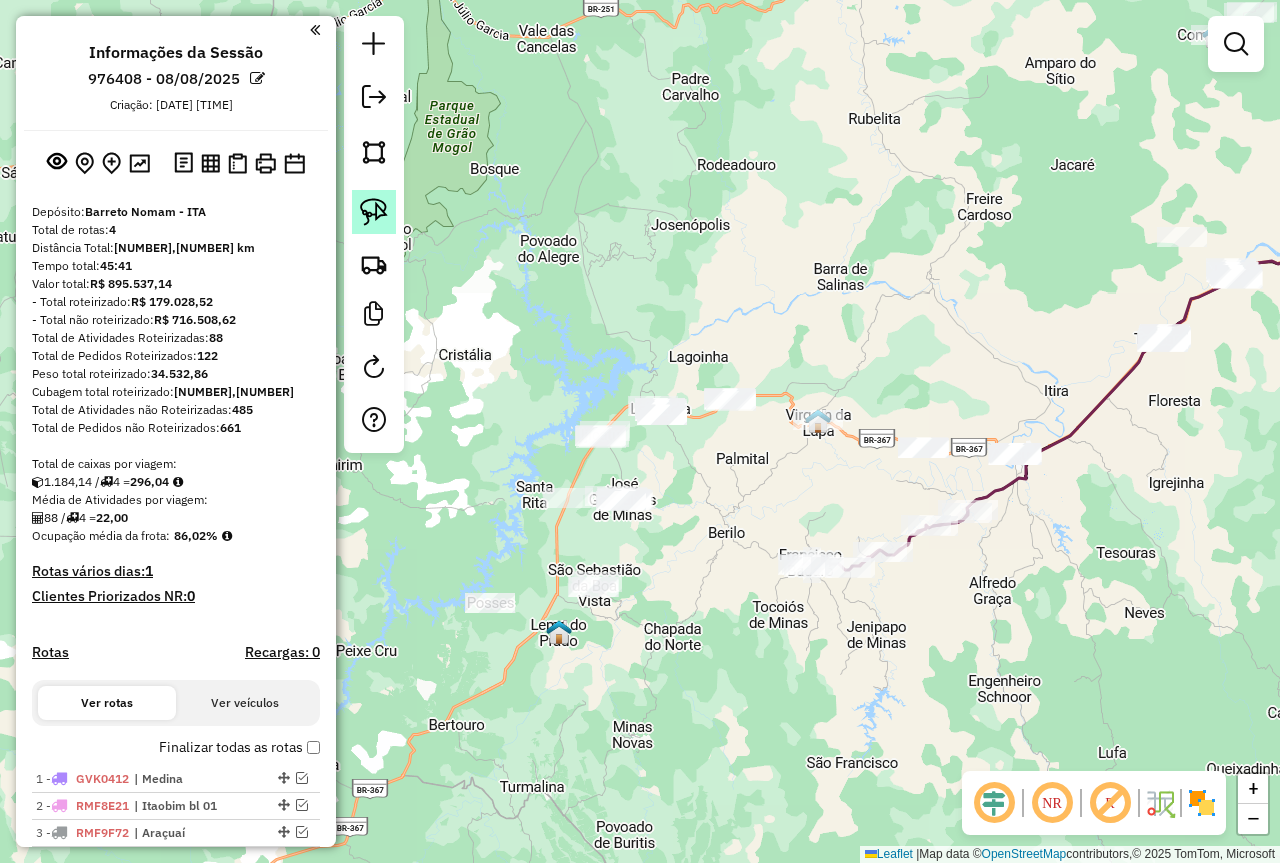 click 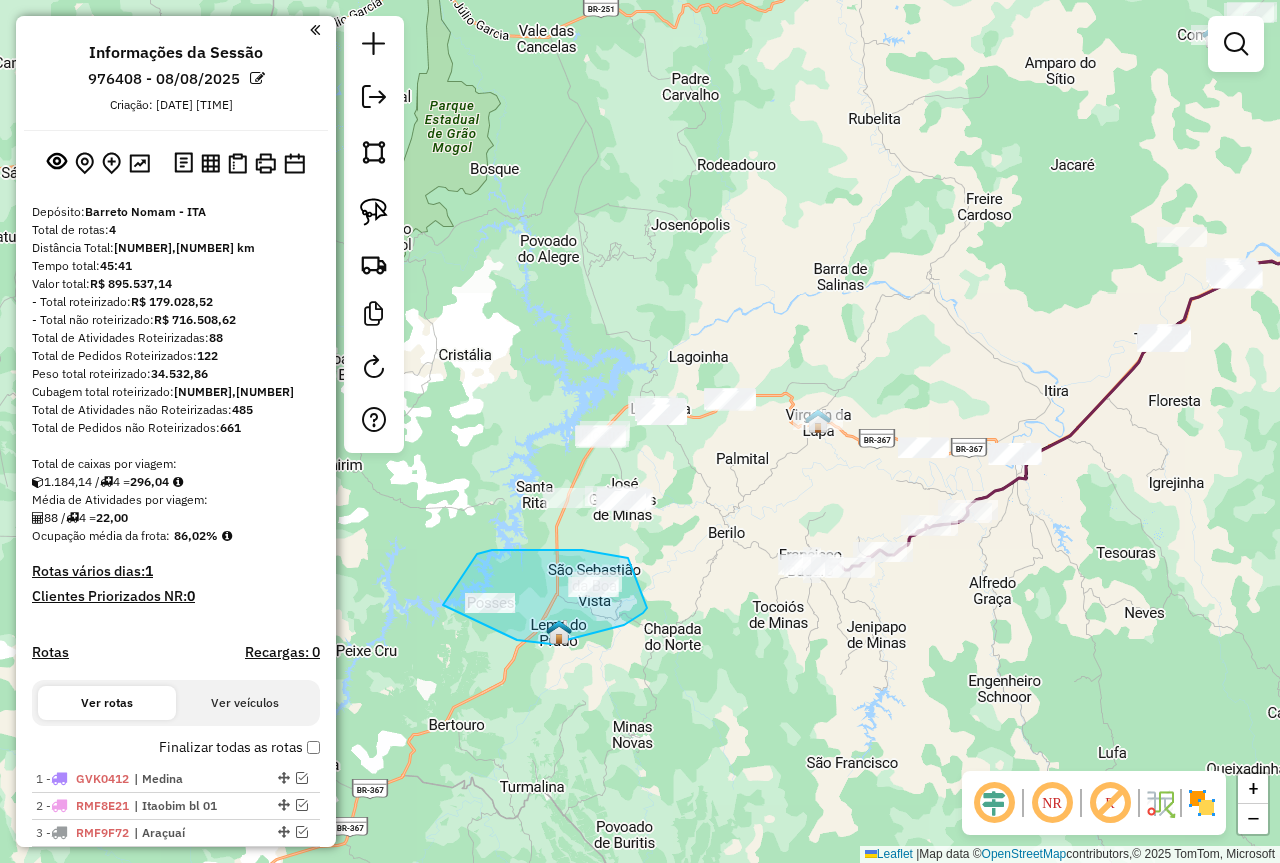 drag, startPoint x: 628, startPoint y: 558, endPoint x: 647, endPoint y: 608, distance: 53.488316 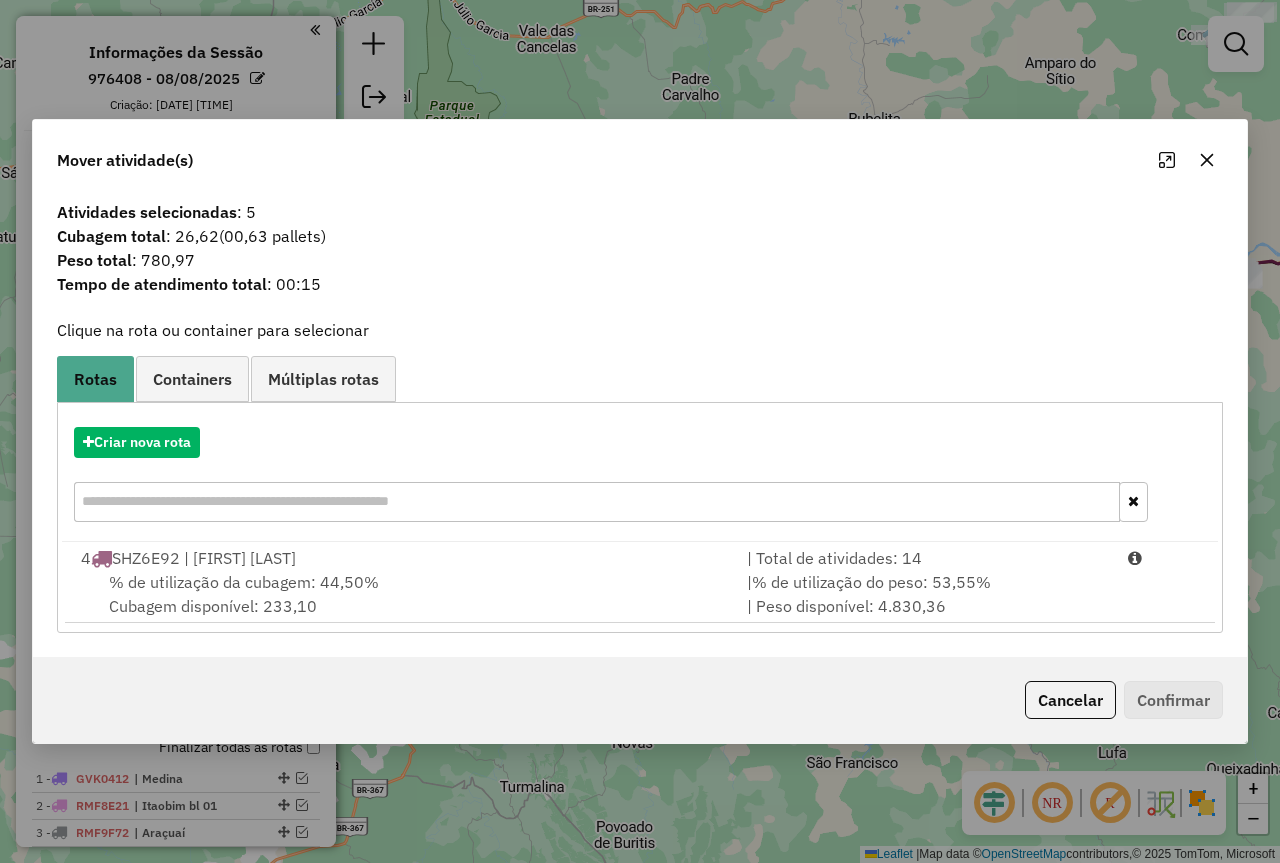 click 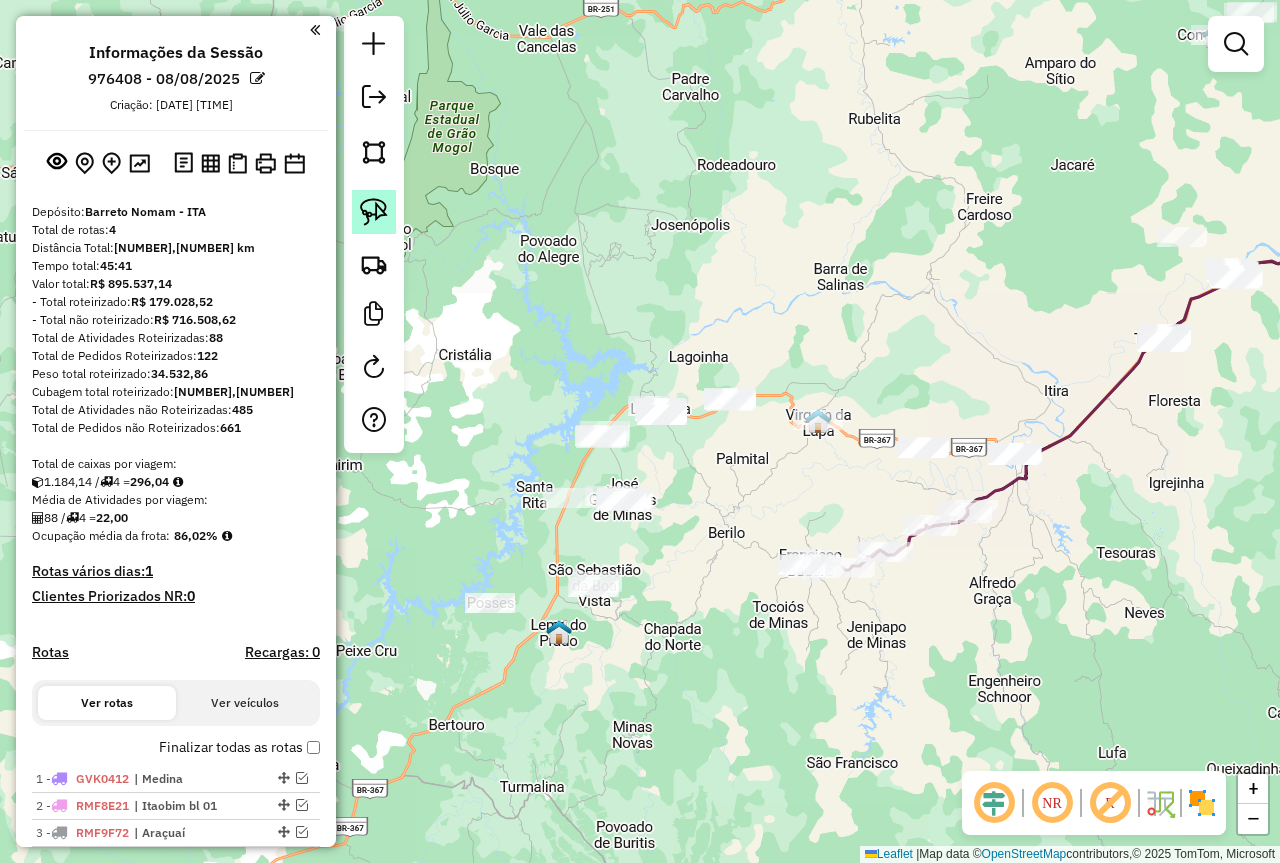 click 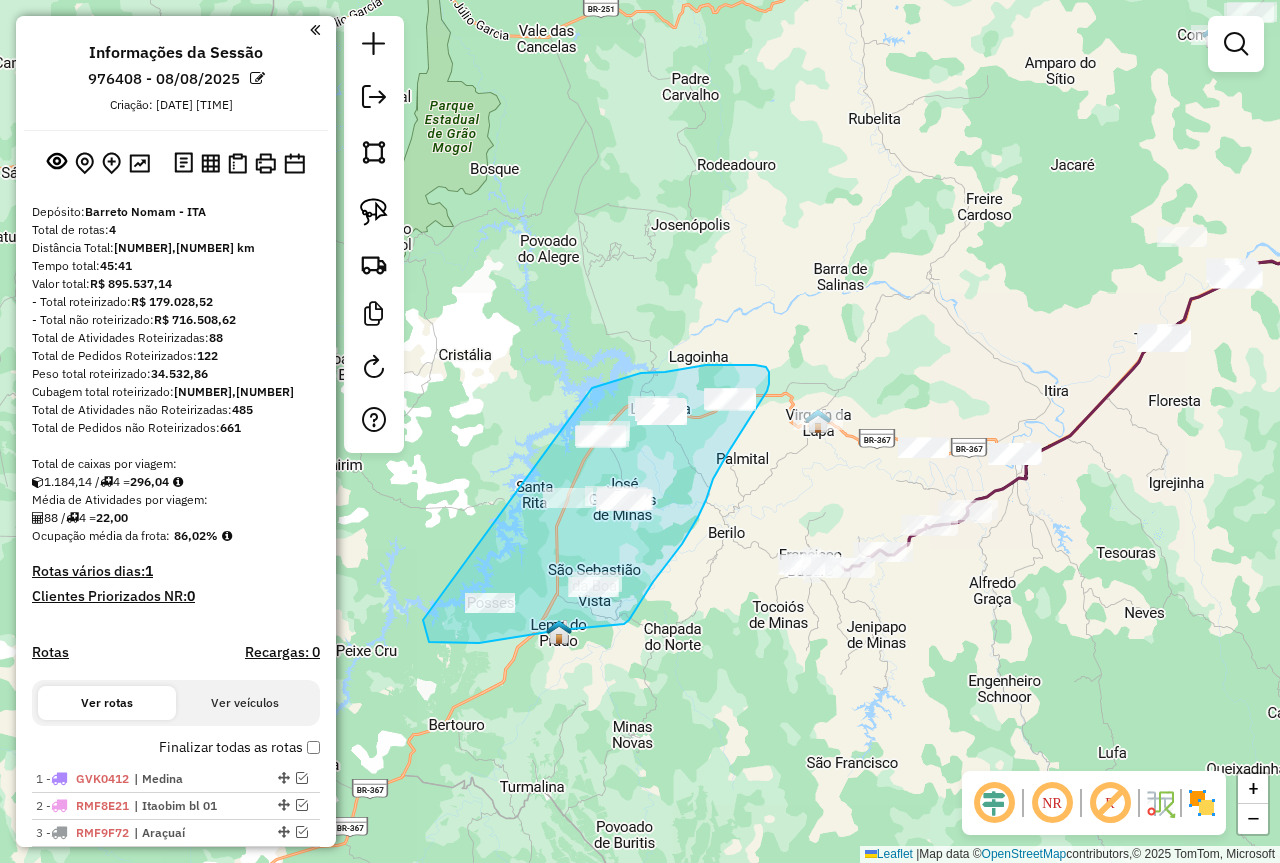 drag, startPoint x: 592, startPoint y: 388, endPoint x: 423, endPoint y: 620, distance: 287.02786 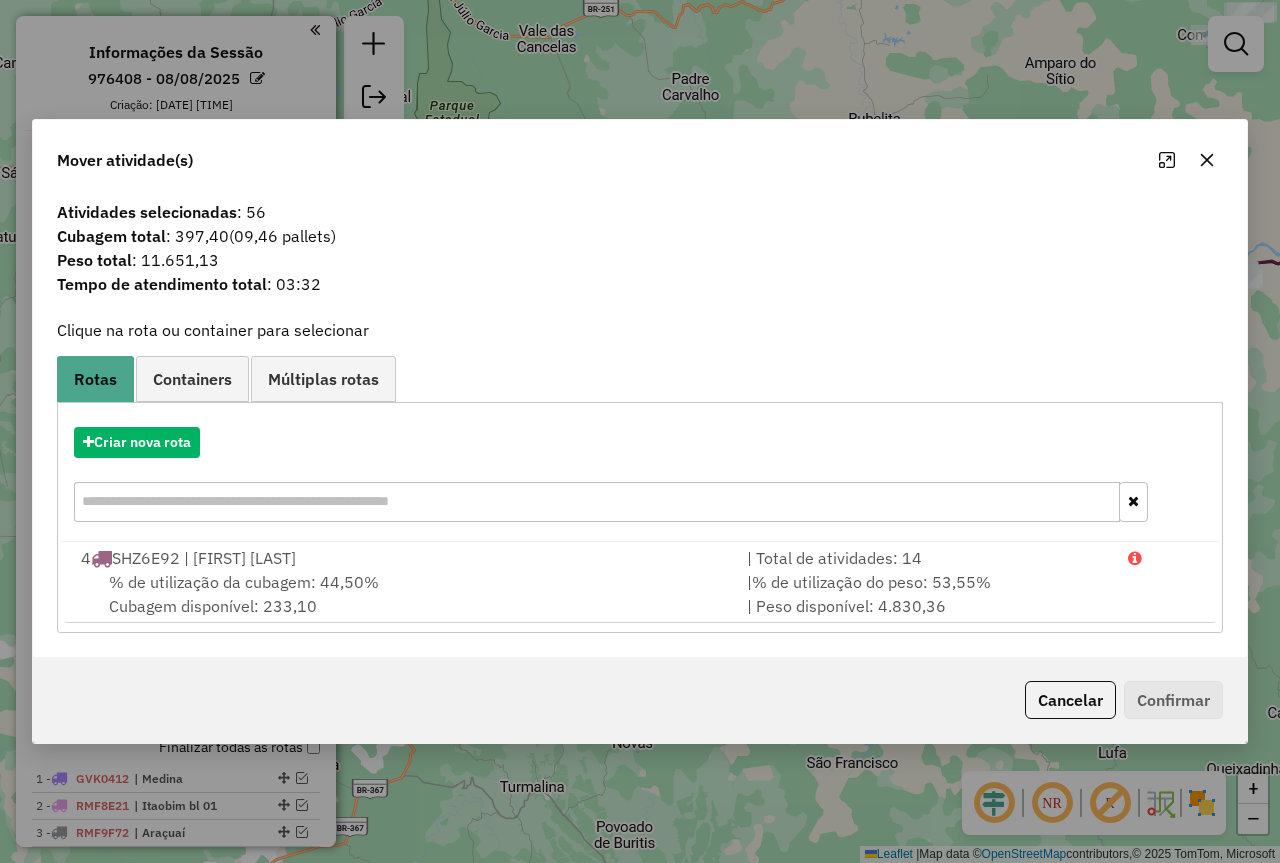 click 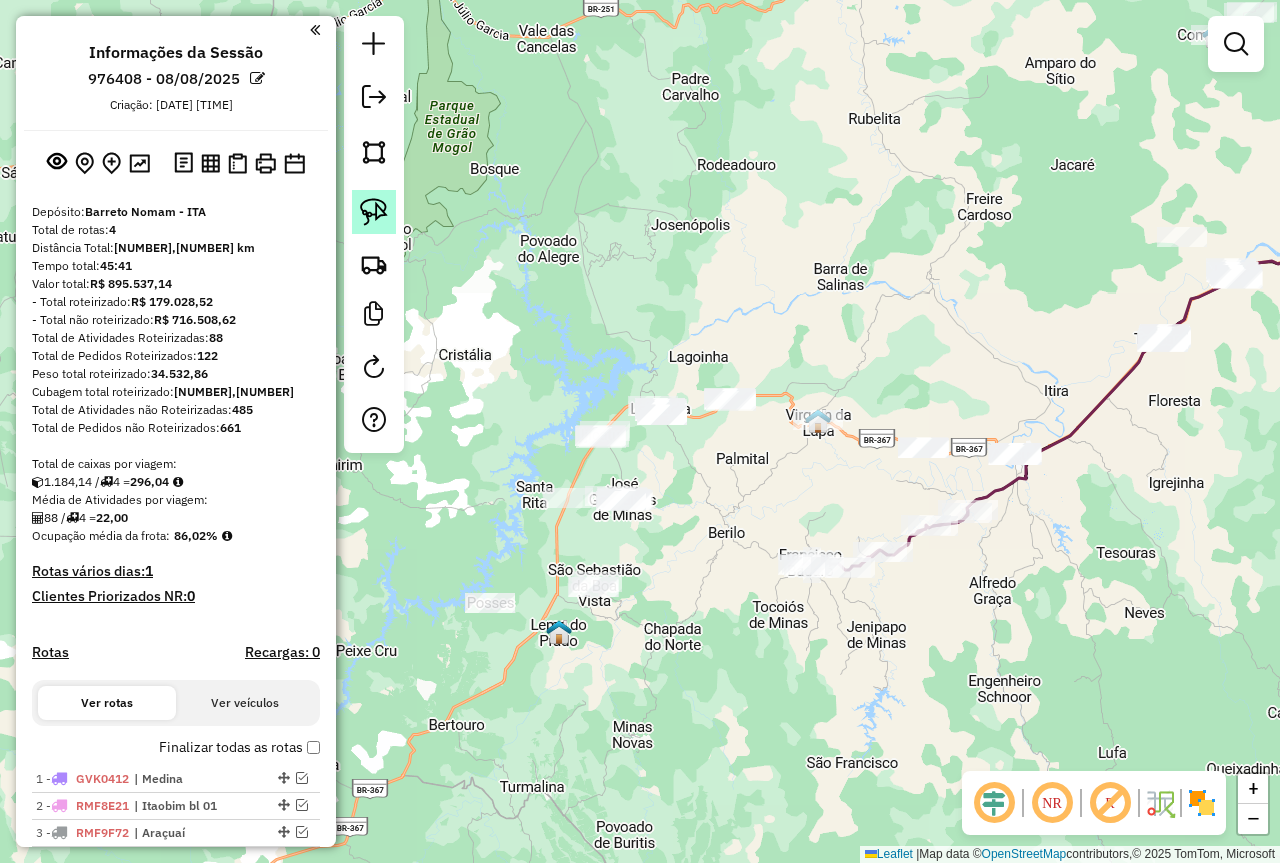 click 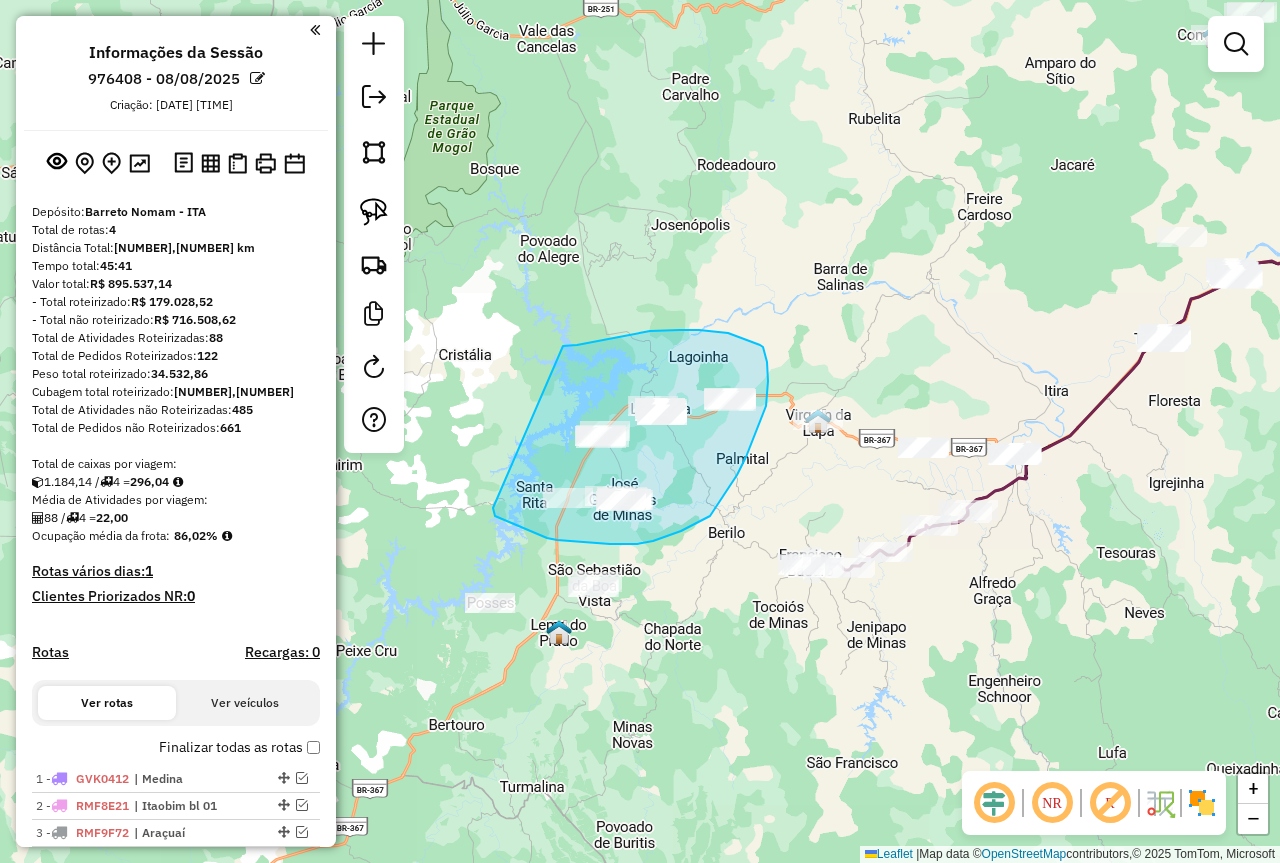 drag, startPoint x: 563, startPoint y: 346, endPoint x: 493, endPoint y: 508, distance: 176.47662 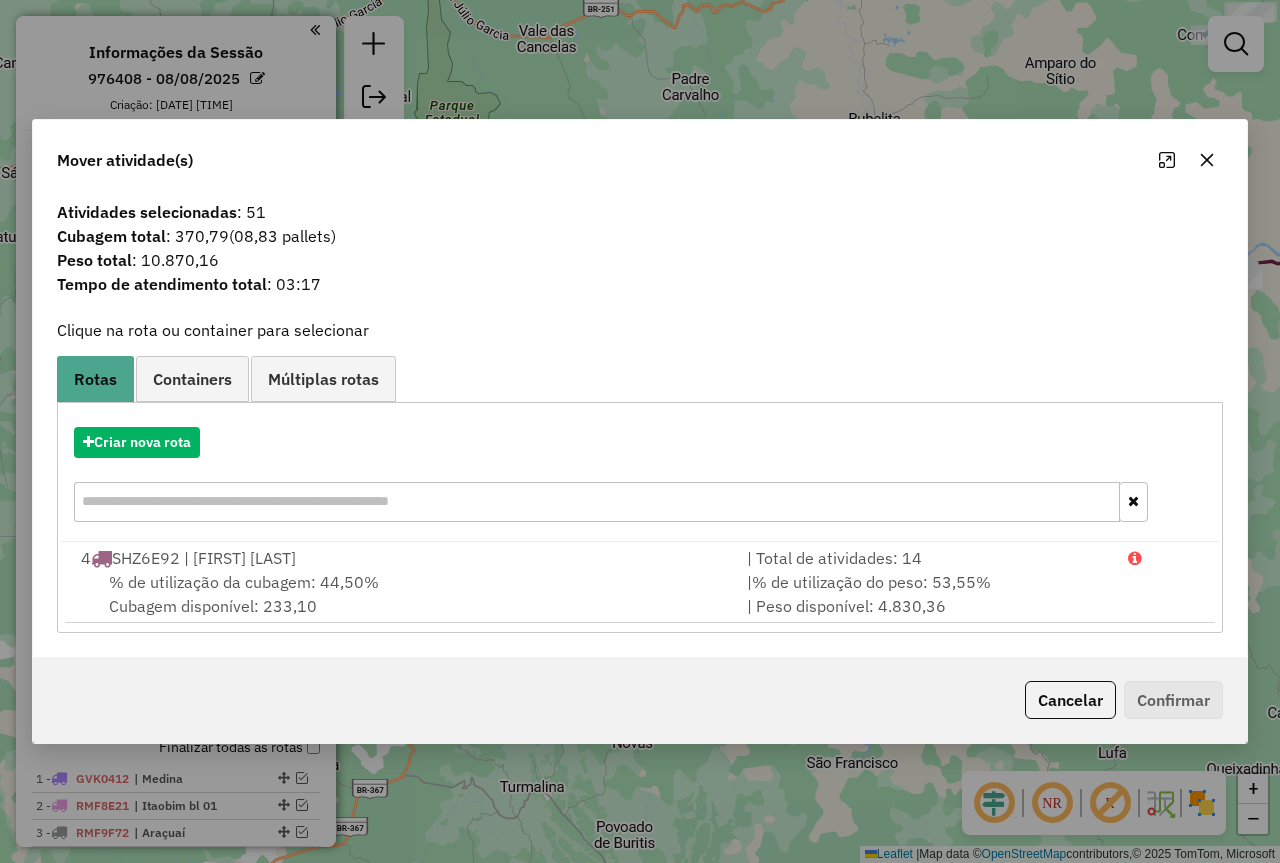 click 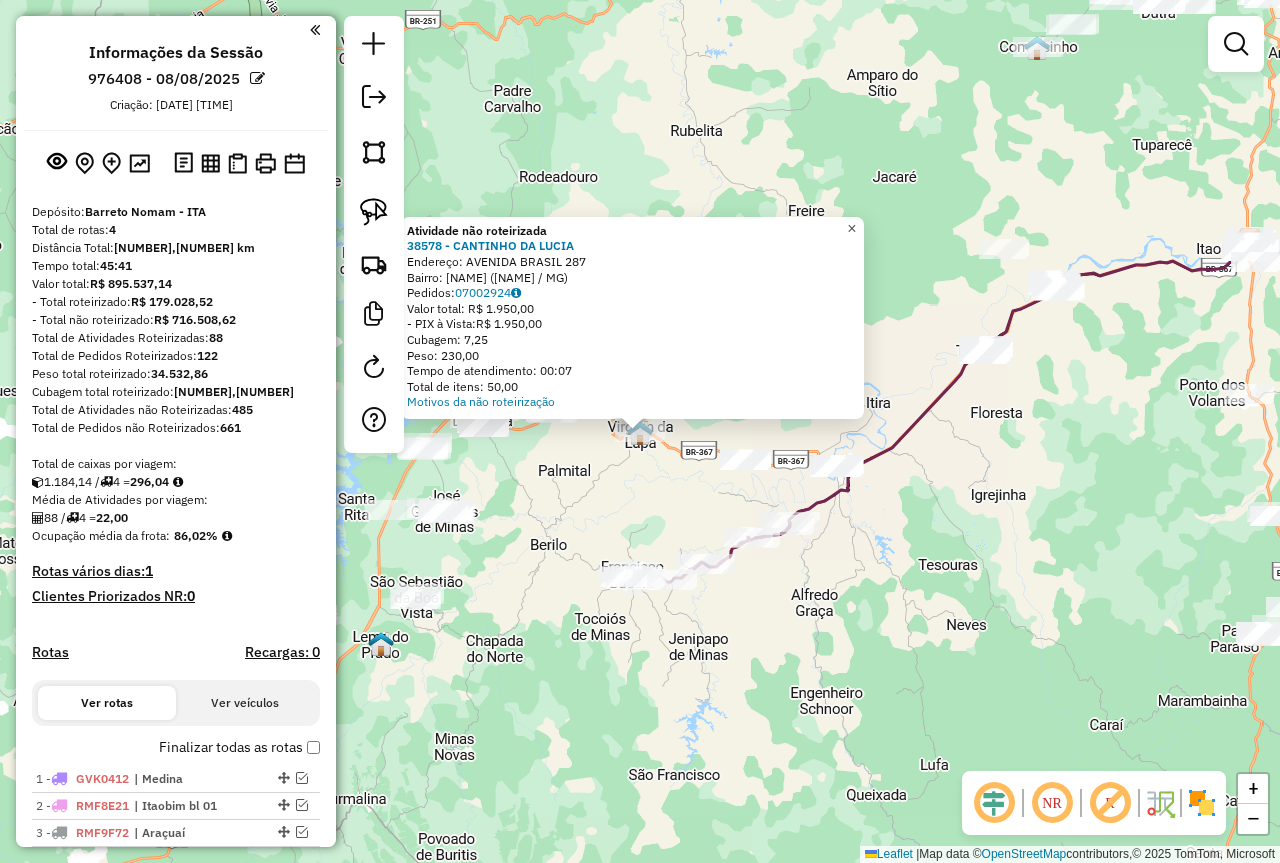 click on "×" 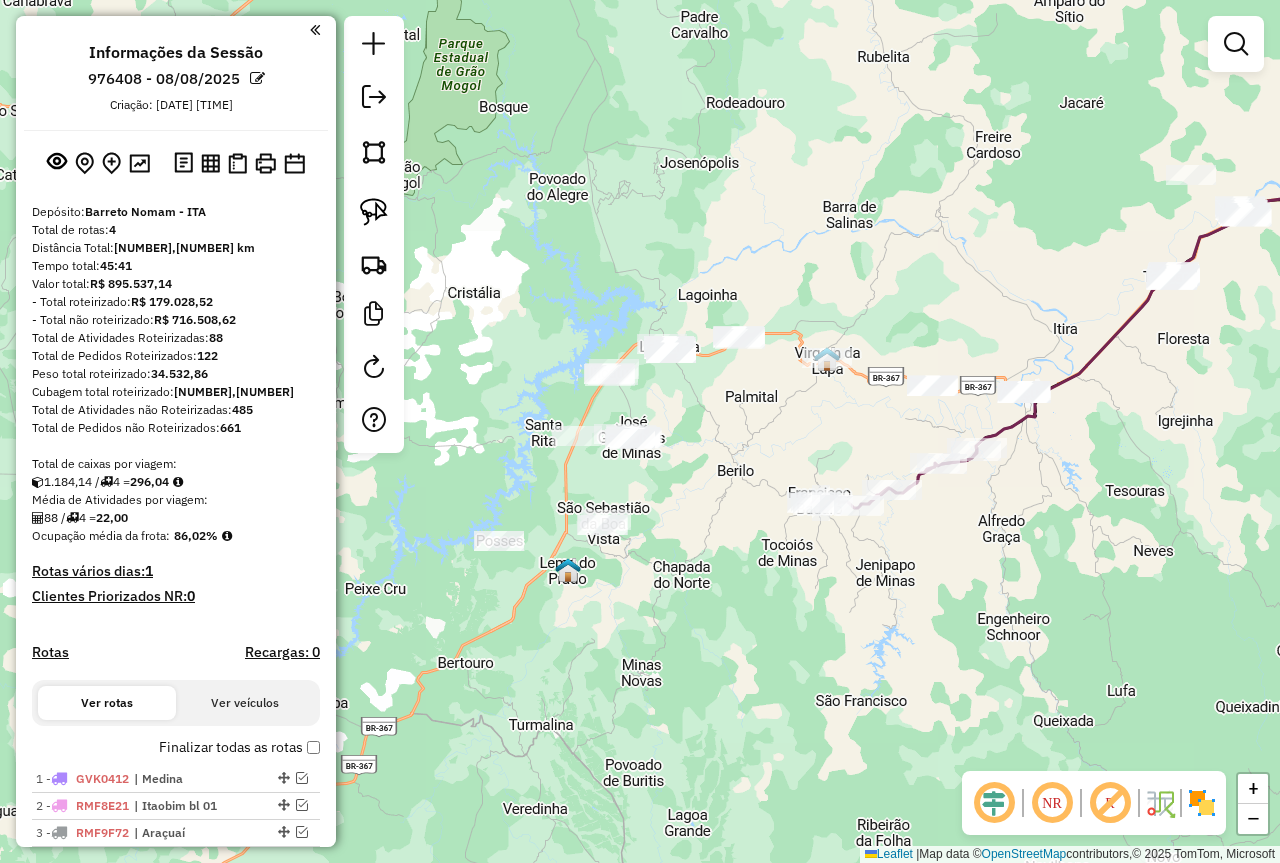 drag, startPoint x: 967, startPoint y: 592, endPoint x: 1154, endPoint y: 518, distance: 201.10942 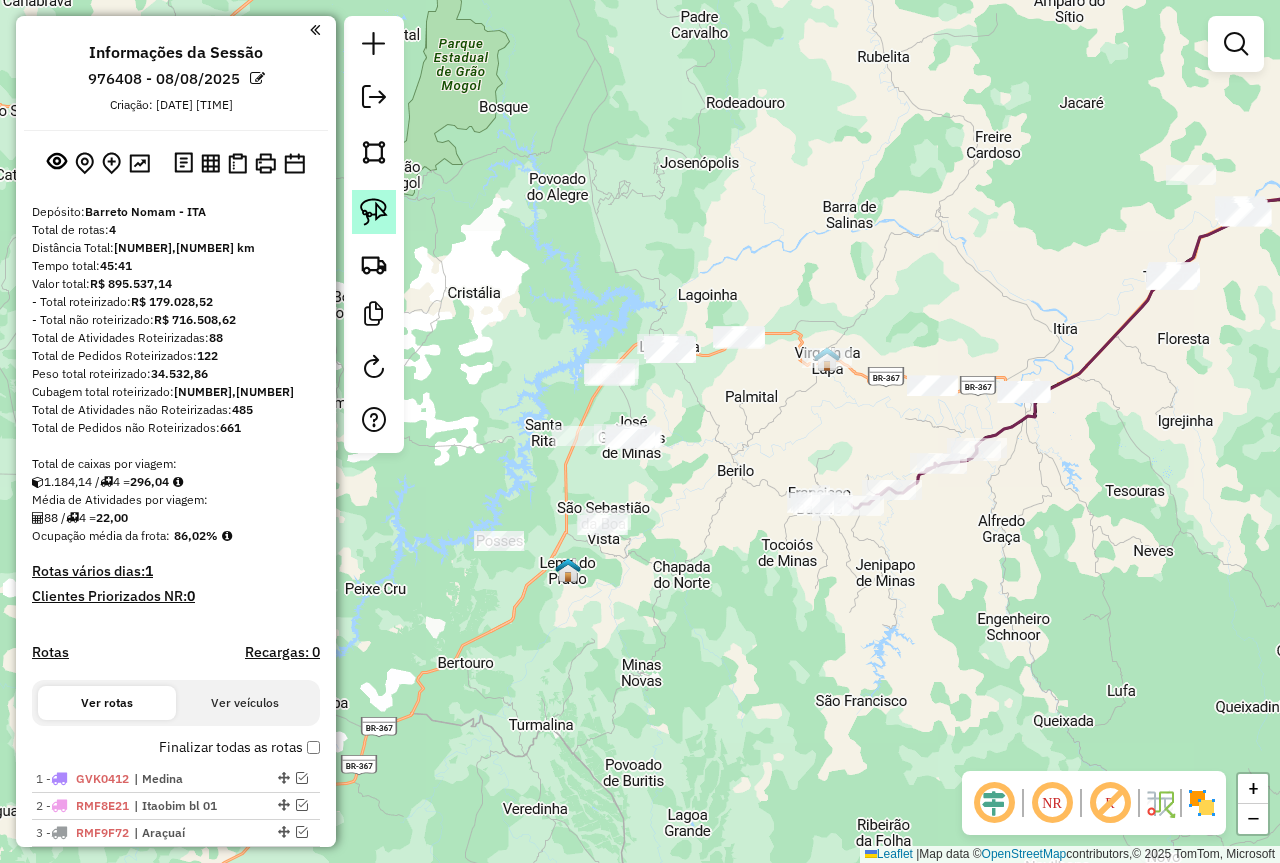 click 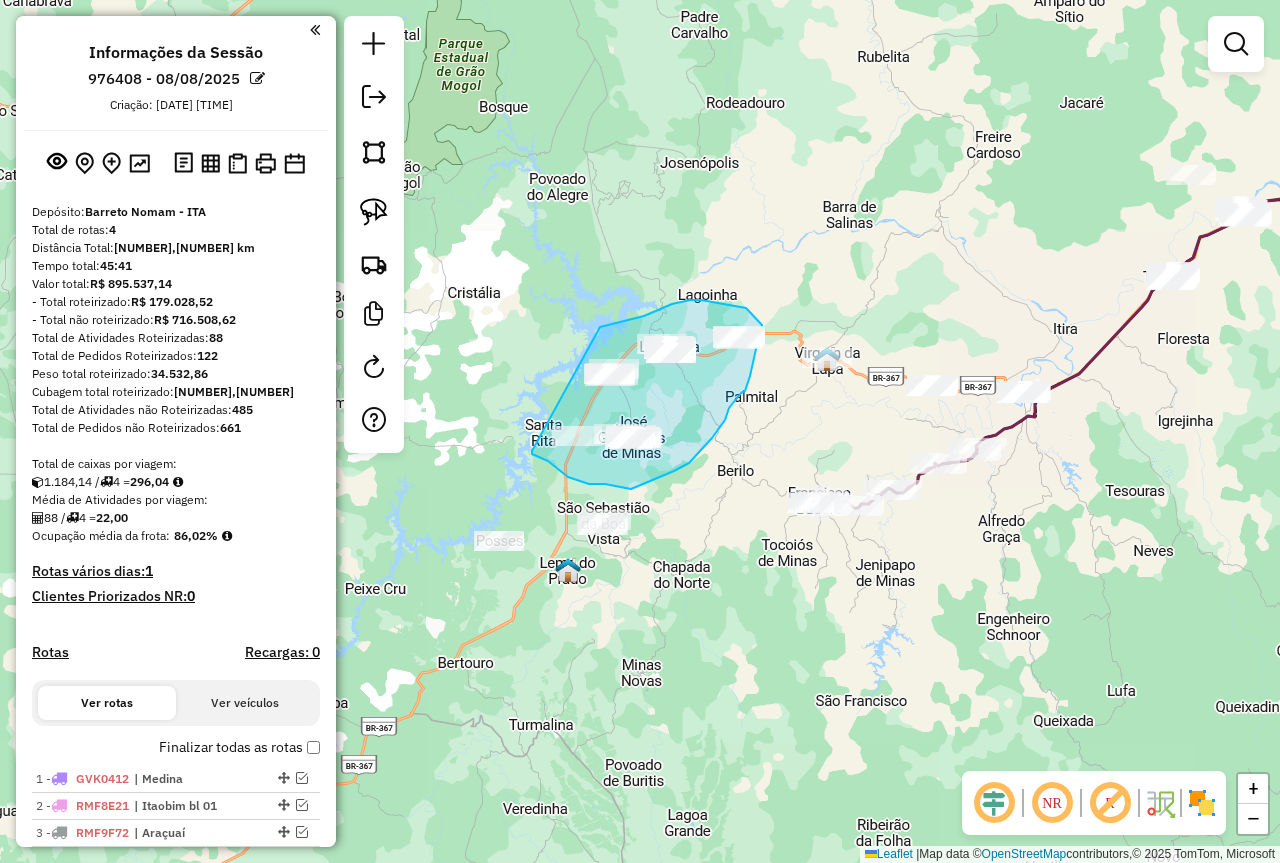 drag, startPoint x: 600, startPoint y: 327, endPoint x: 532, endPoint y: 451, distance: 141.42136 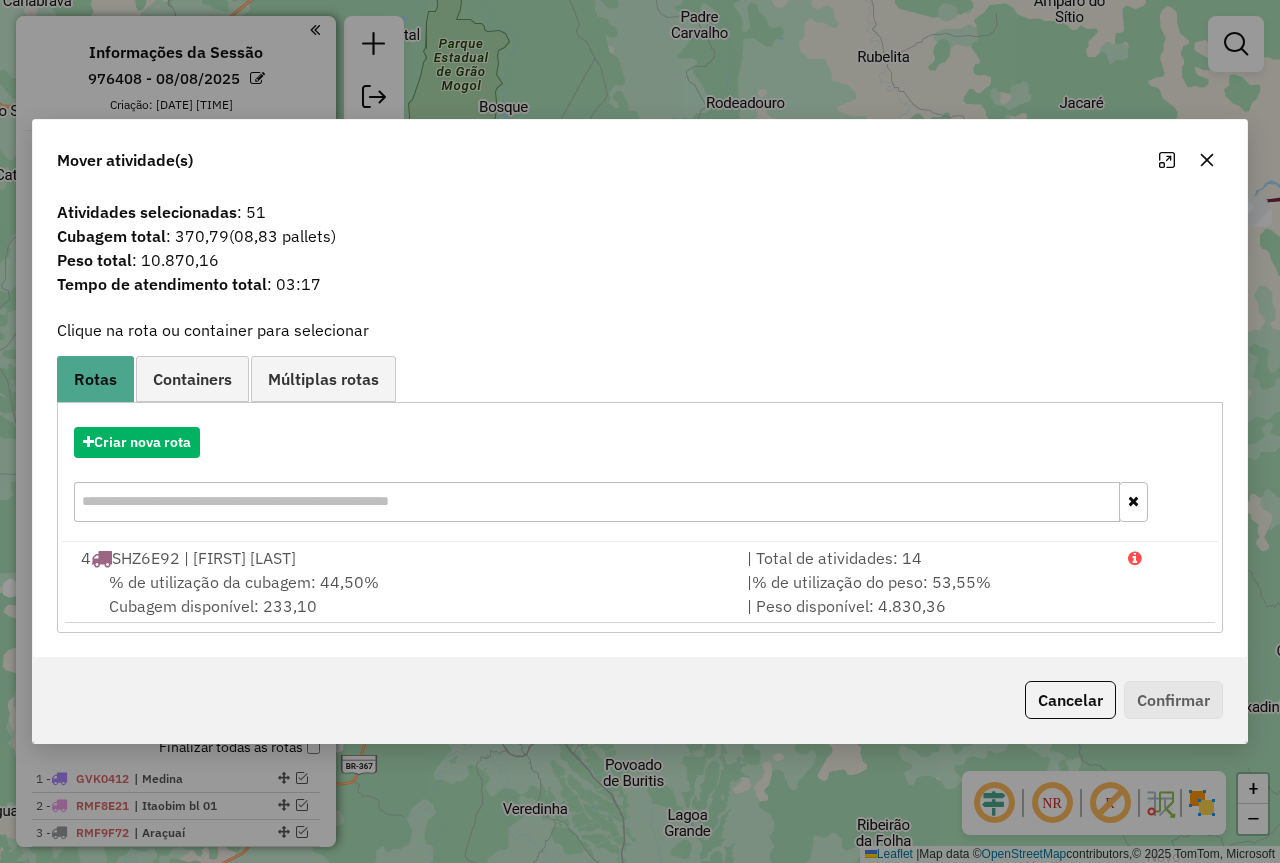 click 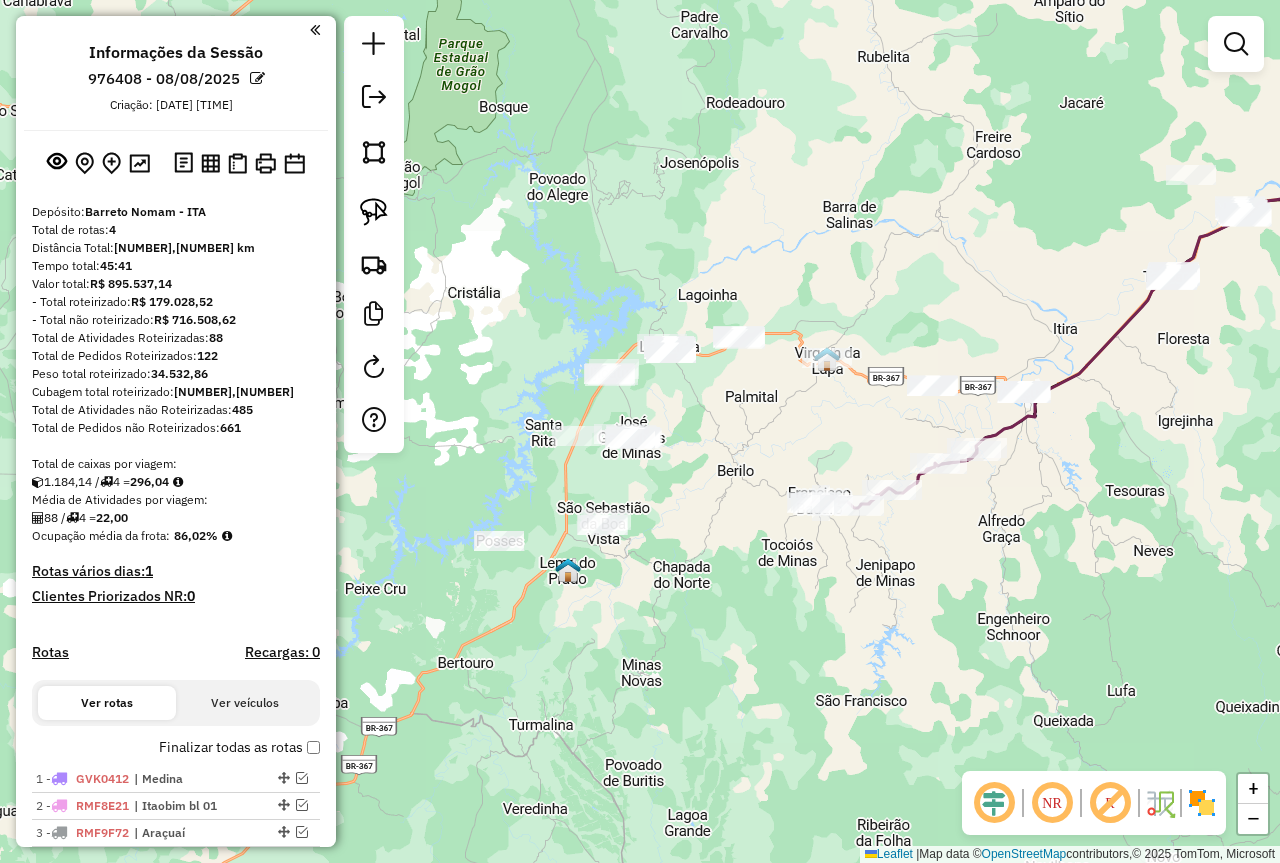 drag, startPoint x: 384, startPoint y: 206, endPoint x: 425, endPoint y: 218, distance: 42.72002 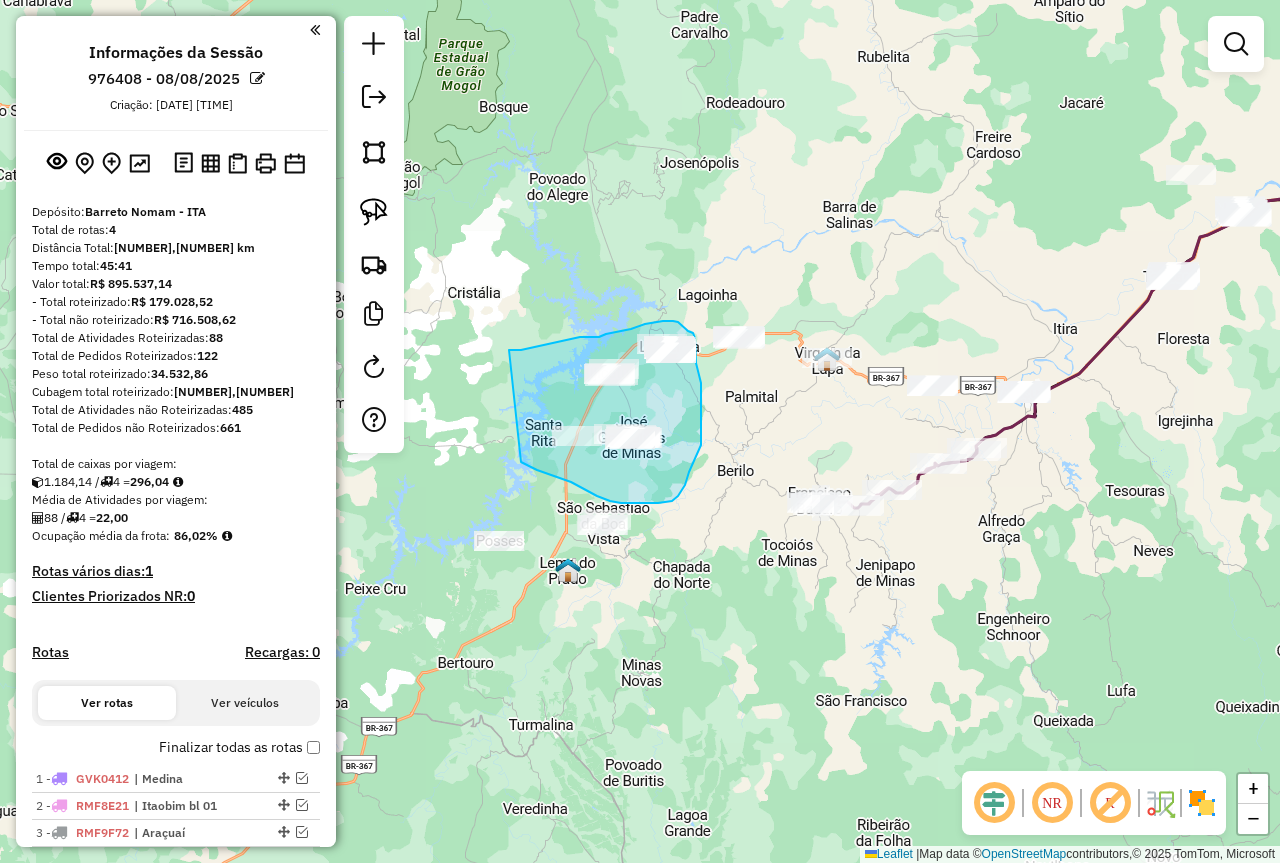 drag, startPoint x: 509, startPoint y: 350, endPoint x: 521, endPoint y: 462, distance: 112.64102 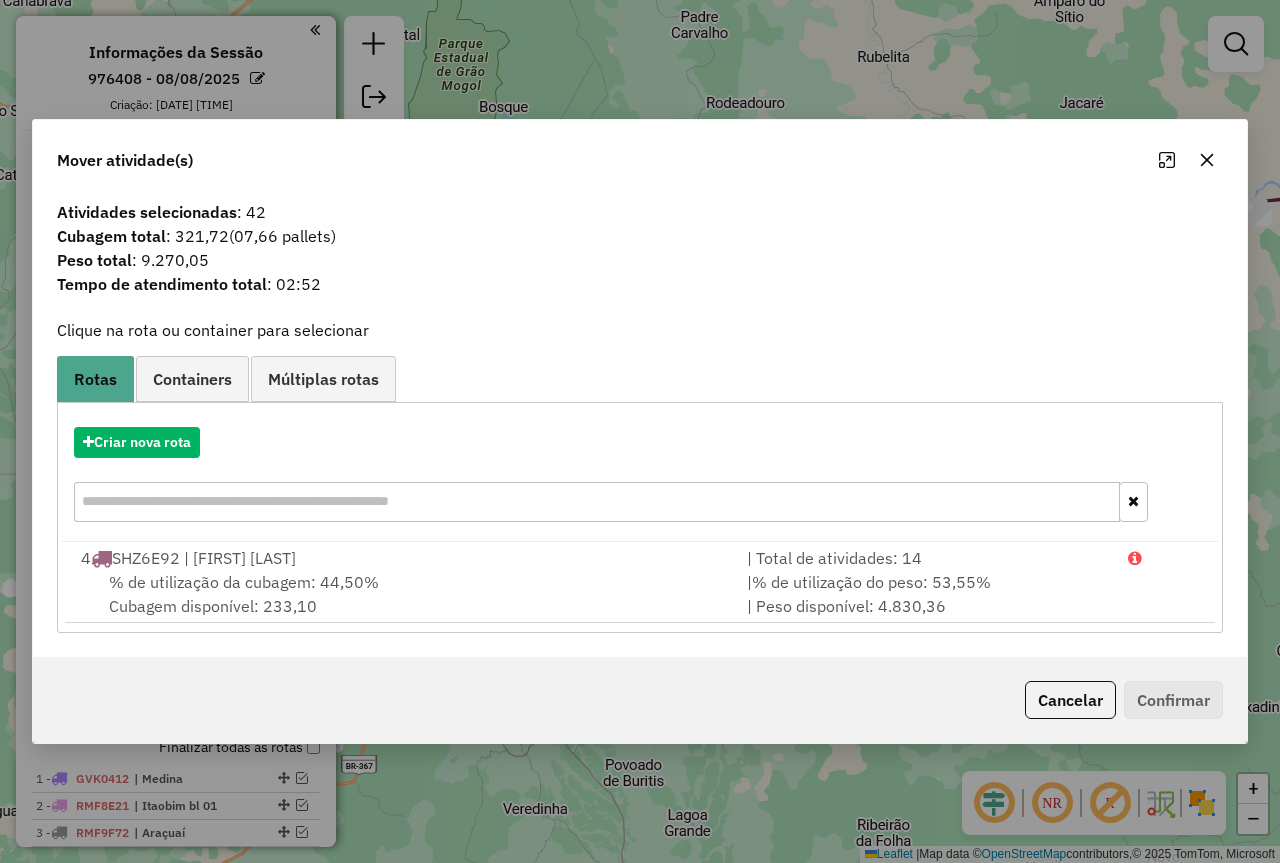 click 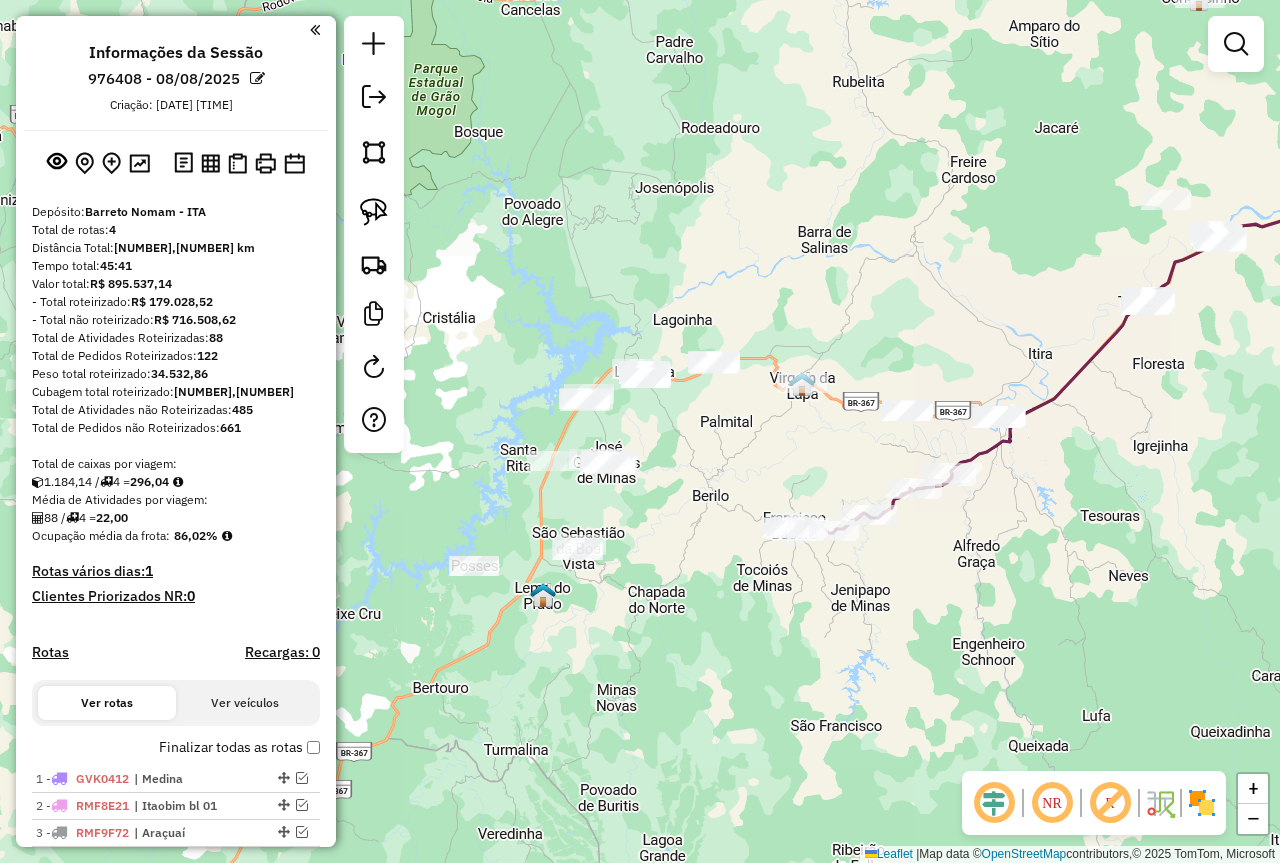 drag, startPoint x: 1148, startPoint y: 513, endPoint x: 1012, endPoint y: 586, distance: 154.35349 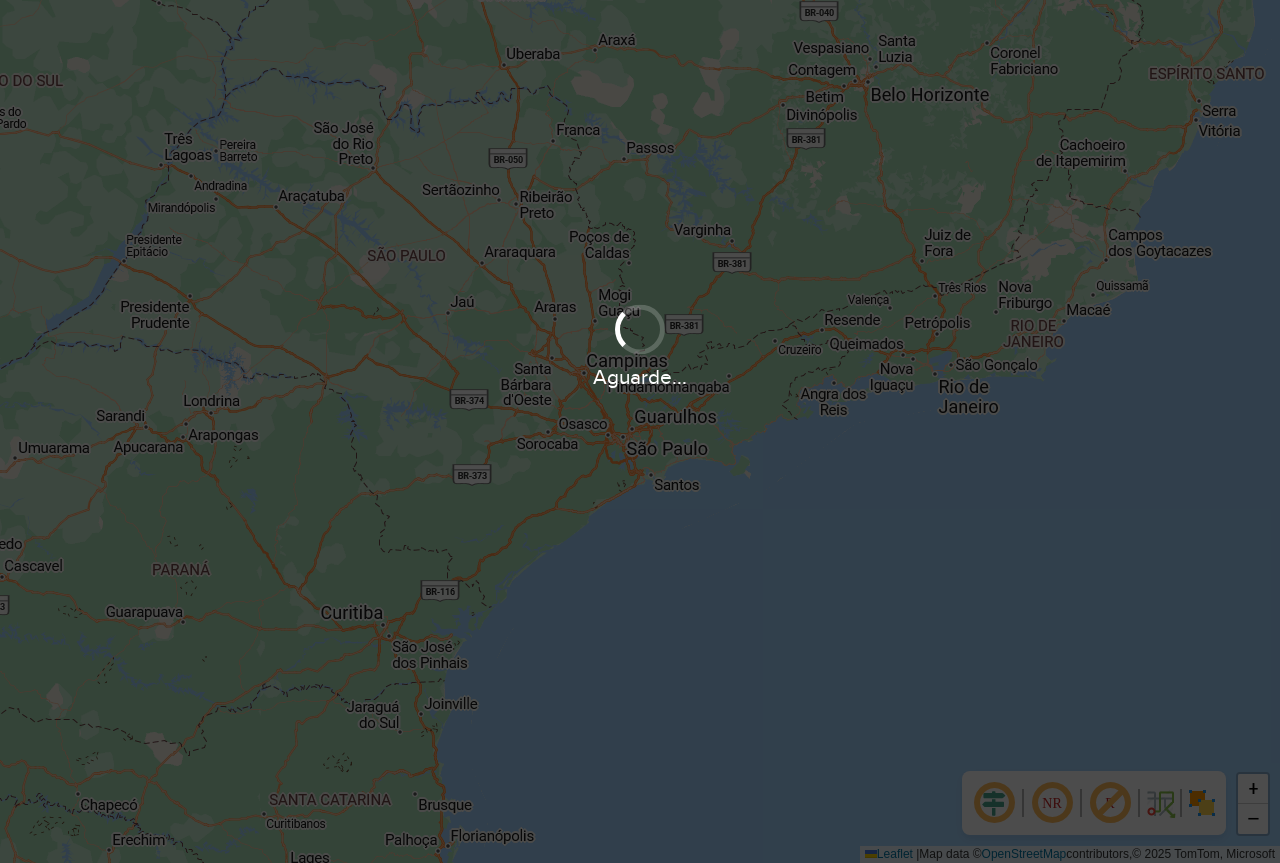 scroll, scrollTop: 0, scrollLeft: 0, axis: both 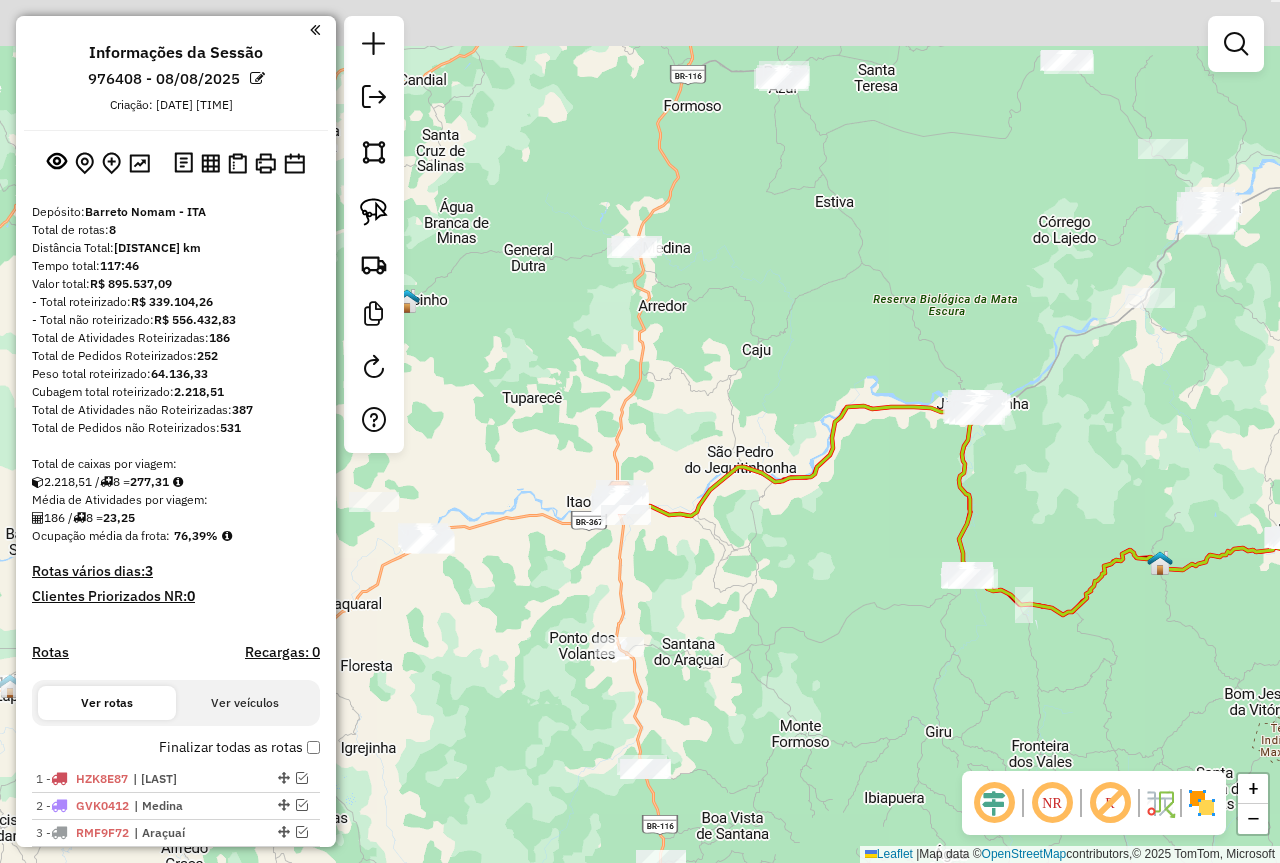 drag, startPoint x: 813, startPoint y: 526, endPoint x: 792, endPoint y: 590, distance: 67.357254 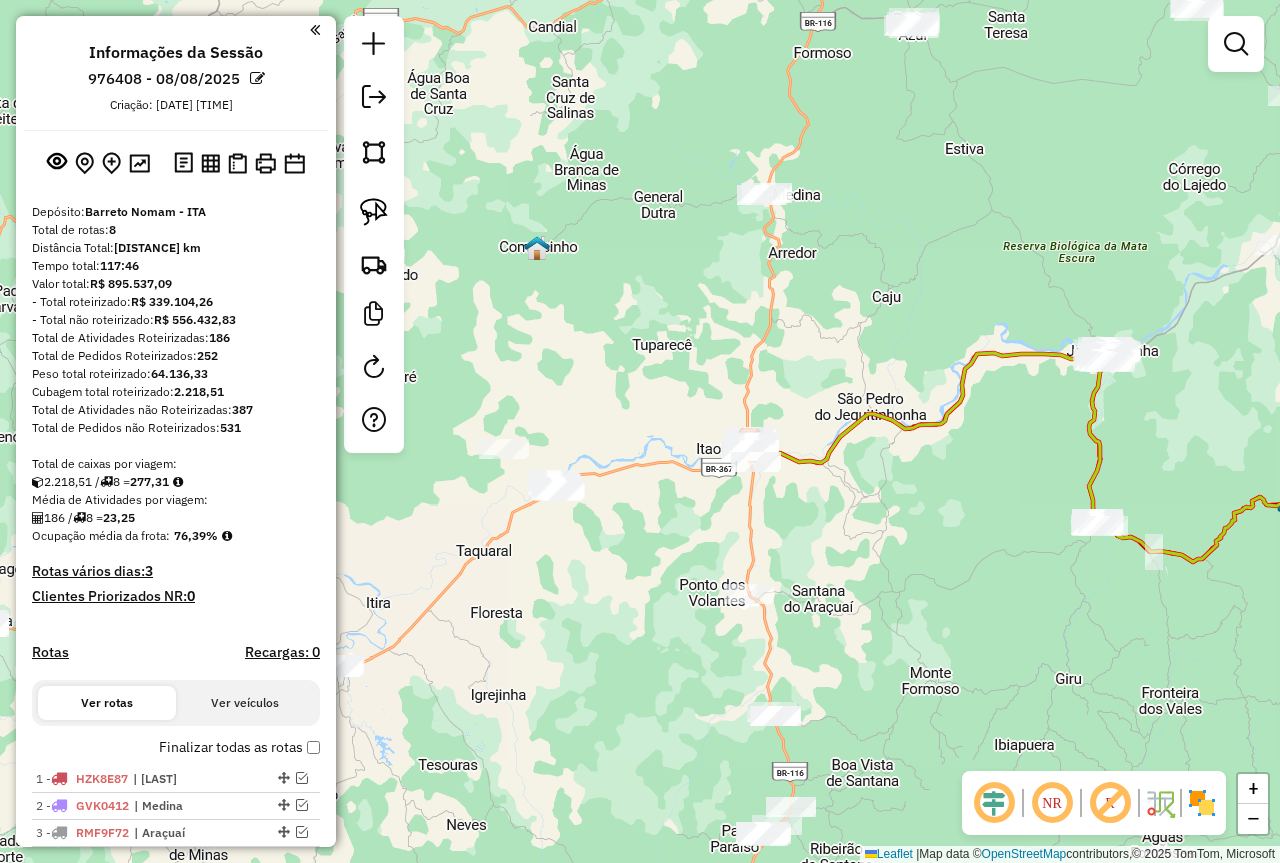 drag, startPoint x: 769, startPoint y: 588, endPoint x: 1087, endPoint y: 430, distance: 355.0887 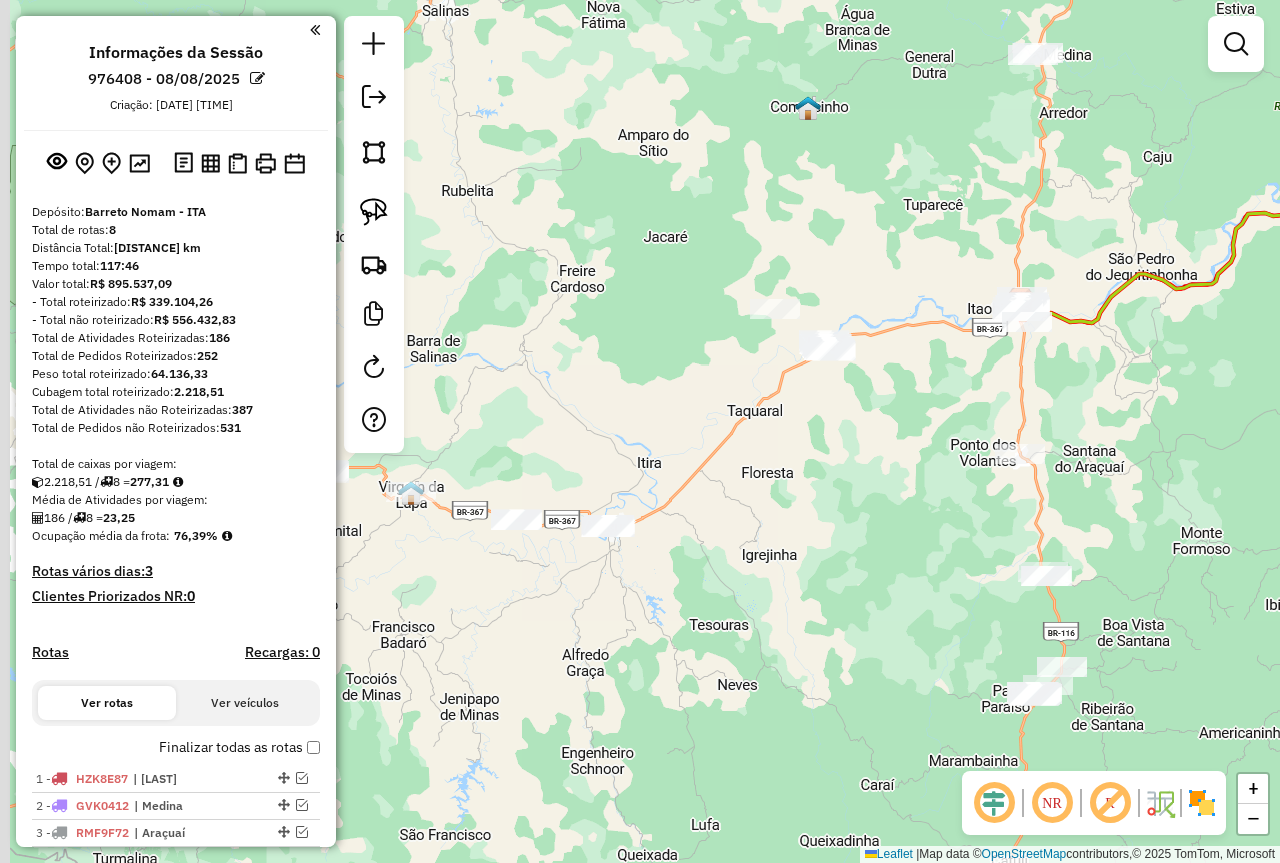 drag, startPoint x: 751, startPoint y: 625, endPoint x: 931, endPoint y: 504, distance: 216.88937 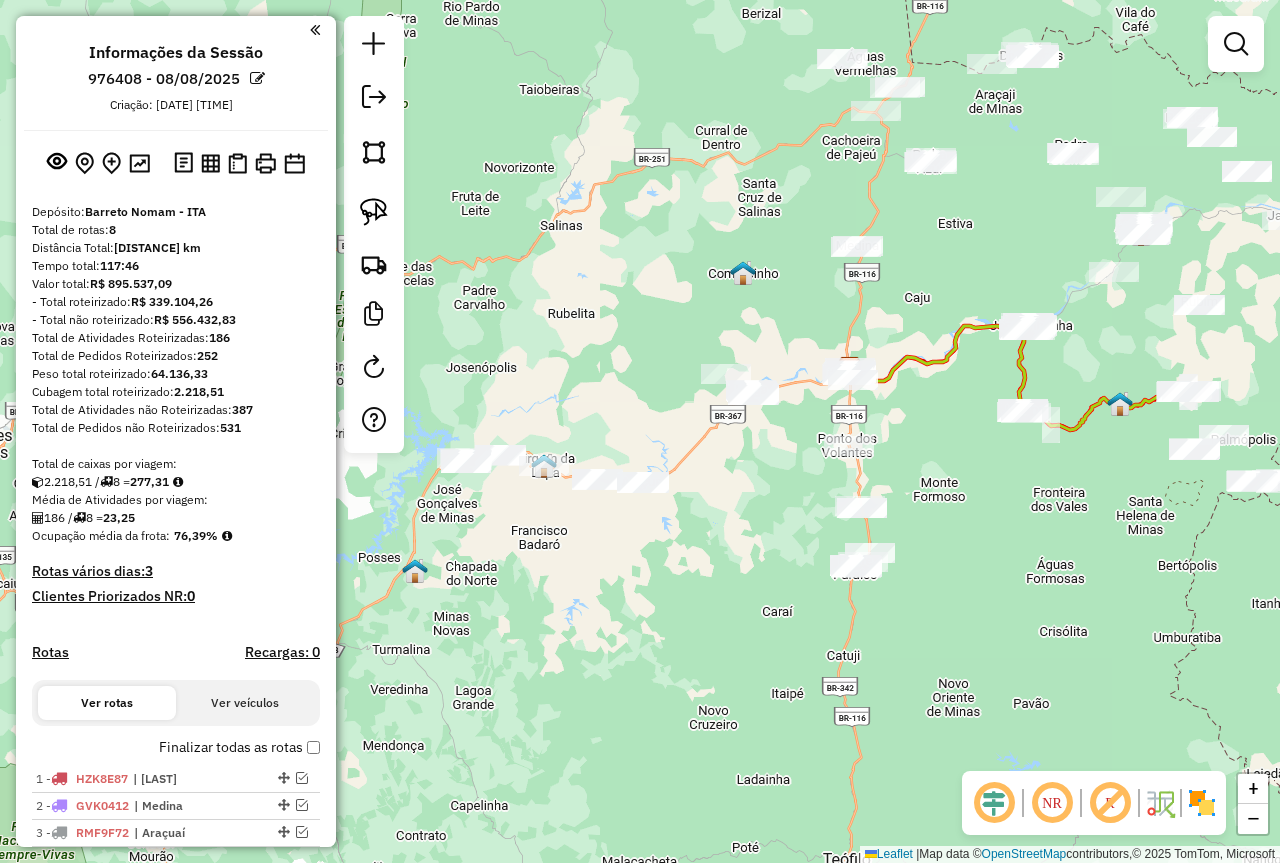 drag, startPoint x: 696, startPoint y: 541, endPoint x: 473, endPoint y: 621, distance: 236.9156 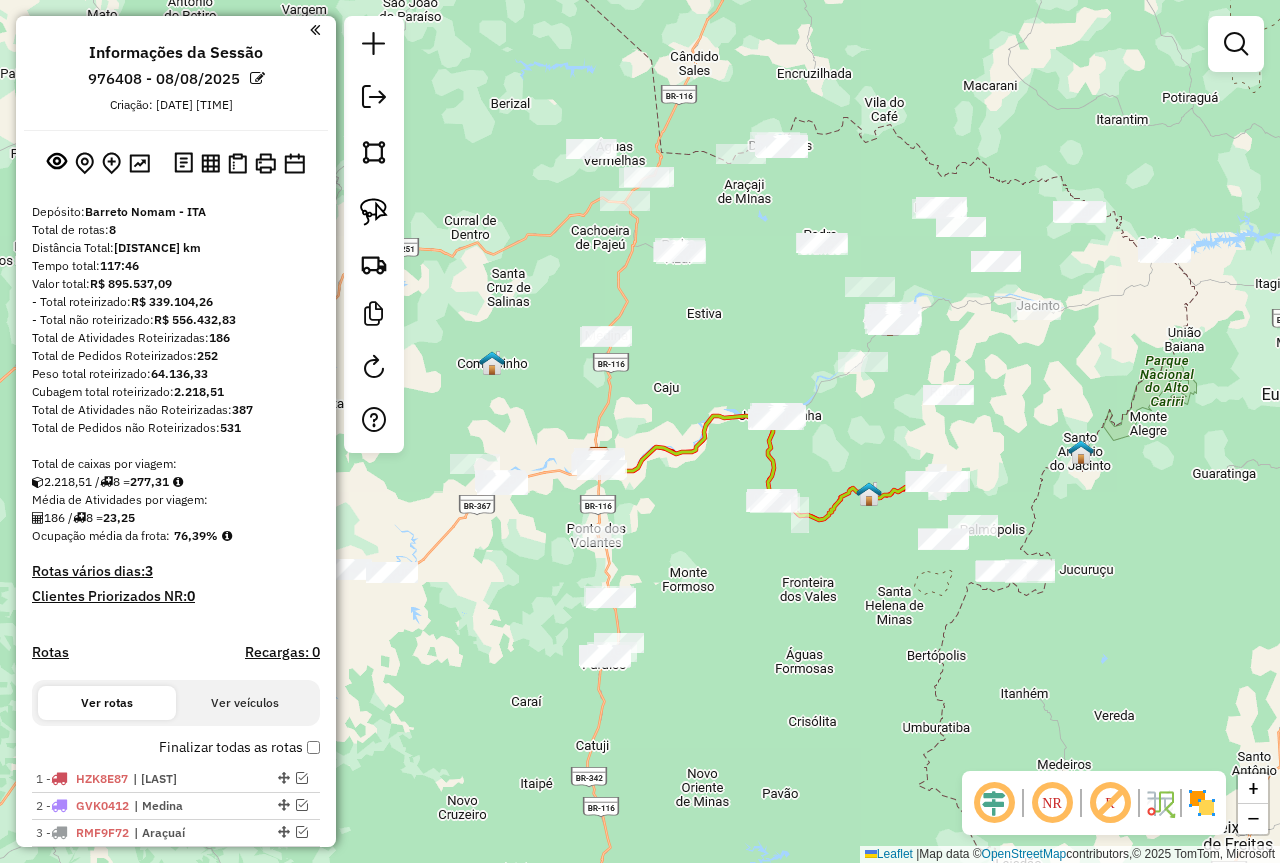 drag, startPoint x: 805, startPoint y: 342, endPoint x: 668, endPoint y: 319, distance: 138.91724 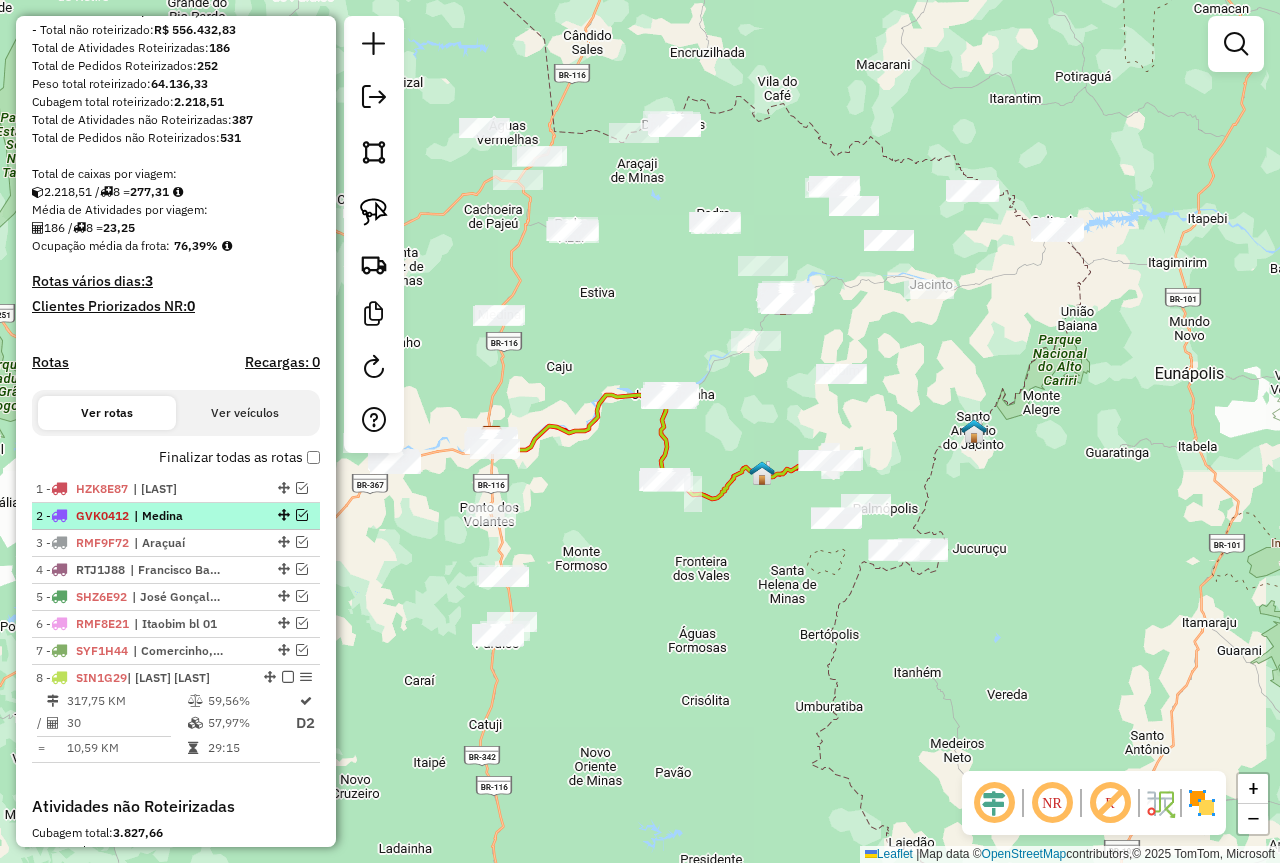 scroll, scrollTop: 300, scrollLeft: 0, axis: vertical 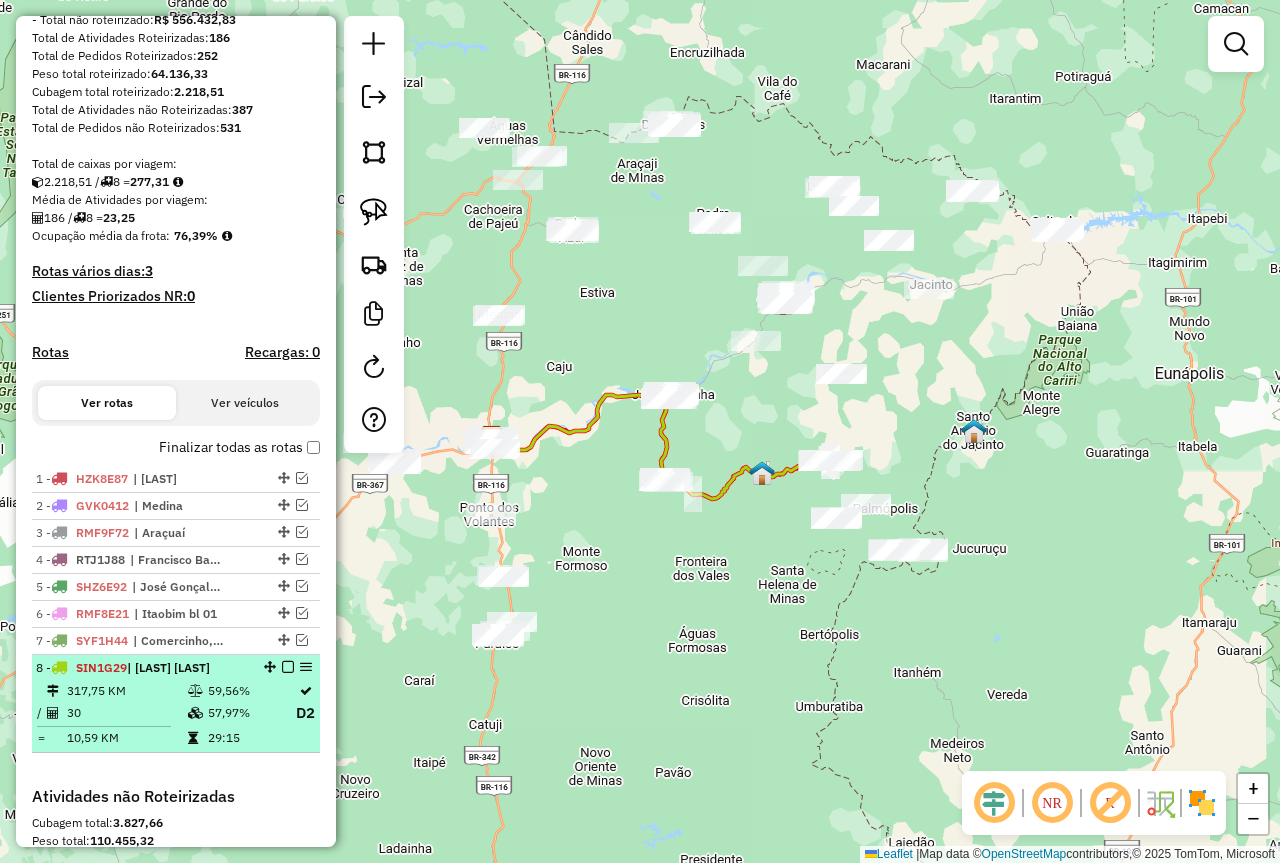 click at bounding box center [288, 667] 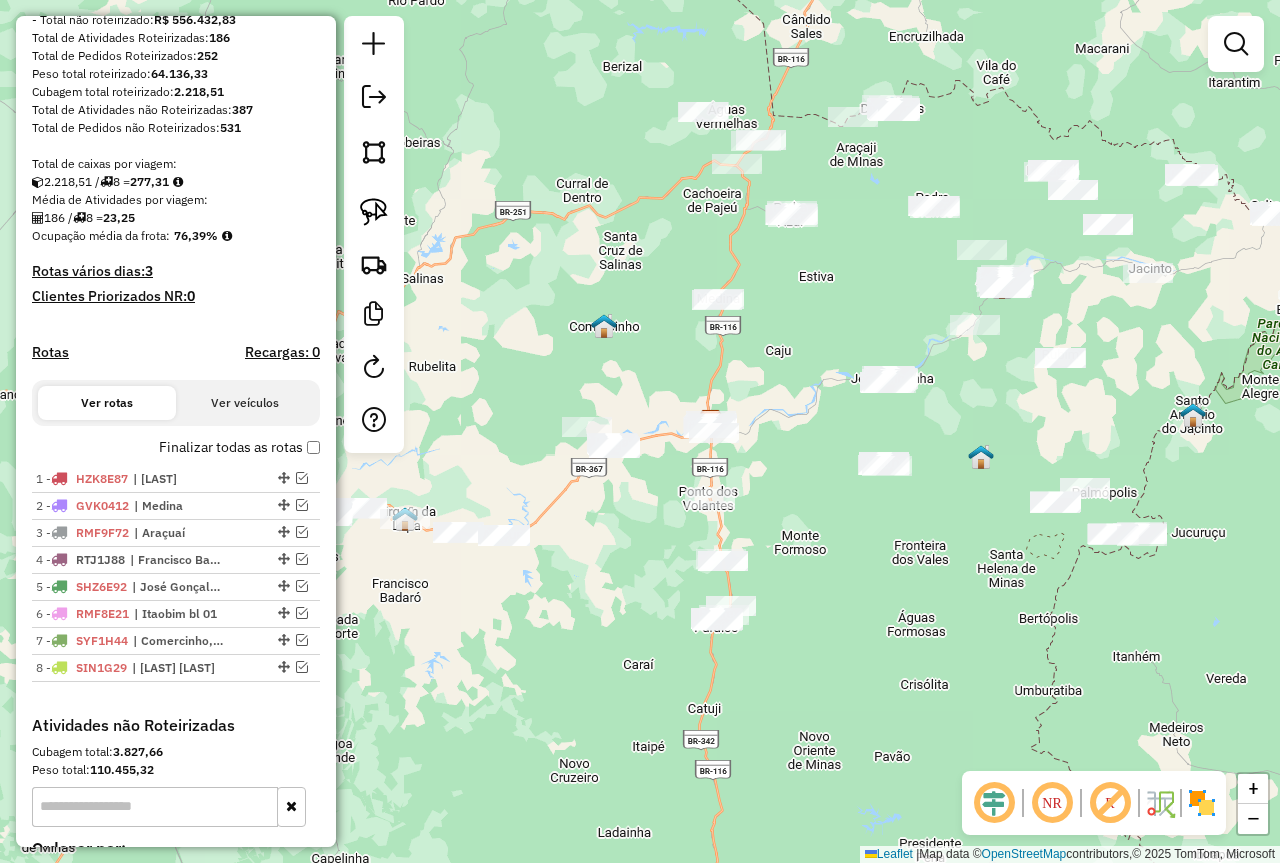 drag, startPoint x: 588, startPoint y: 665, endPoint x: 807, endPoint y: 649, distance: 219.5837 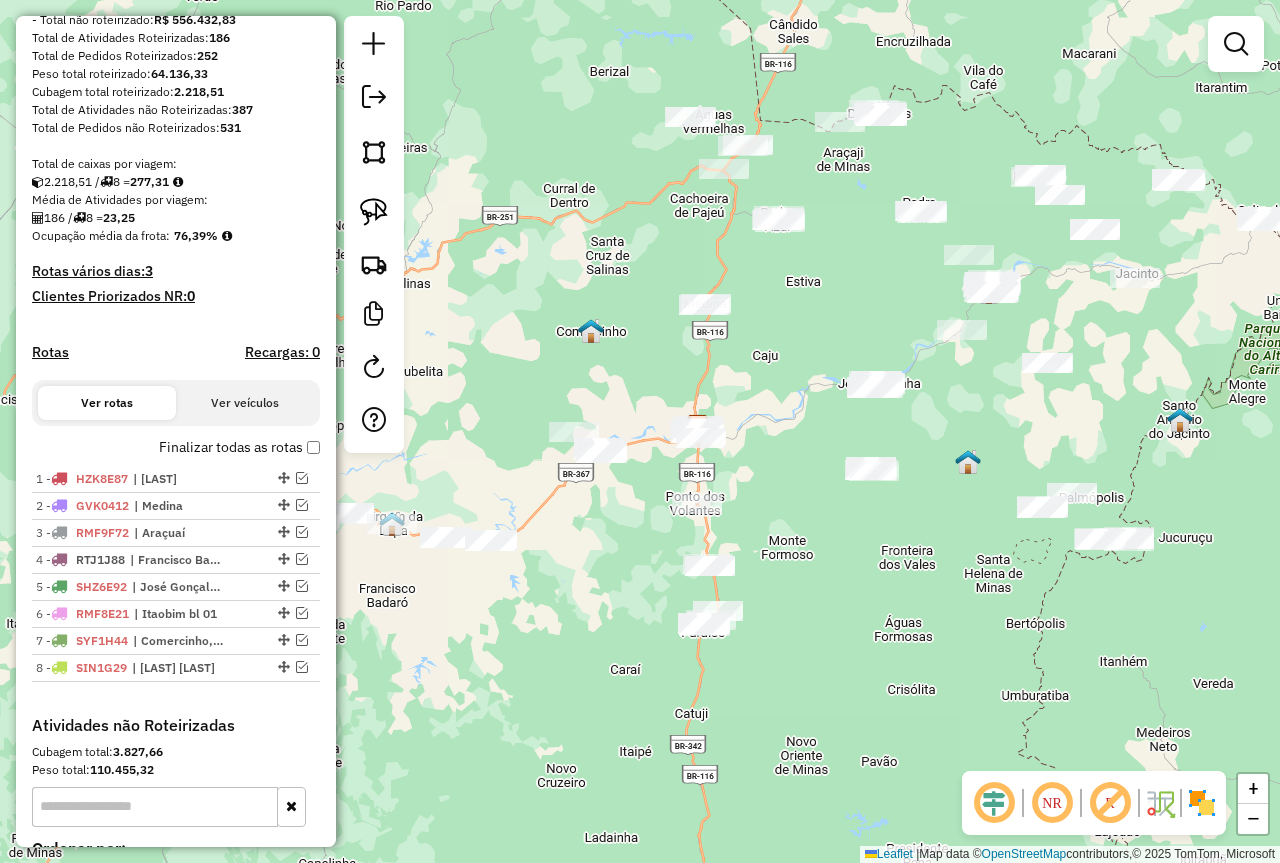 click 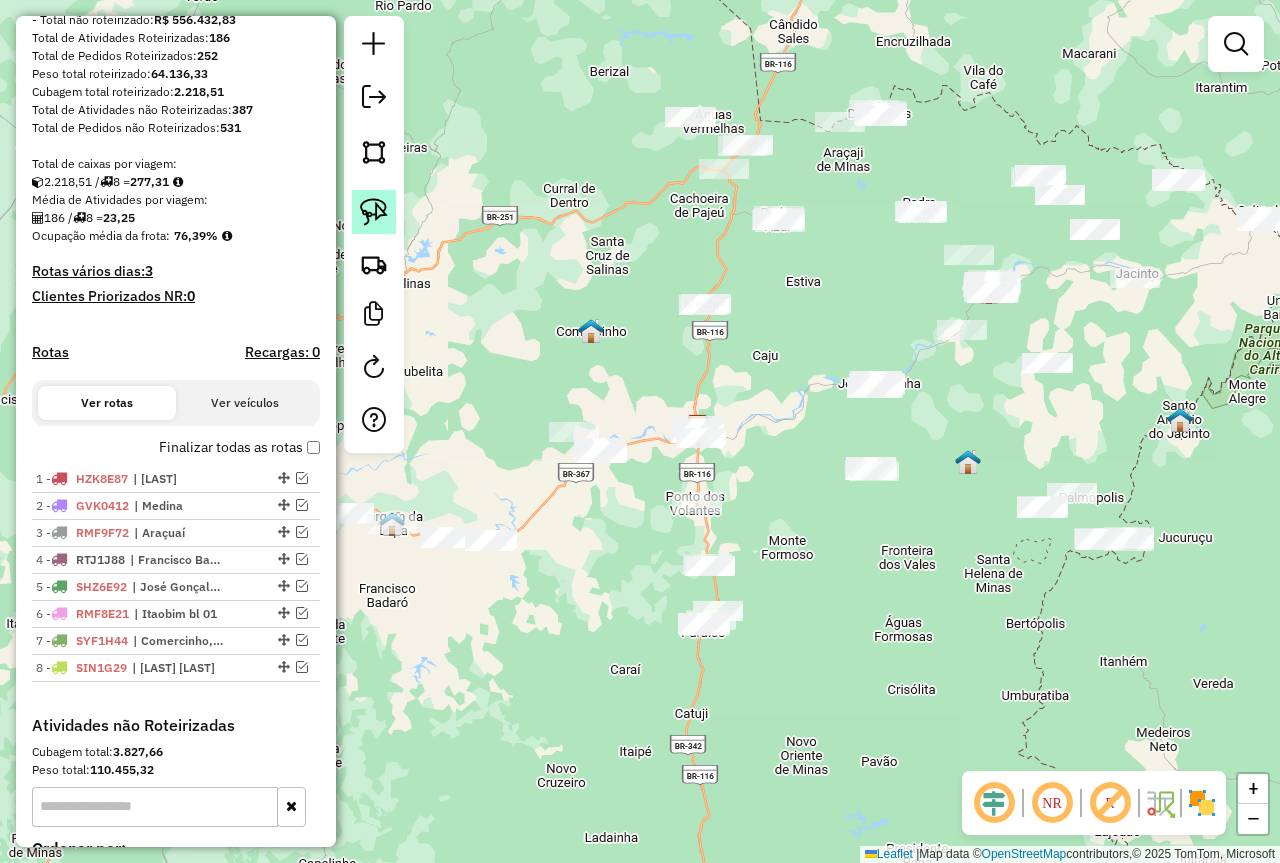 click 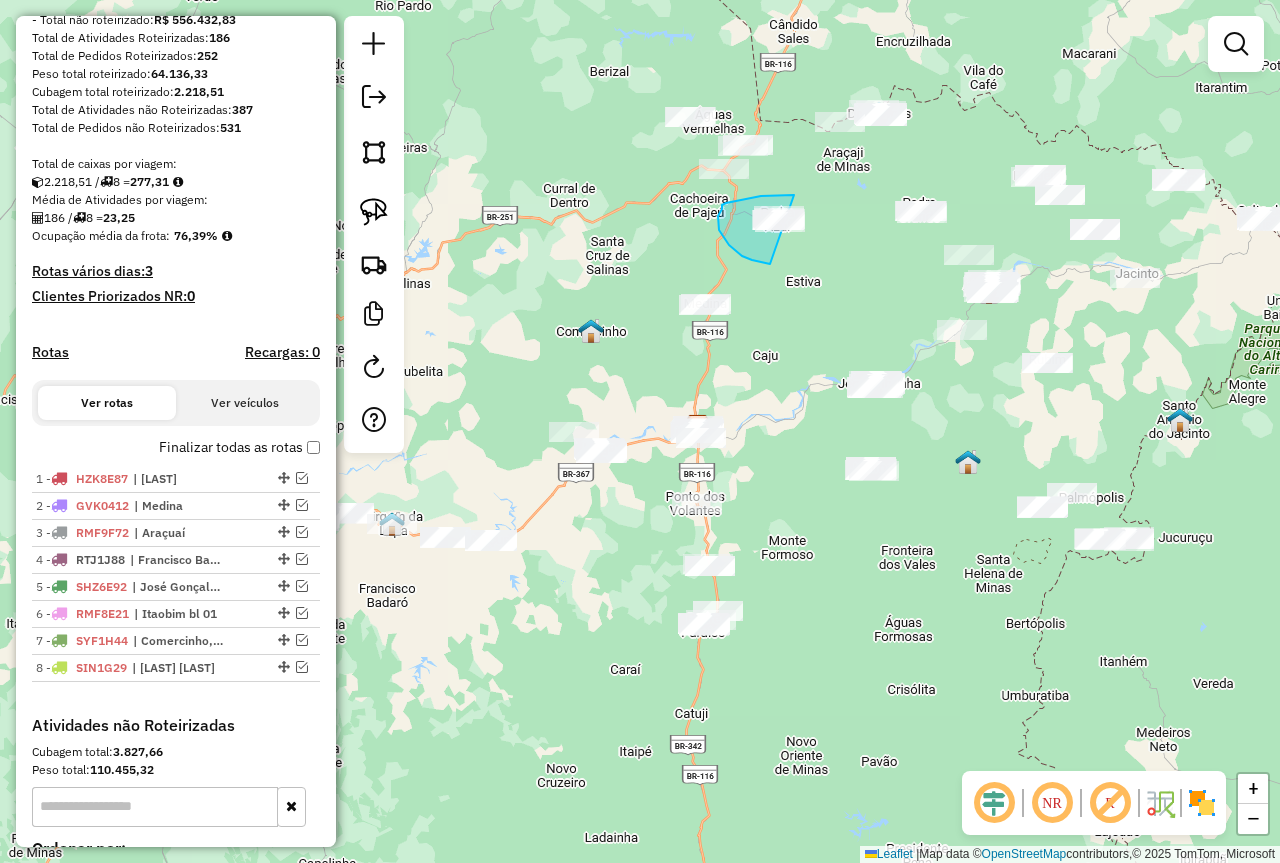 drag, startPoint x: 794, startPoint y: 195, endPoint x: 827, endPoint y: 237, distance: 53.413483 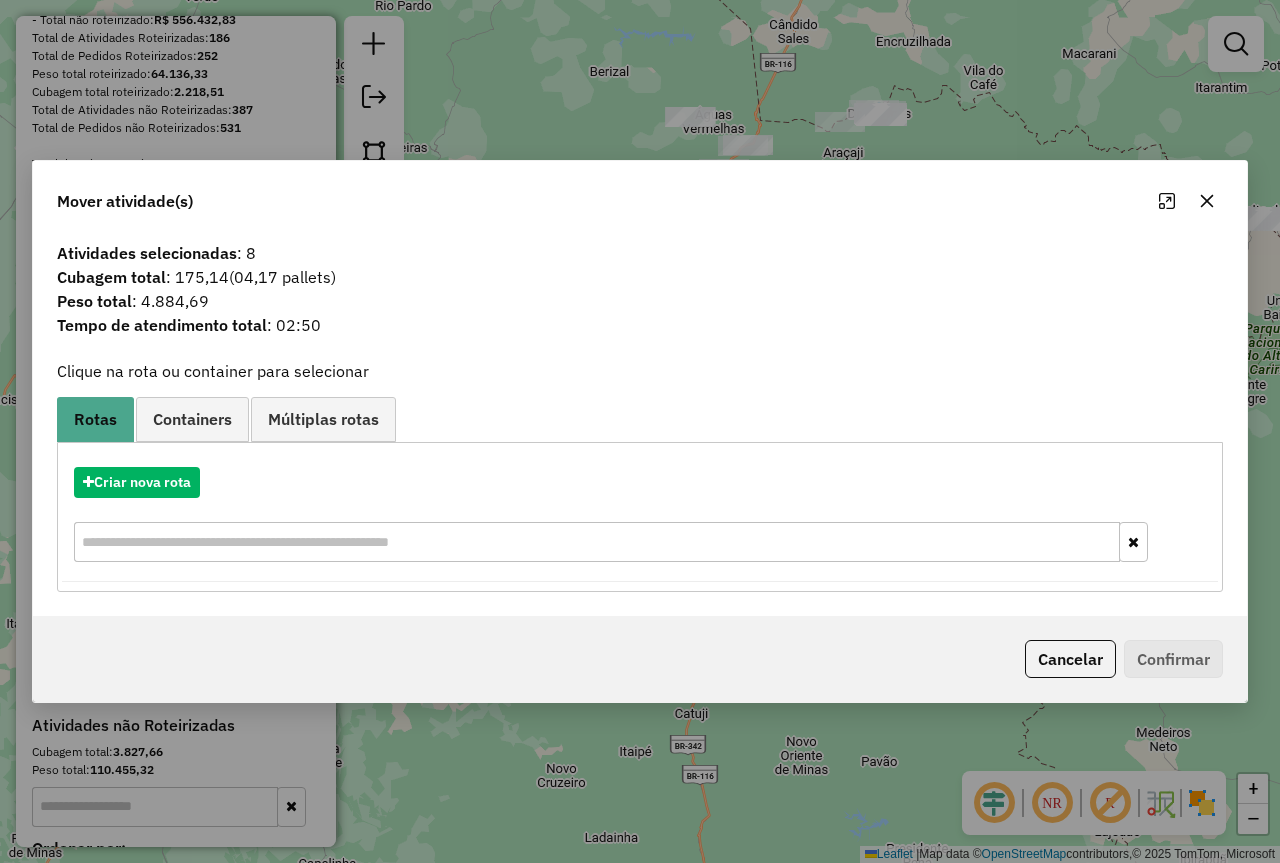 click 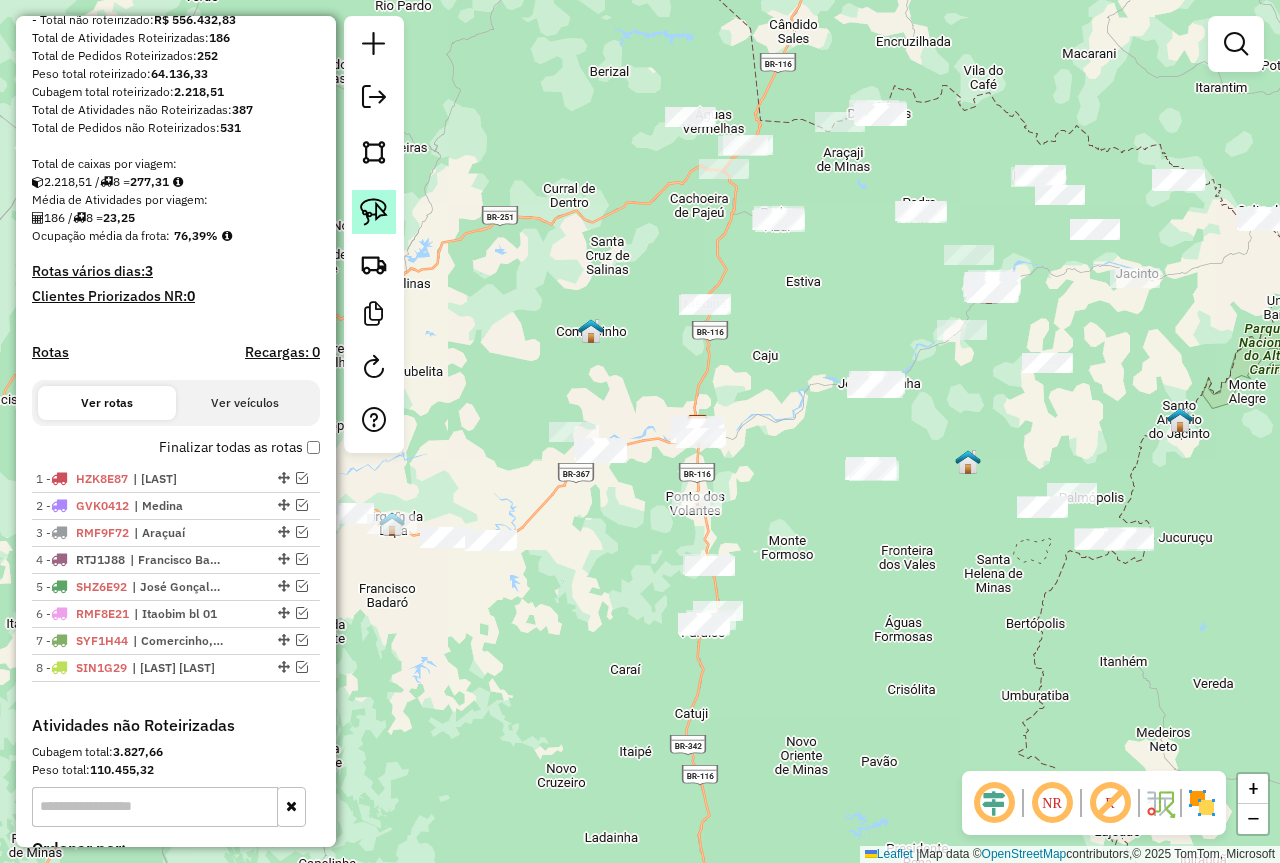 click 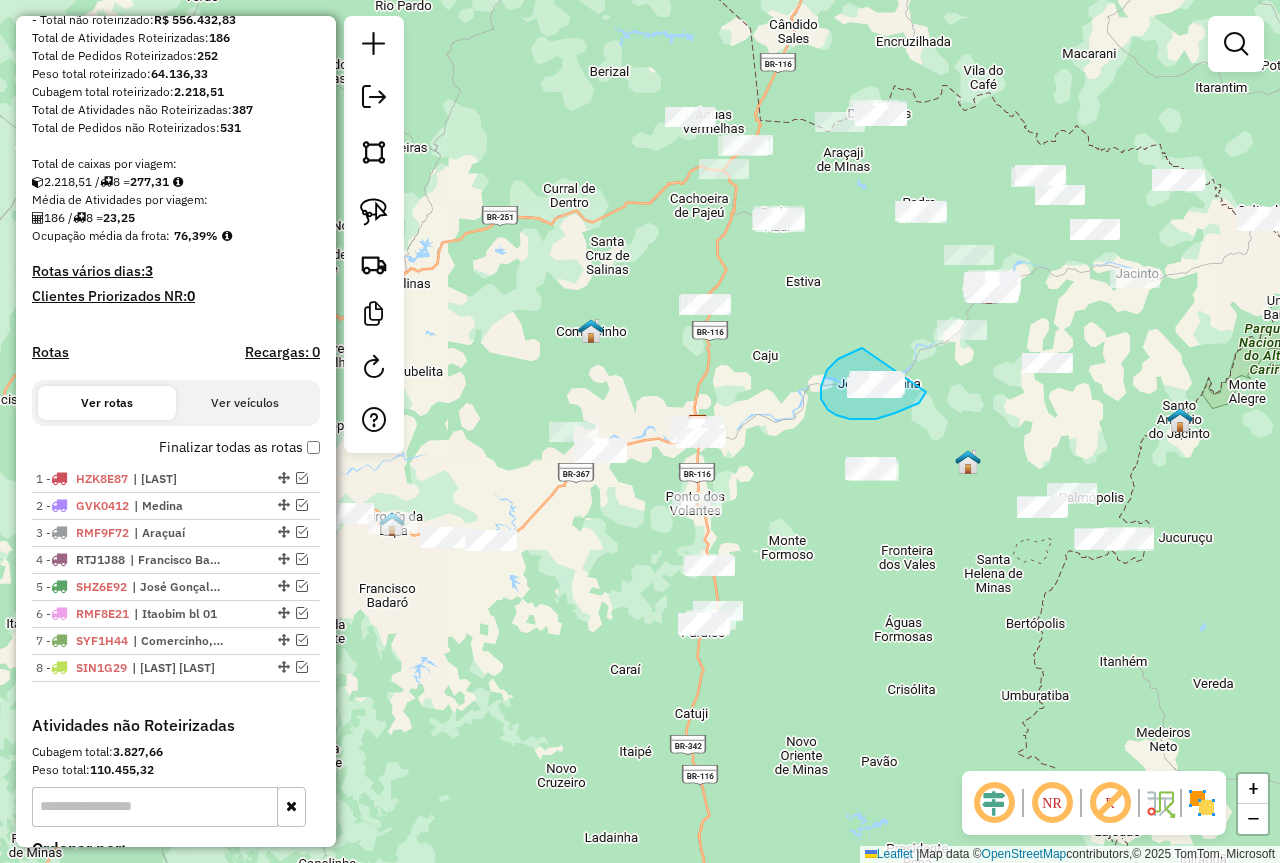 drag, startPoint x: 862, startPoint y: 348, endPoint x: 926, endPoint y: 389, distance: 76.00658 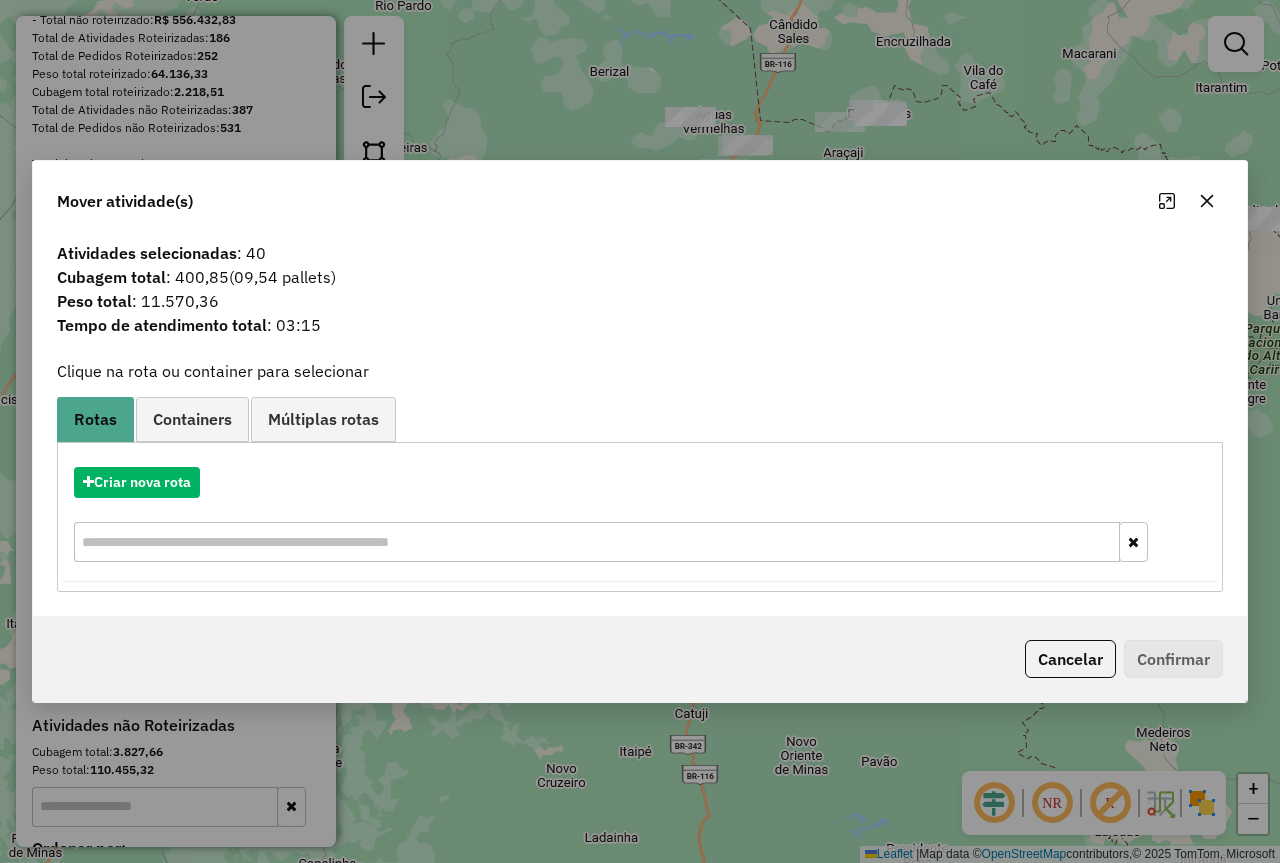click 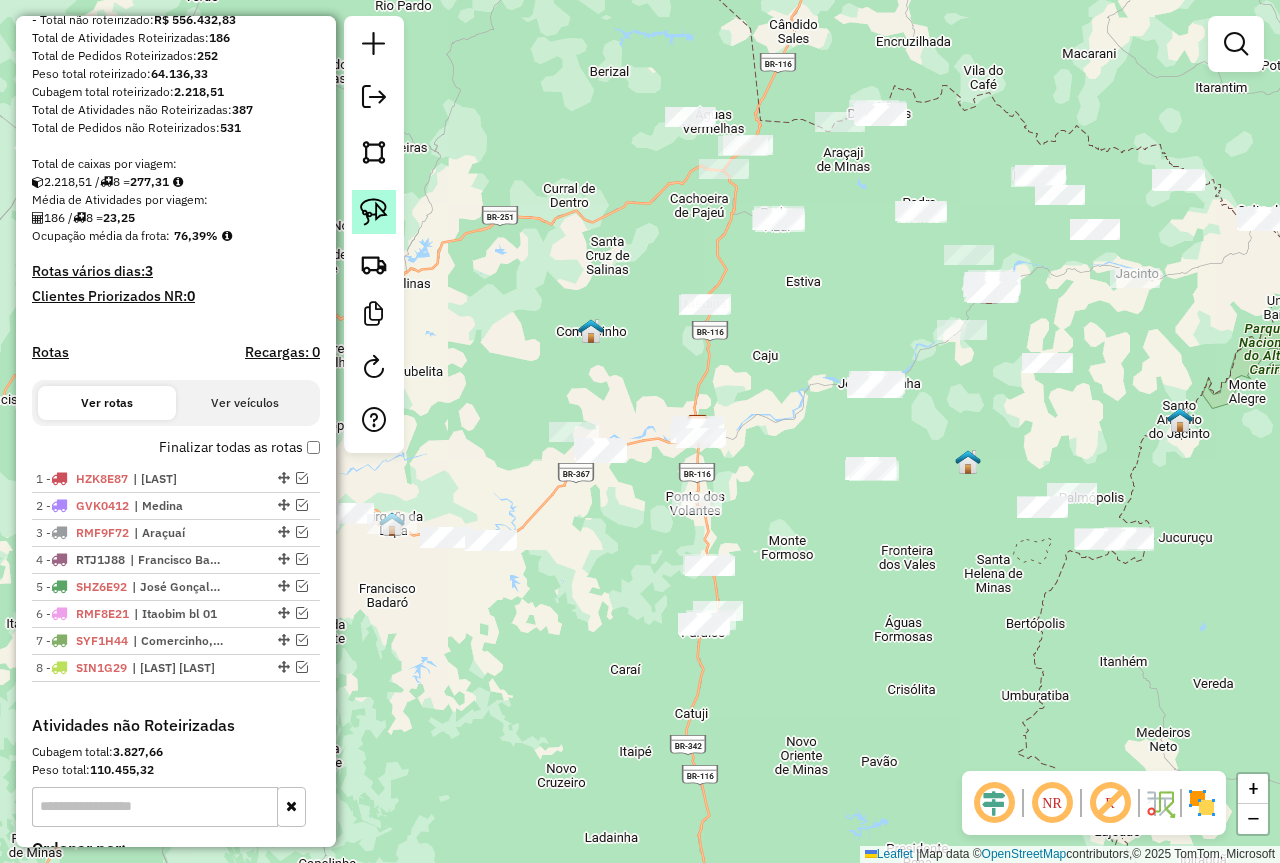 click 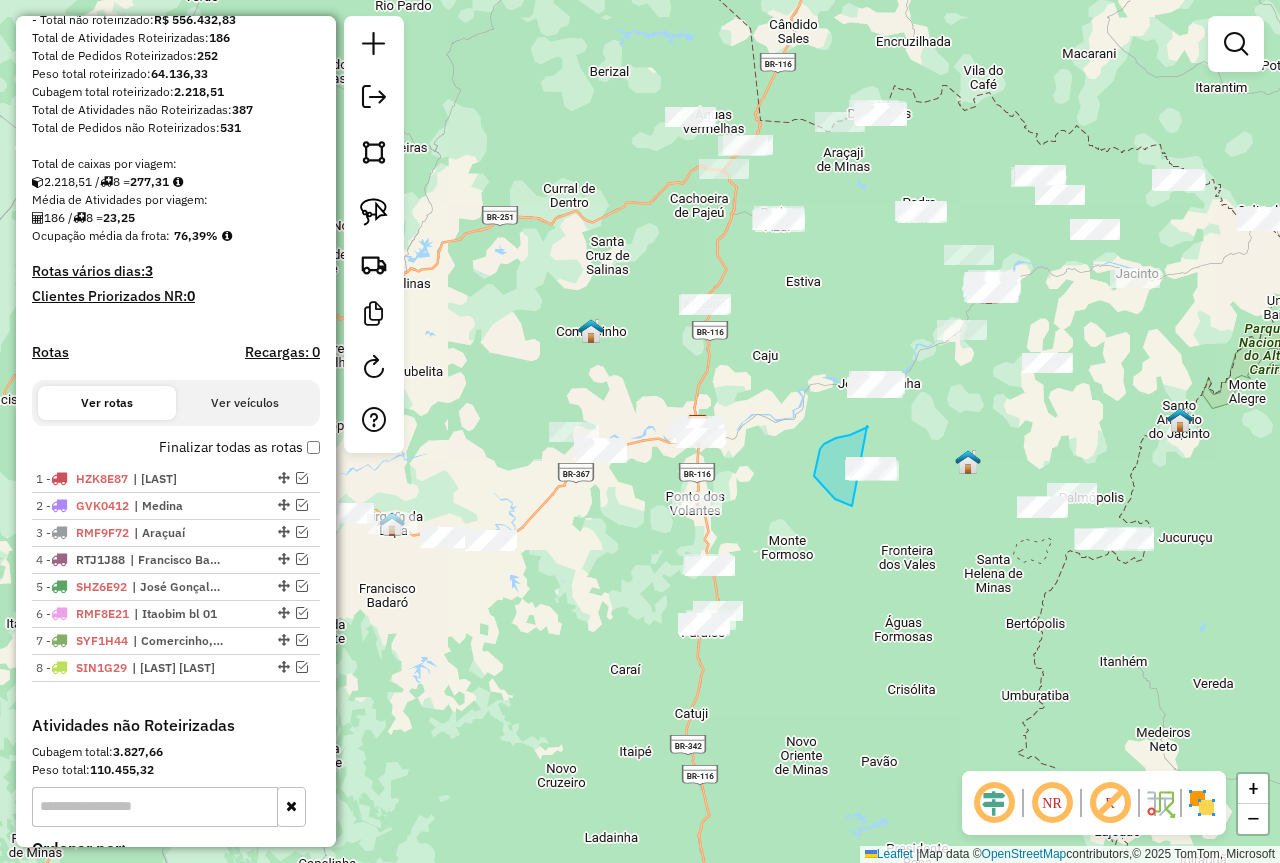 drag, startPoint x: 867, startPoint y: 426, endPoint x: 942, endPoint y: 461, distance: 82.764725 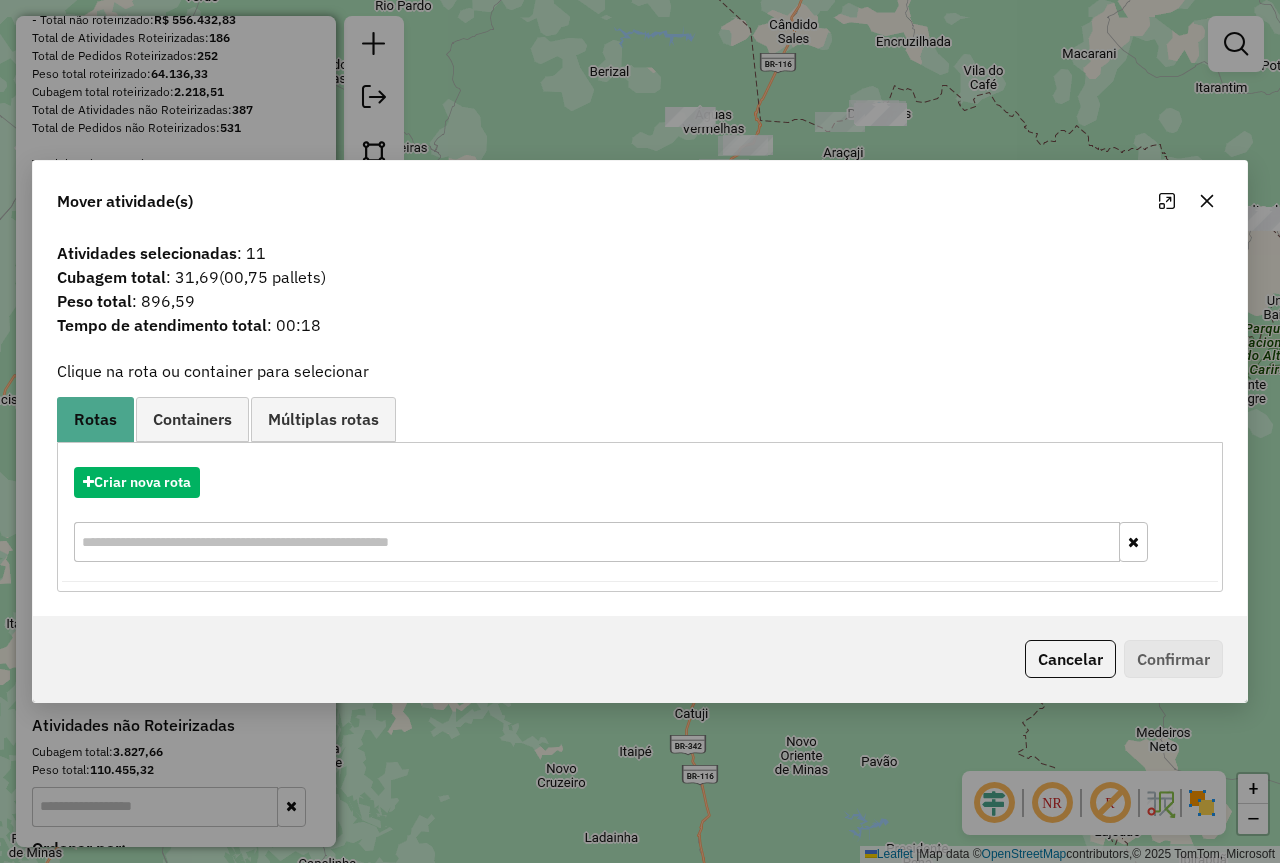 click 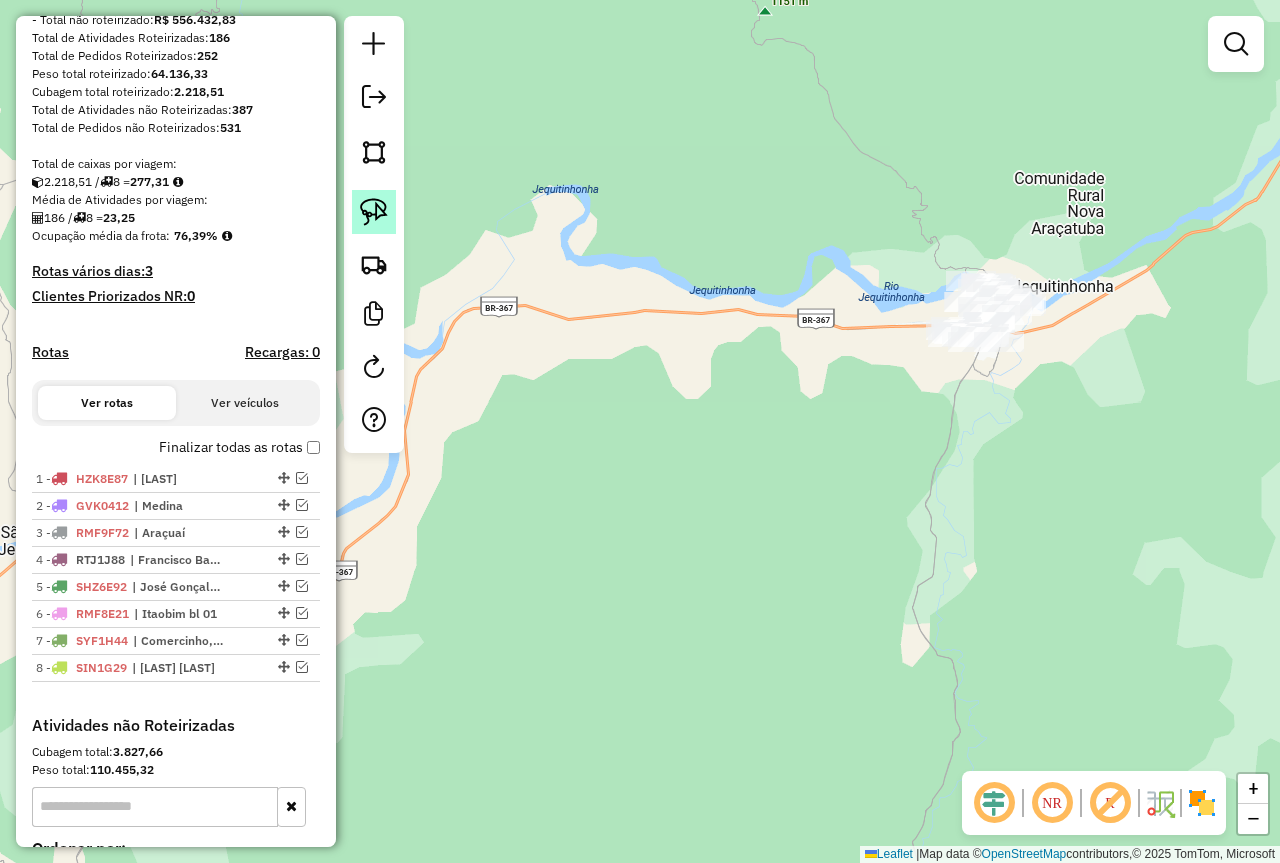 click 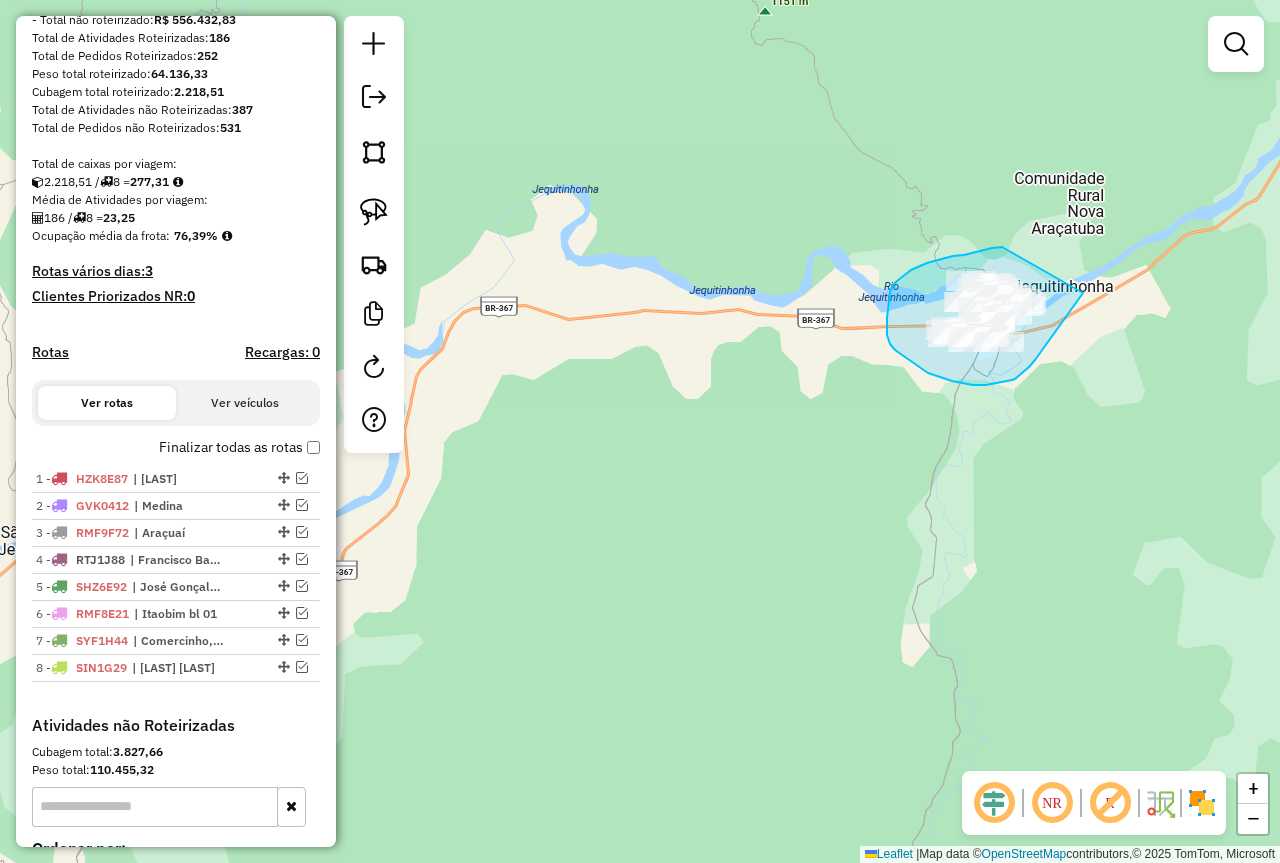 drag, startPoint x: 1002, startPoint y: 247, endPoint x: 1083, endPoint y: 293, distance: 93.15041 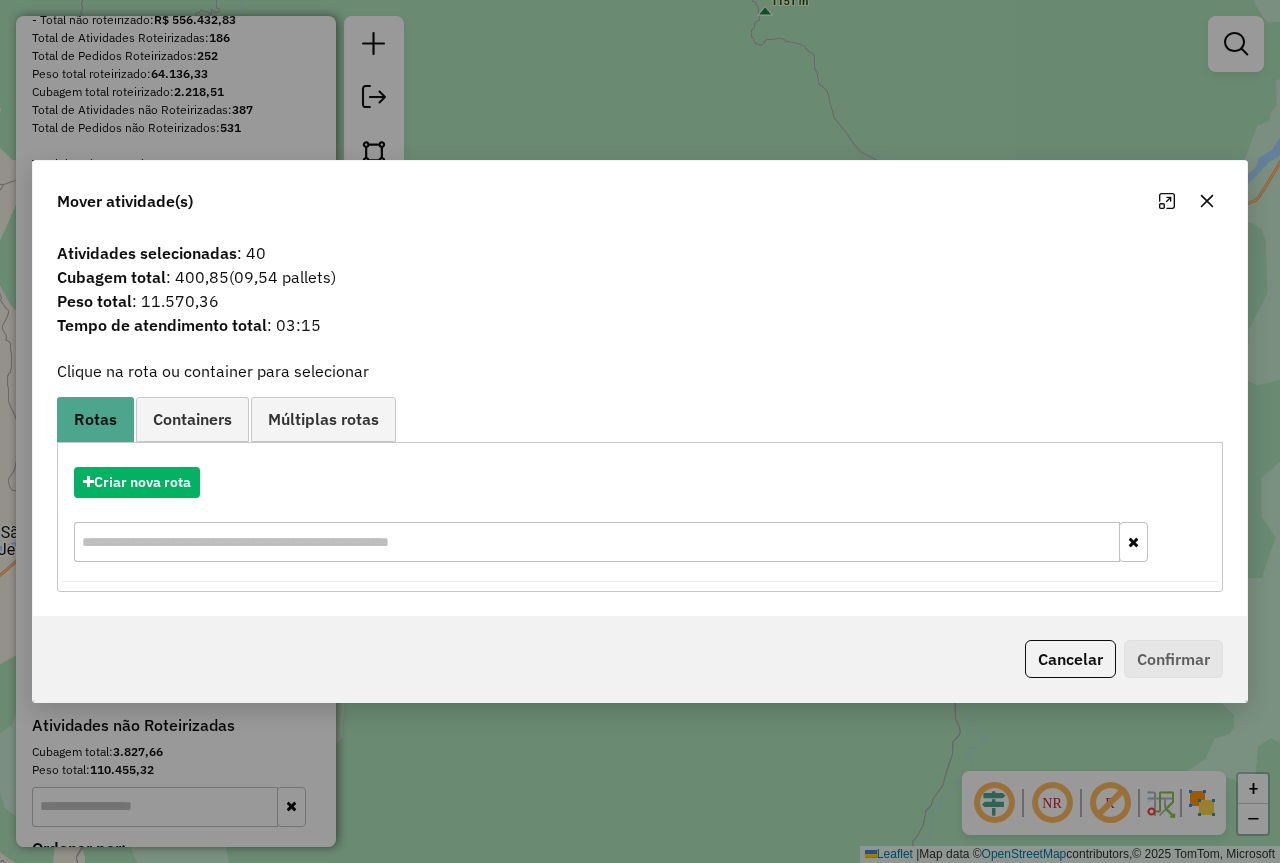 click 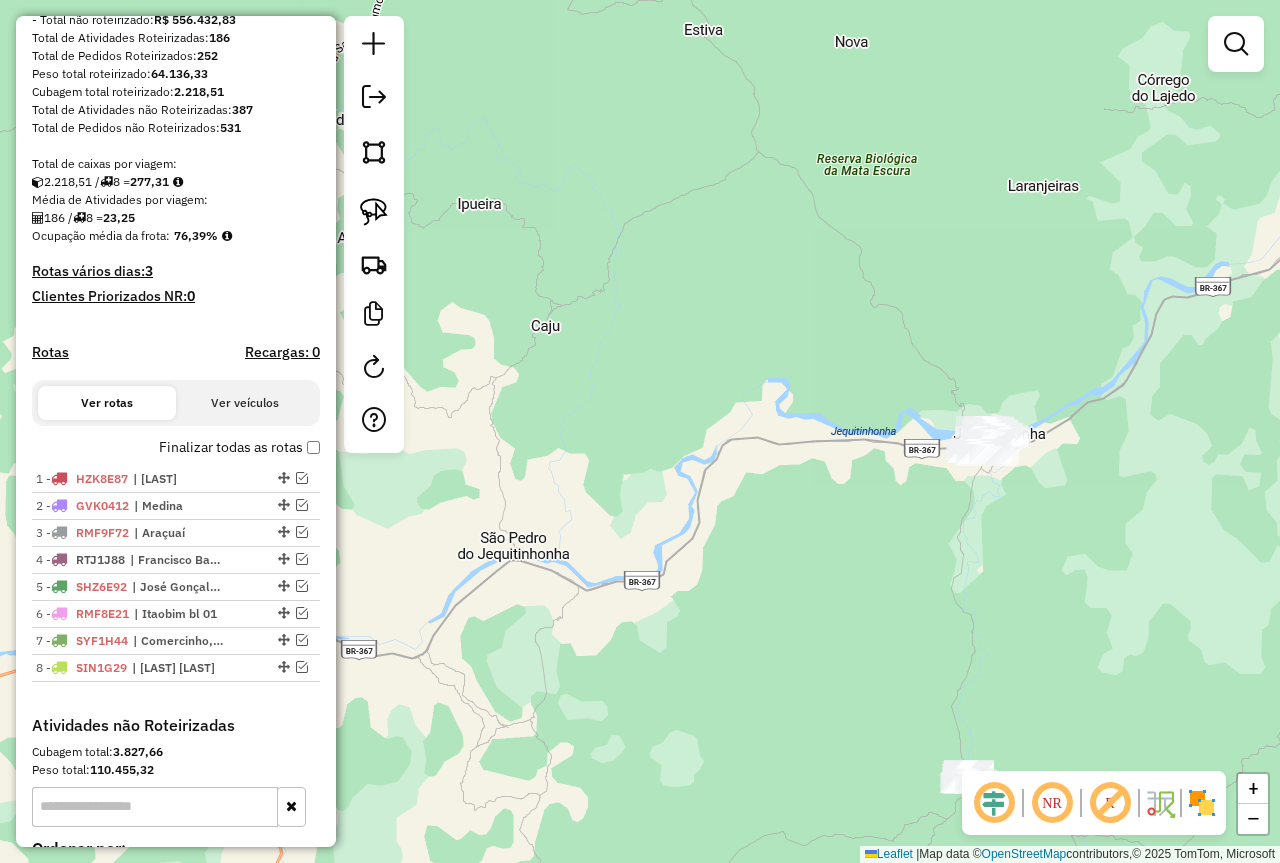 drag, startPoint x: 1084, startPoint y: 551, endPoint x: 675, endPoint y: 487, distance: 413.97705 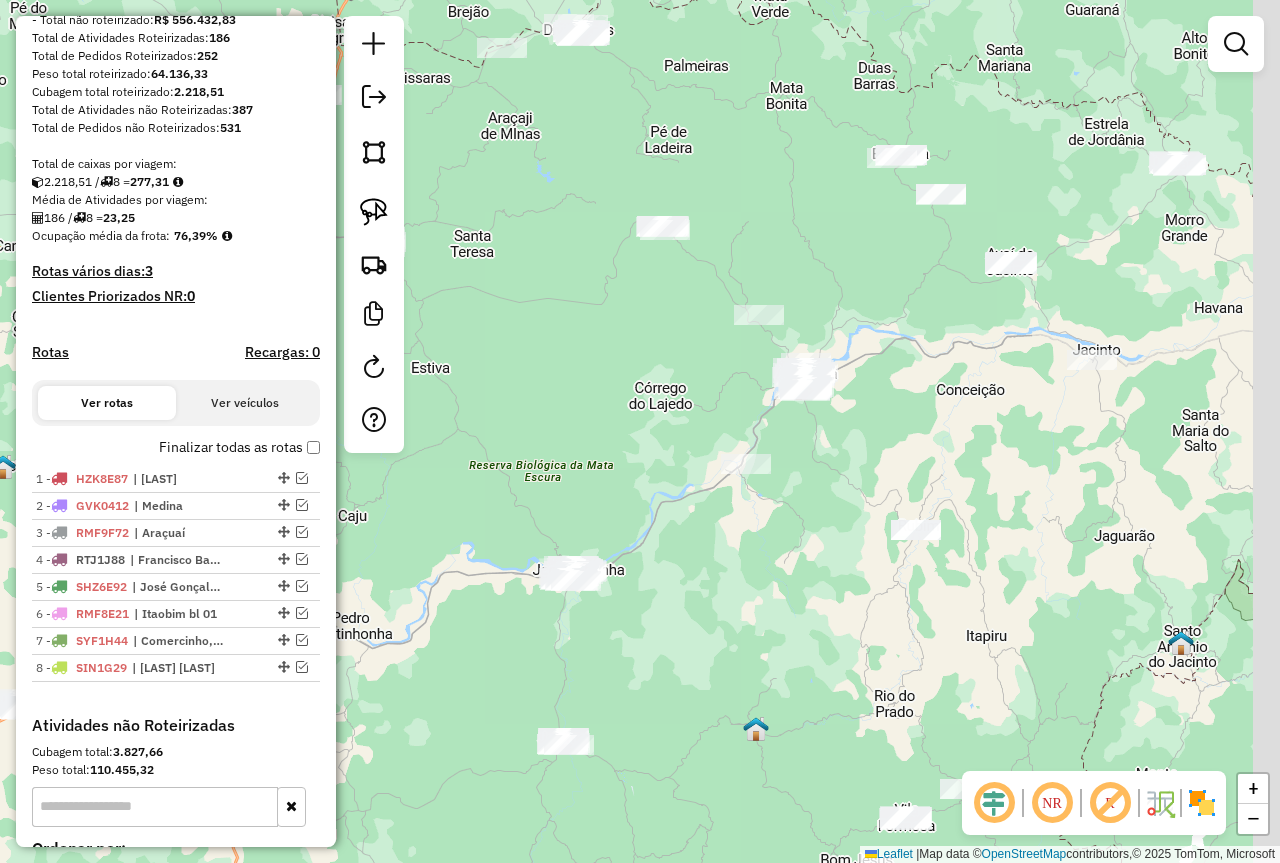 drag, startPoint x: 780, startPoint y: 541, endPoint x: 732, endPoint y: 649, distance: 118.186295 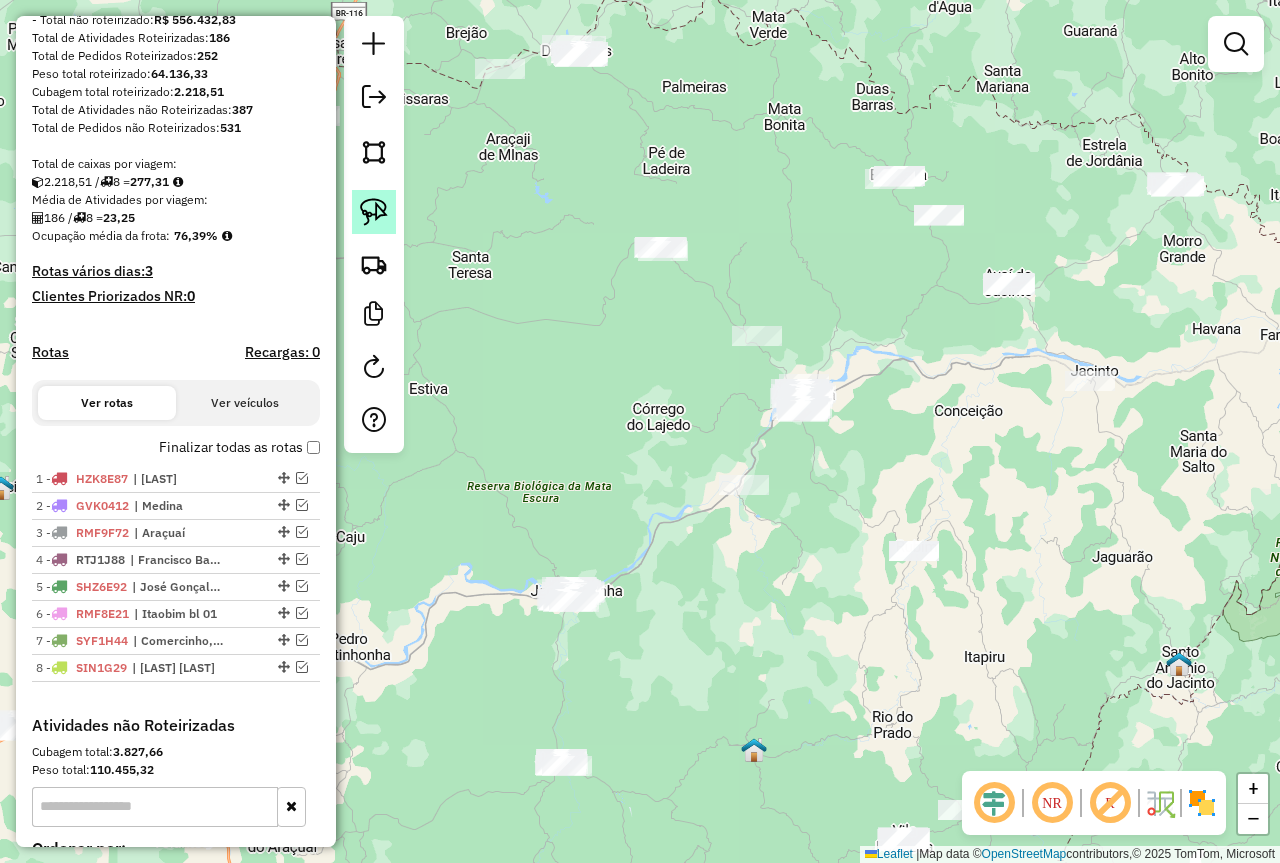 click 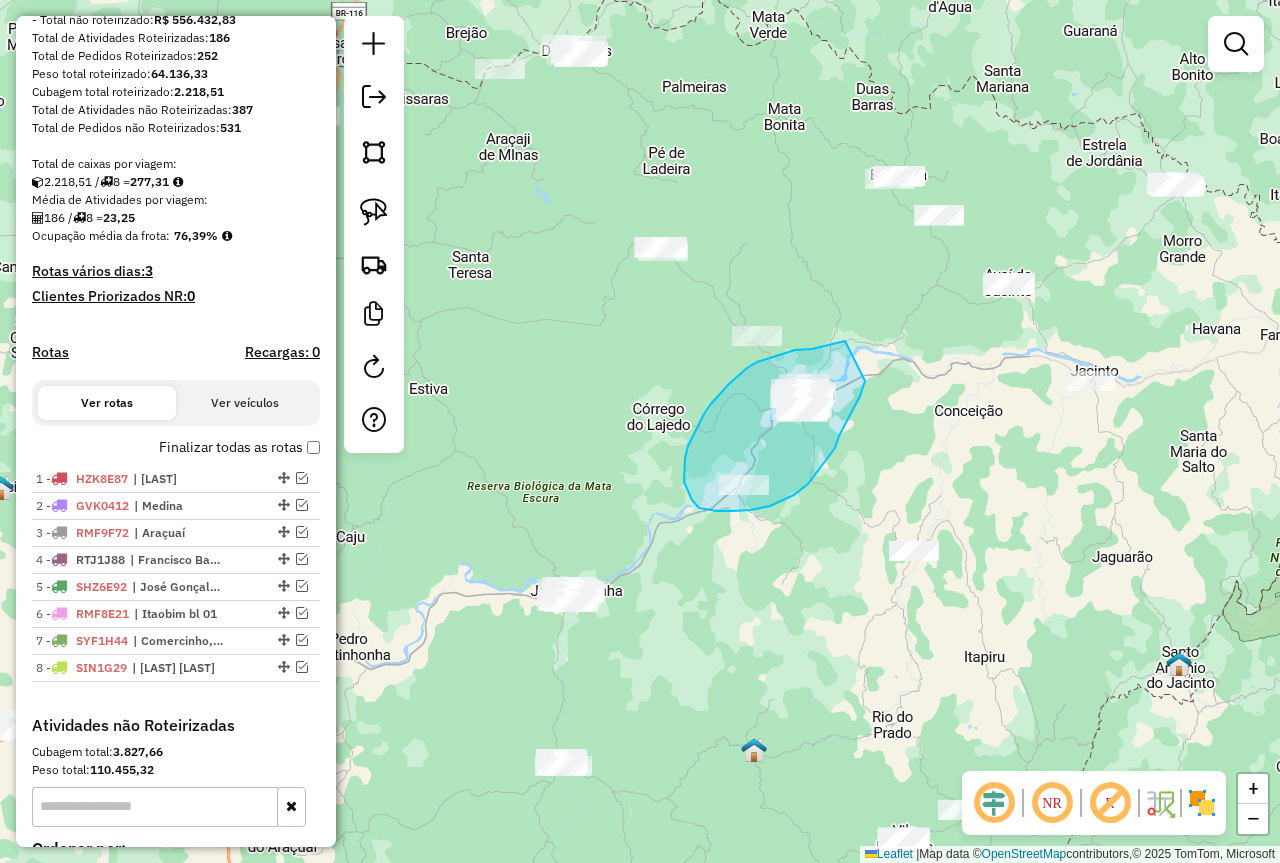 drag, startPoint x: 845, startPoint y: 341, endPoint x: 865, endPoint y: 381, distance: 44.72136 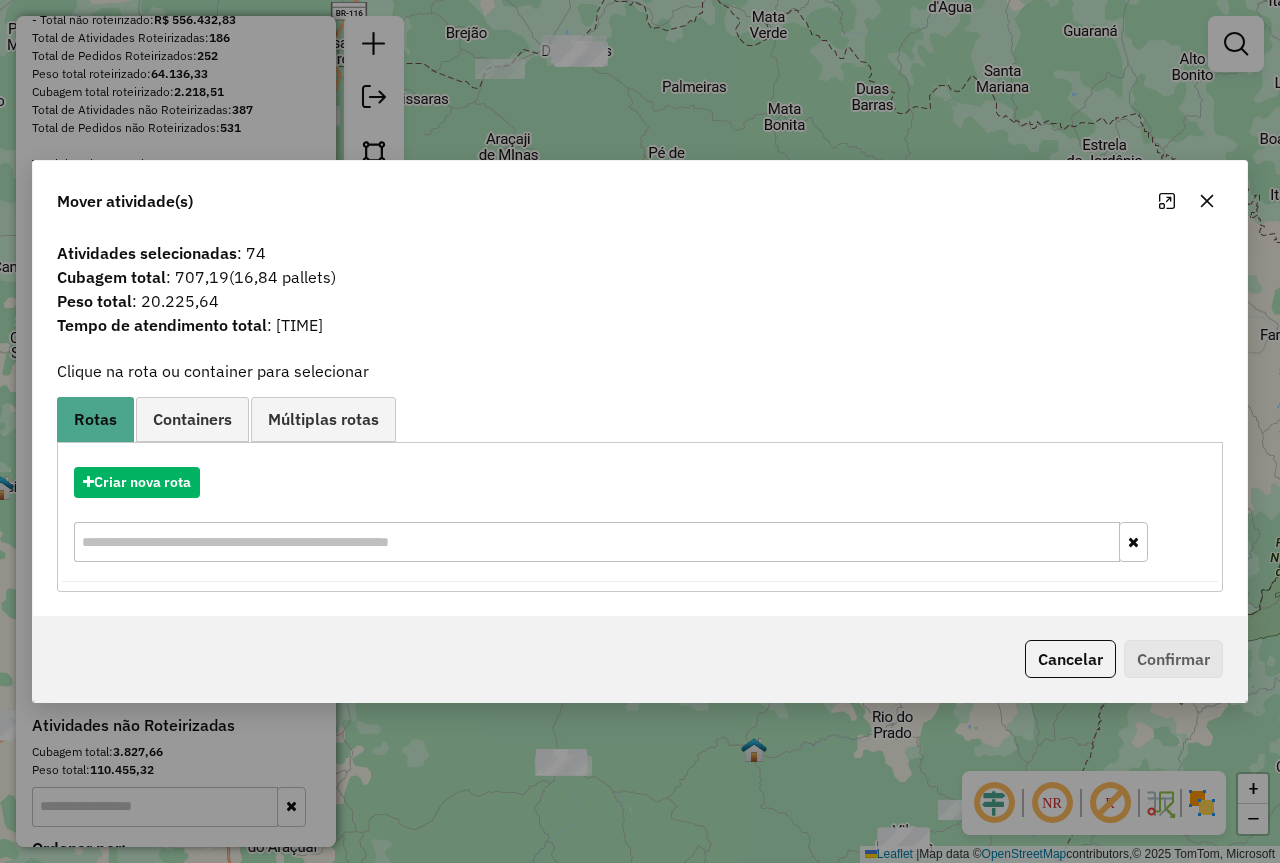 click 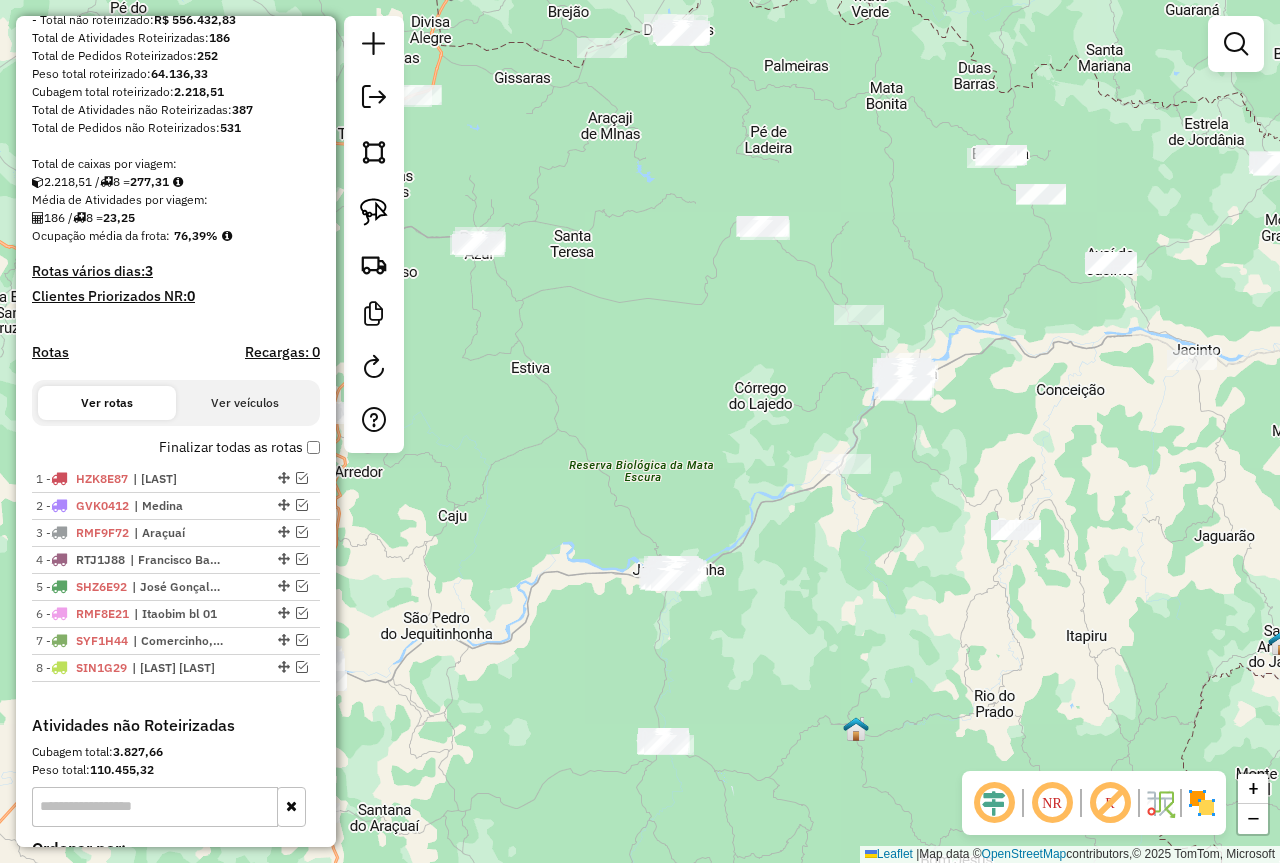 drag, startPoint x: 685, startPoint y: 677, endPoint x: 787, endPoint y: 656, distance: 104.13933 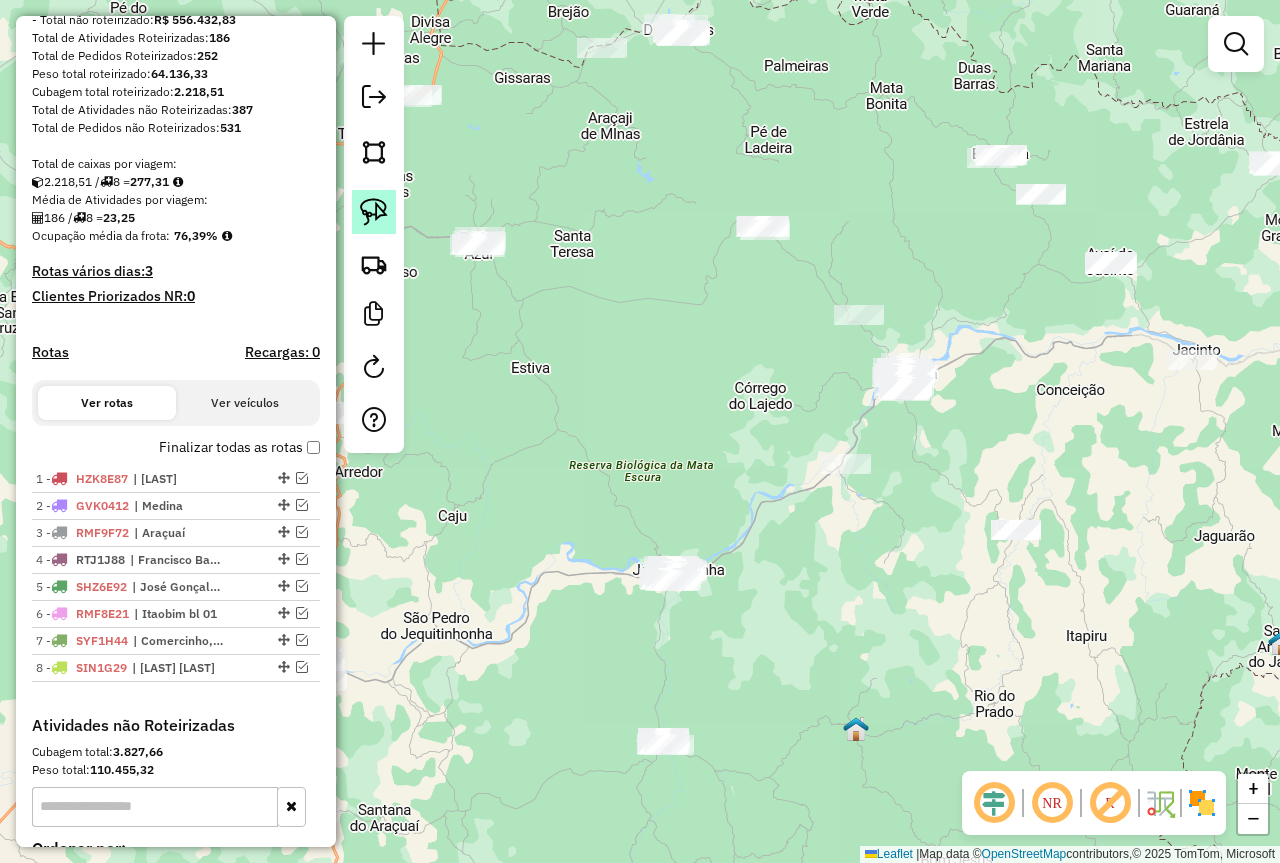 click 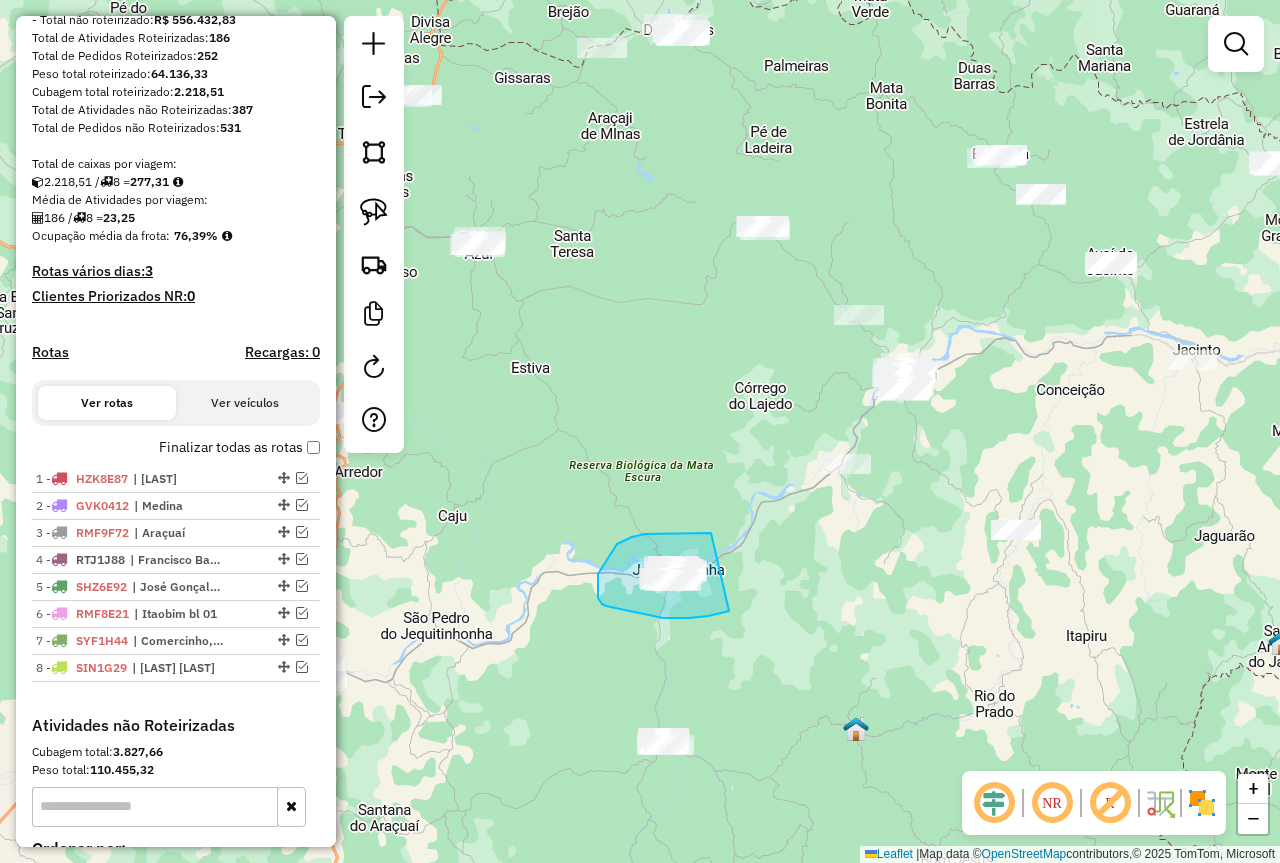 drag, startPoint x: 660, startPoint y: 533, endPoint x: 738, endPoint y: 605, distance: 106.15083 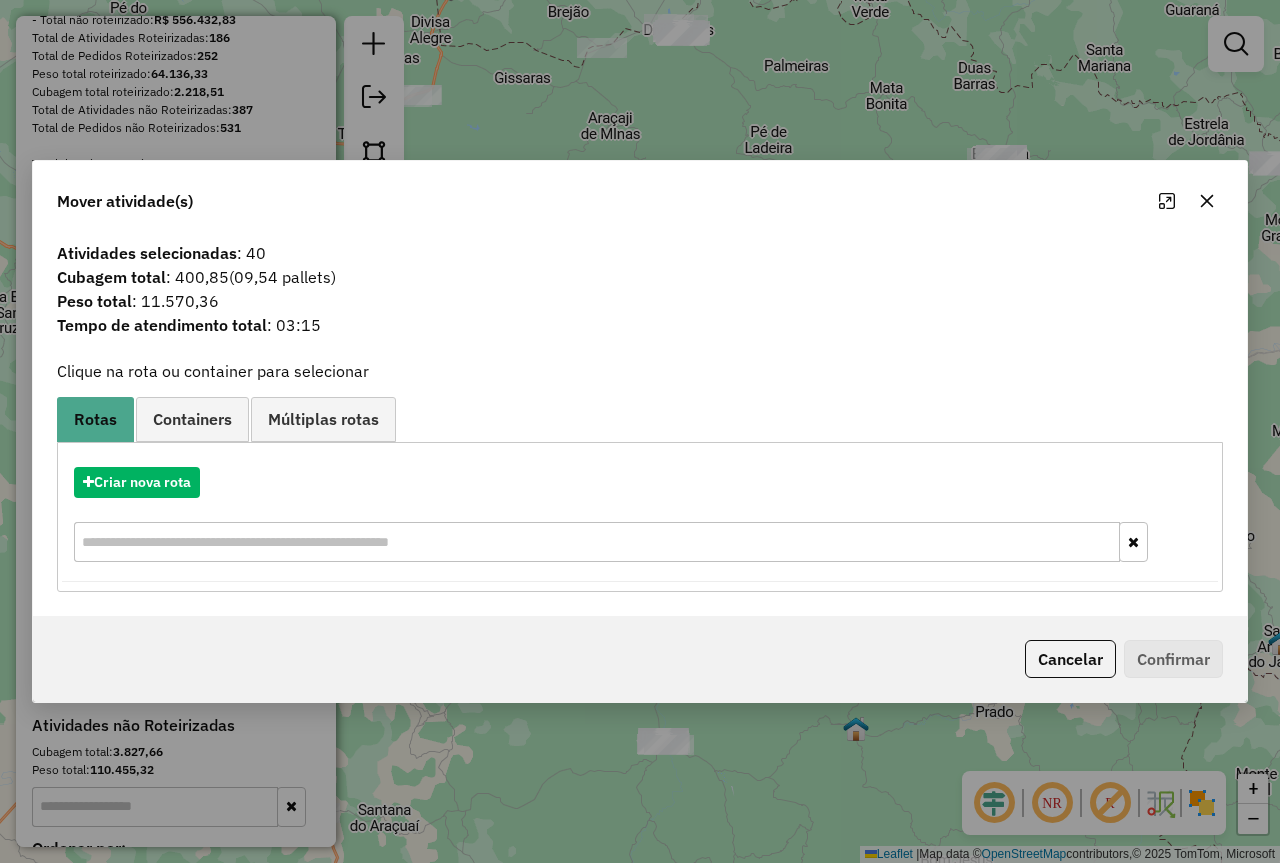 click 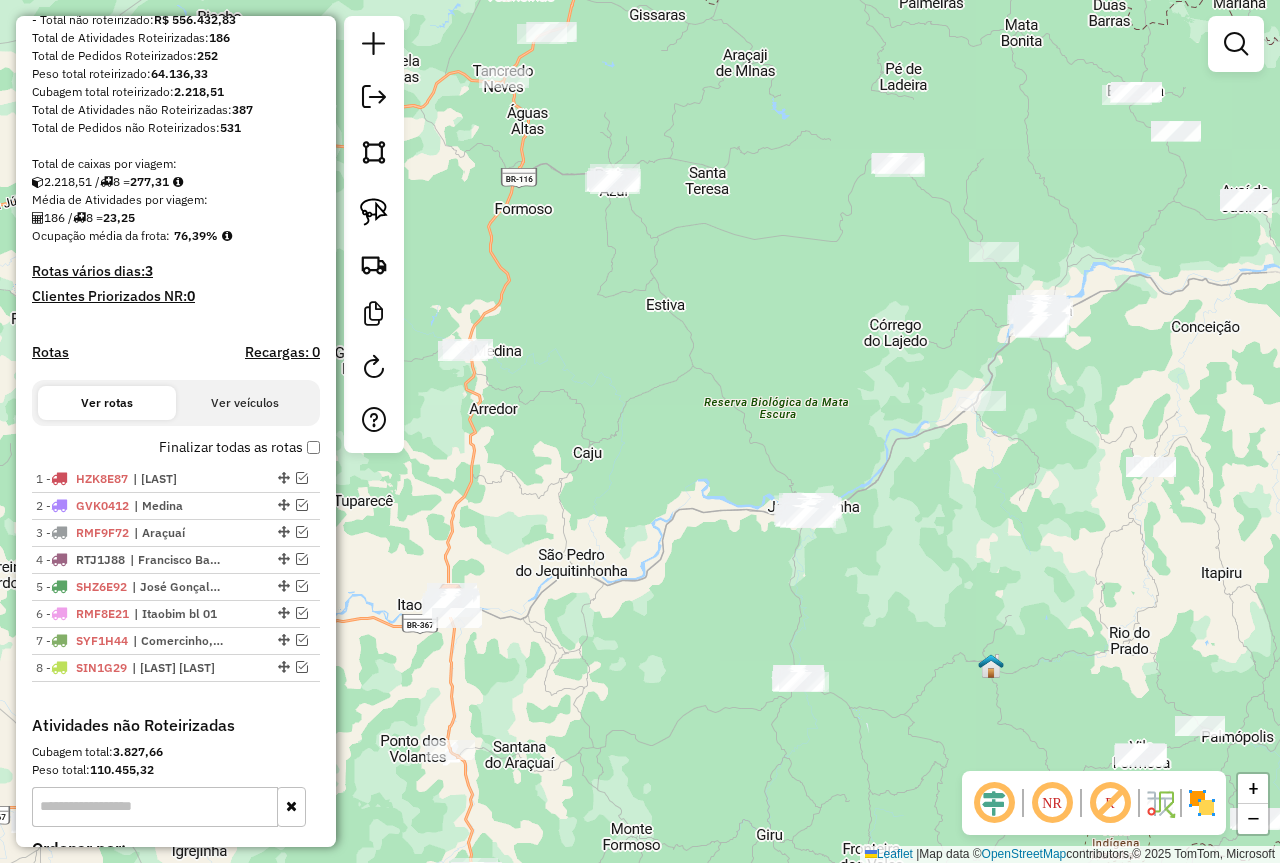 drag, startPoint x: 903, startPoint y: 510, endPoint x: 1038, endPoint y: 447, distance: 148.9765 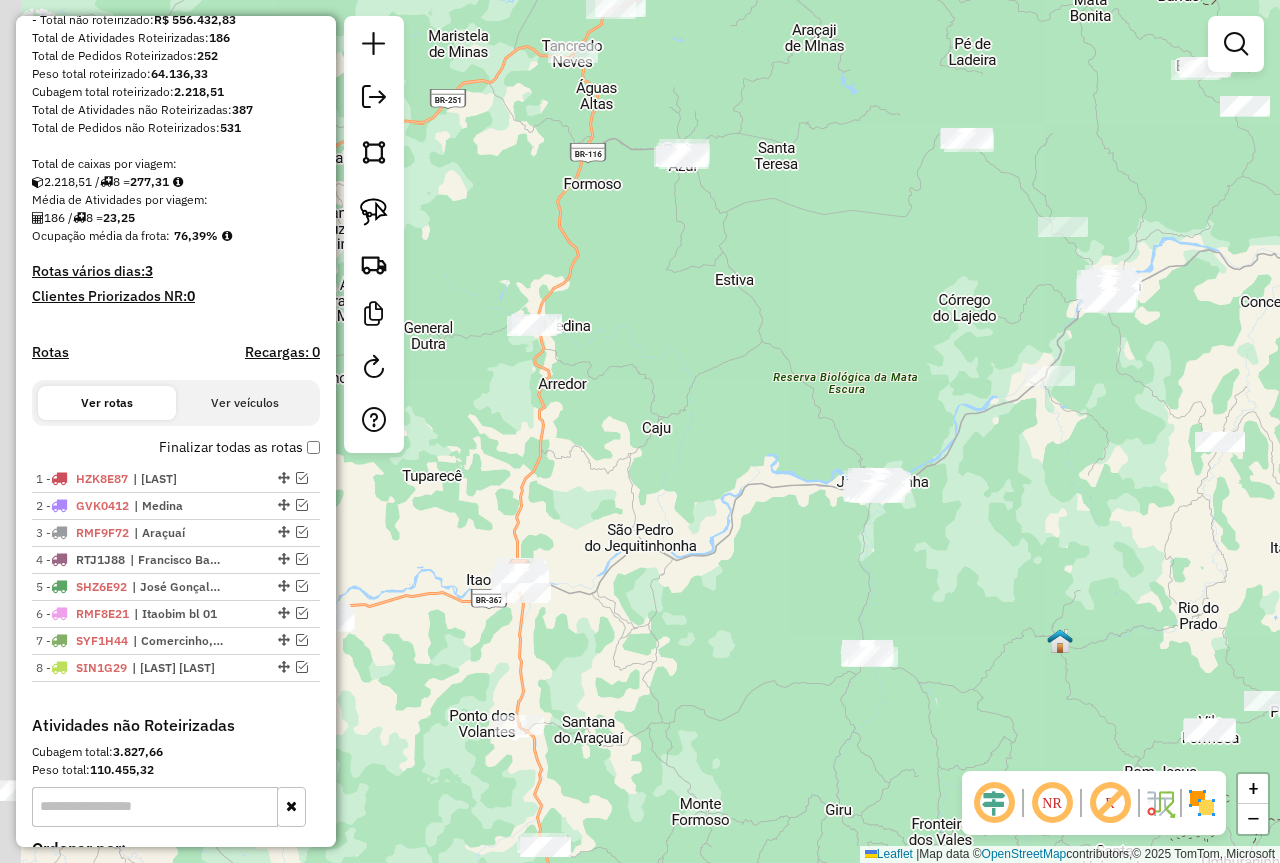drag, startPoint x: 667, startPoint y: 622, endPoint x: 790, endPoint y: 574, distance: 132.03409 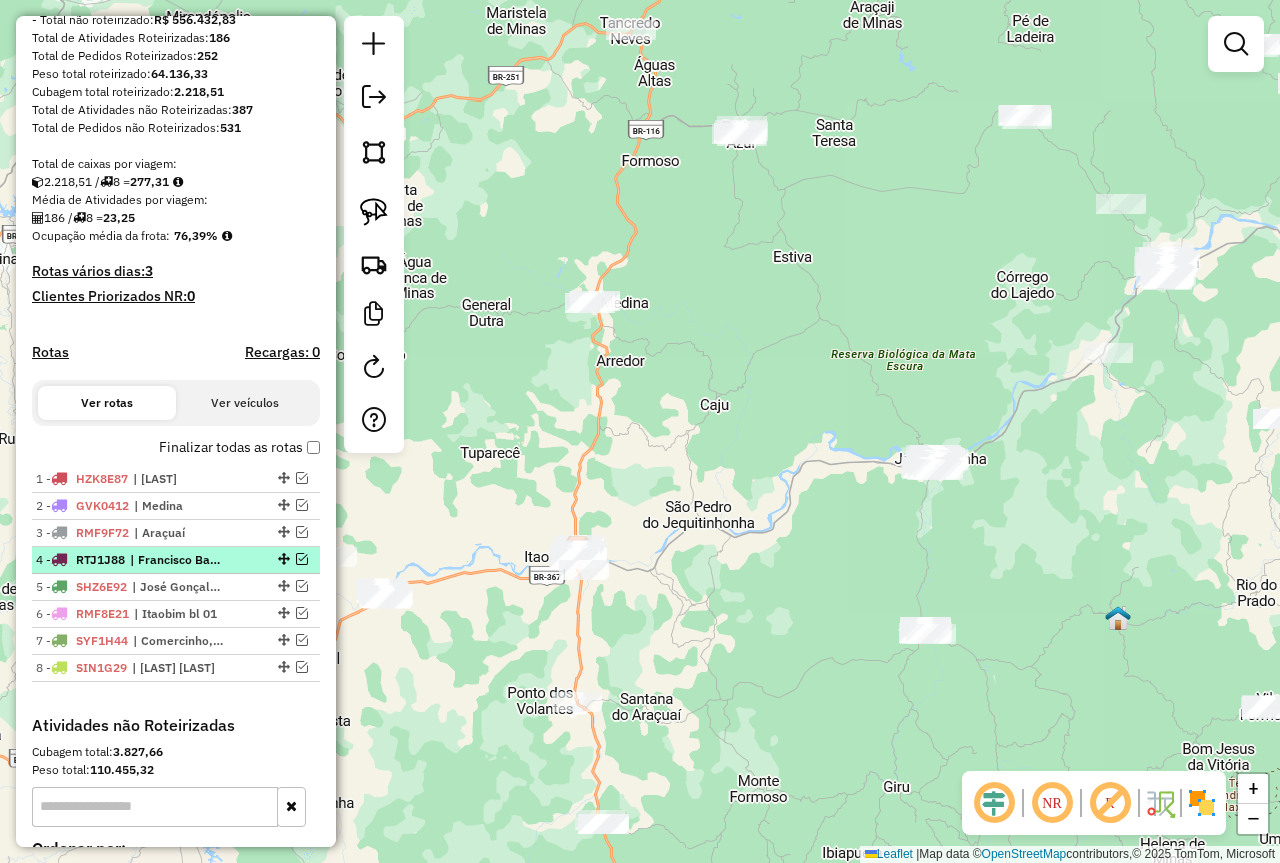 click on "| Francisco Badaró" at bounding box center (176, 560) 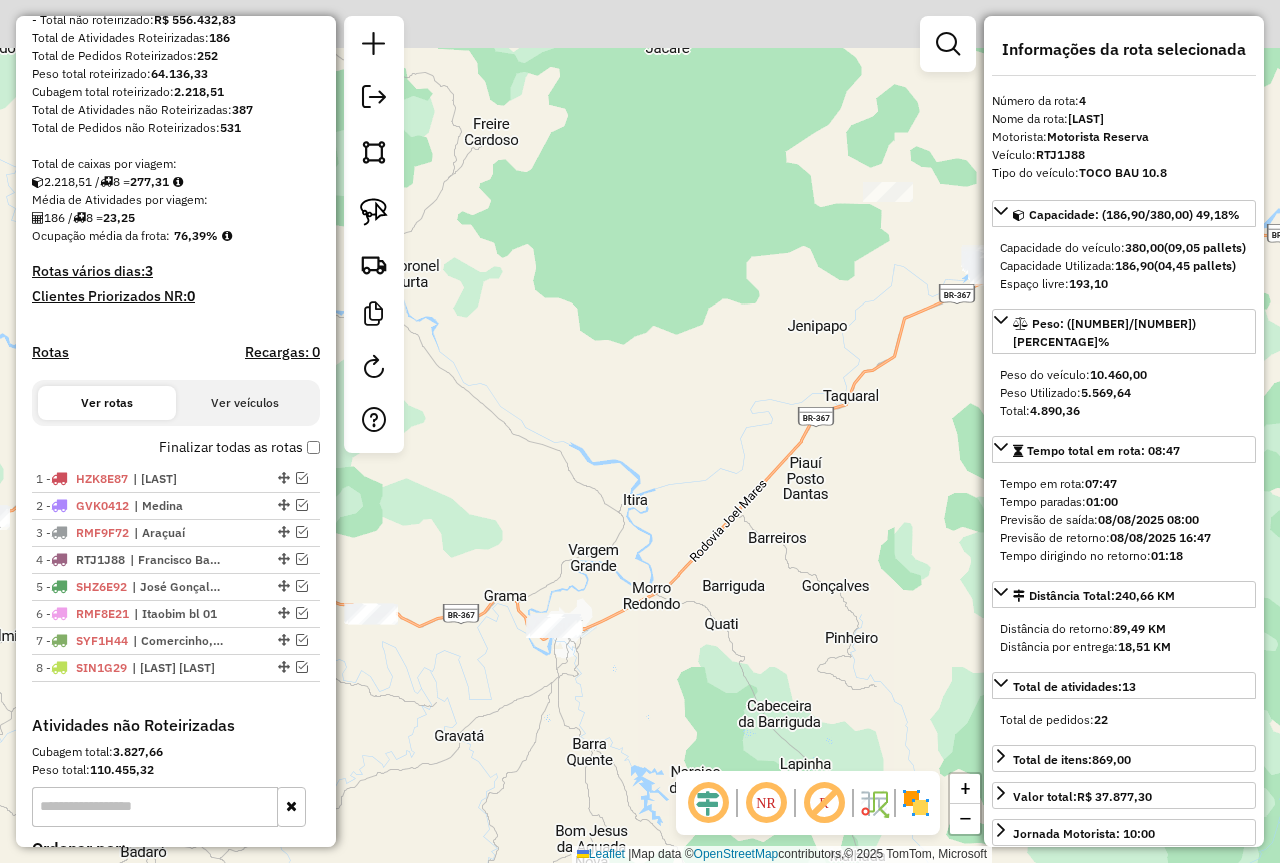 drag, startPoint x: 638, startPoint y: 468, endPoint x: 835, endPoint y: 541, distance: 210.09045 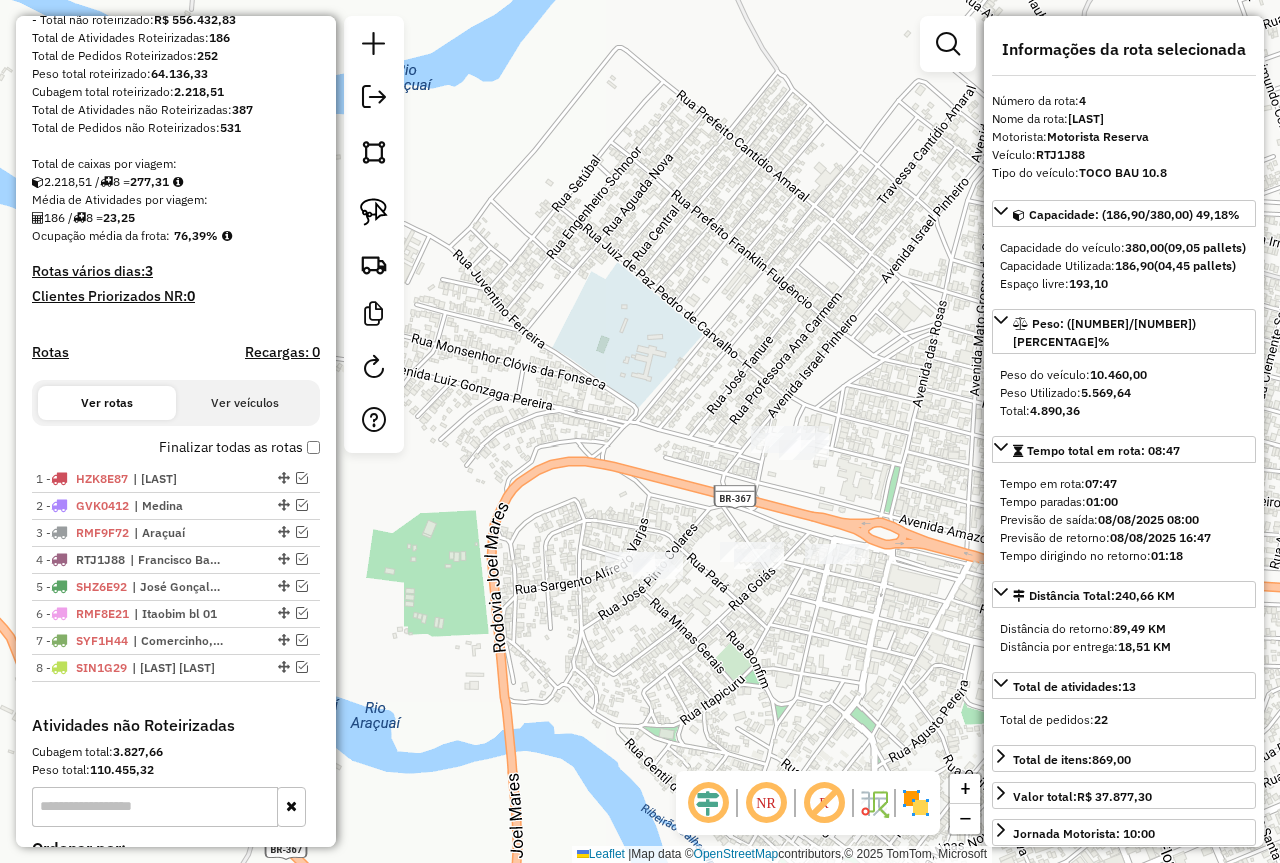 drag, startPoint x: 792, startPoint y: 590, endPoint x: 703, endPoint y: 408, distance: 202.59566 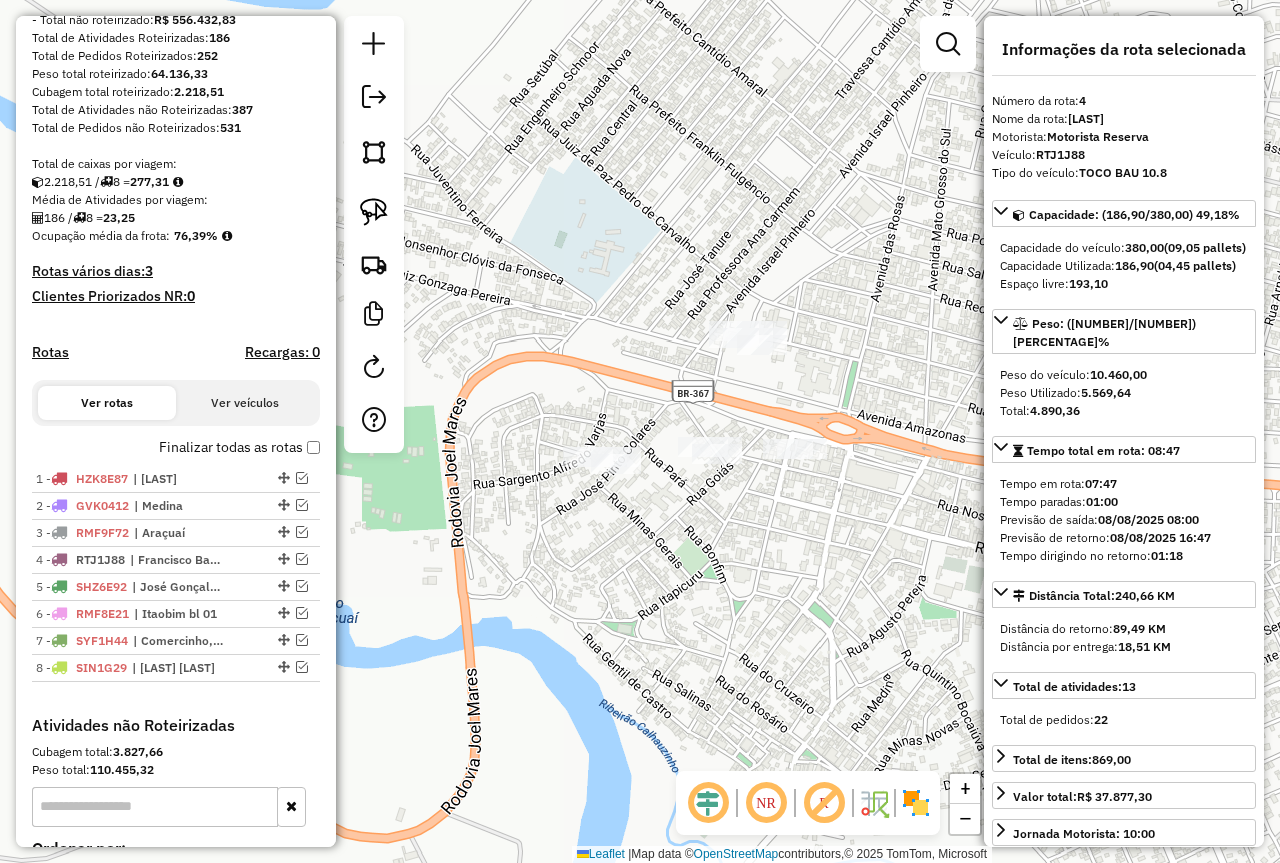 drag, startPoint x: 374, startPoint y: 213, endPoint x: 410, endPoint y: 208, distance: 36.345562 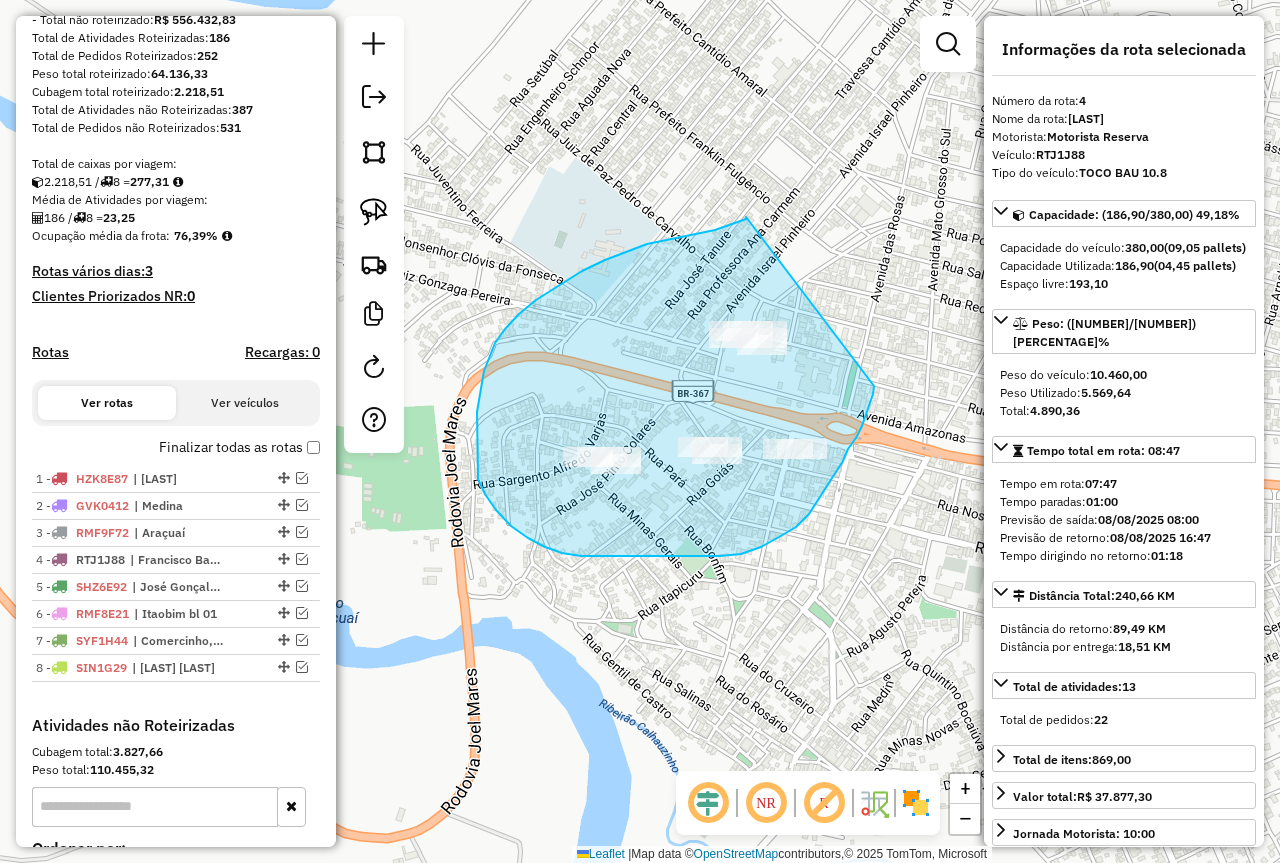 drag, startPoint x: 746, startPoint y: 217, endPoint x: 875, endPoint y: 361, distance: 193.33133 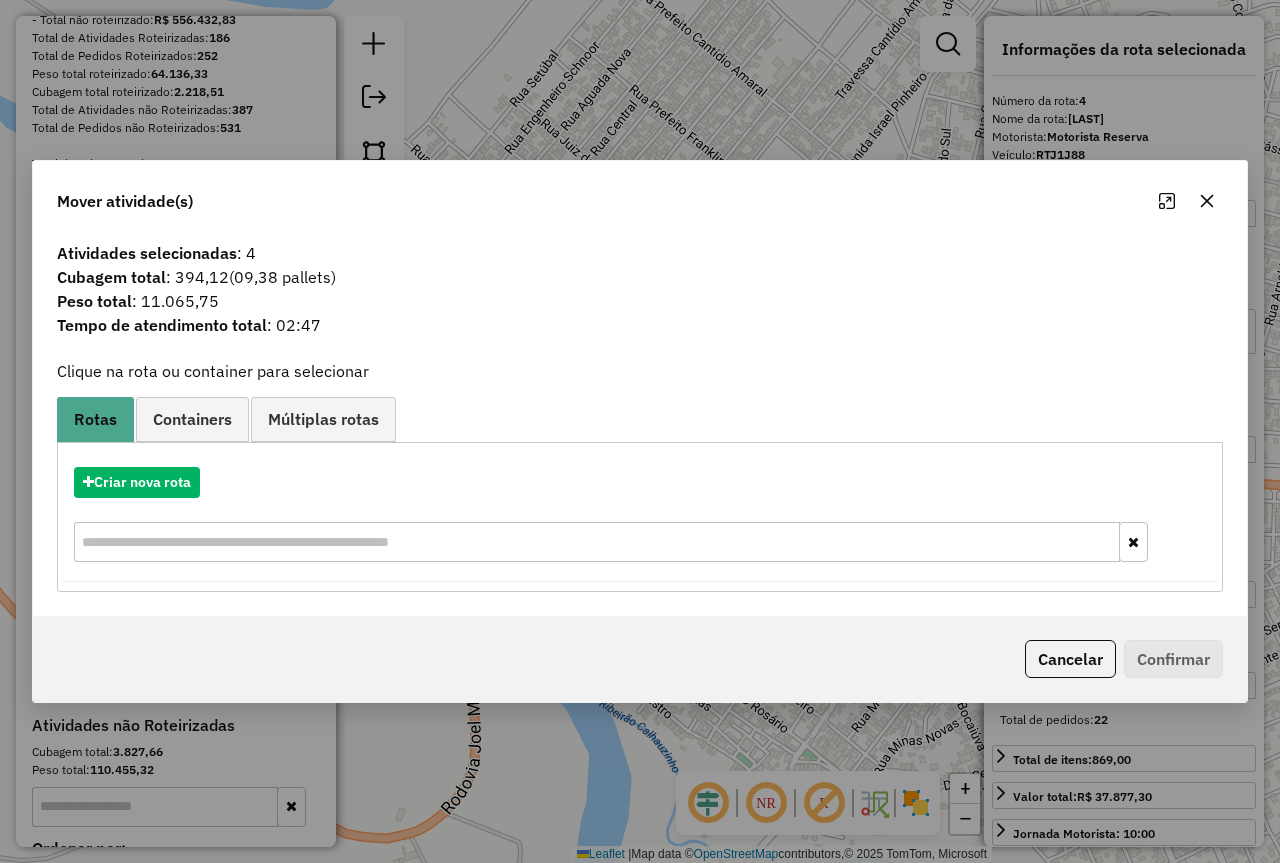 click 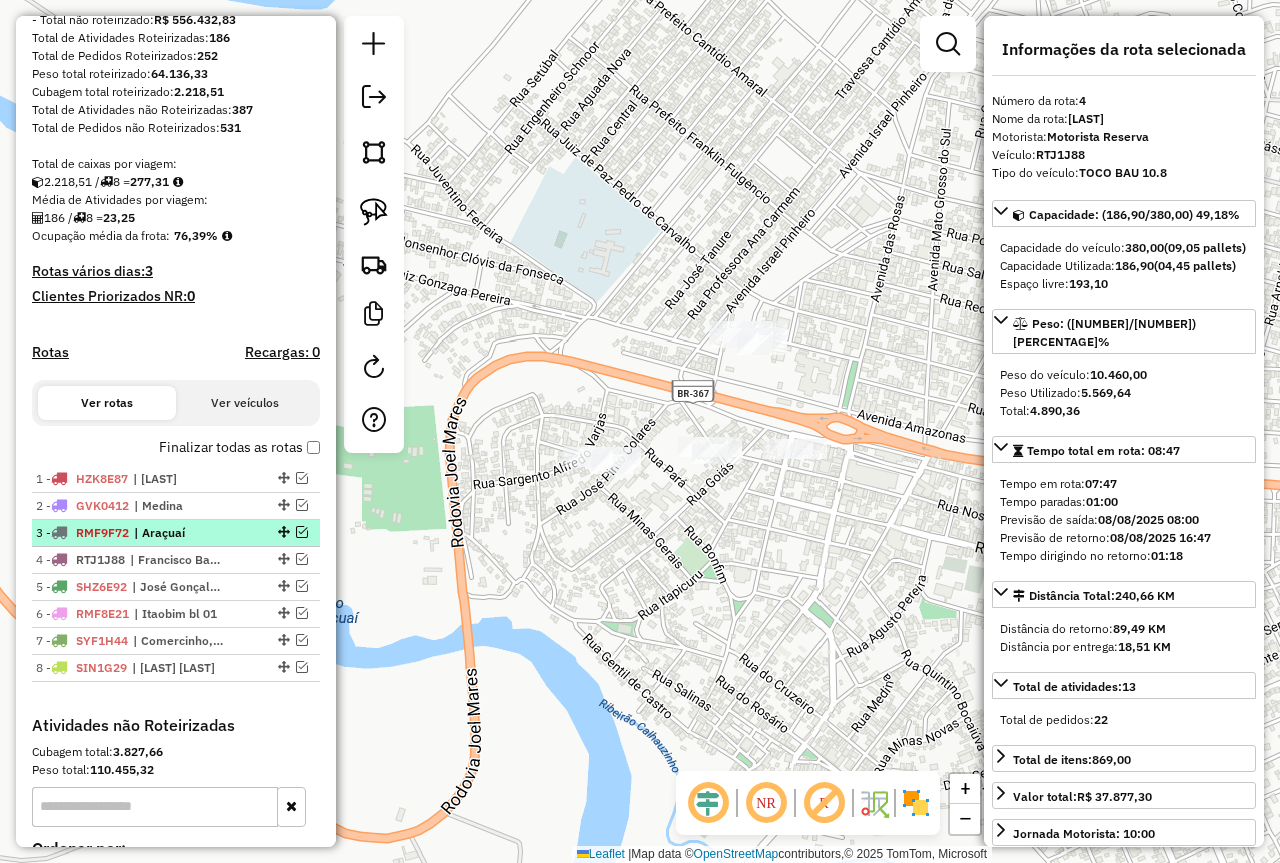 click on "| Araçuaí" at bounding box center (180, 533) 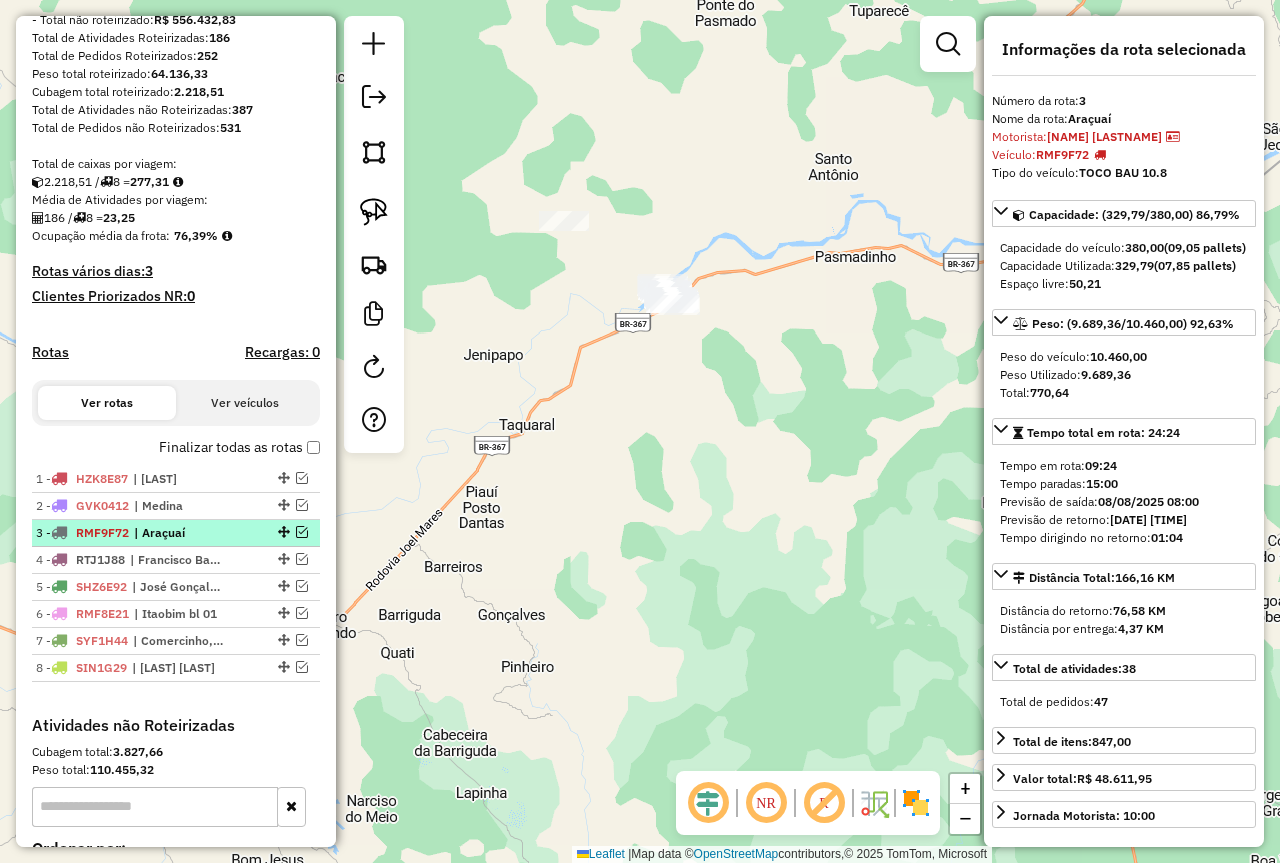 click at bounding box center [302, 532] 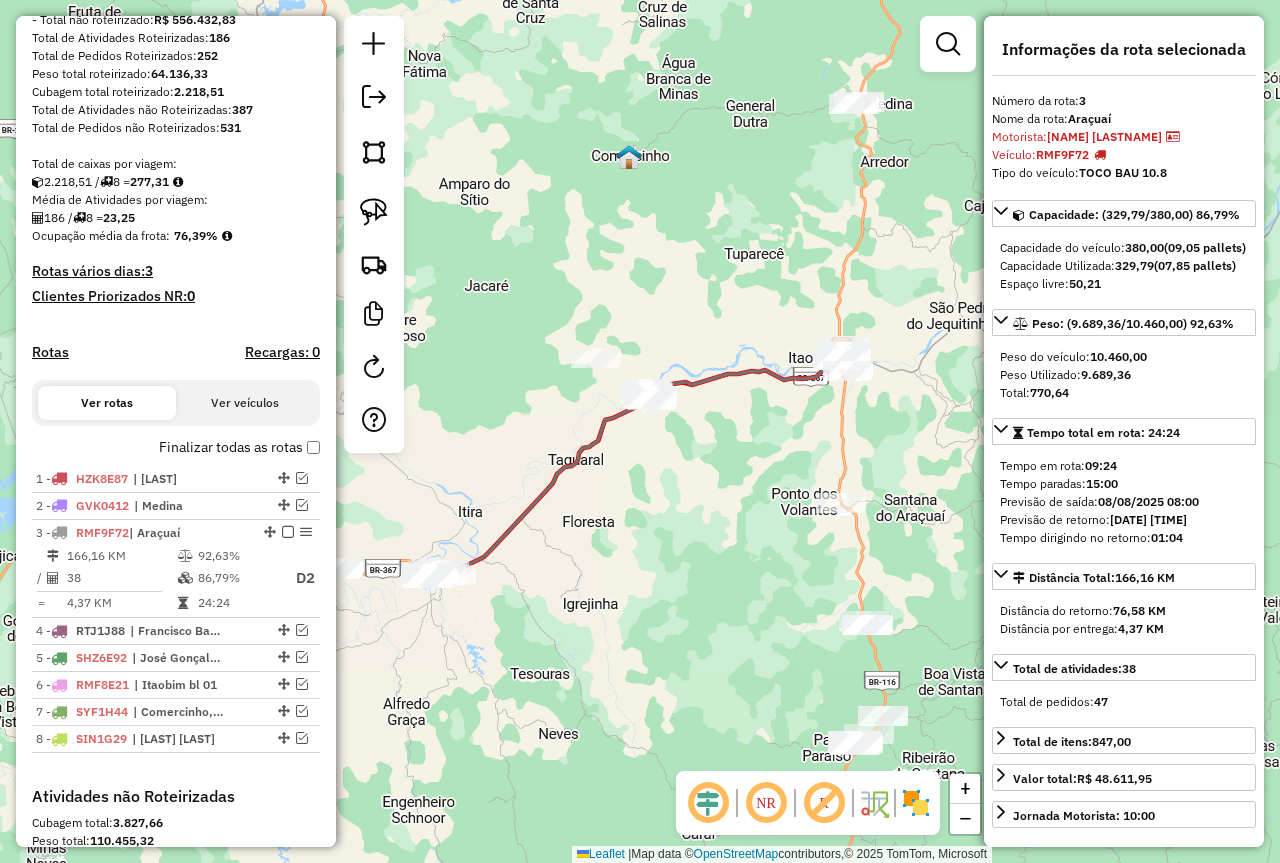 drag, startPoint x: 519, startPoint y: 678, endPoint x: 743, endPoint y: 547, distance: 259.49374 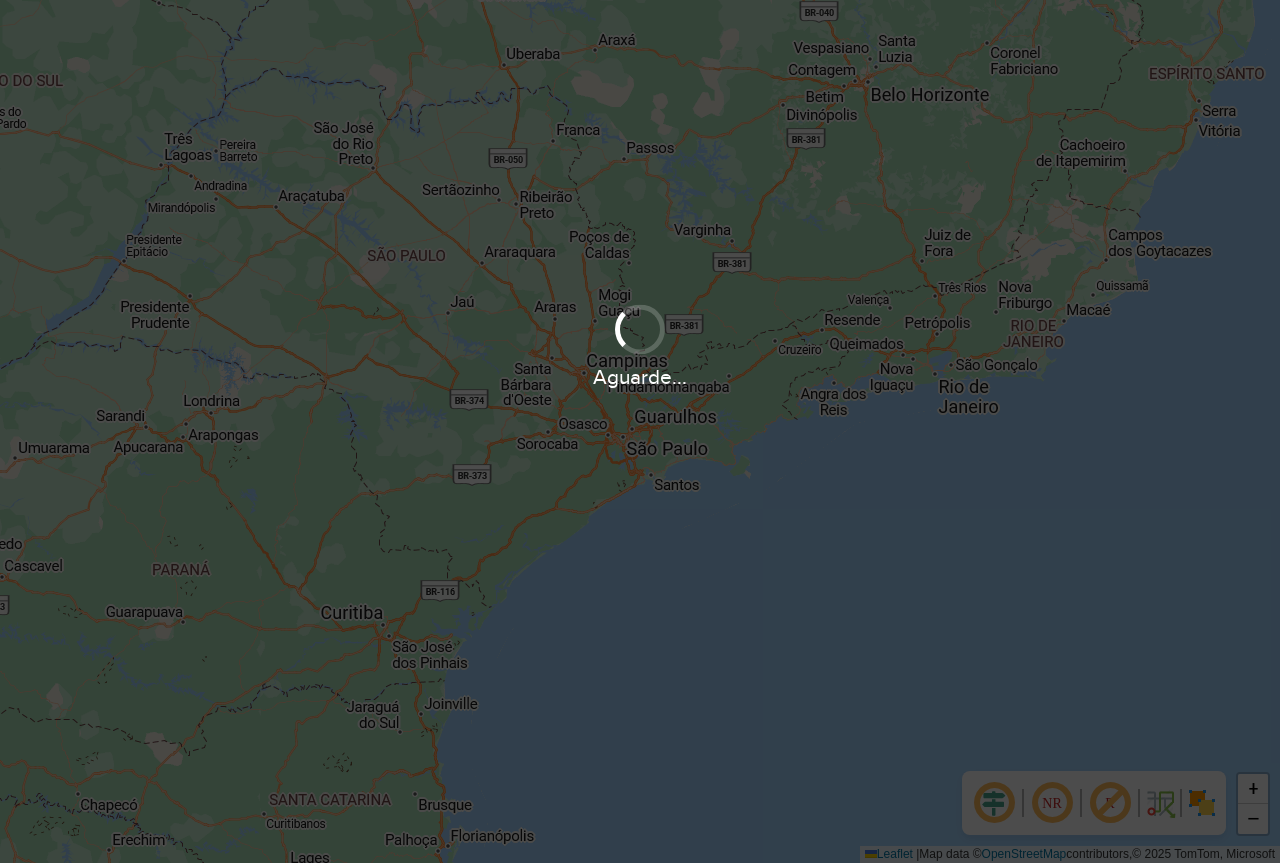 scroll, scrollTop: 0, scrollLeft: 0, axis: both 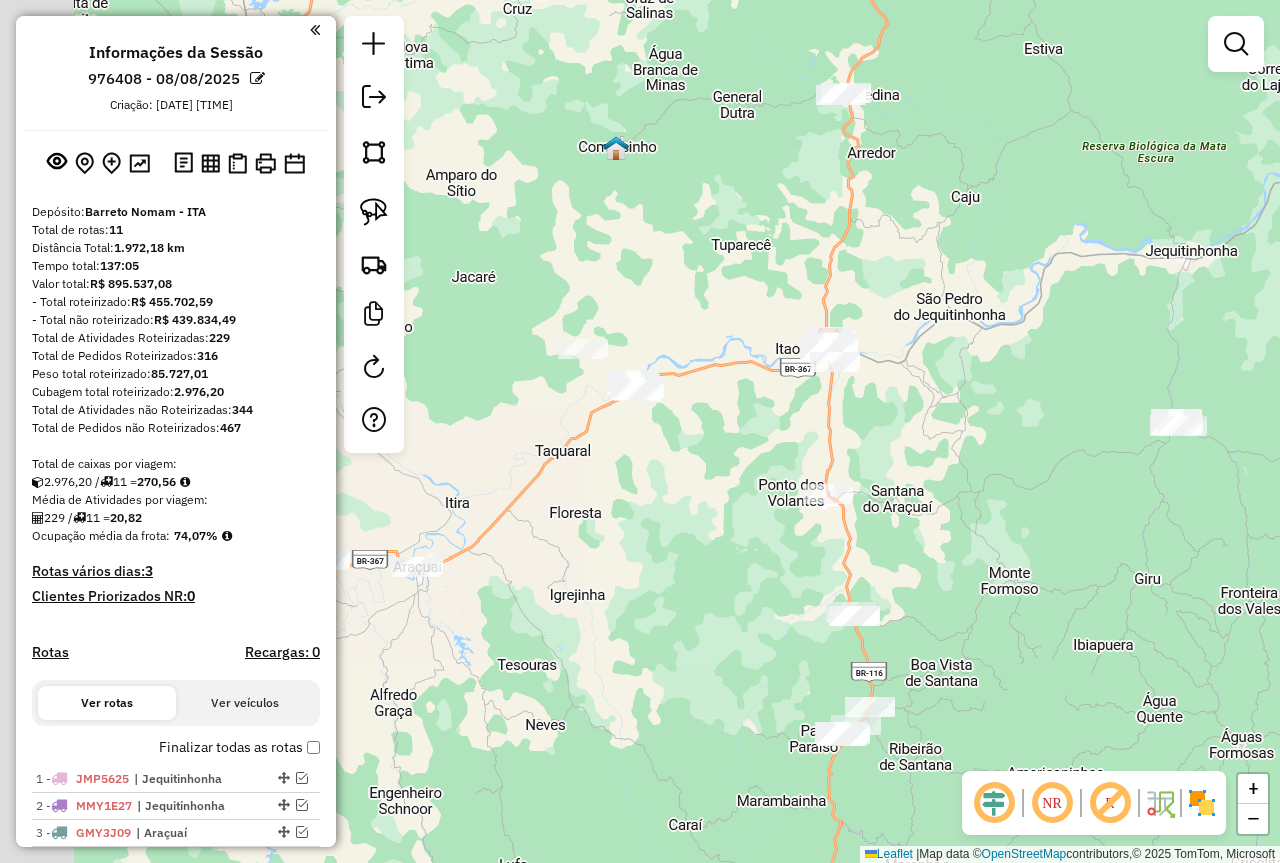 drag, startPoint x: 752, startPoint y: 616, endPoint x: 992, endPoint y: 482, distance: 274.8745 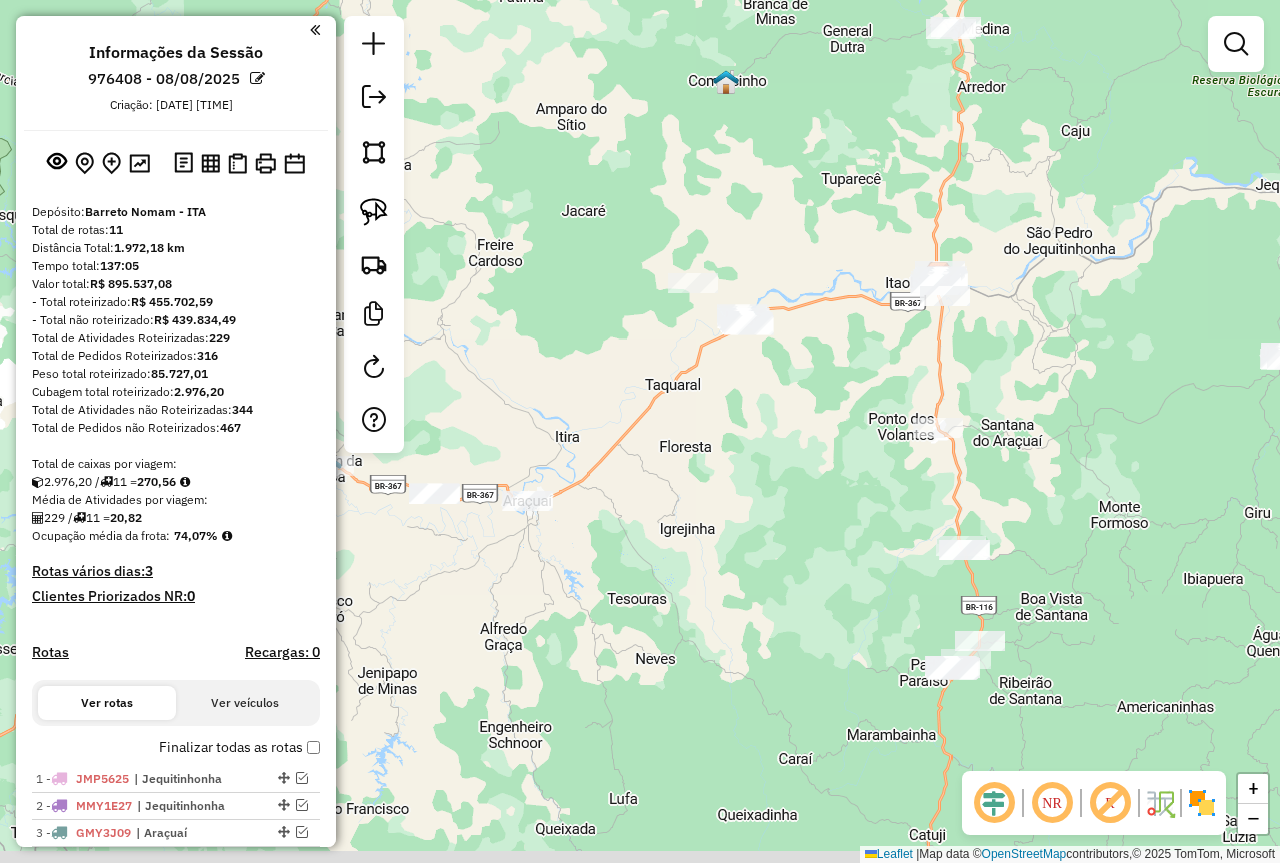 drag, startPoint x: 621, startPoint y: 634, endPoint x: 665, endPoint y: 590, distance: 62.225395 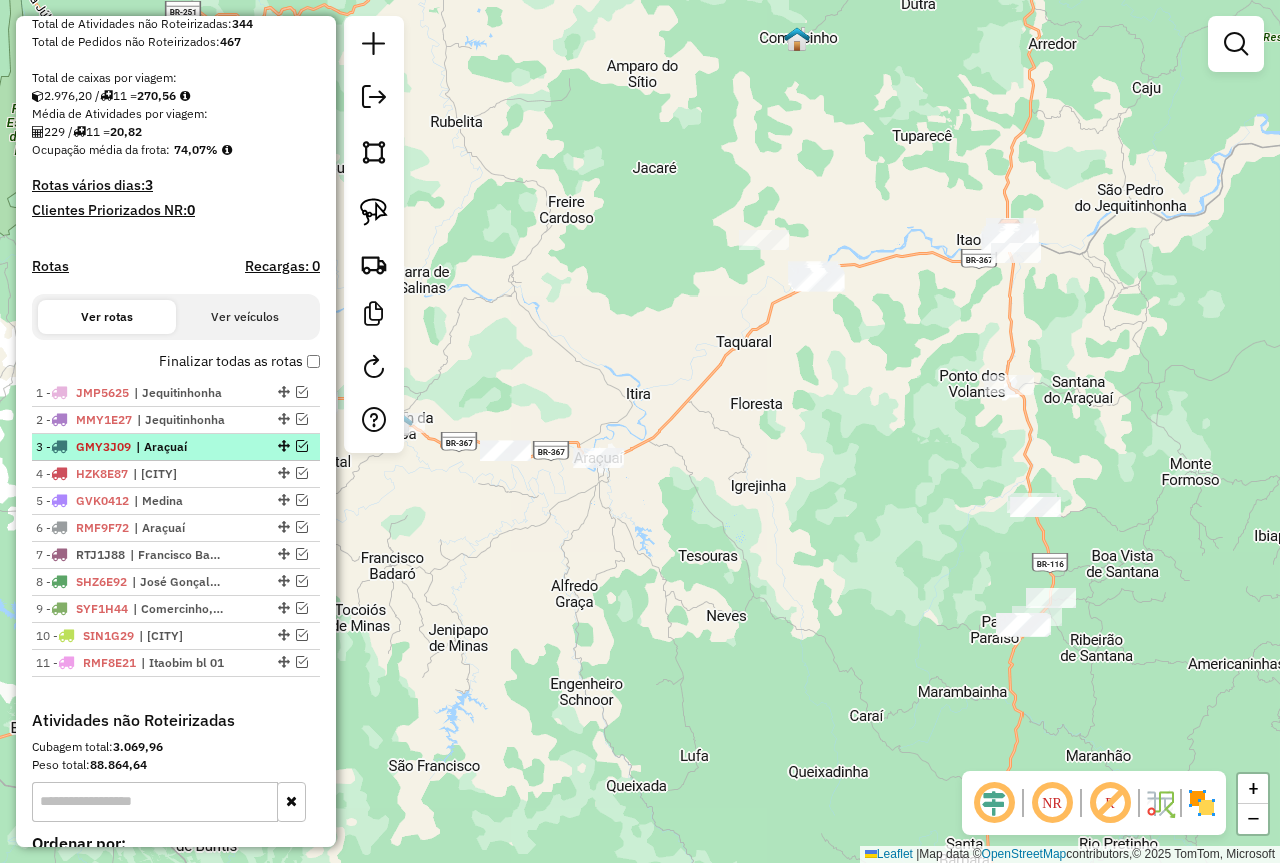 scroll, scrollTop: 500, scrollLeft: 0, axis: vertical 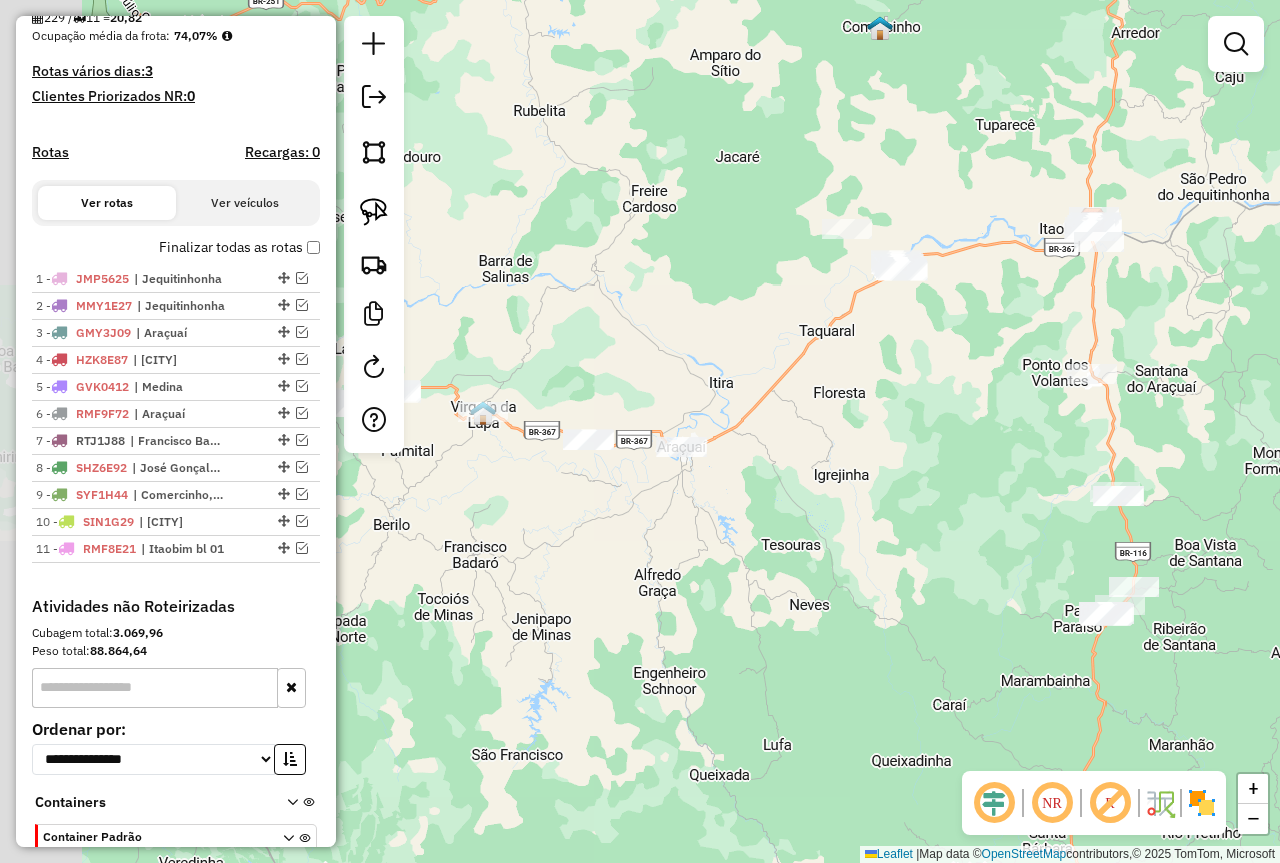 drag, startPoint x: 591, startPoint y: 599, endPoint x: 752, endPoint y: 572, distance: 163.24828 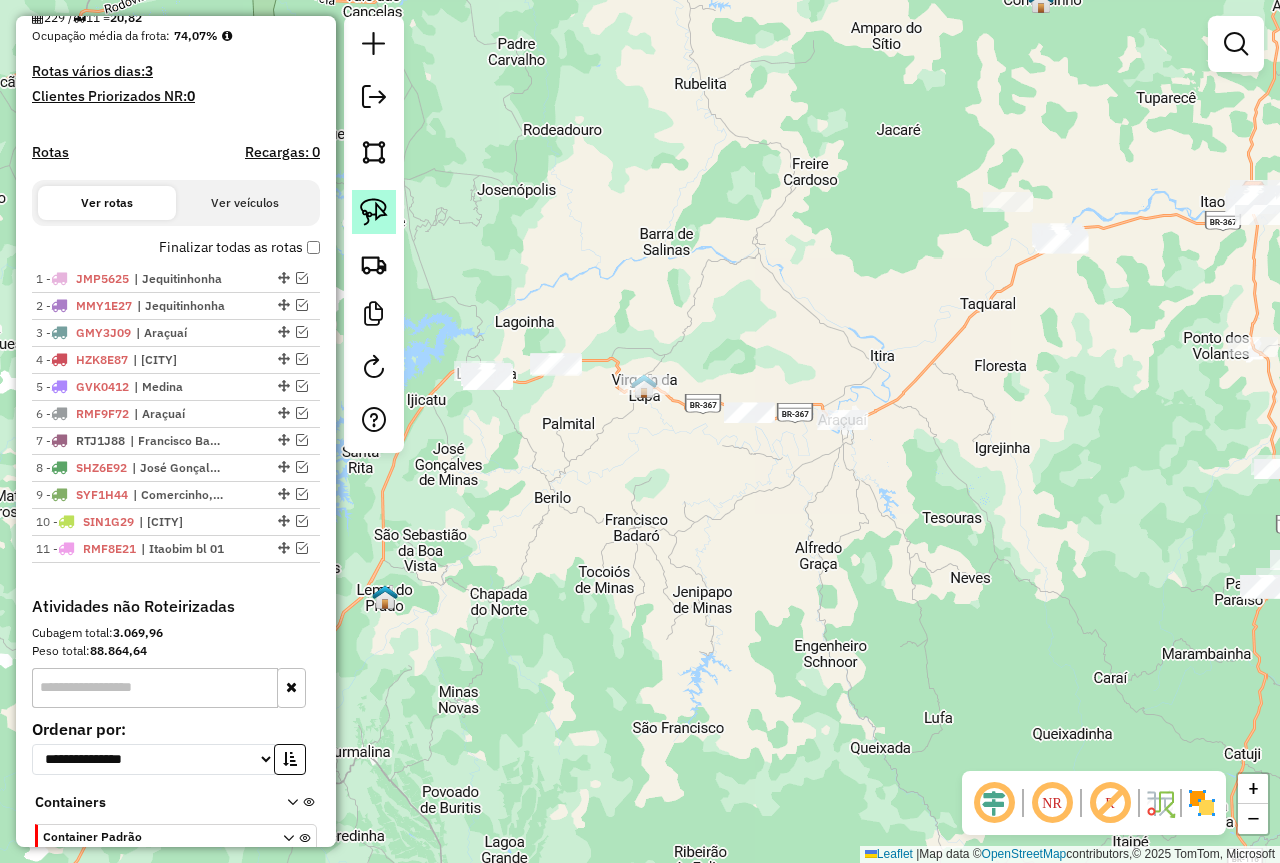 click 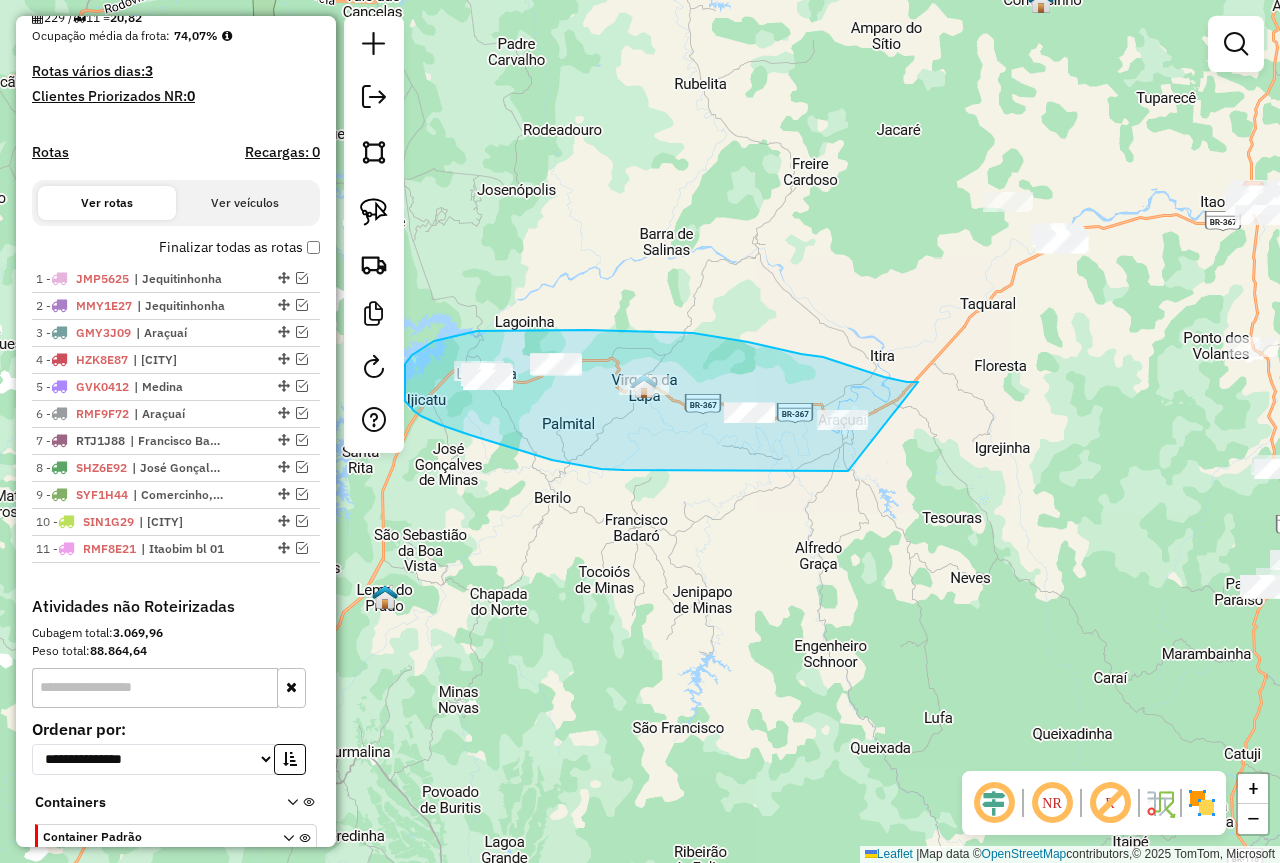 drag, startPoint x: 918, startPoint y: 382, endPoint x: 899, endPoint y: 466, distance: 86.12201 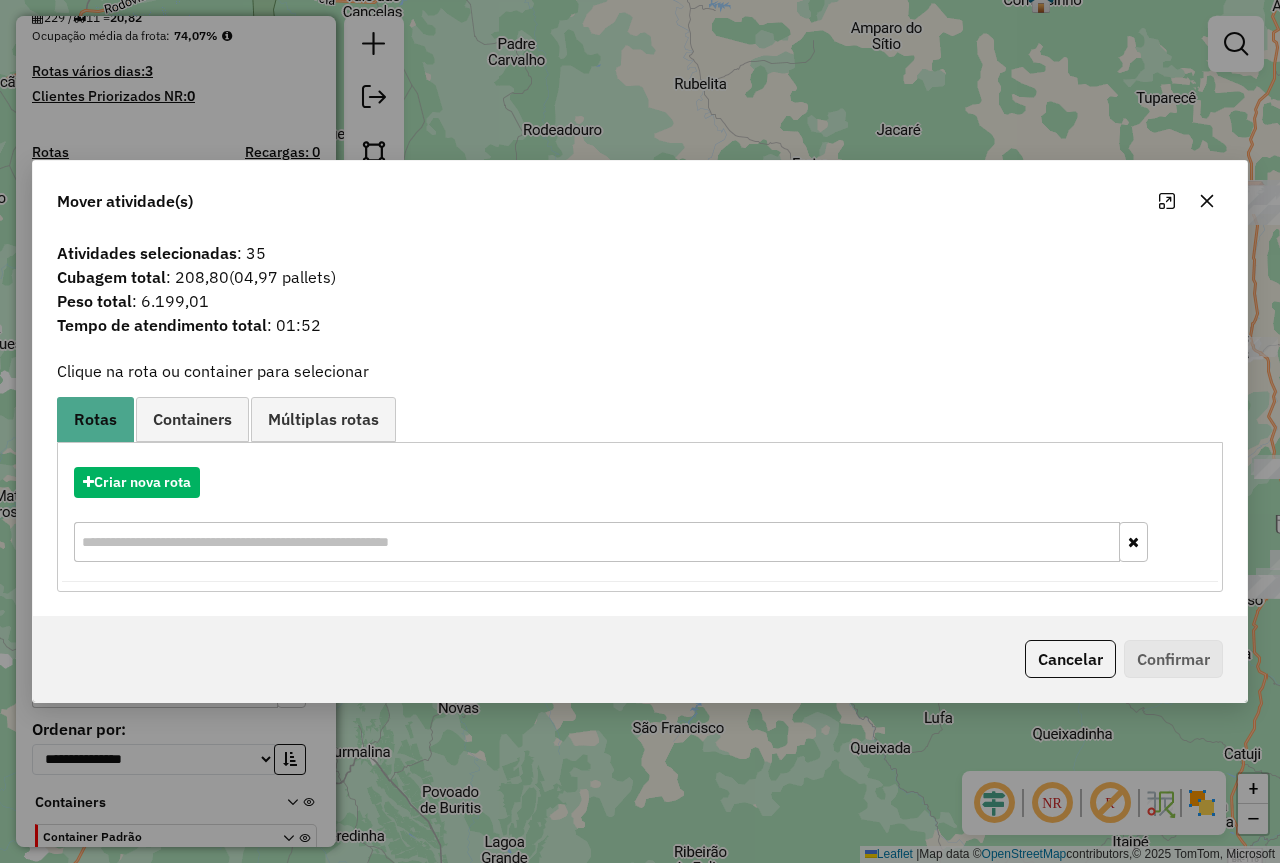 click 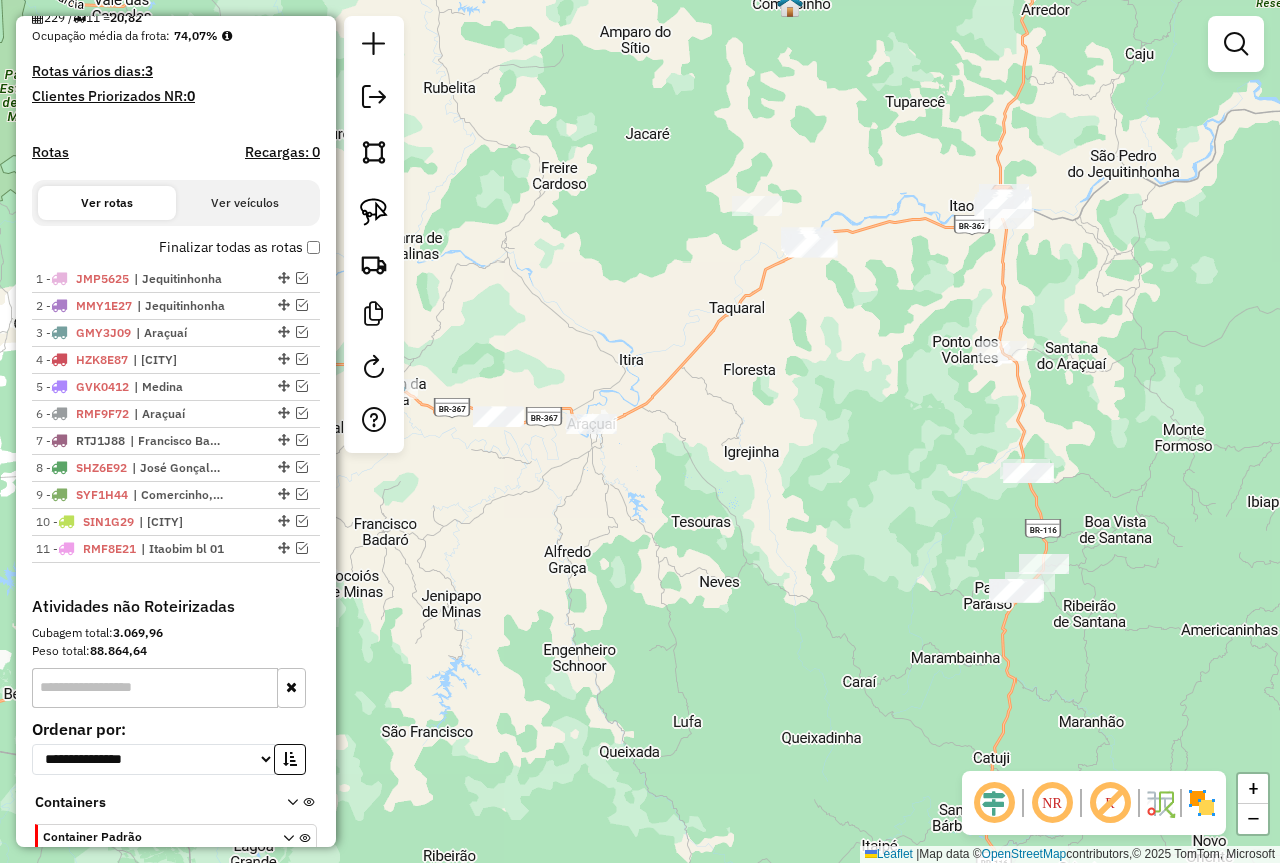 drag, startPoint x: 1024, startPoint y: 535, endPoint x: 770, endPoint y: 539, distance: 254.0315 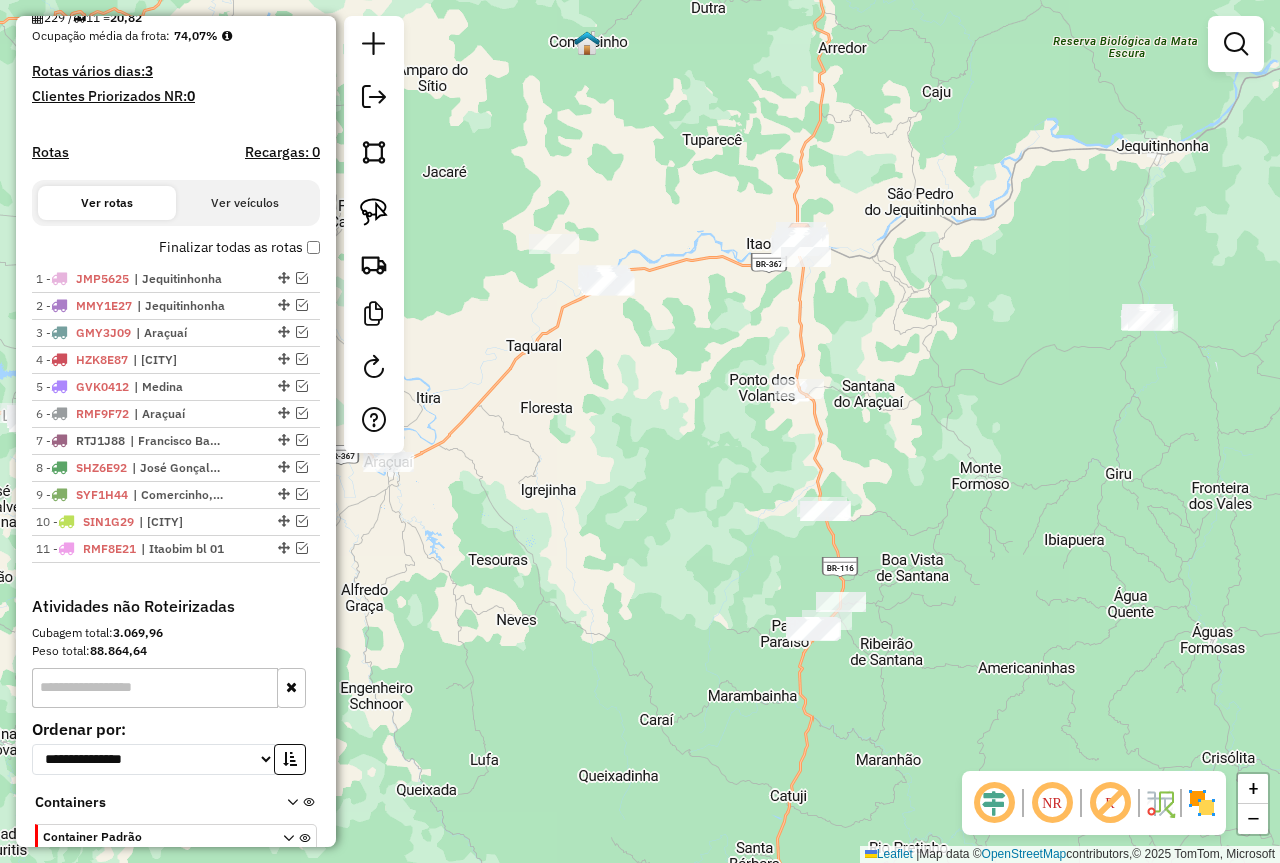 drag, startPoint x: 894, startPoint y: 556, endPoint x: 705, endPoint y: 589, distance: 191.85933 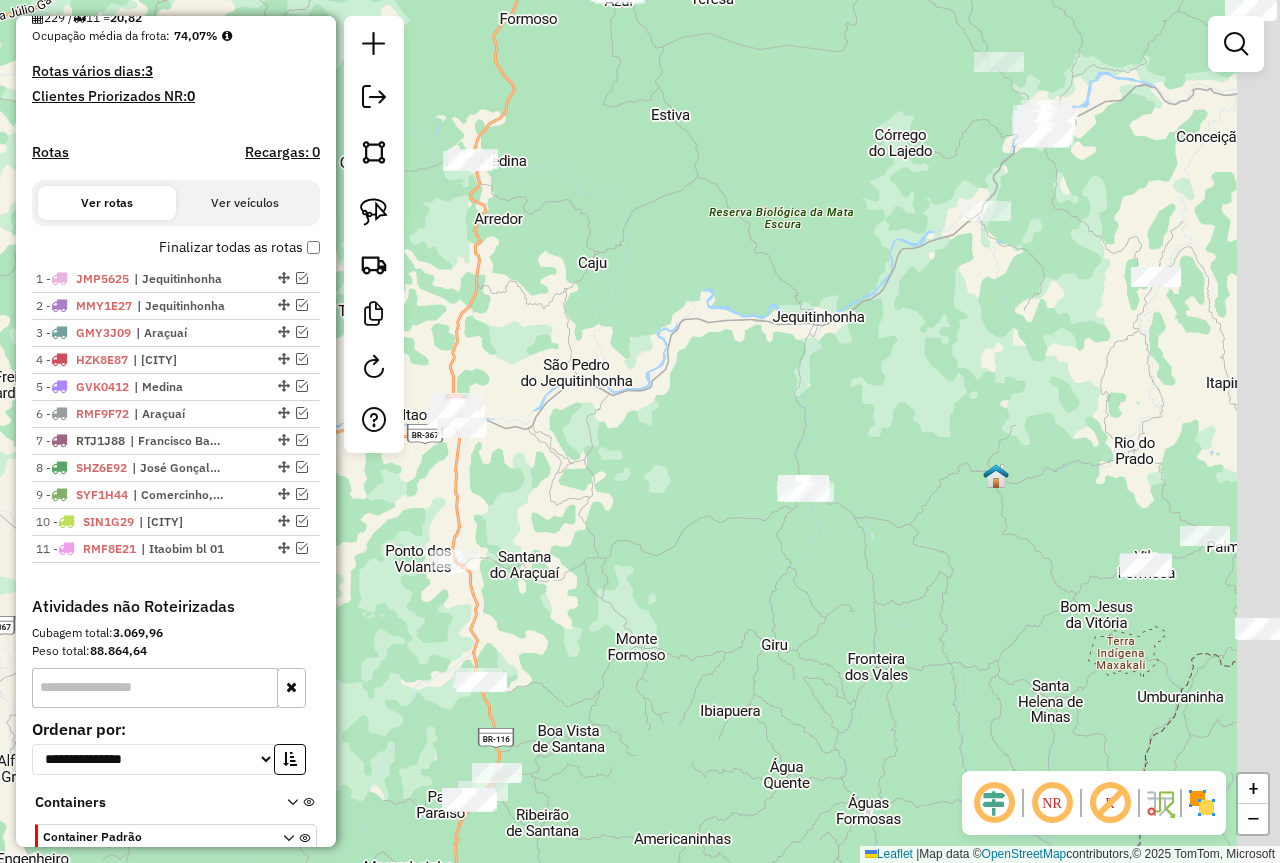 drag, startPoint x: 1054, startPoint y: 528, endPoint x: 826, endPoint y: 639, distance: 253.5843 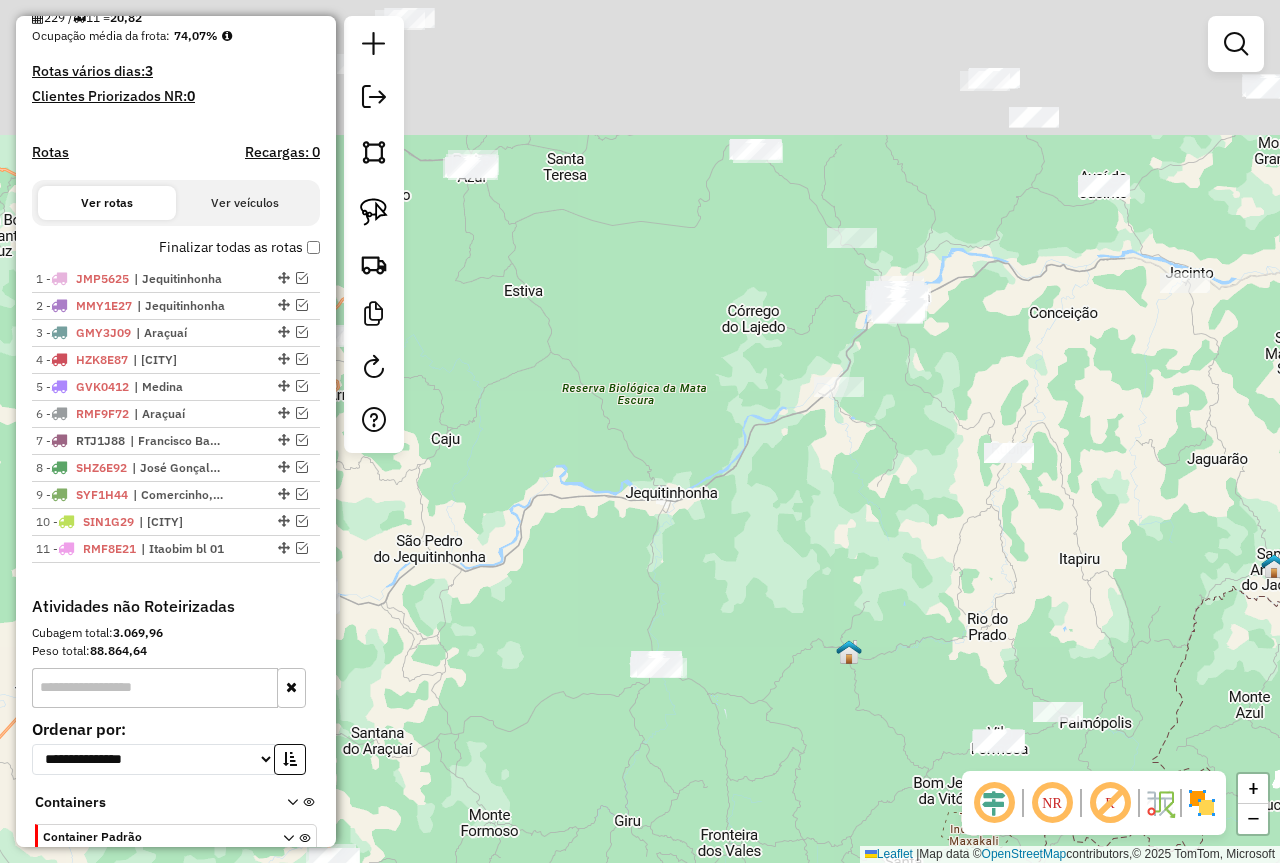 drag, startPoint x: 1003, startPoint y: 566, endPoint x: 917, endPoint y: 690, distance: 150.90395 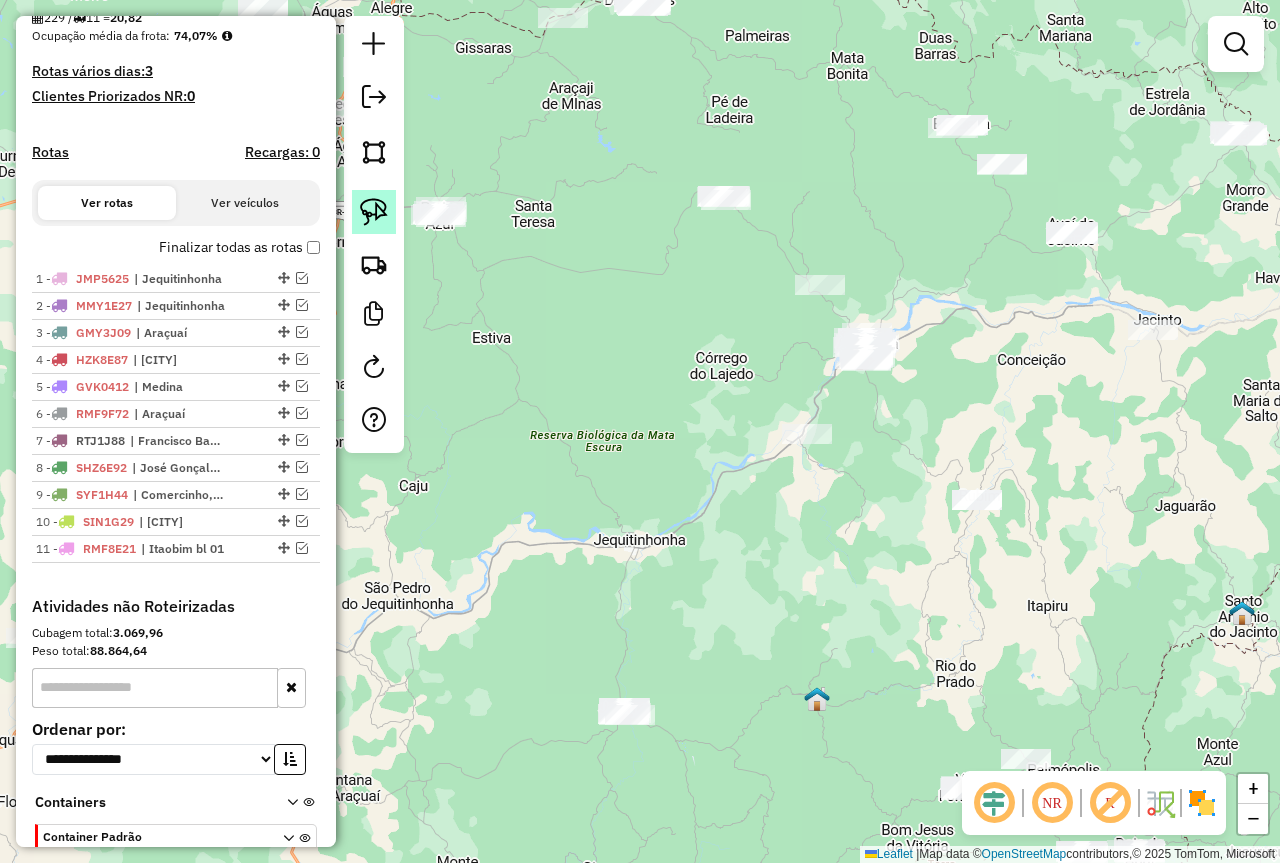 click 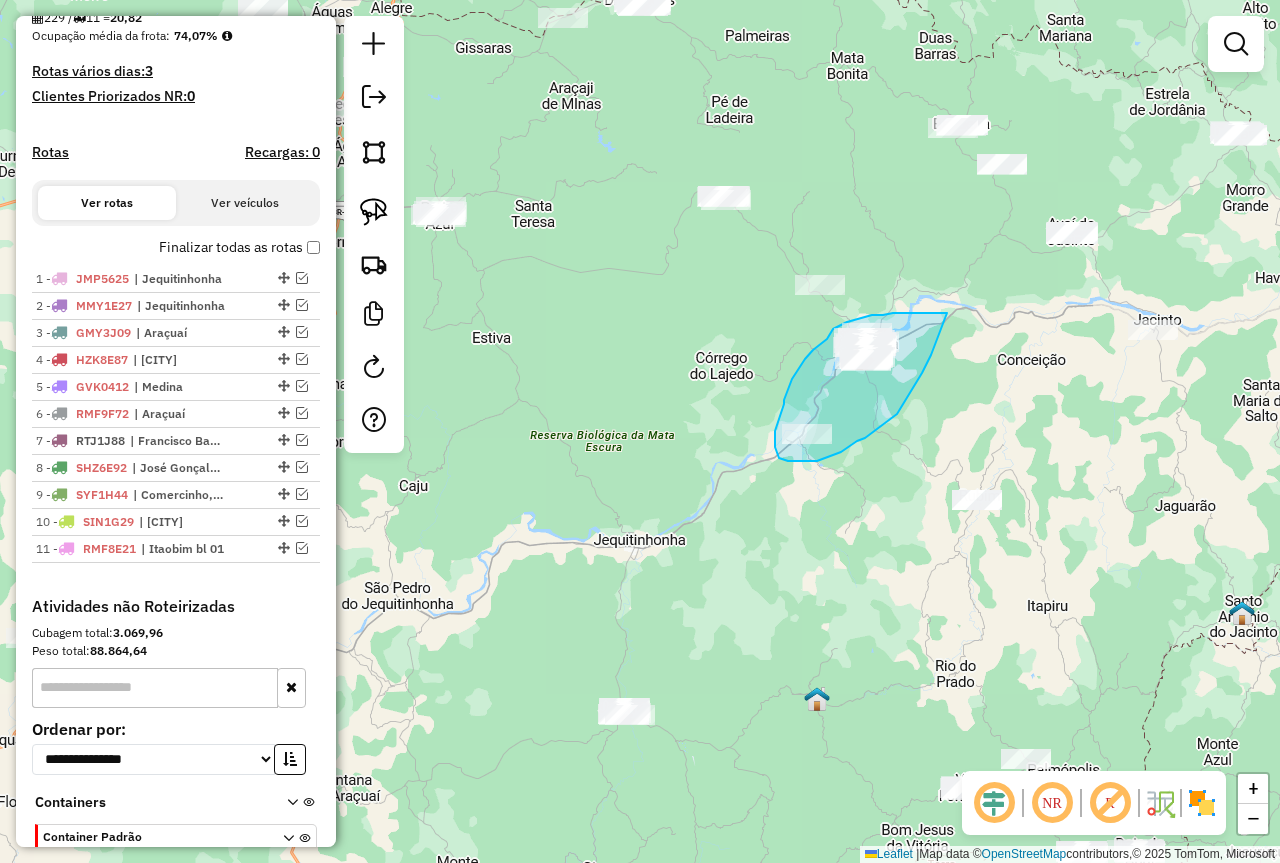 drag, startPoint x: 947, startPoint y: 313, endPoint x: 931, endPoint y: 355, distance: 44.94441 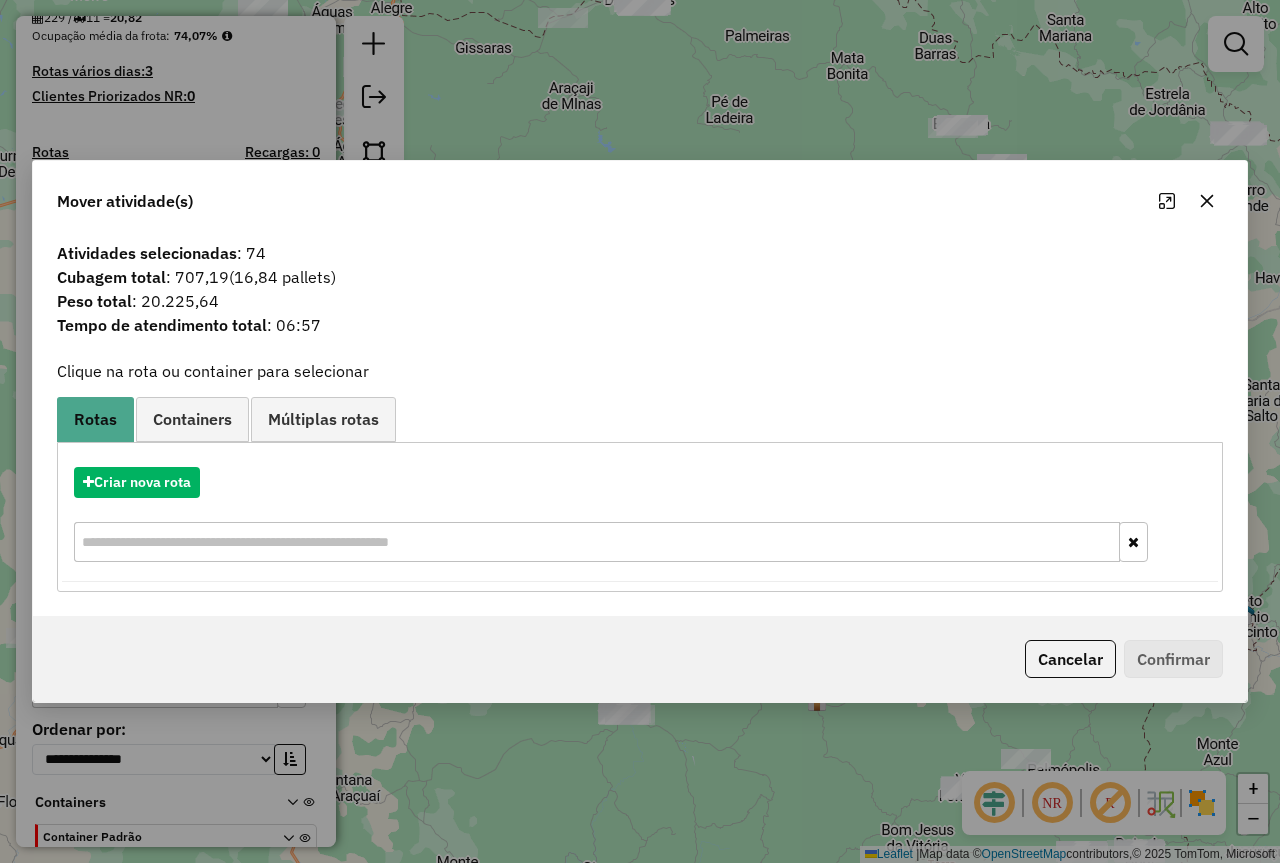 click 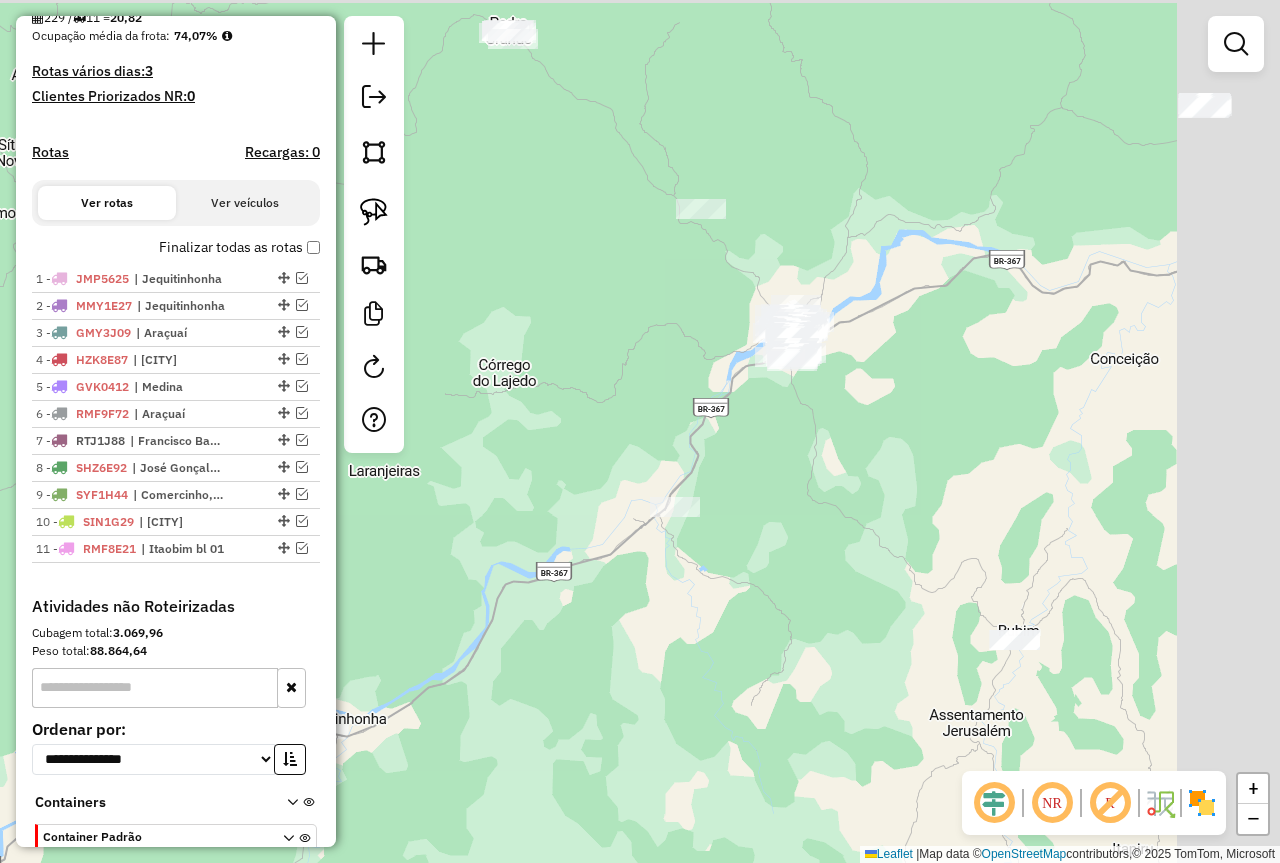 drag, startPoint x: 1096, startPoint y: 419, endPoint x: 897, endPoint y: 448, distance: 201.10196 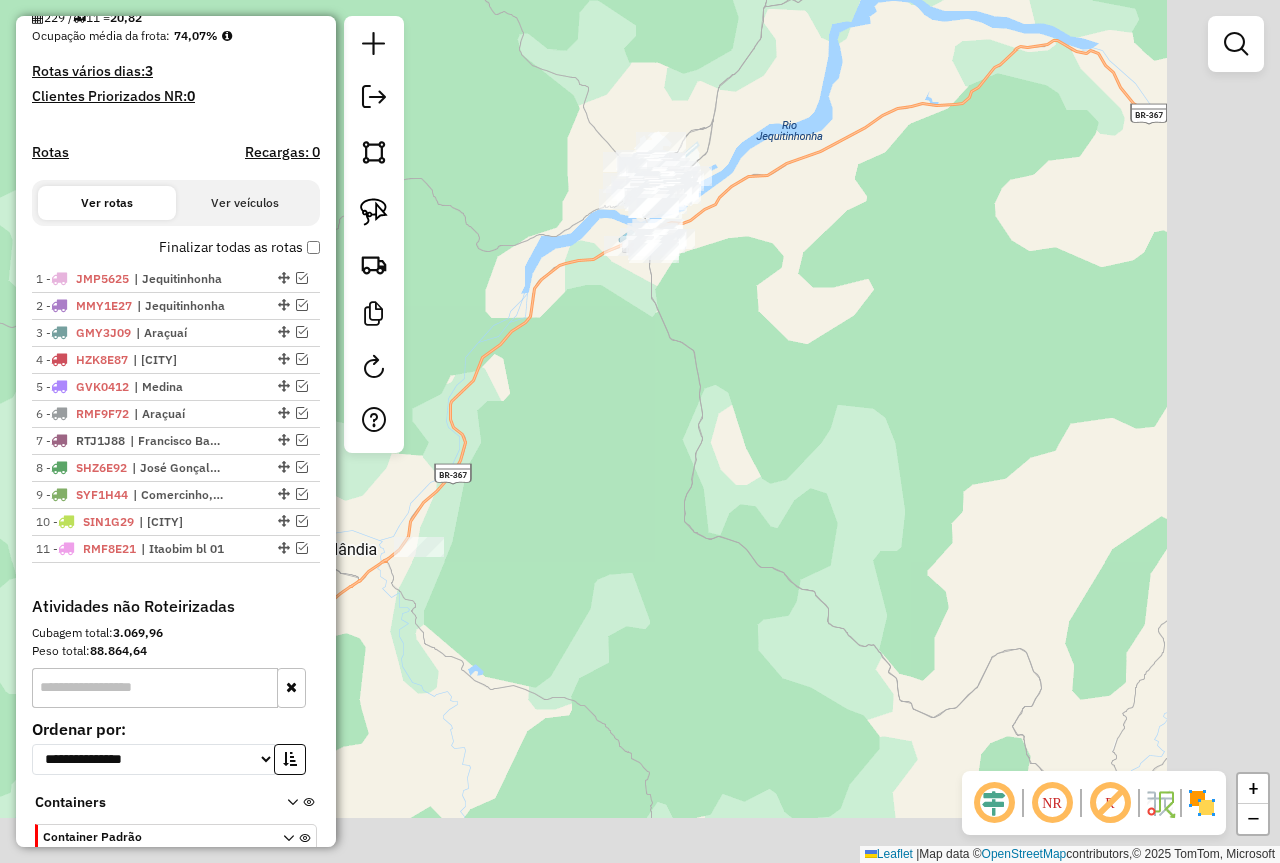 drag, startPoint x: 1000, startPoint y: 557, endPoint x: 829, endPoint y: 391, distance: 238.32121 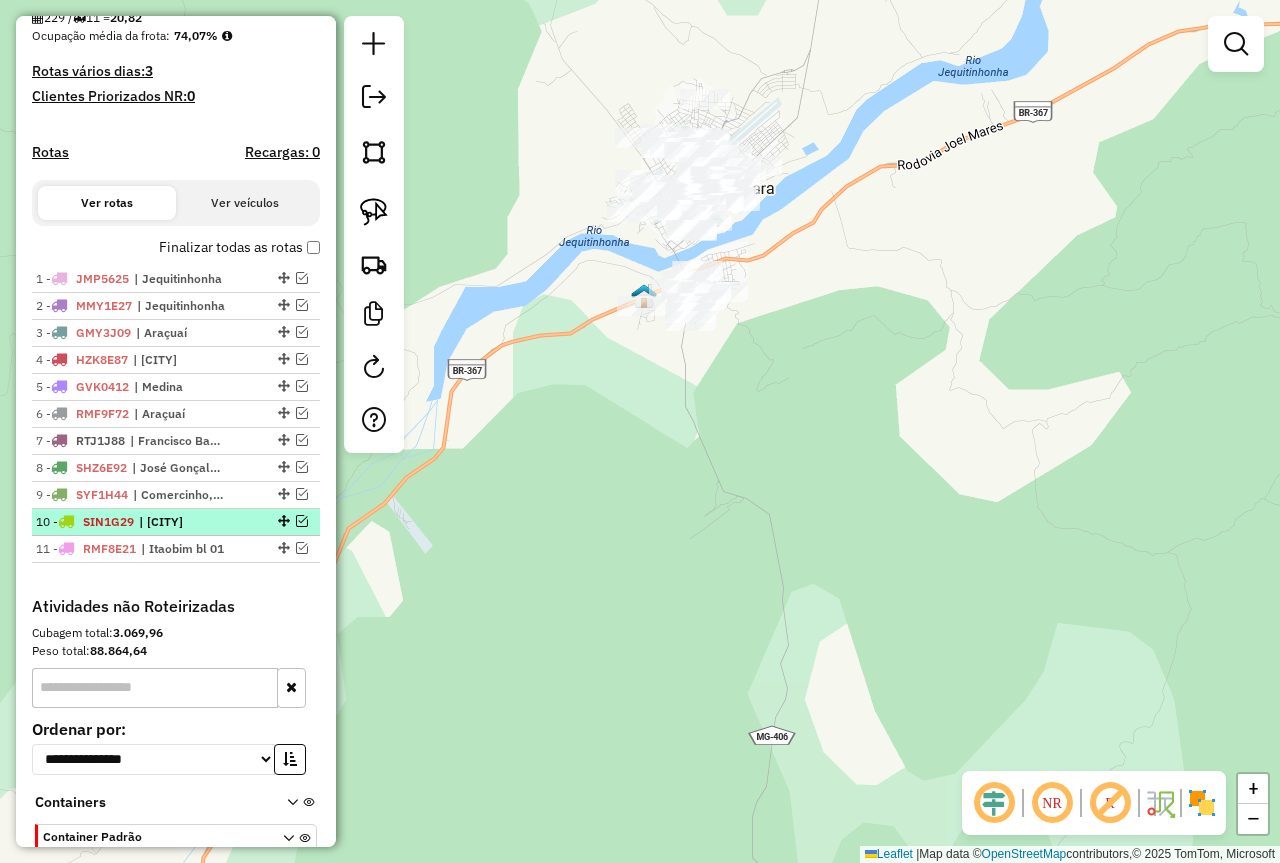 click at bounding box center [302, 521] 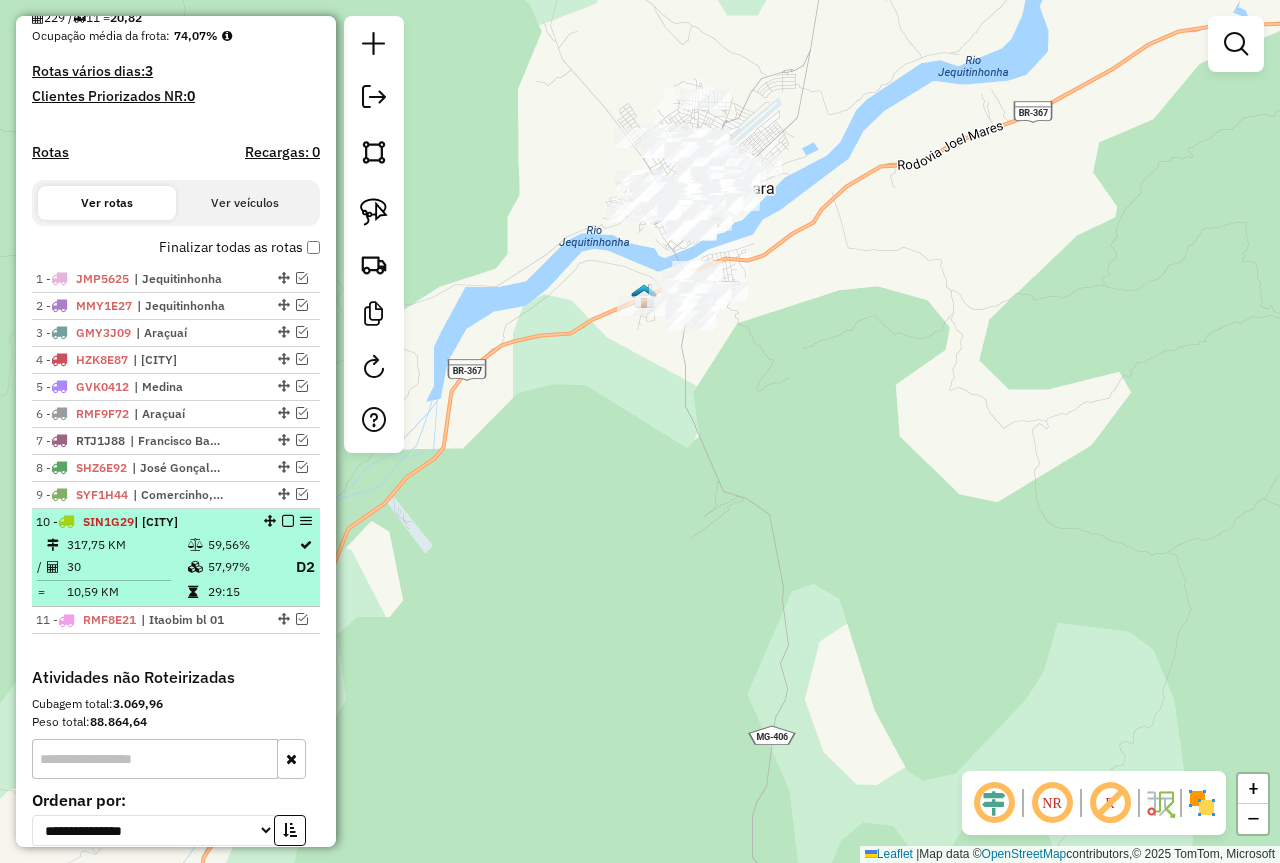 click at bounding box center (282, 521) 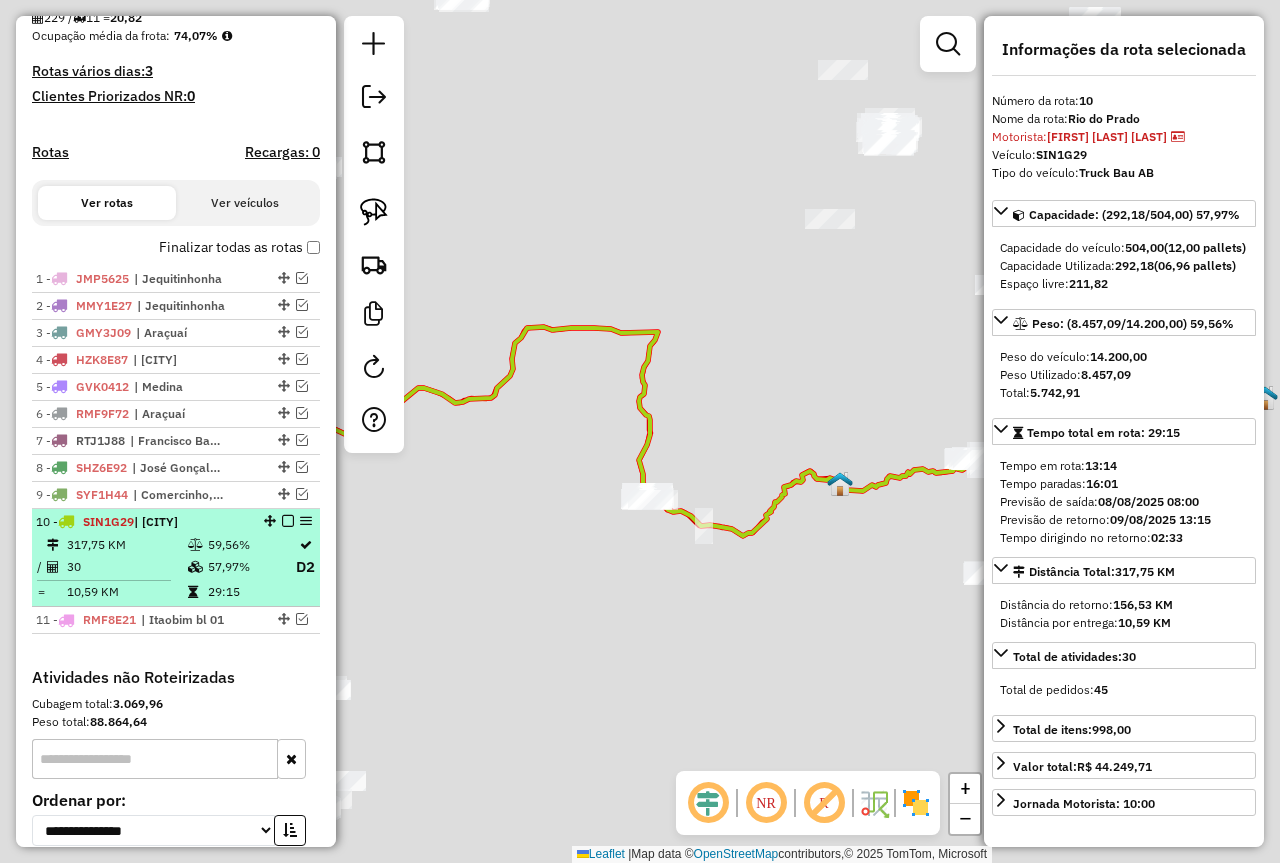 click at bounding box center (288, 521) 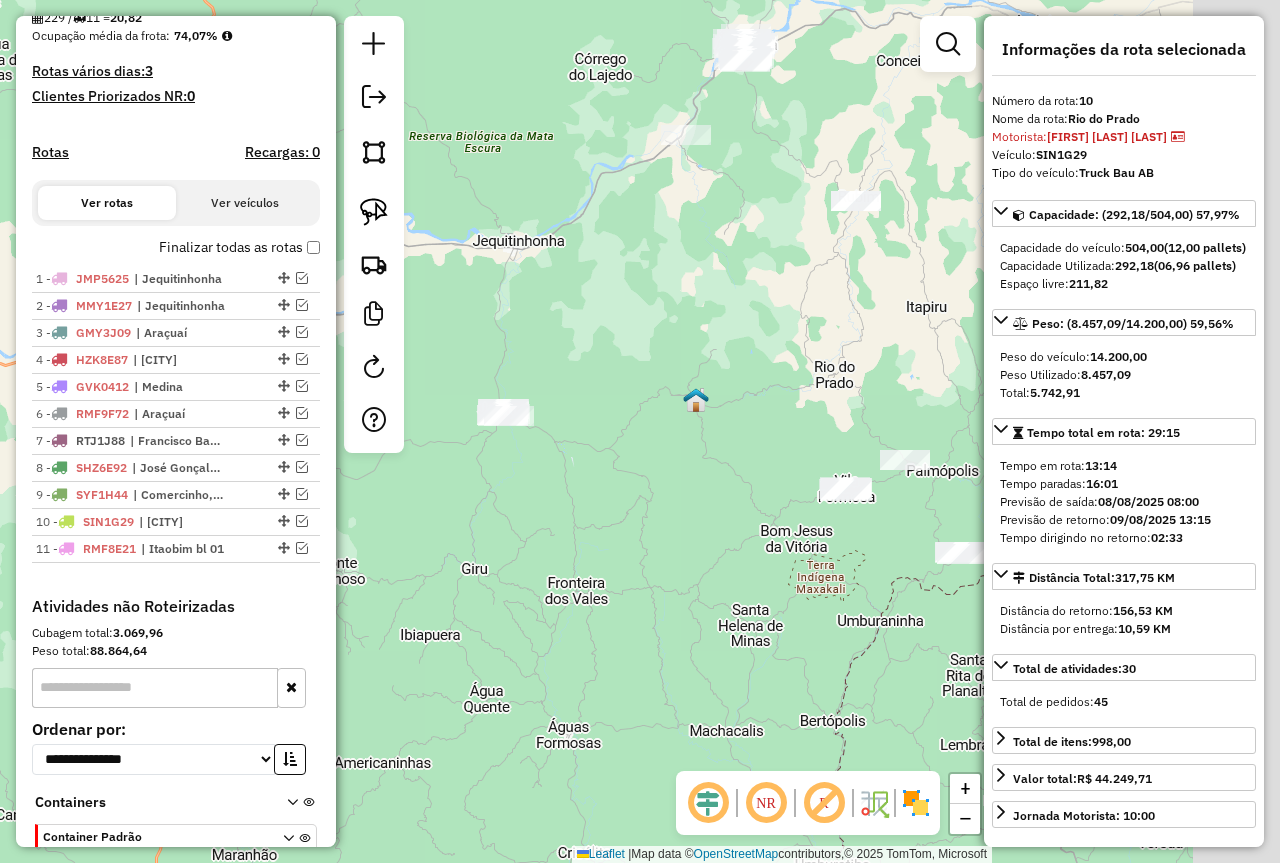 drag, startPoint x: 657, startPoint y: 585, endPoint x: 577, endPoint y: 492, distance: 122.67436 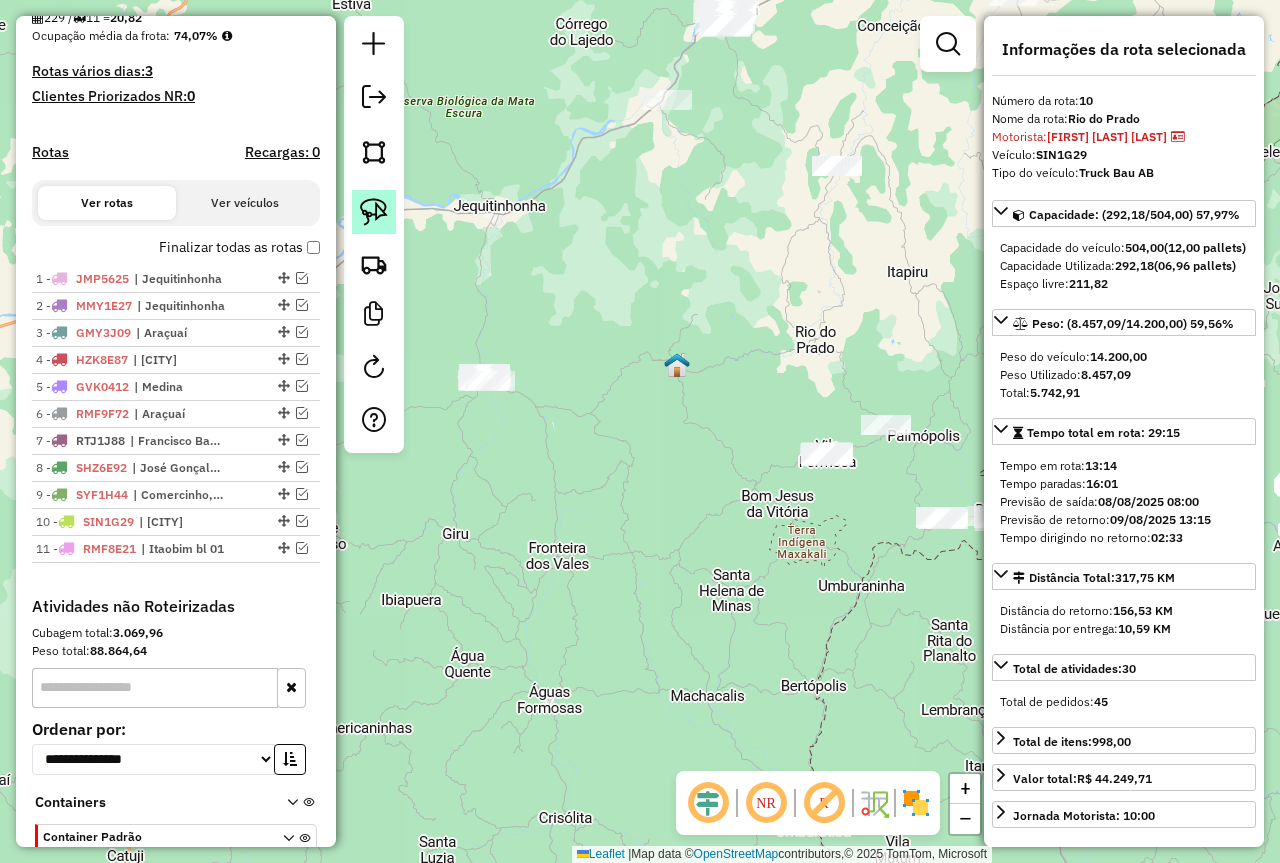 click 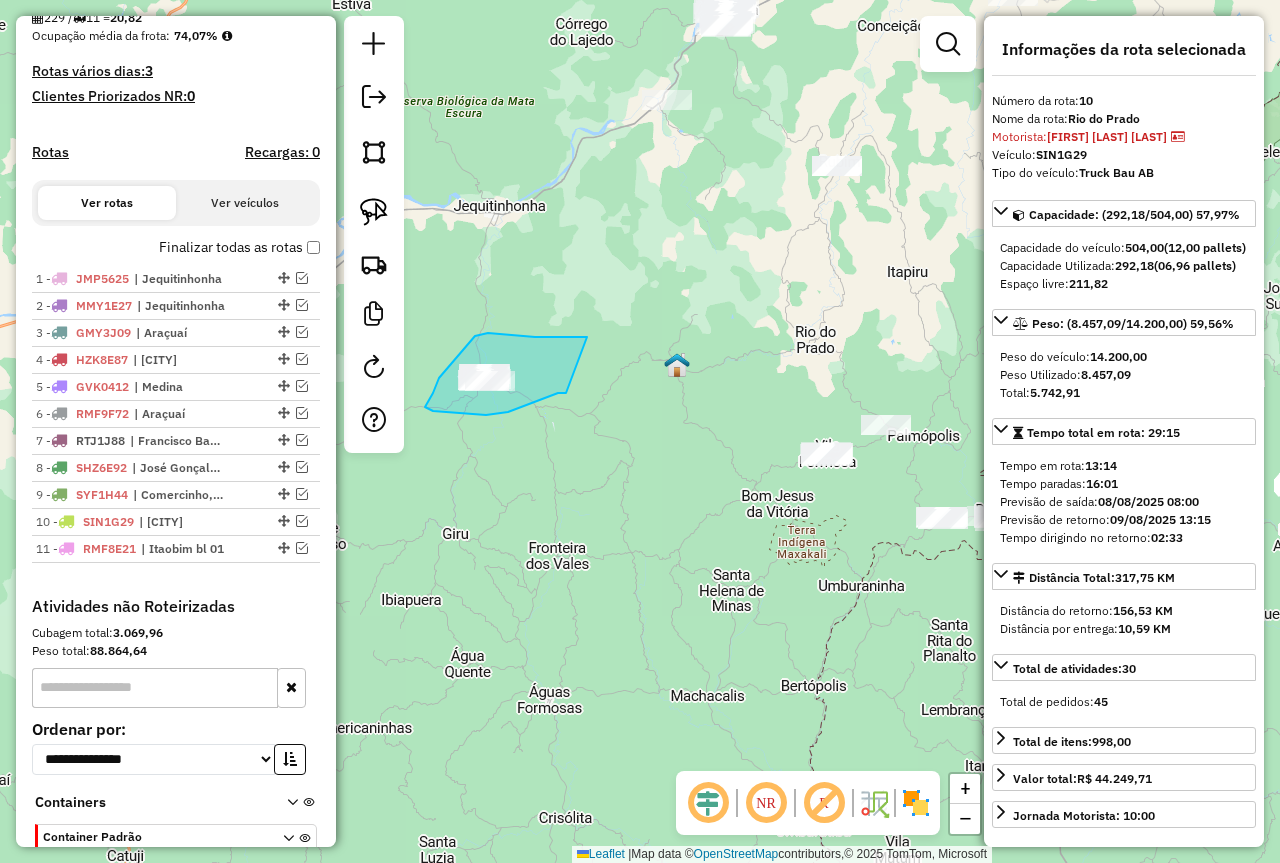 drag, startPoint x: 587, startPoint y: 337, endPoint x: 566, endPoint y: 393, distance: 59.808025 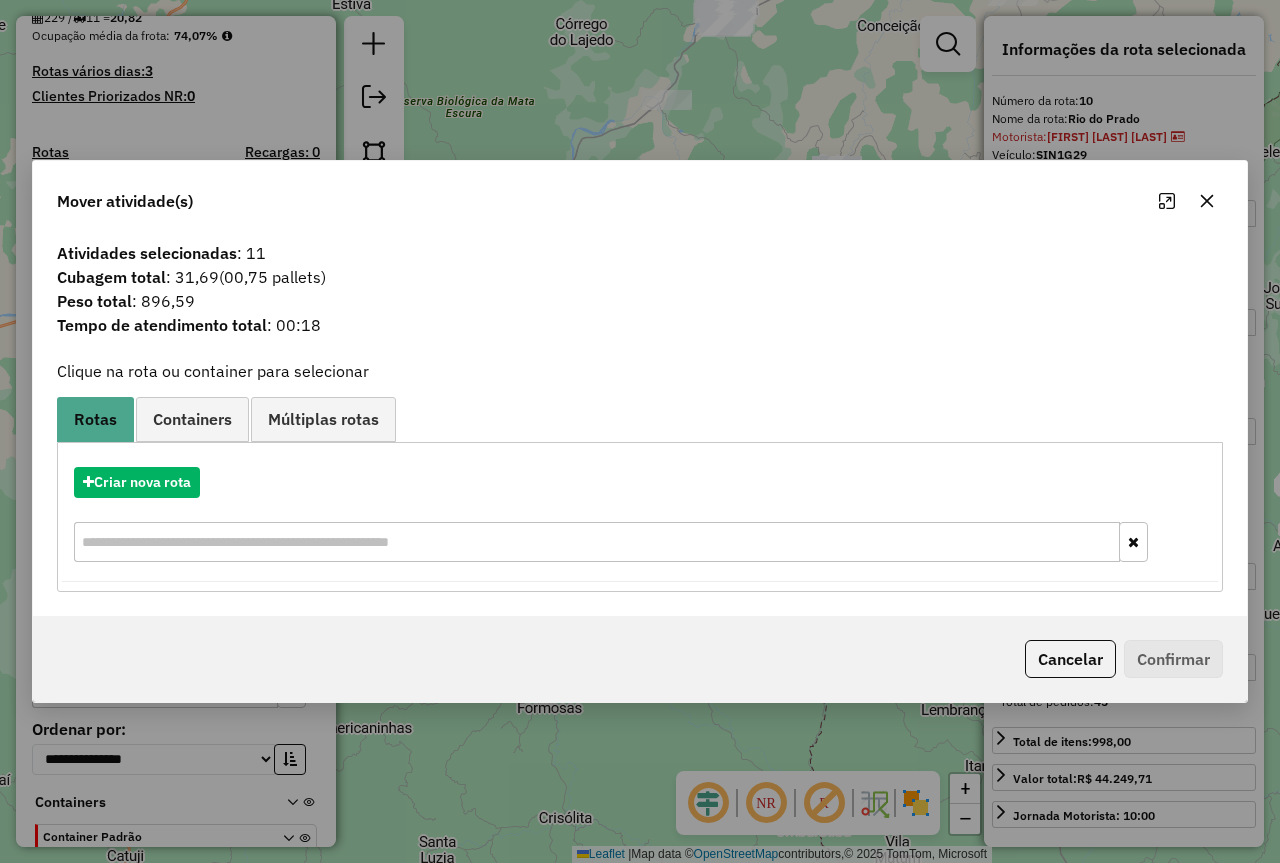 click 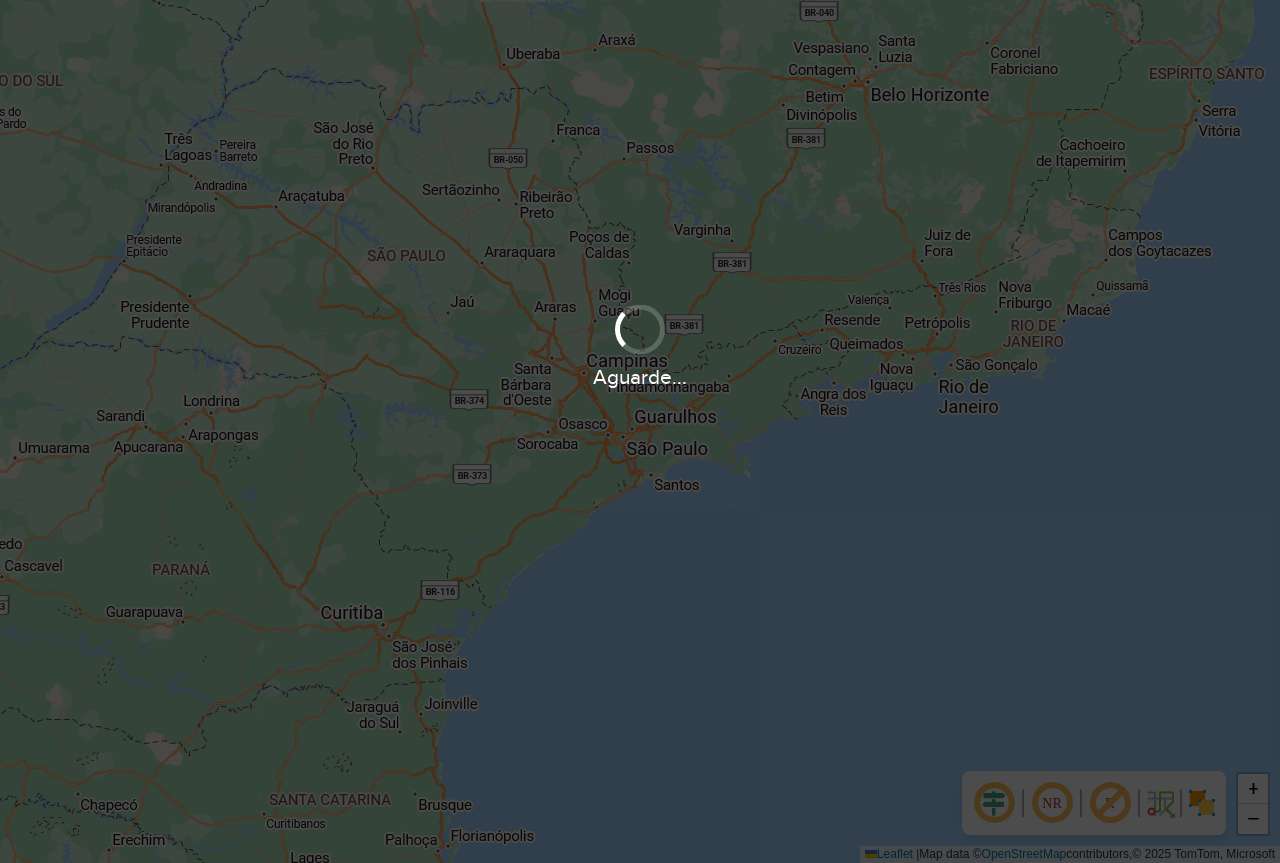 scroll, scrollTop: 0, scrollLeft: 0, axis: both 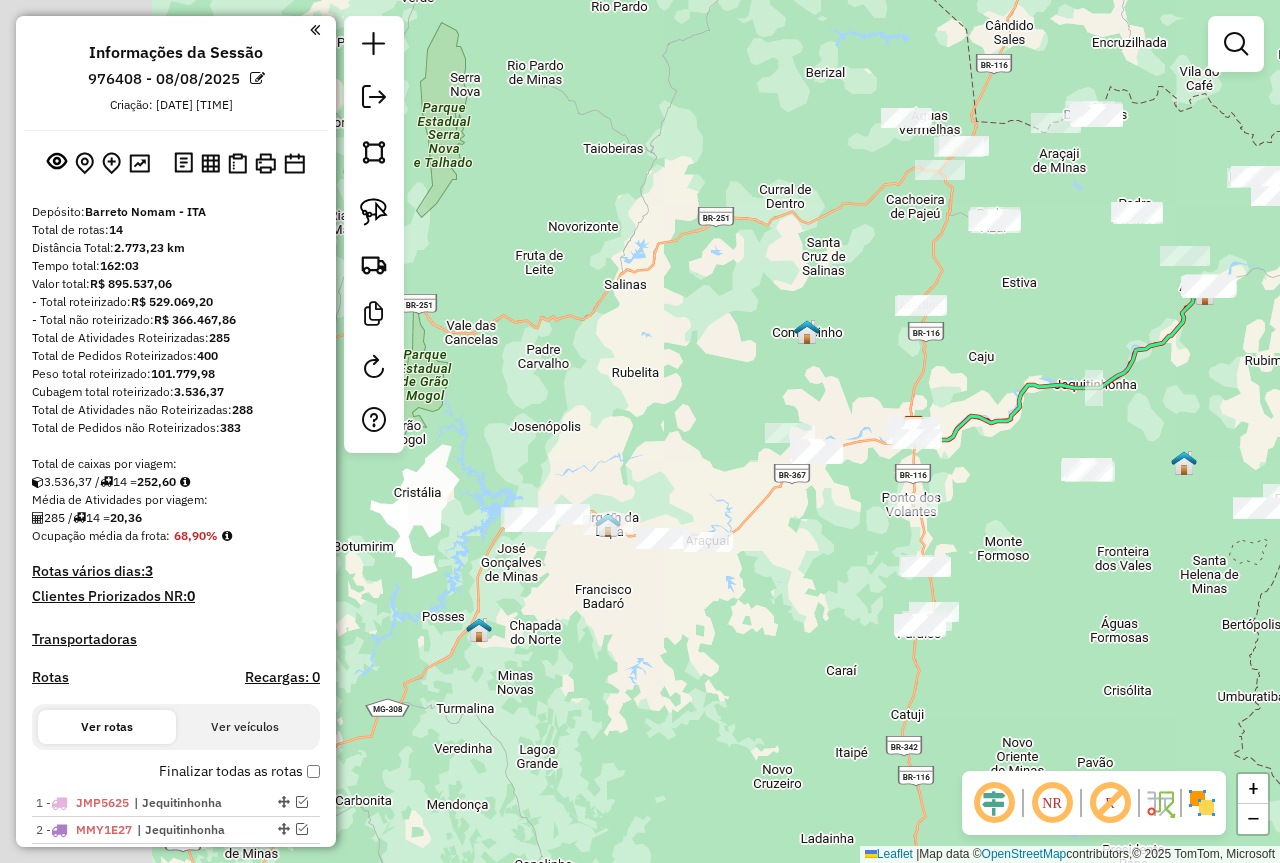 drag, startPoint x: 888, startPoint y: 657, endPoint x: 1104, endPoint y: 551, distance: 240.60756 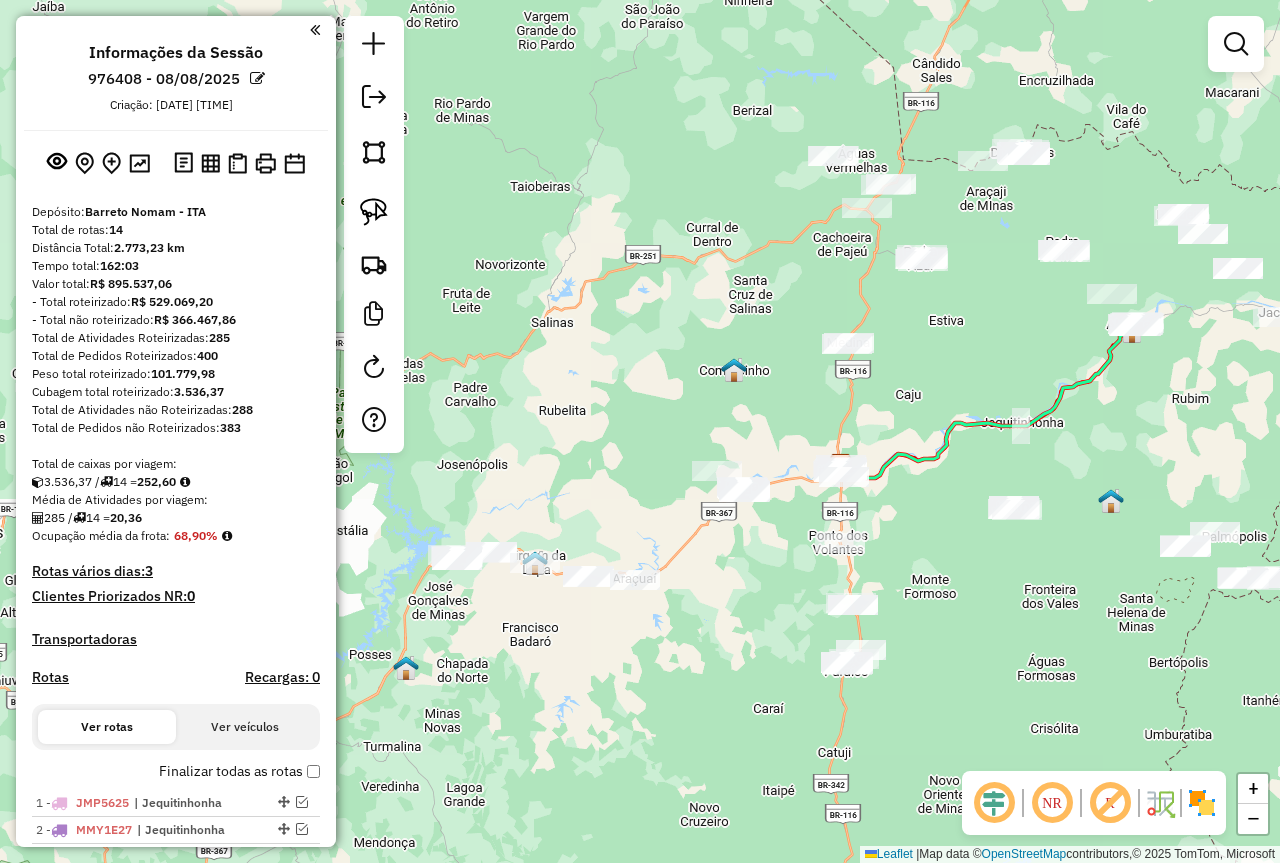 drag, startPoint x: 1083, startPoint y: 587, endPoint x: 945, endPoint y: 641, distance: 148.18907 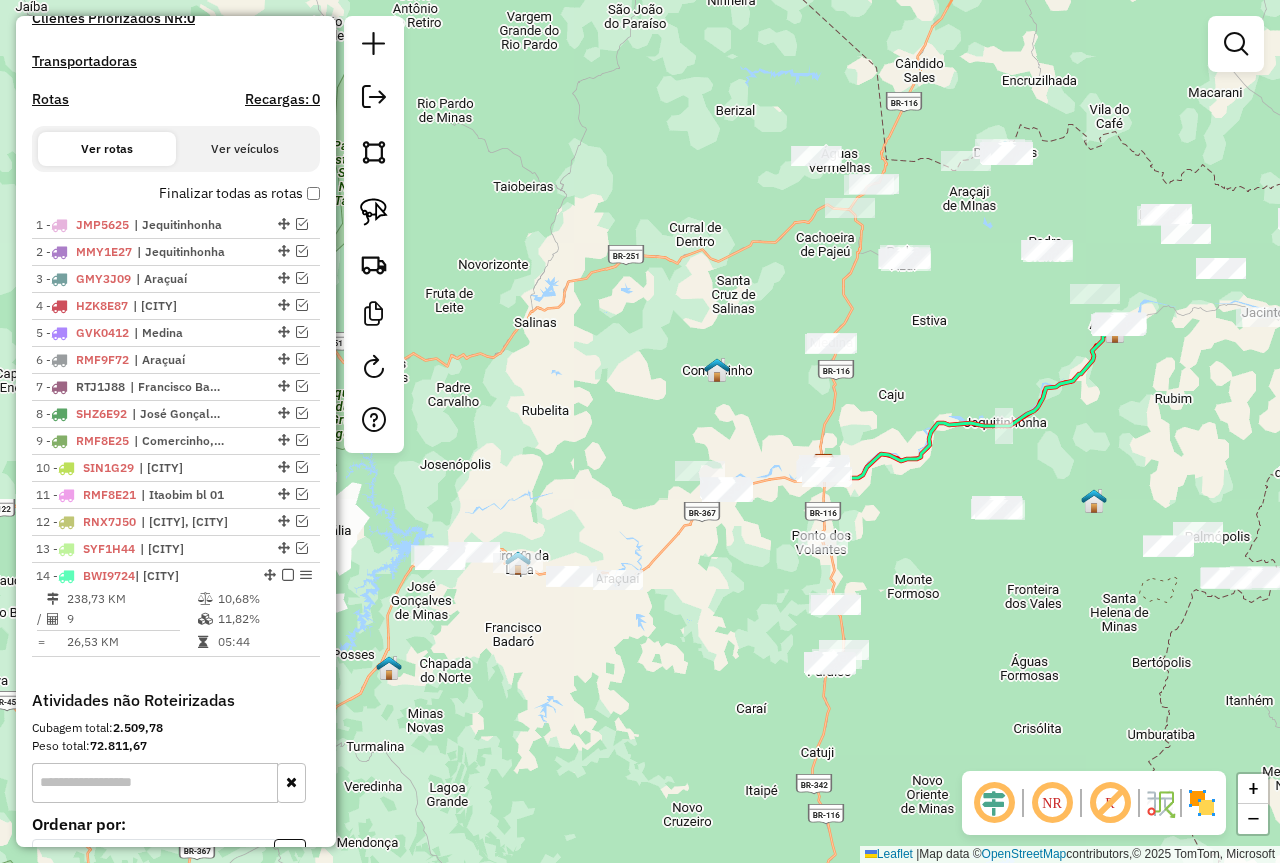 scroll, scrollTop: 600, scrollLeft: 0, axis: vertical 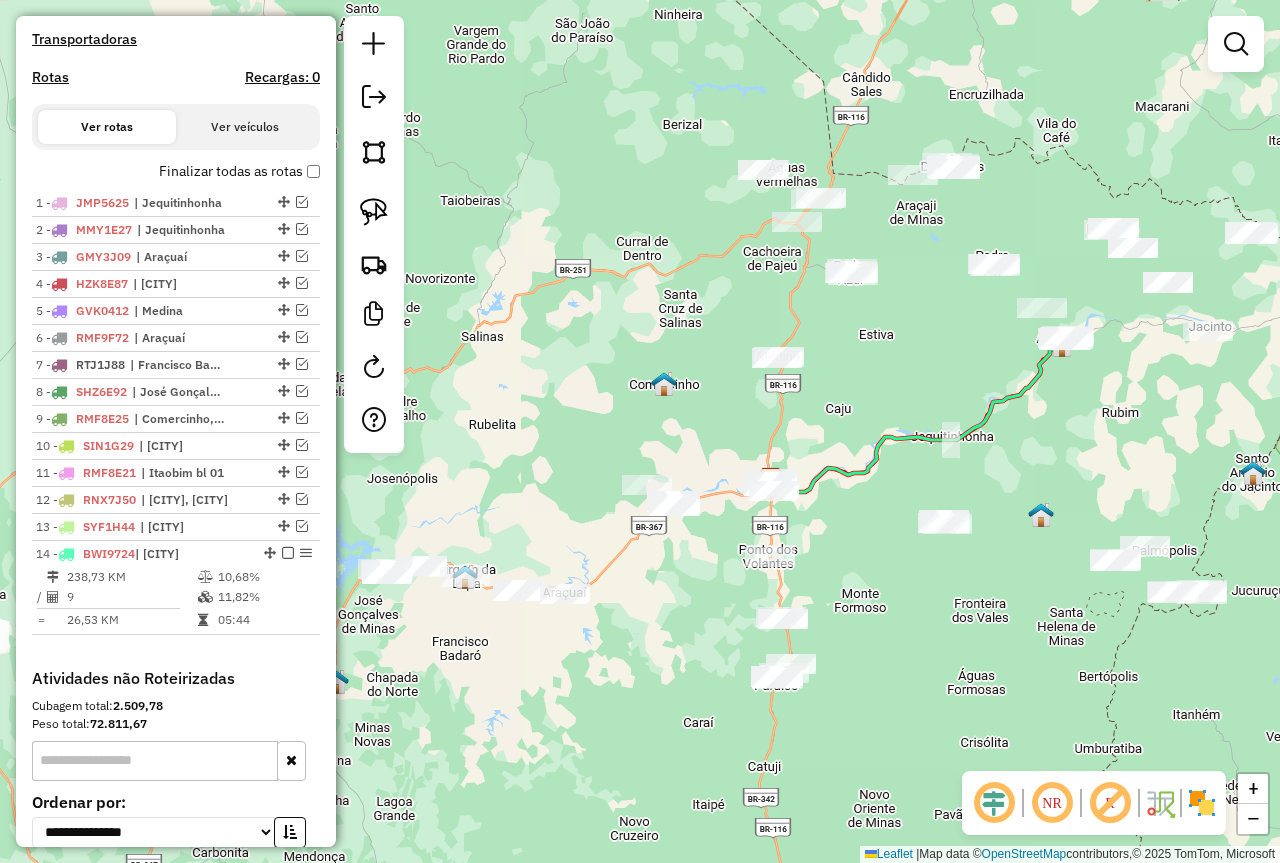 drag, startPoint x: 640, startPoint y: 359, endPoint x: 544, endPoint y: 374, distance: 97.16481 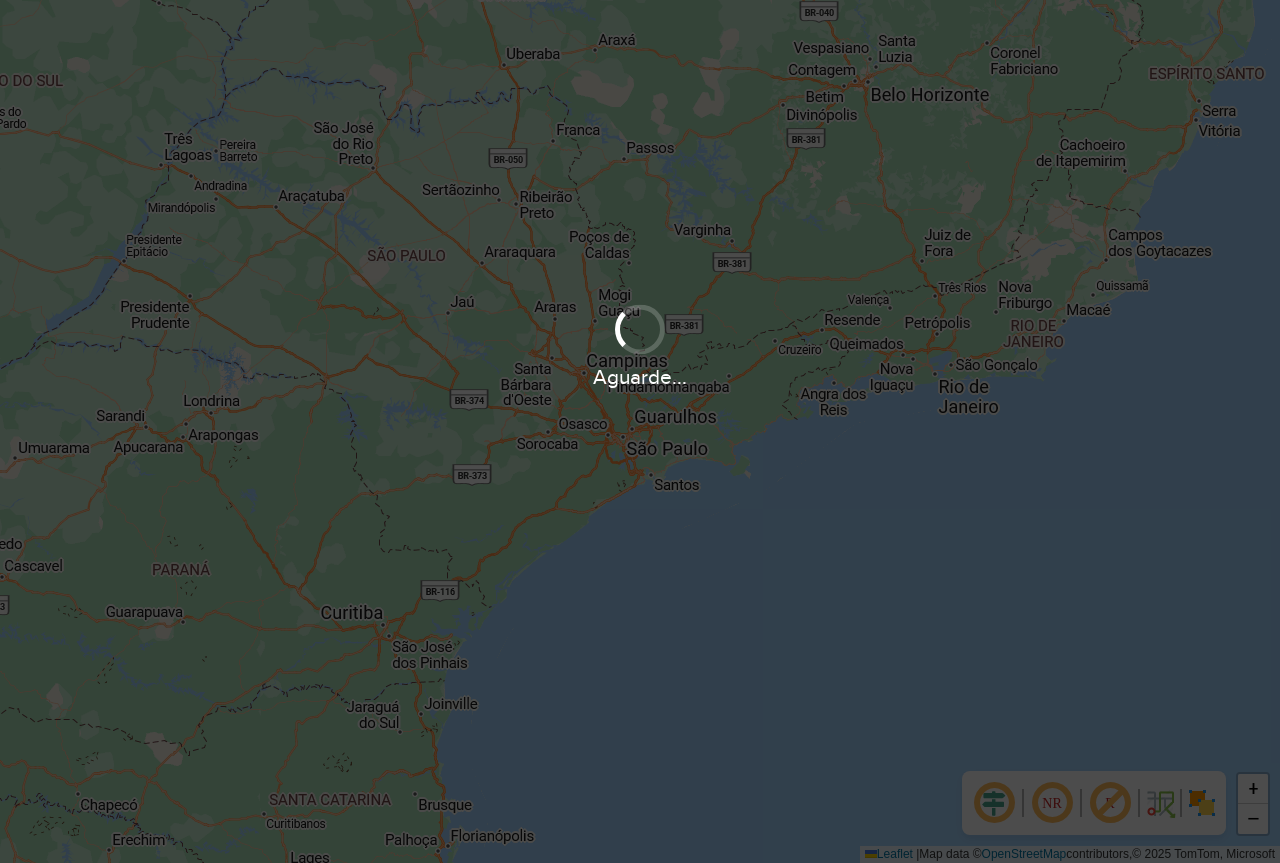 scroll, scrollTop: 0, scrollLeft: 0, axis: both 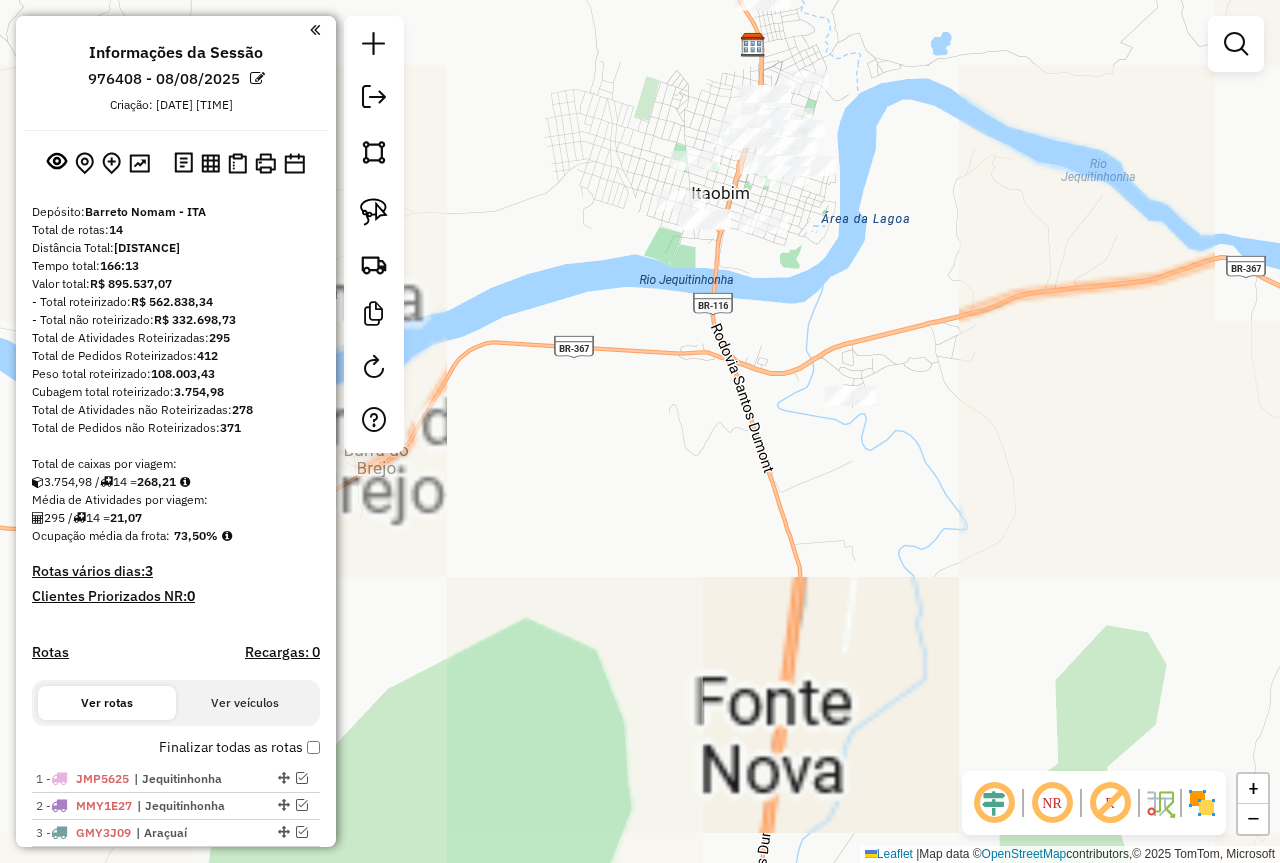 drag, startPoint x: 766, startPoint y: 382, endPoint x: 677, endPoint y: 512, distance: 157.54681 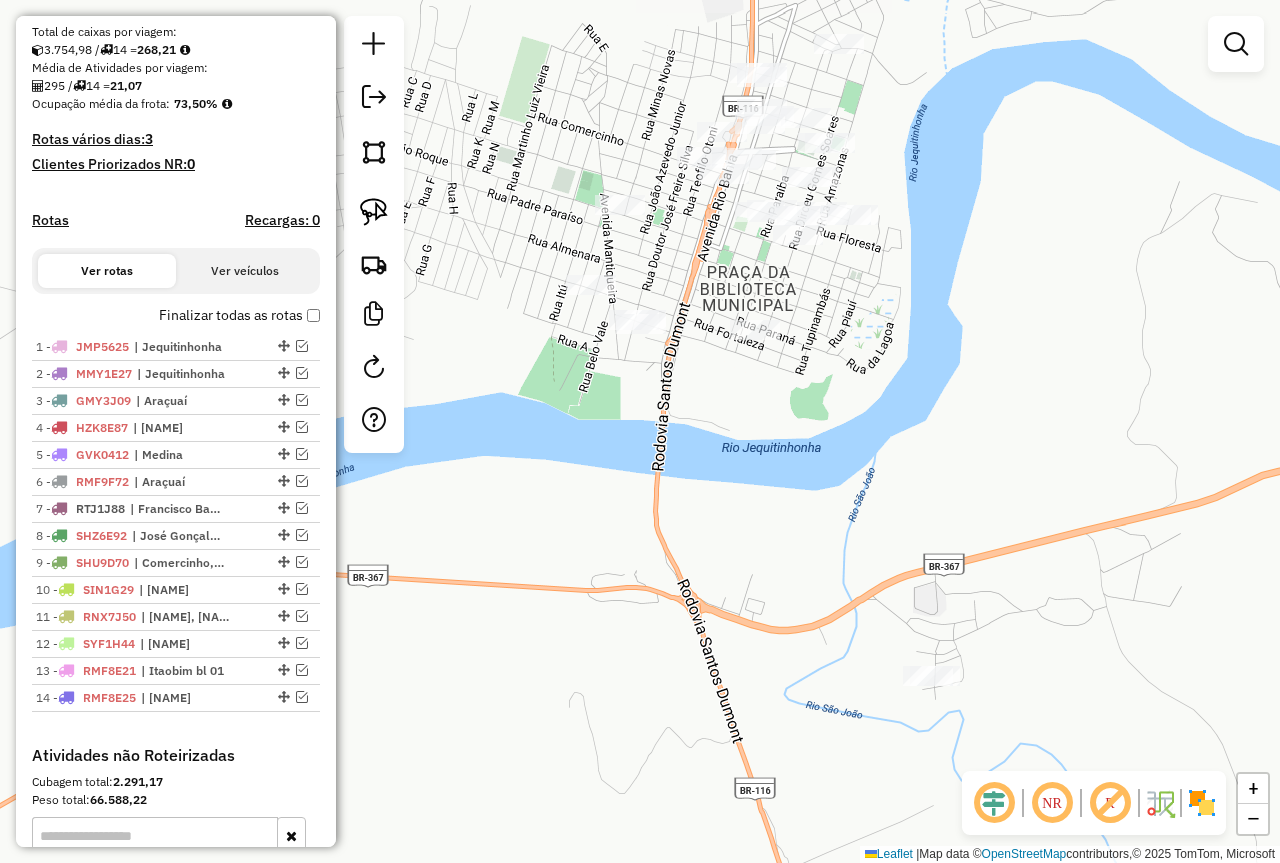 scroll, scrollTop: 500, scrollLeft: 0, axis: vertical 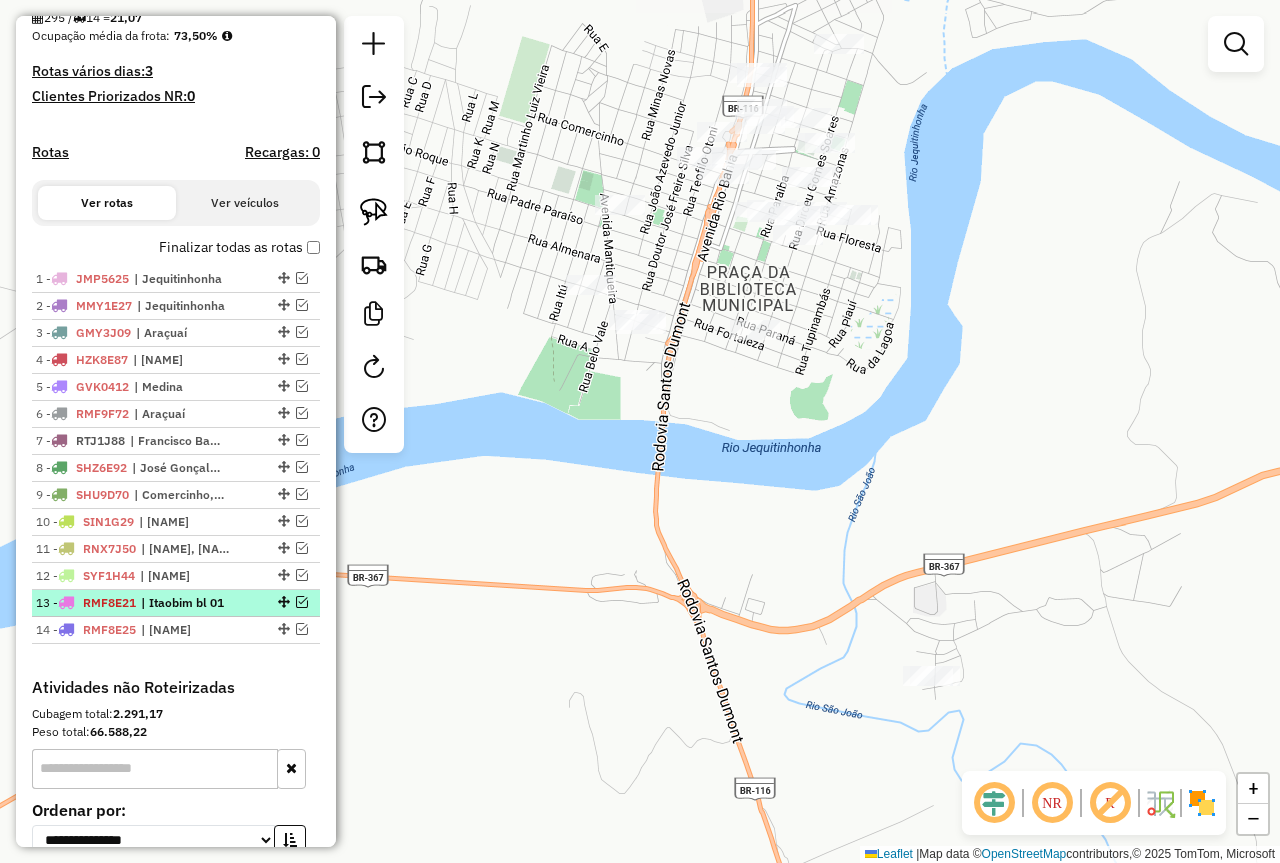 click at bounding box center [302, 602] 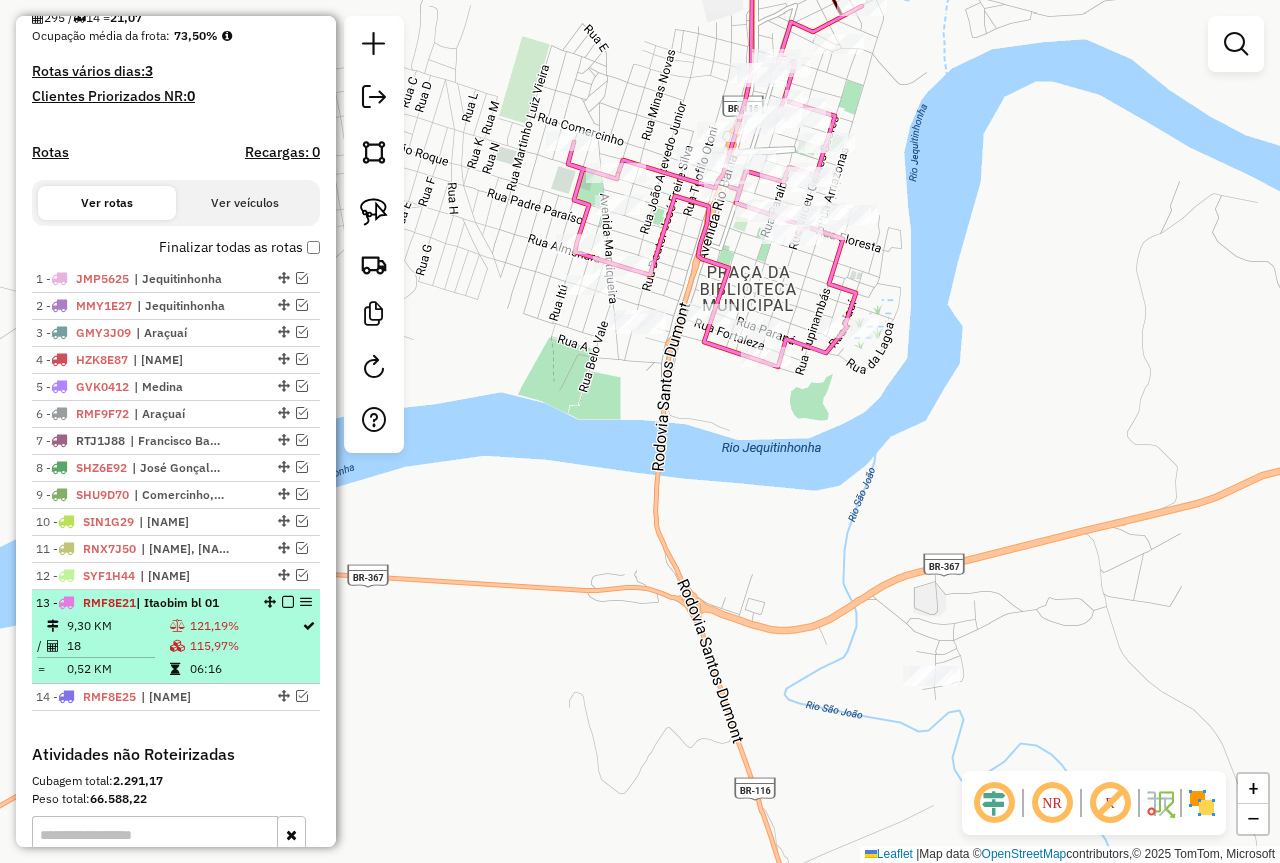 click on "121,19%" at bounding box center [245, 626] 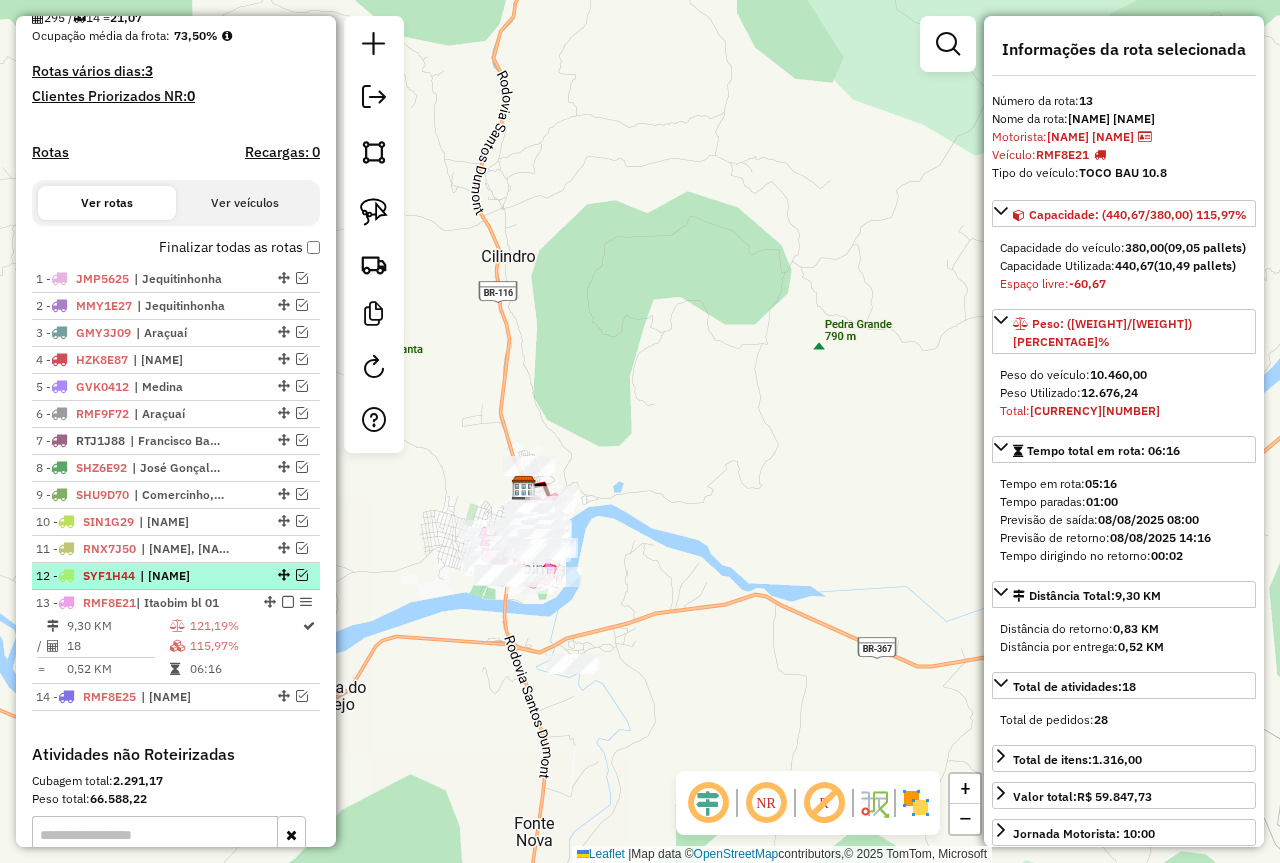 click at bounding box center (302, 575) 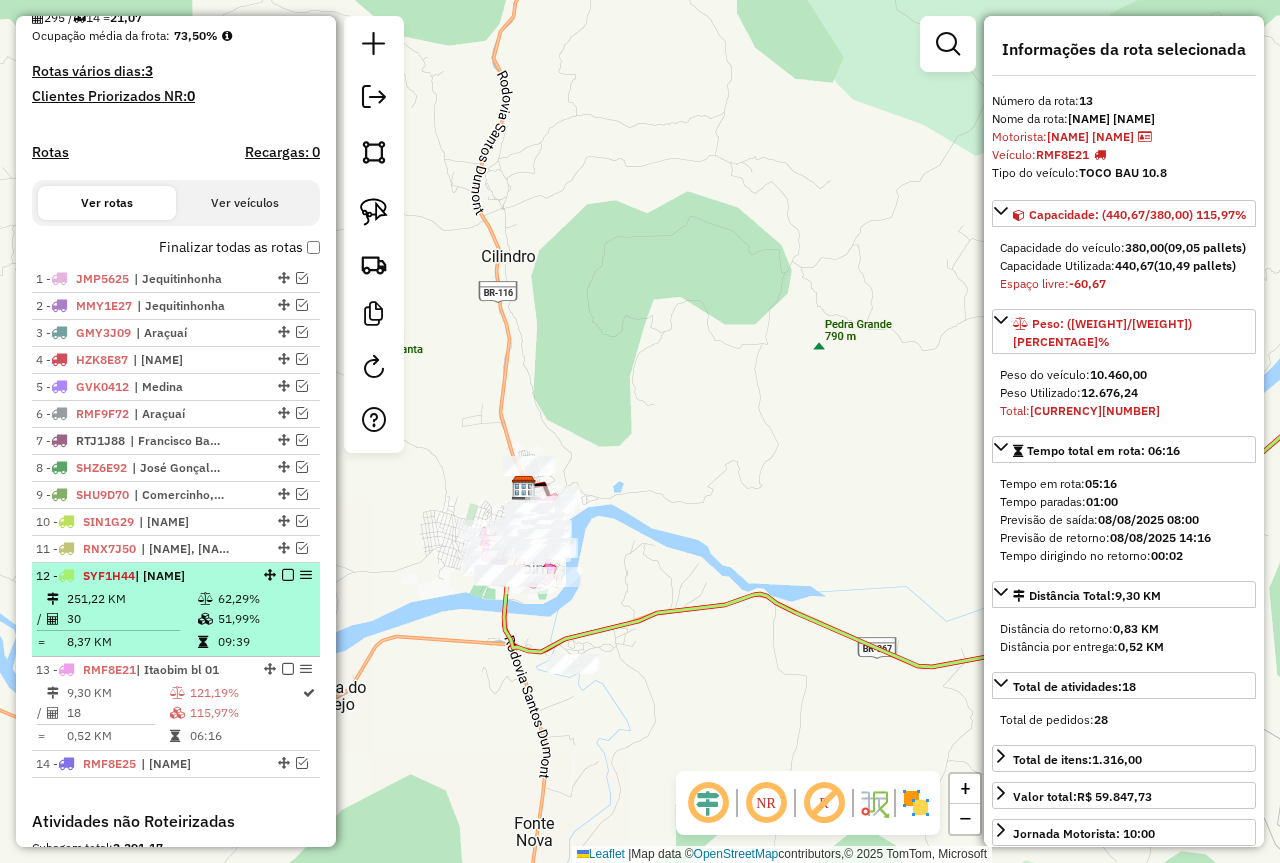 click on "30" at bounding box center [131, 619] 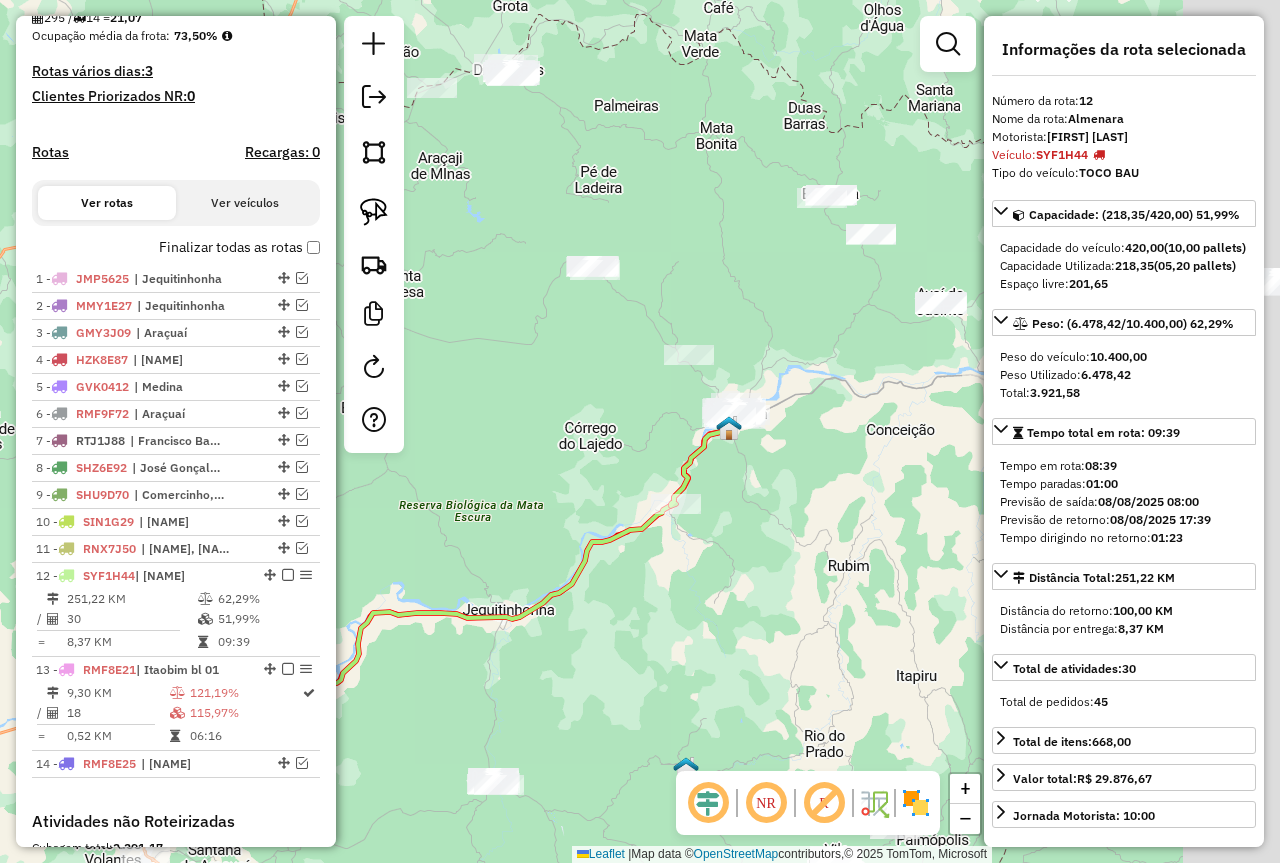 drag, startPoint x: 708, startPoint y: 599, endPoint x: 421, endPoint y: 646, distance: 290.82297 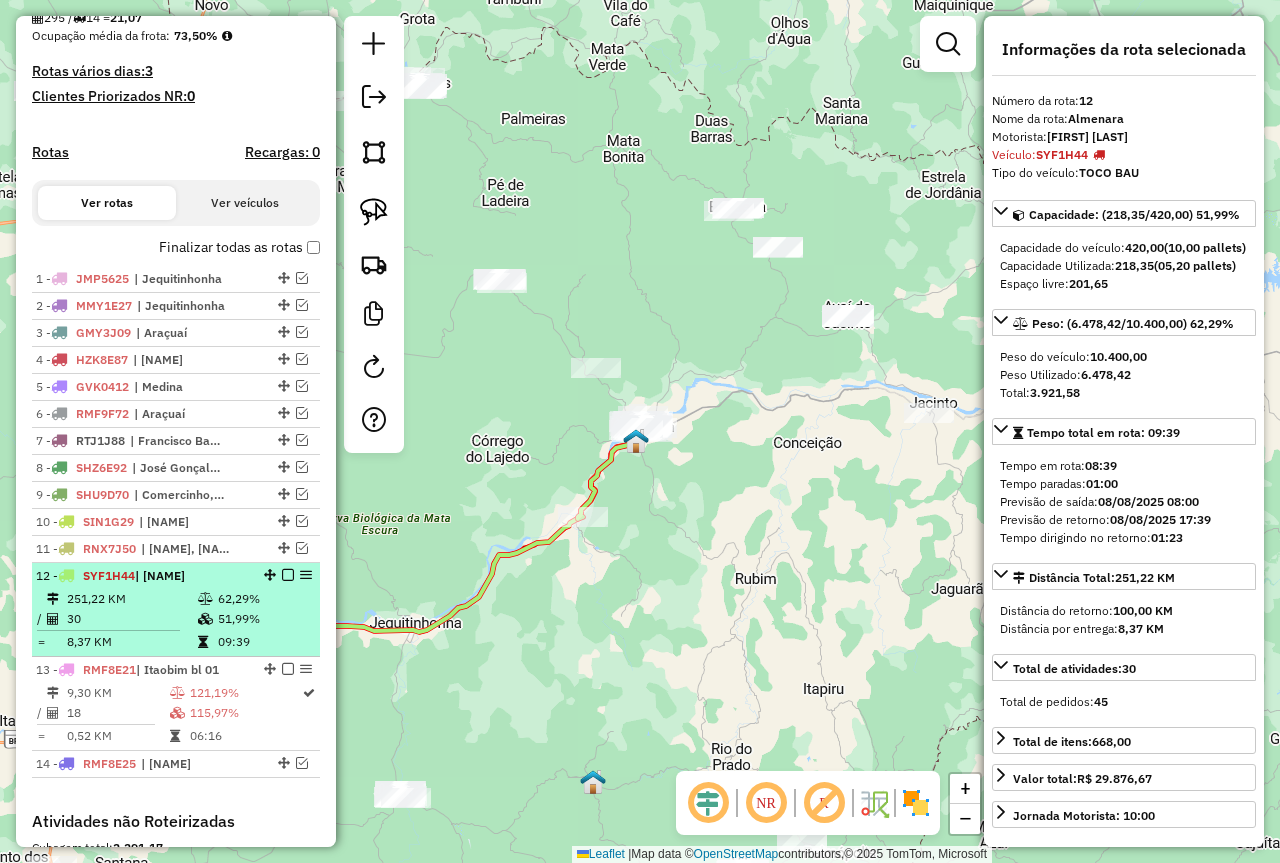 click at bounding box center (288, 575) 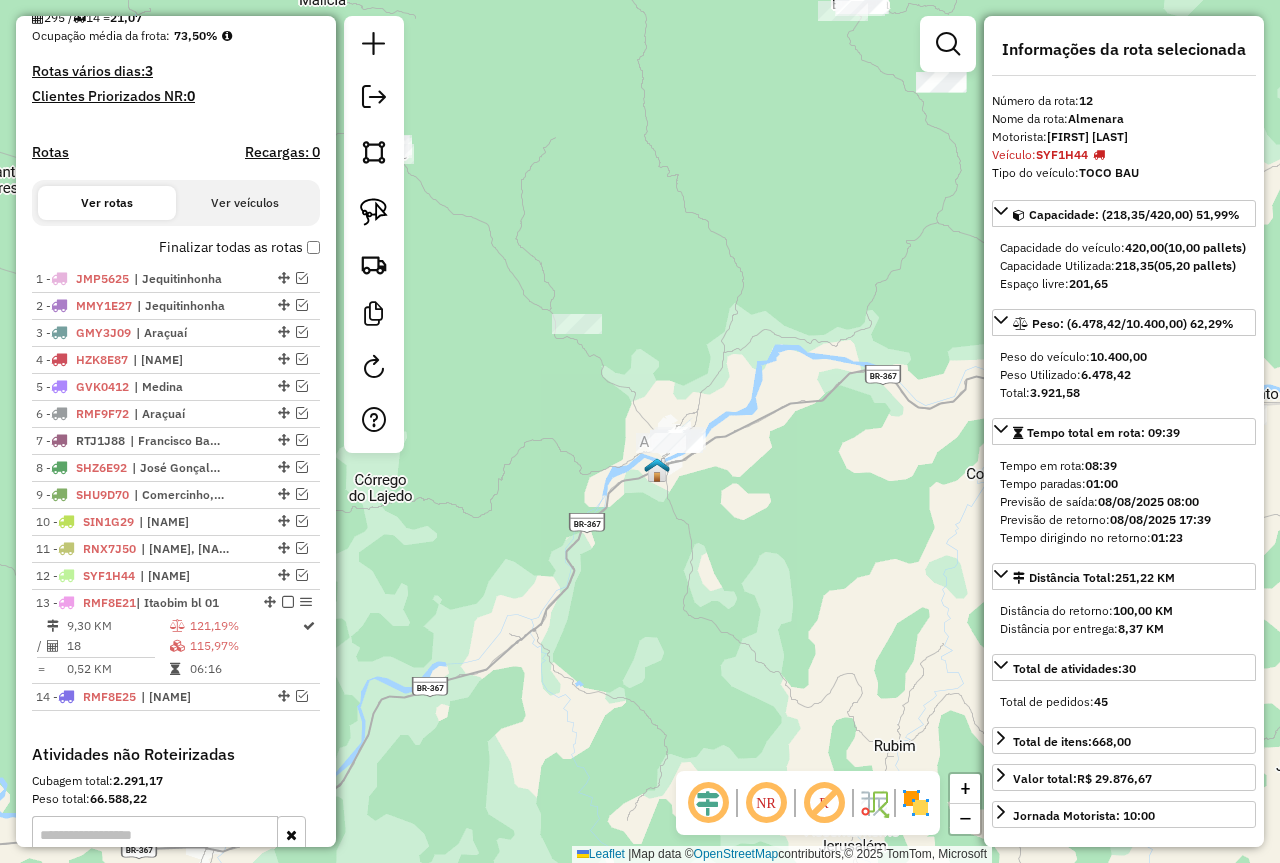 drag, startPoint x: 694, startPoint y: 560, endPoint x: 834, endPoint y: 672, distance: 179.28748 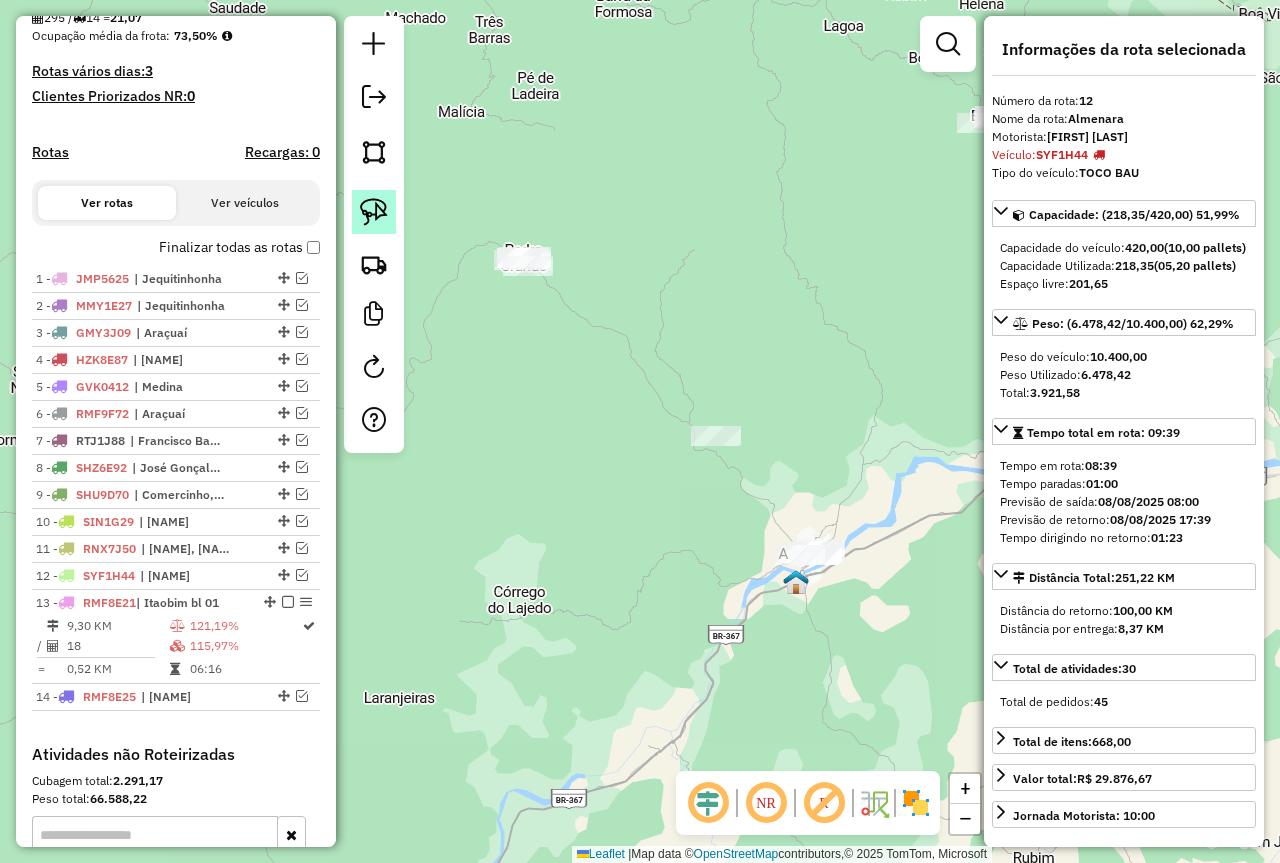 click 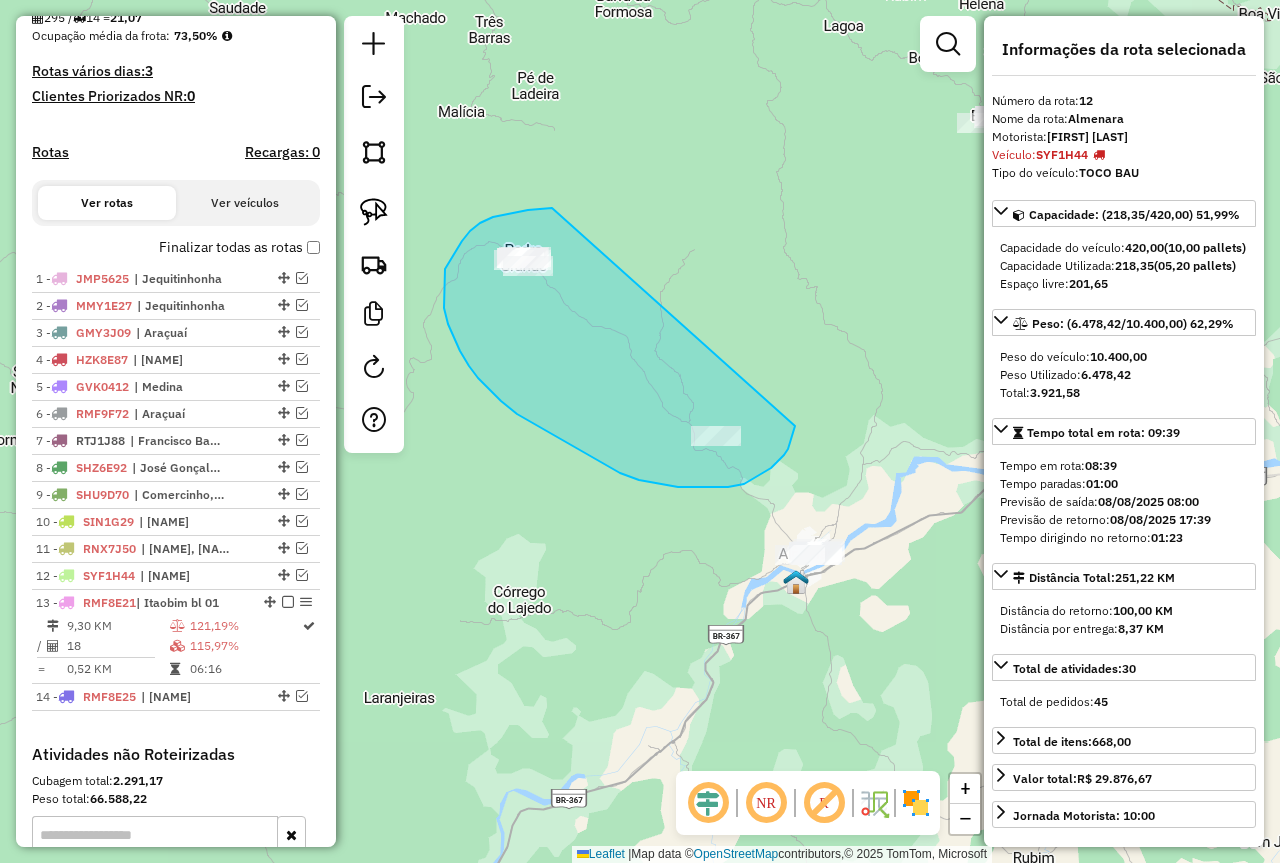 drag, startPoint x: 540, startPoint y: 209, endPoint x: 797, endPoint y: 408, distance: 325.03845 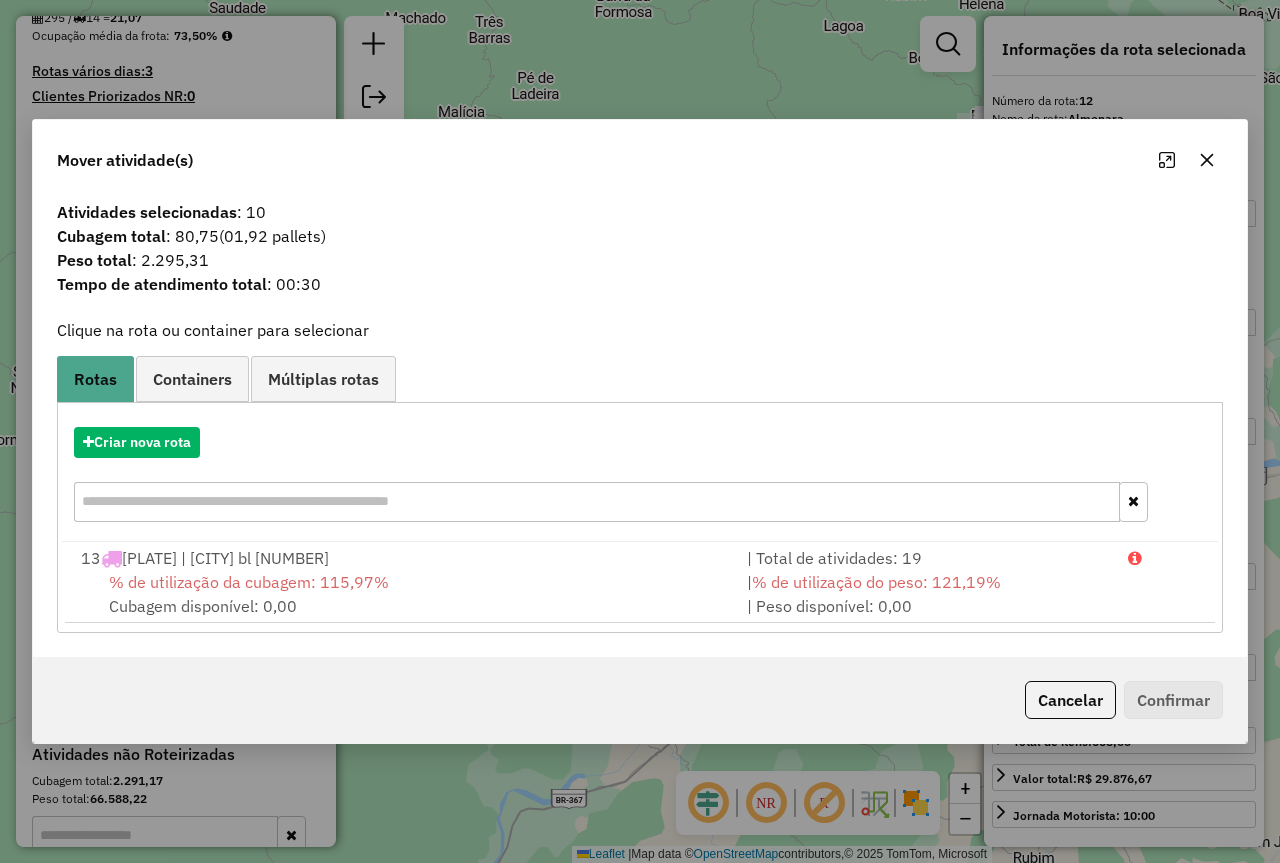 click 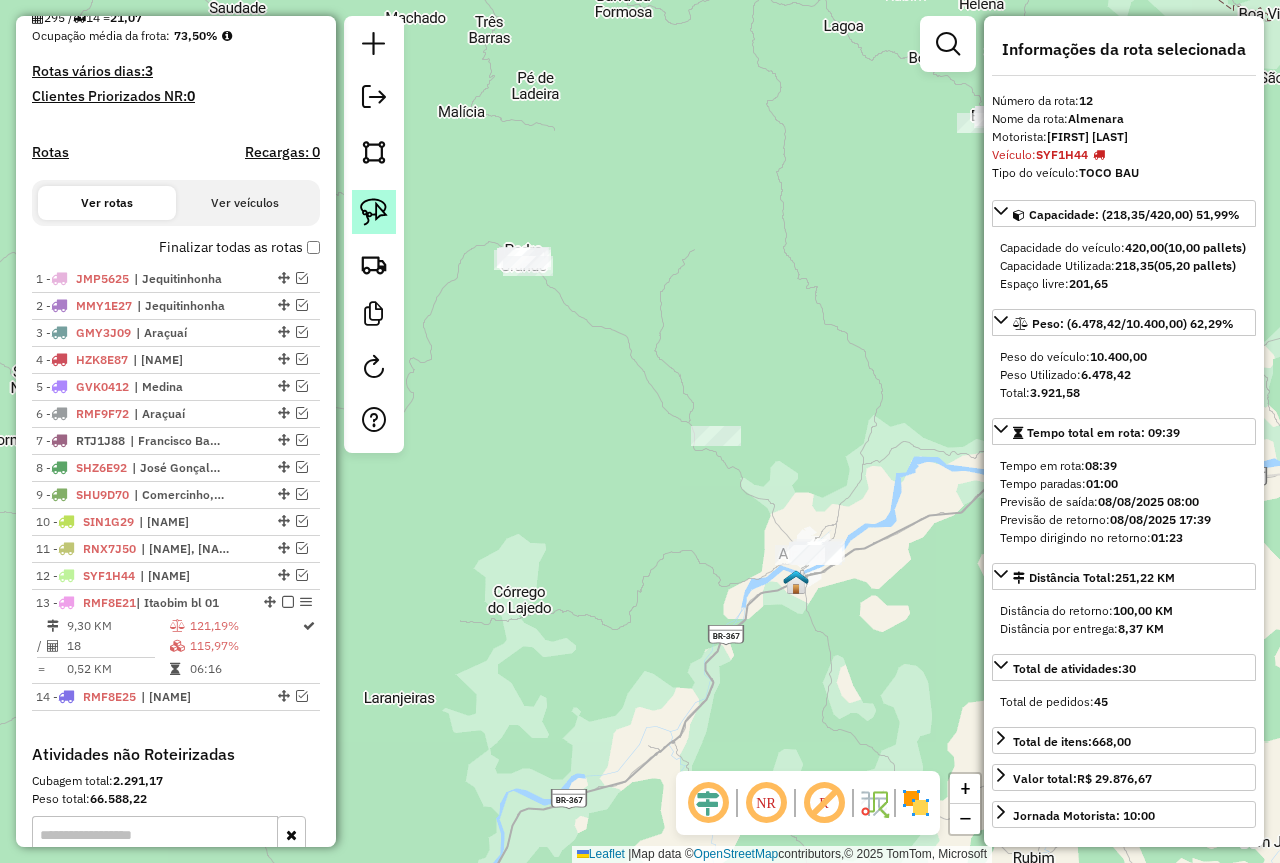 click 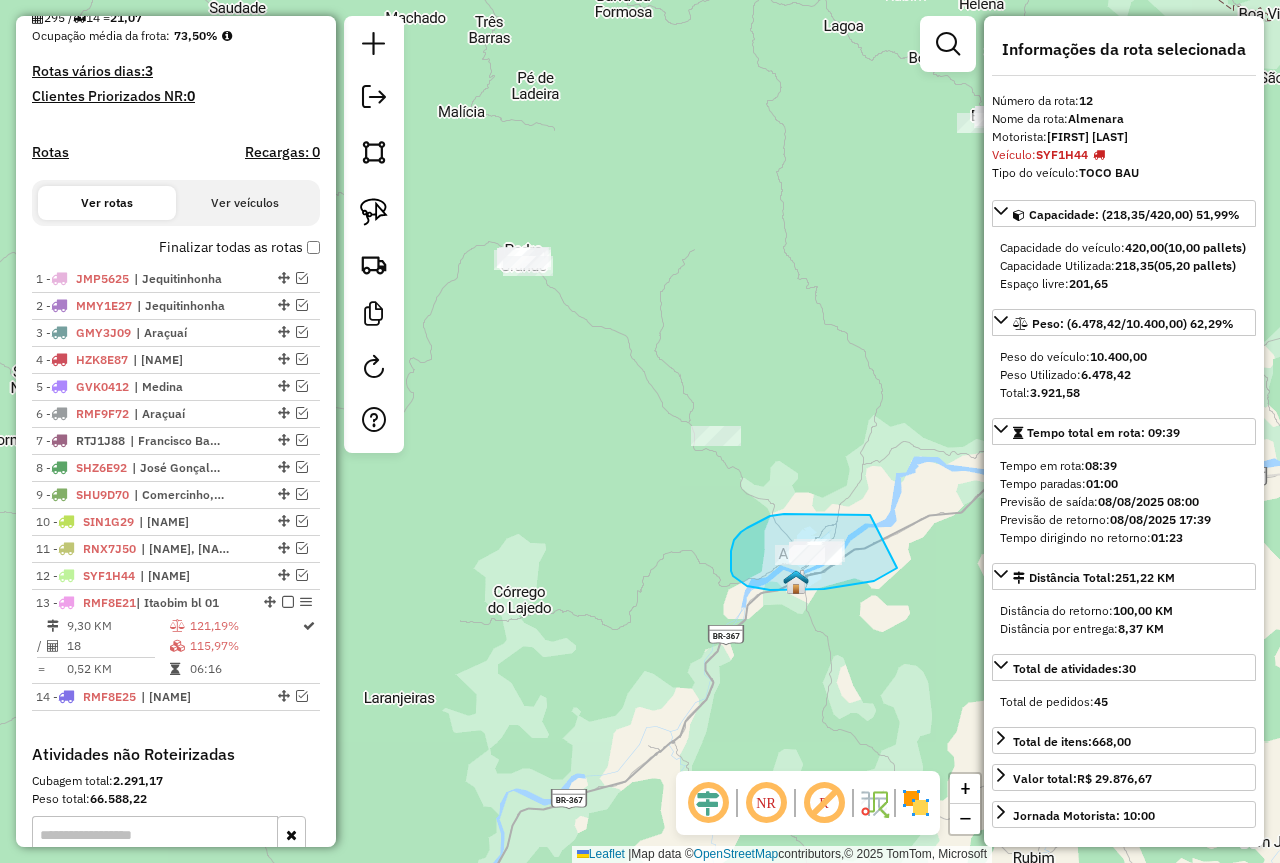 drag, startPoint x: 870, startPoint y: 515, endPoint x: 898, endPoint y: 568, distance: 59.94164 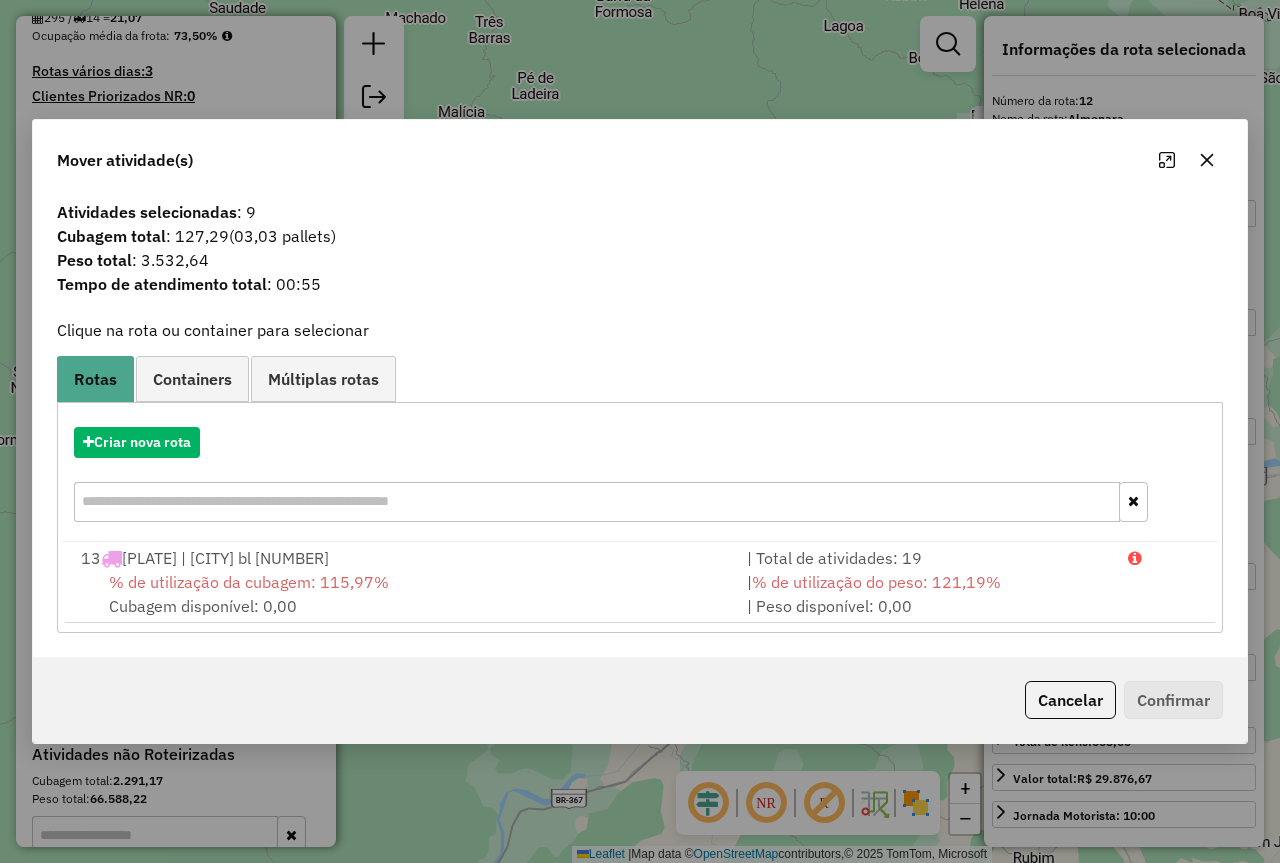 click 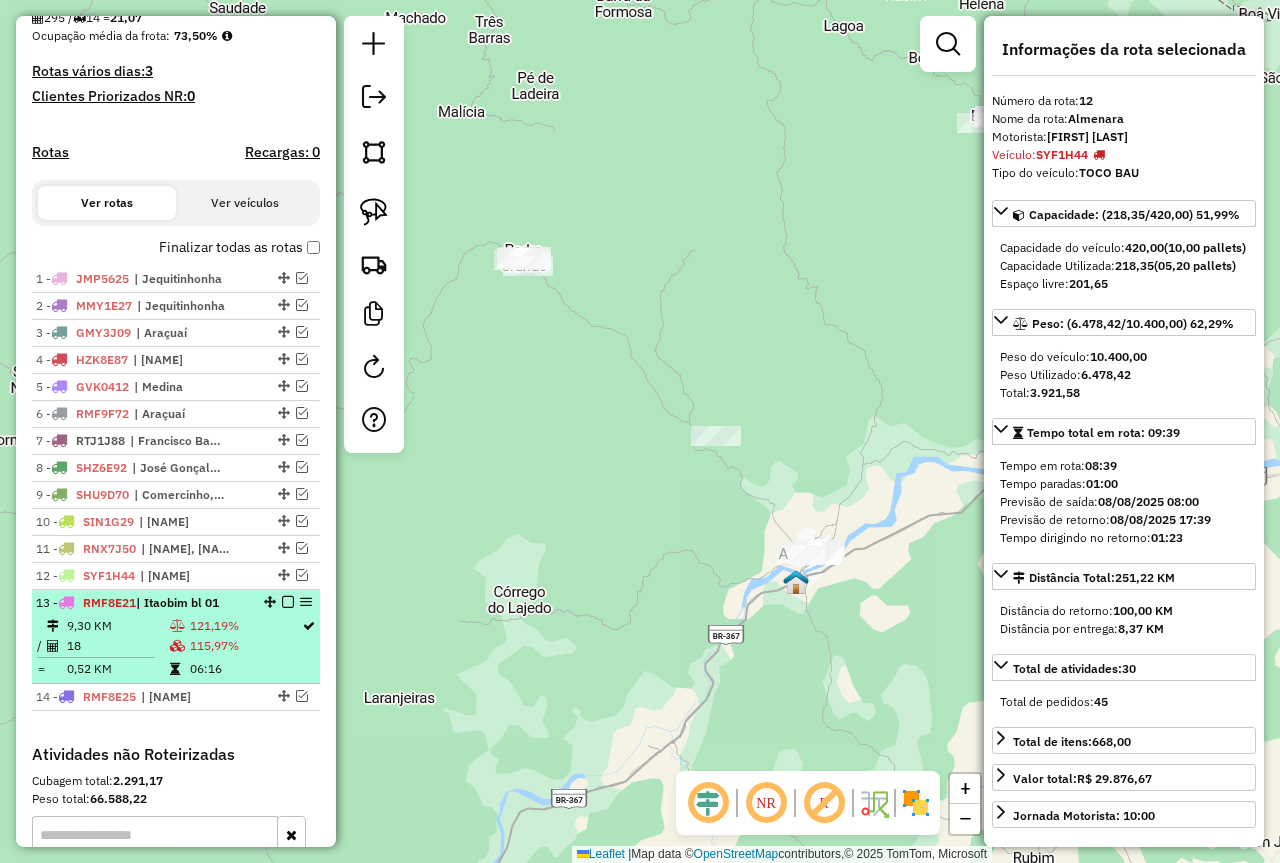 click on "121,19%" at bounding box center (245, 626) 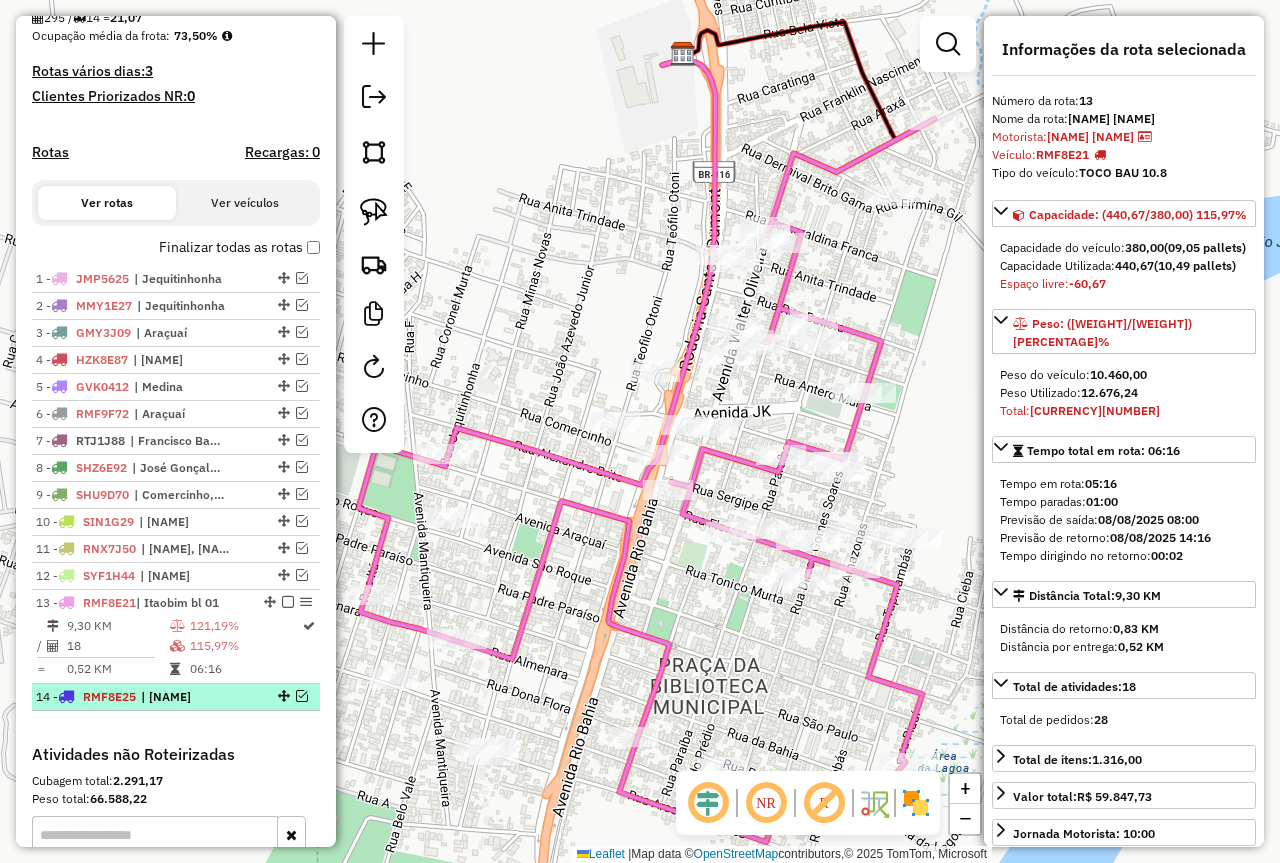 click at bounding box center [282, 696] 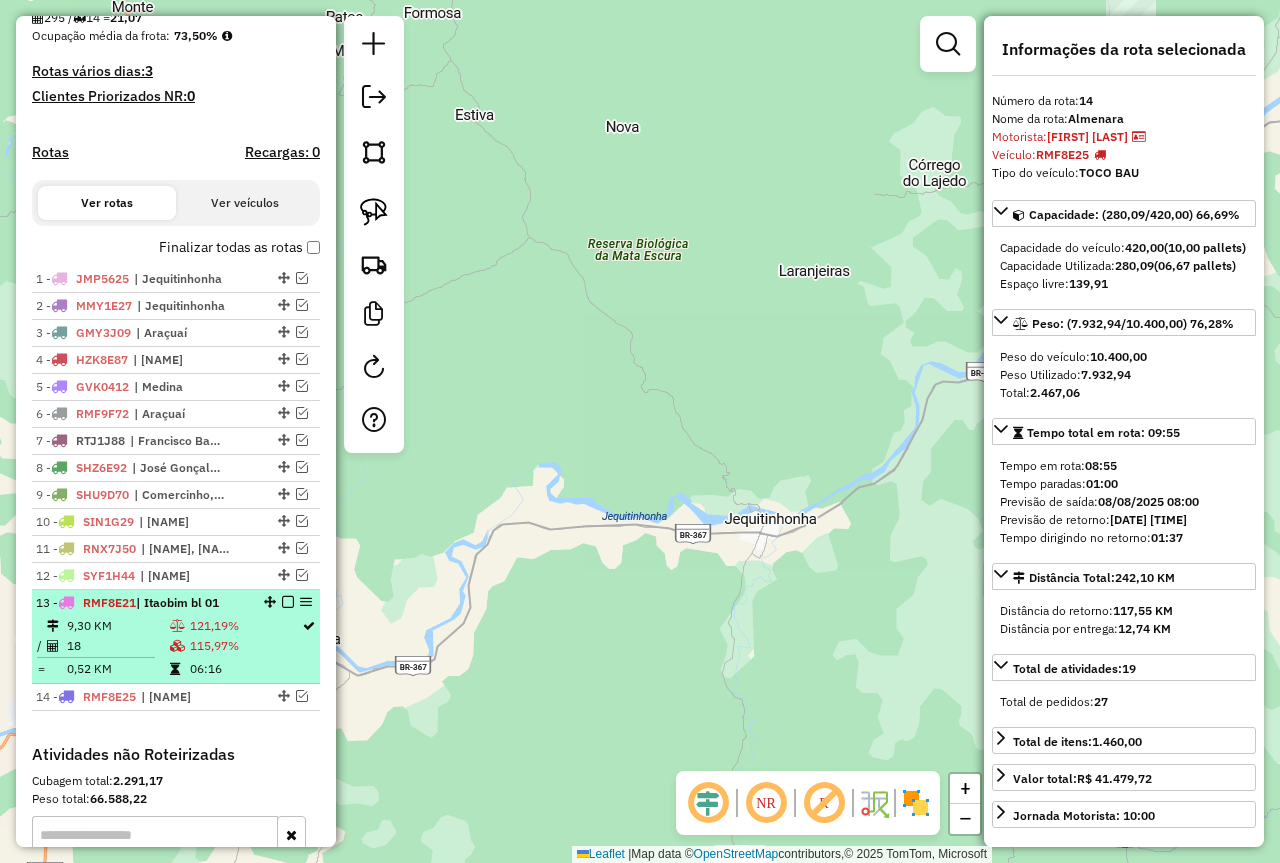 click at bounding box center (288, 602) 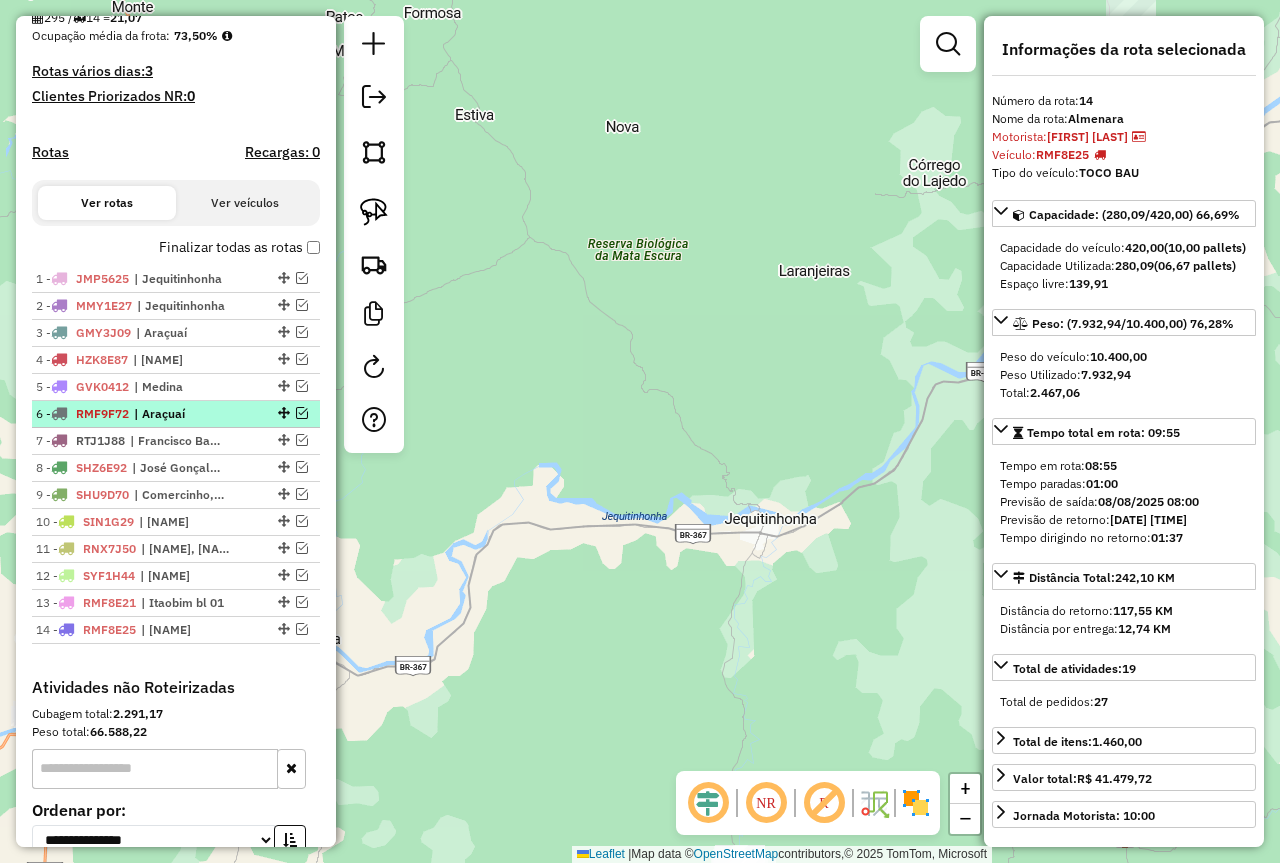 click on "| Araçuaí" at bounding box center [180, 414] 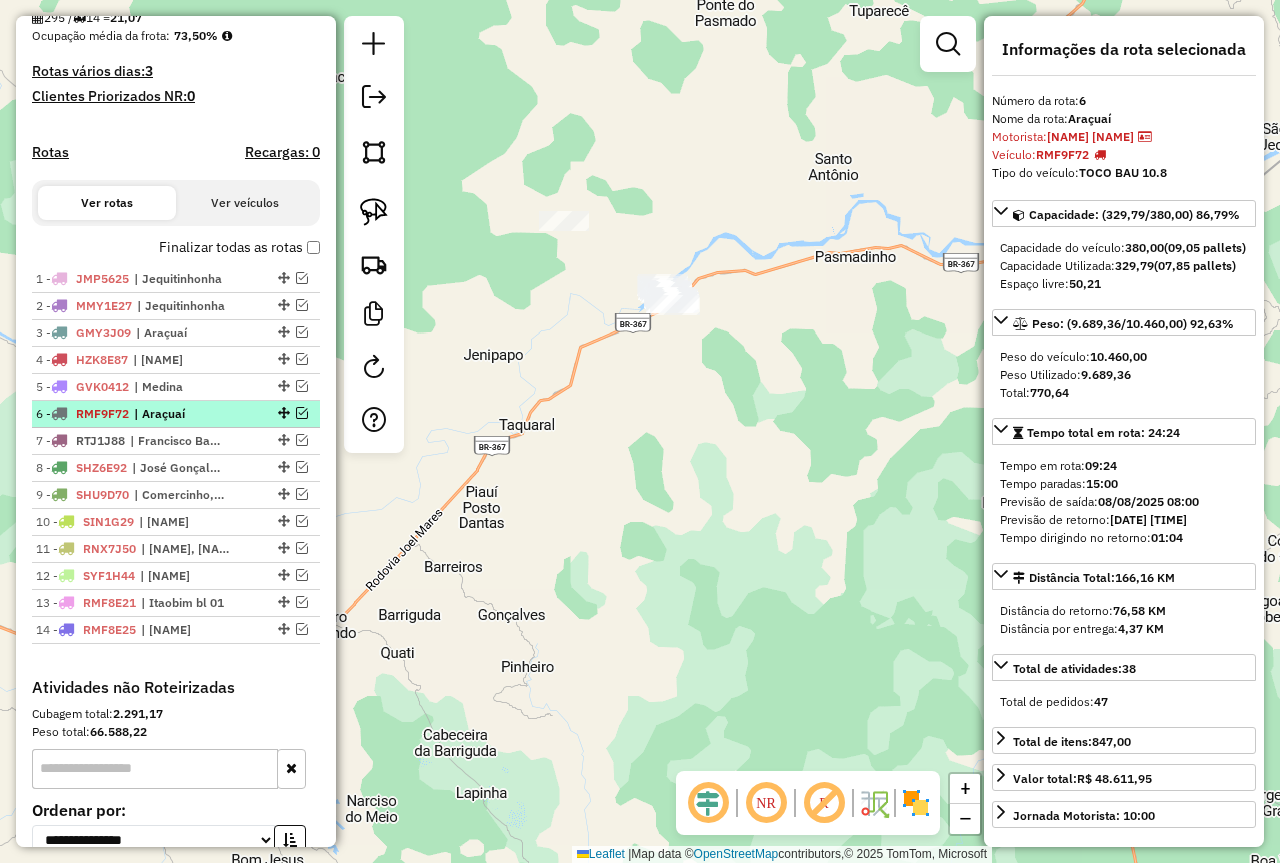 click at bounding box center [302, 413] 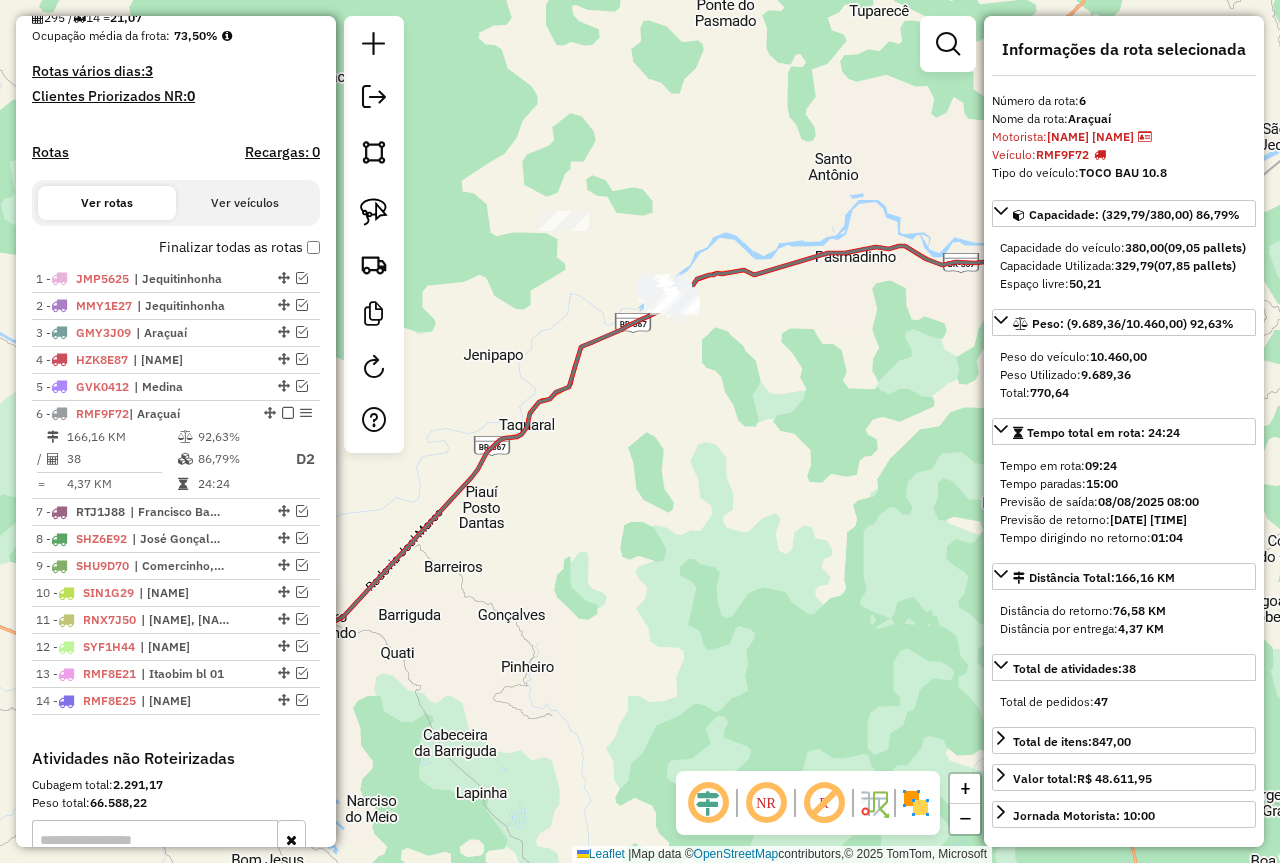 drag, startPoint x: 740, startPoint y: 589, endPoint x: 931, endPoint y: 520, distance: 203.08127 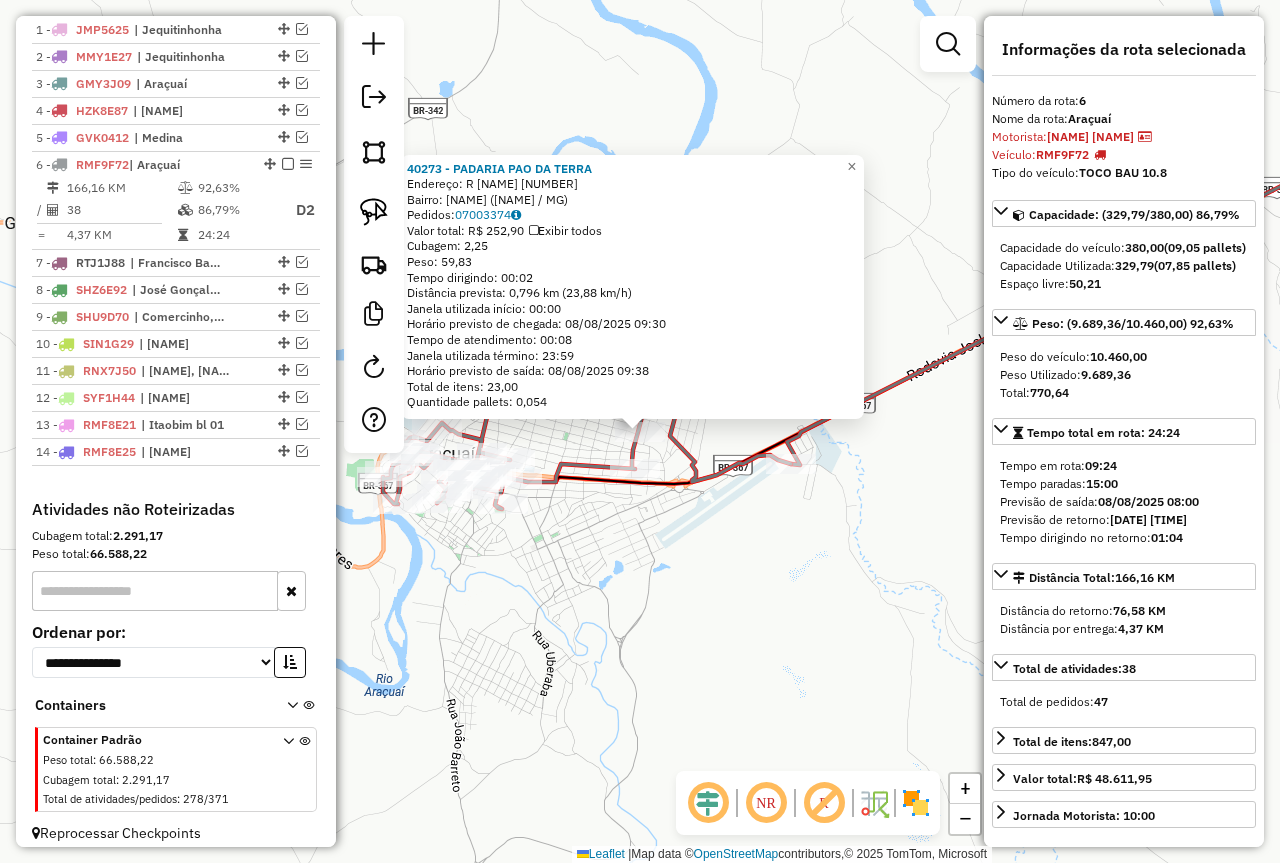scroll, scrollTop: 762, scrollLeft: 0, axis: vertical 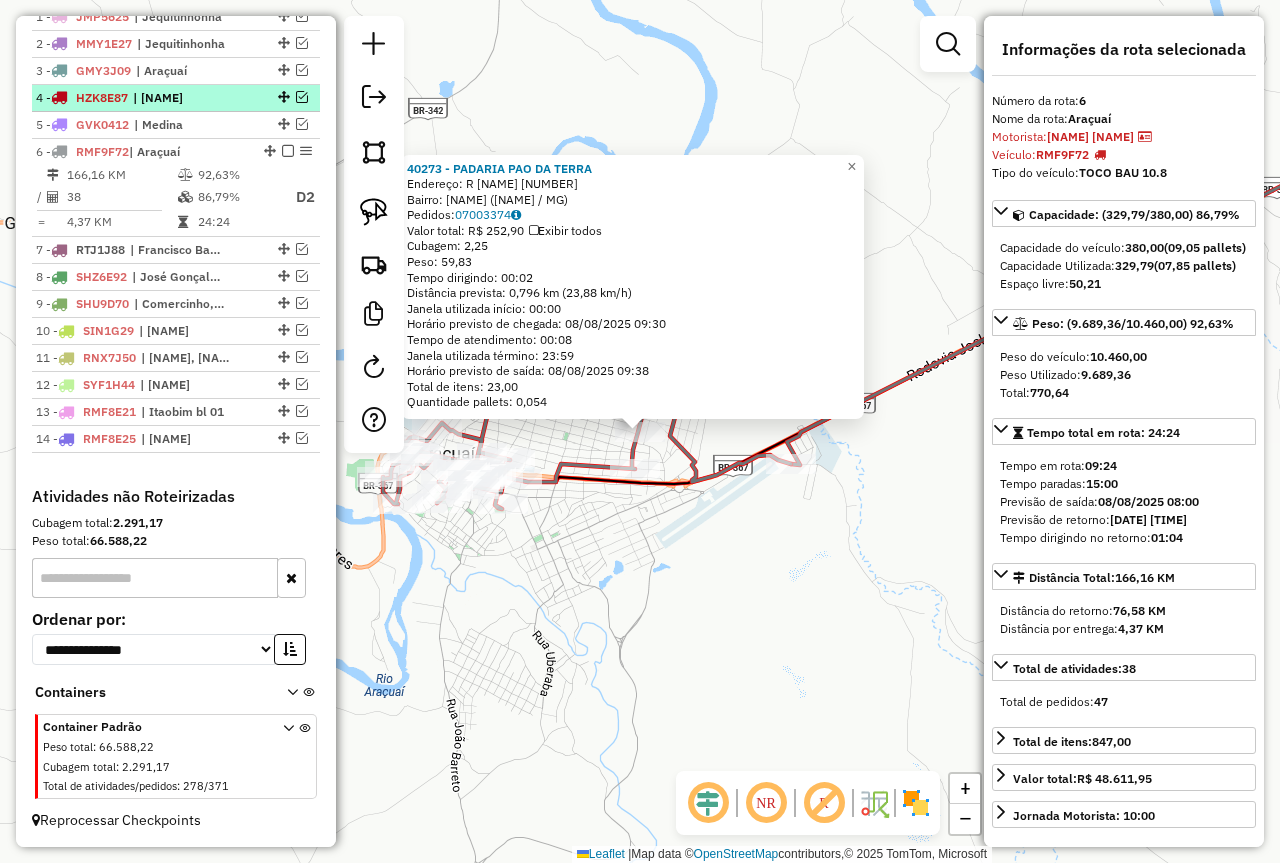 click at bounding box center [302, 97] 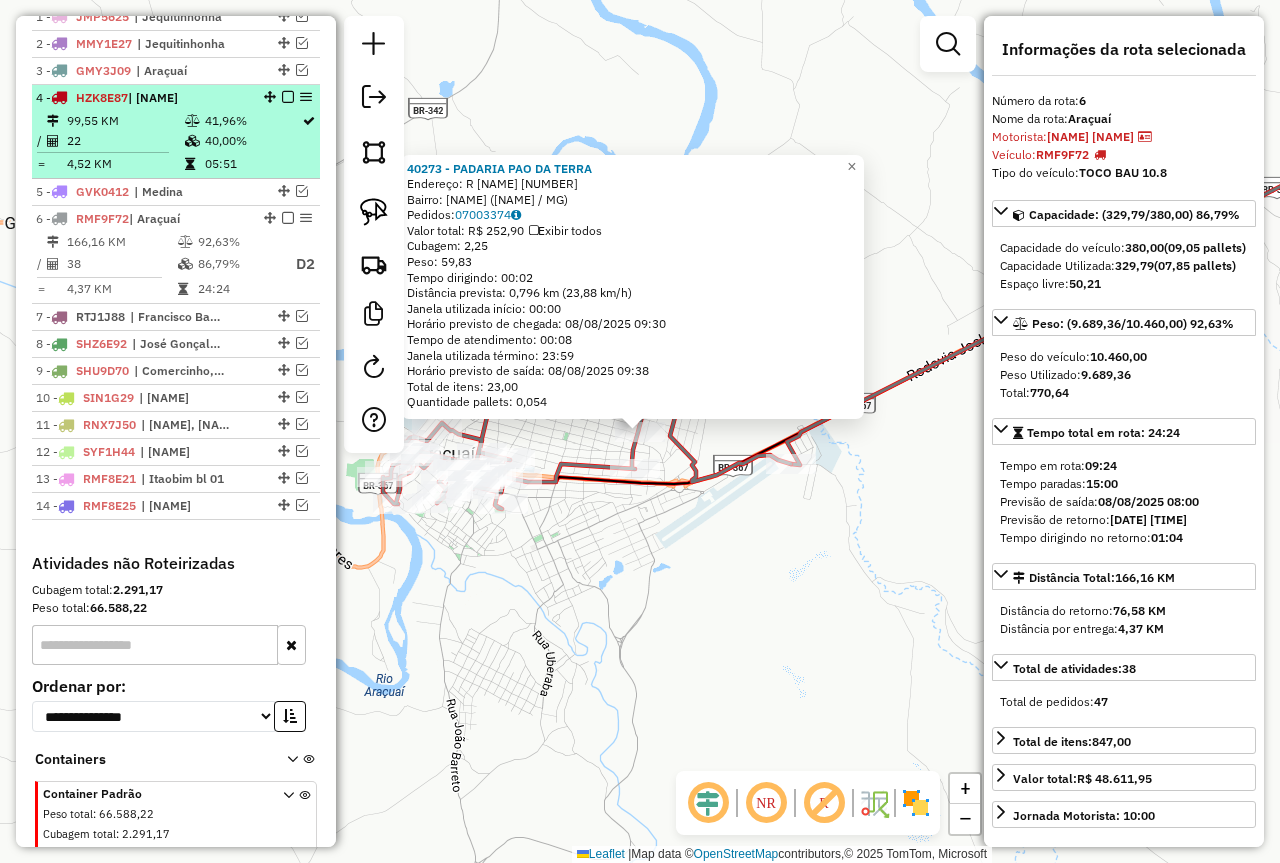 click at bounding box center (194, 164) 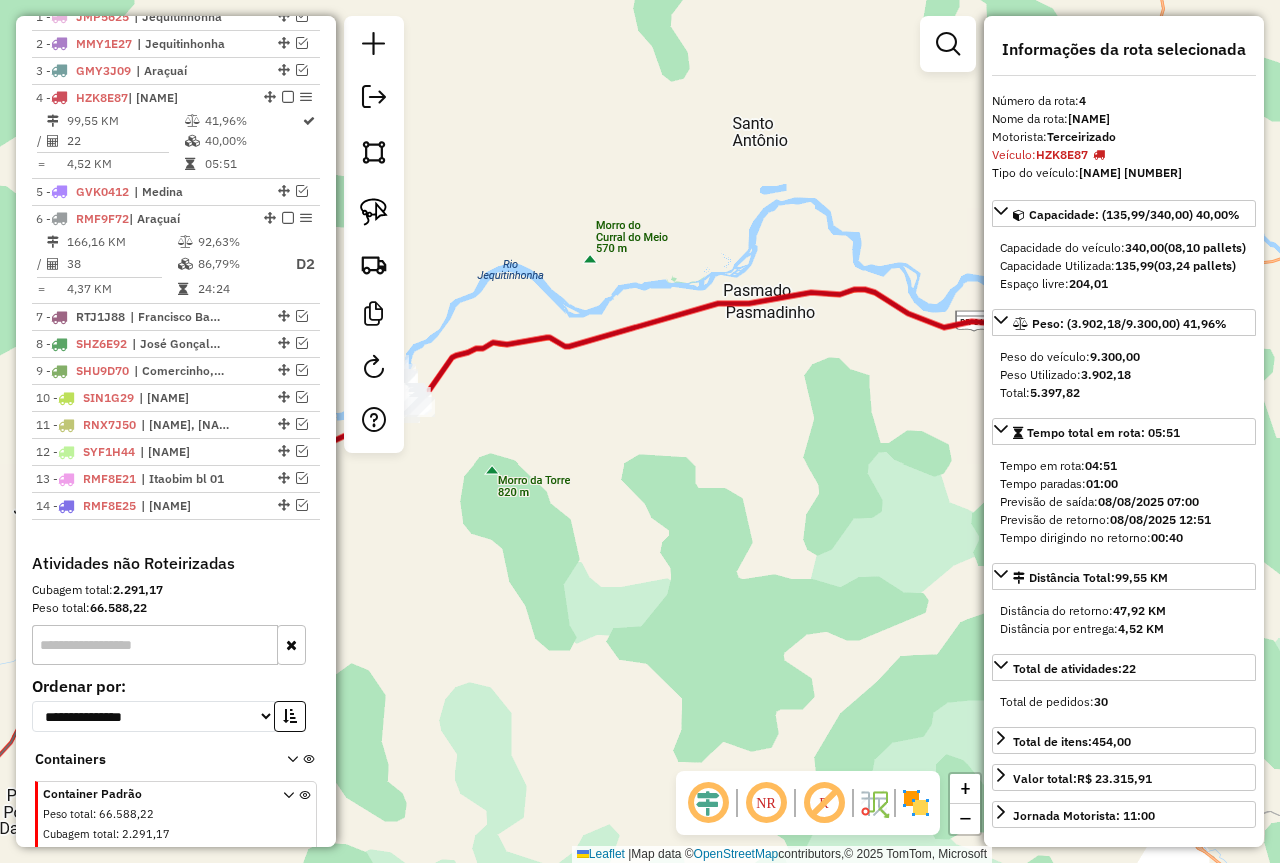 drag, startPoint x: 567, startPoint y: 522, endPoint x: 758, endPoint y: 460, distance: 200.81085 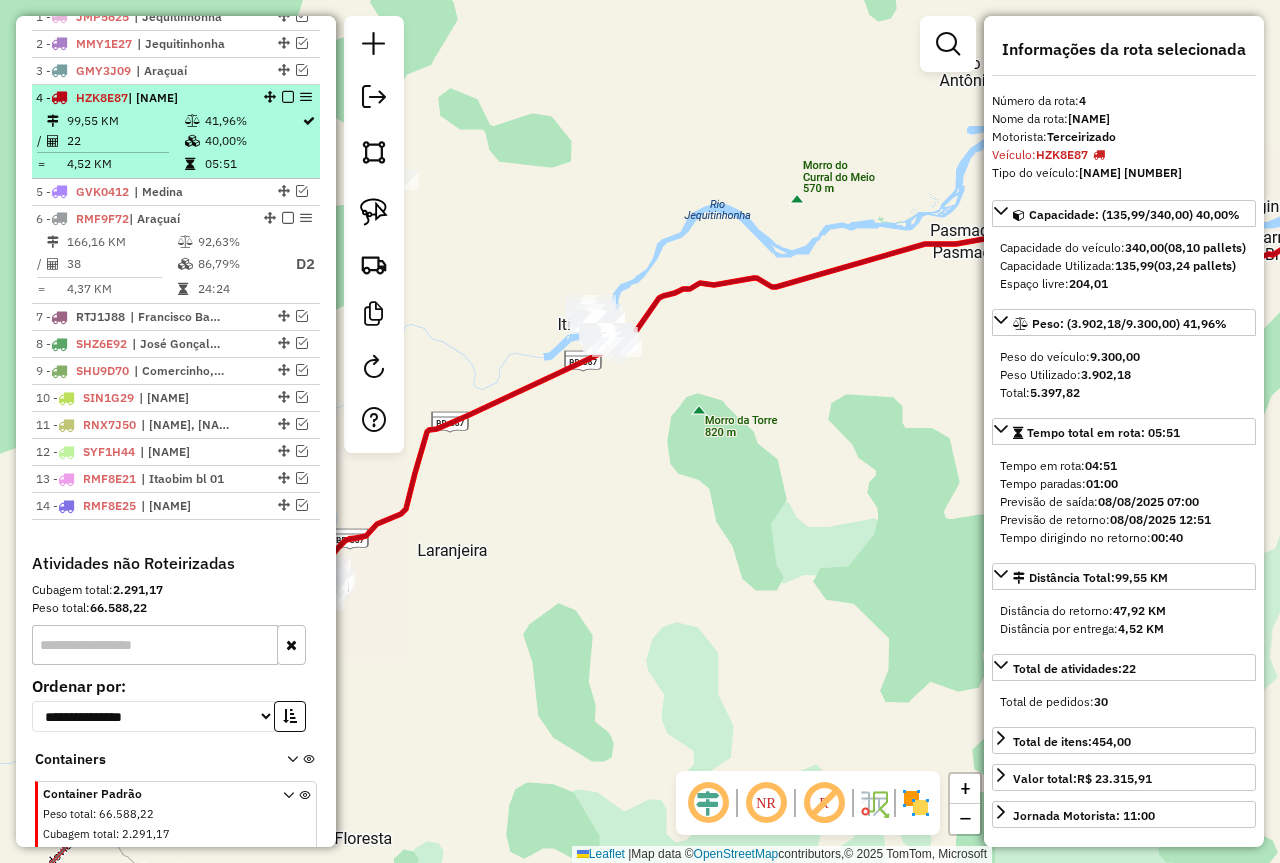 click at bounding box center (288, 97) 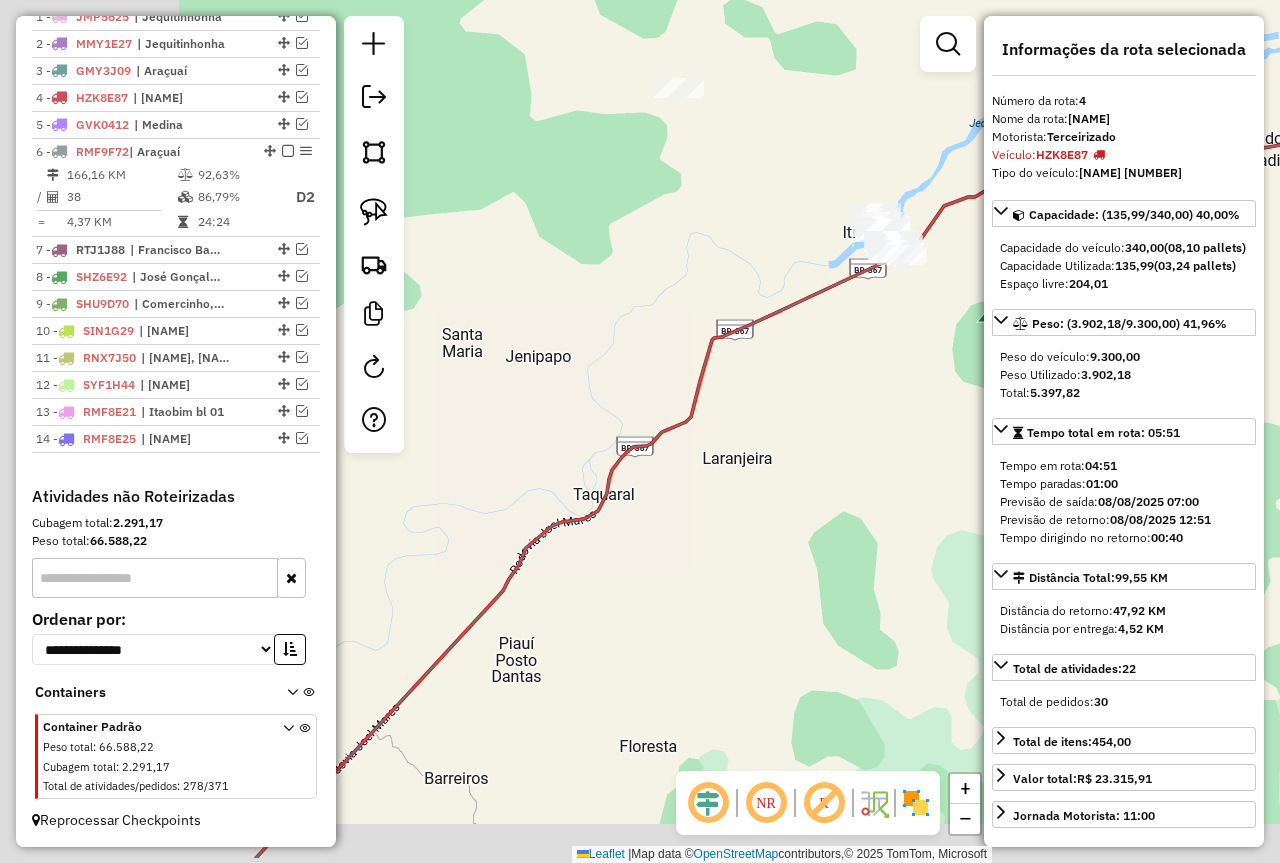 drag, startPoint x: 522, startPoint y: 557, endPoint x: 934, endPoint y: 434, distance: 429.9686 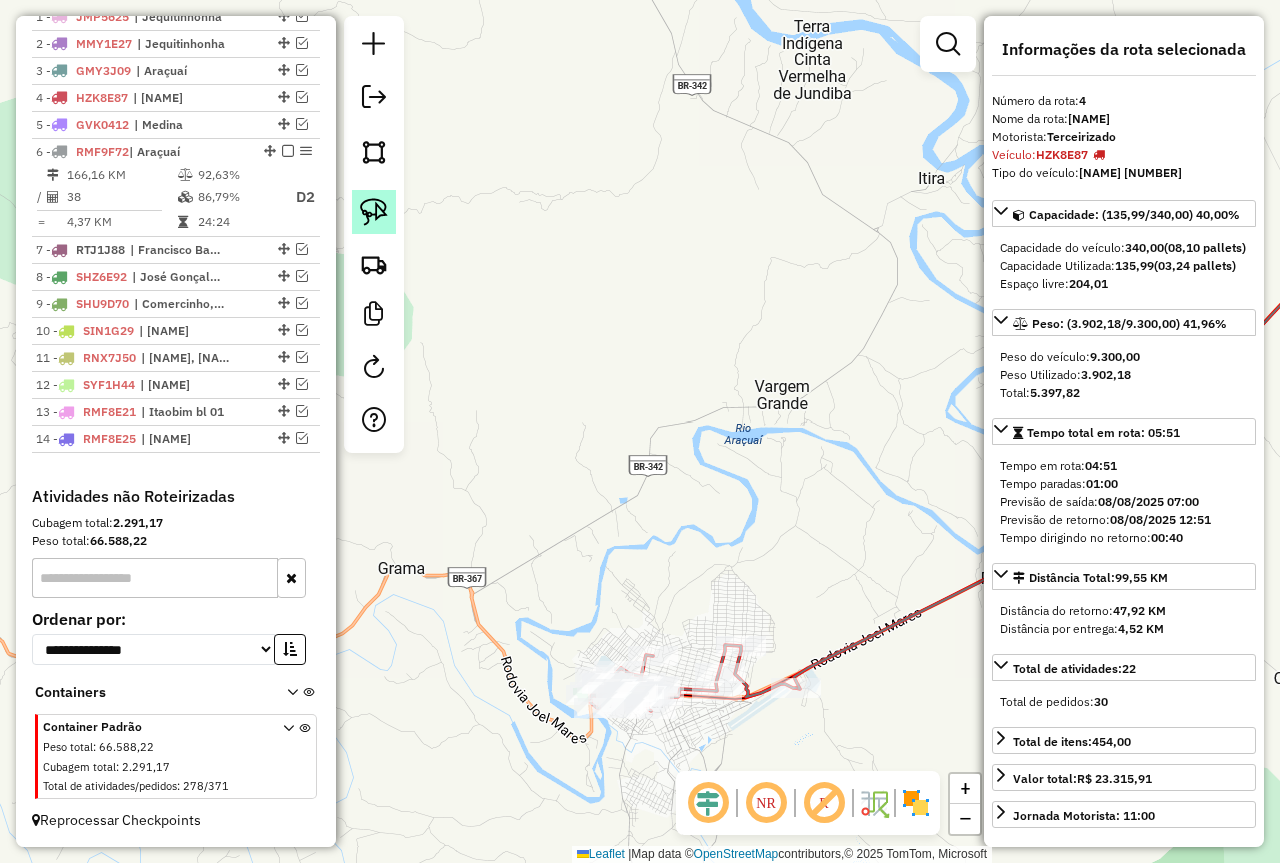click 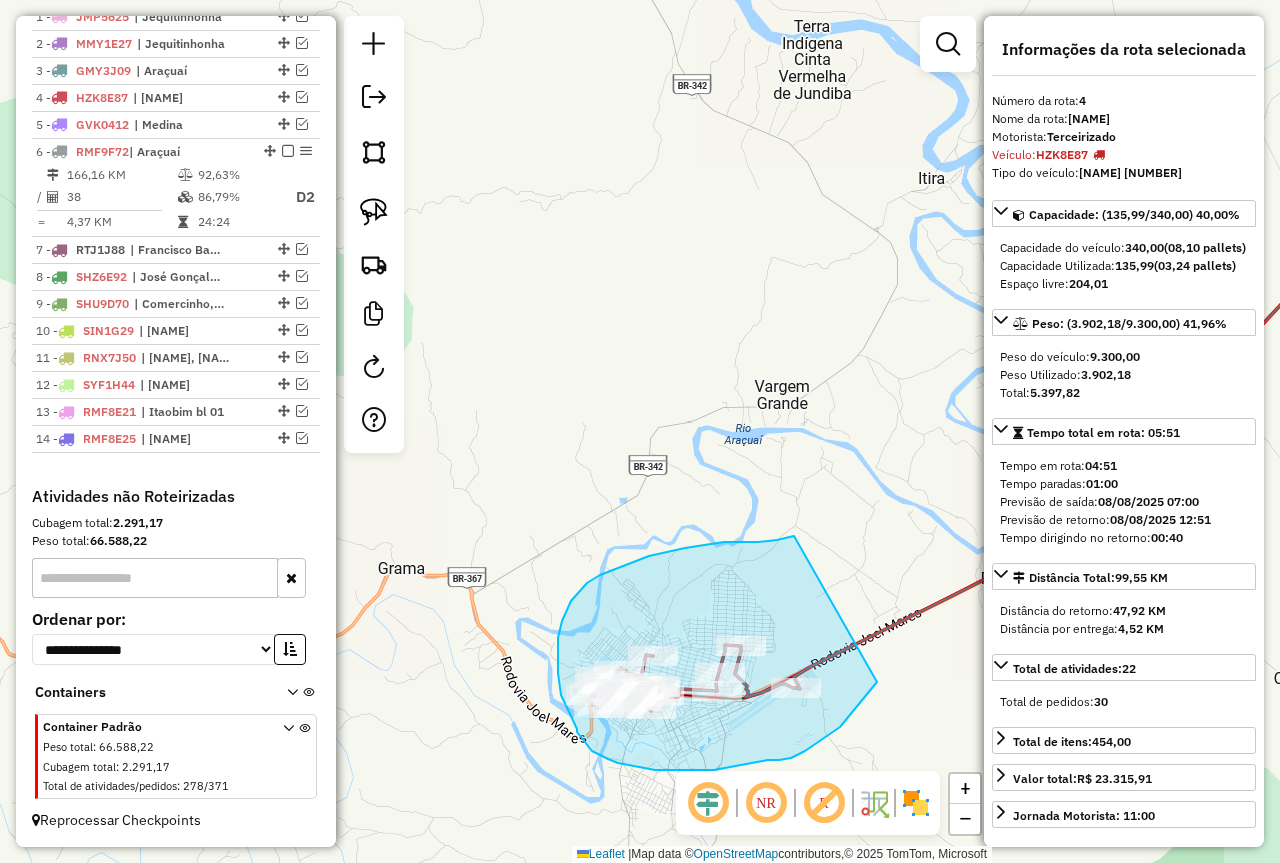 drag, startPoint x: 794, startPoint y: 536, endPoint x: 890, endPoint y: 656, distance: 153.67499 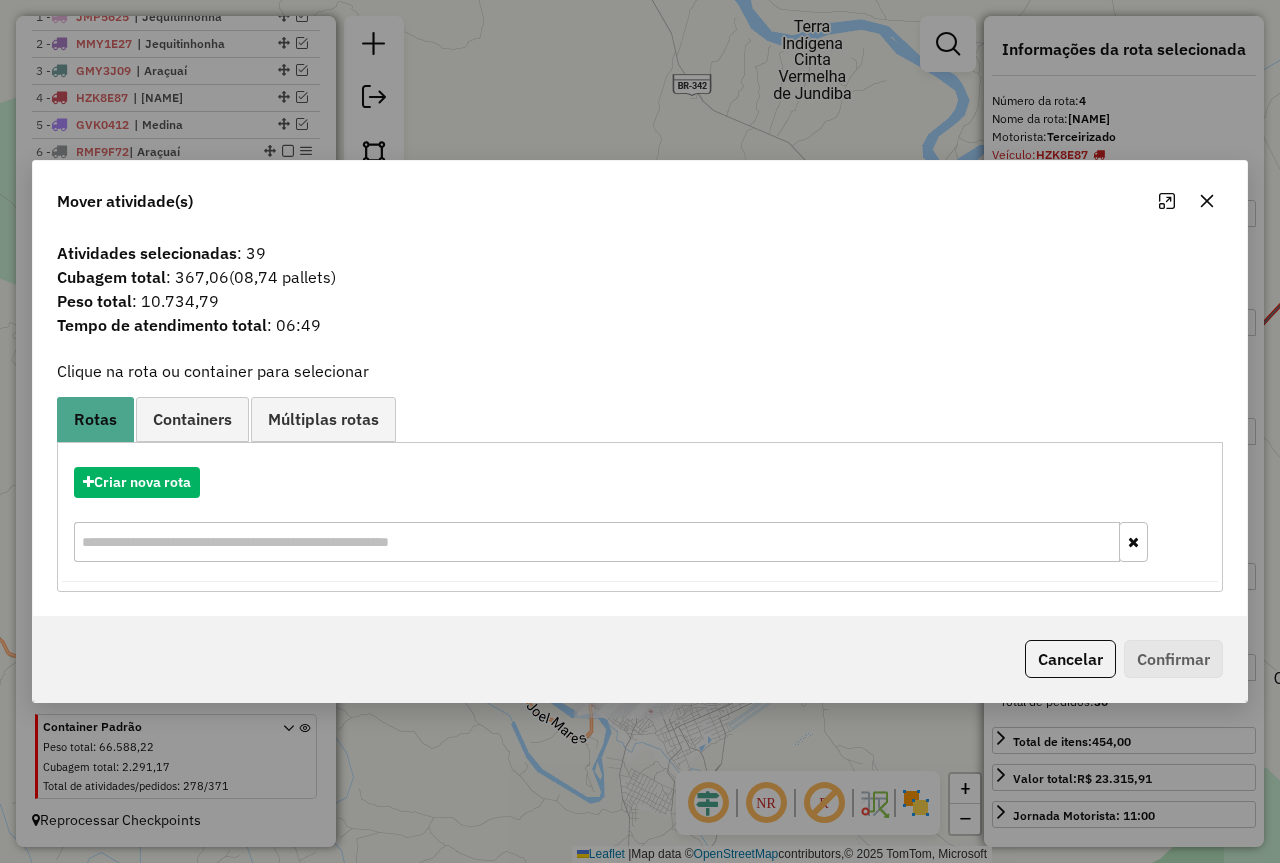 click 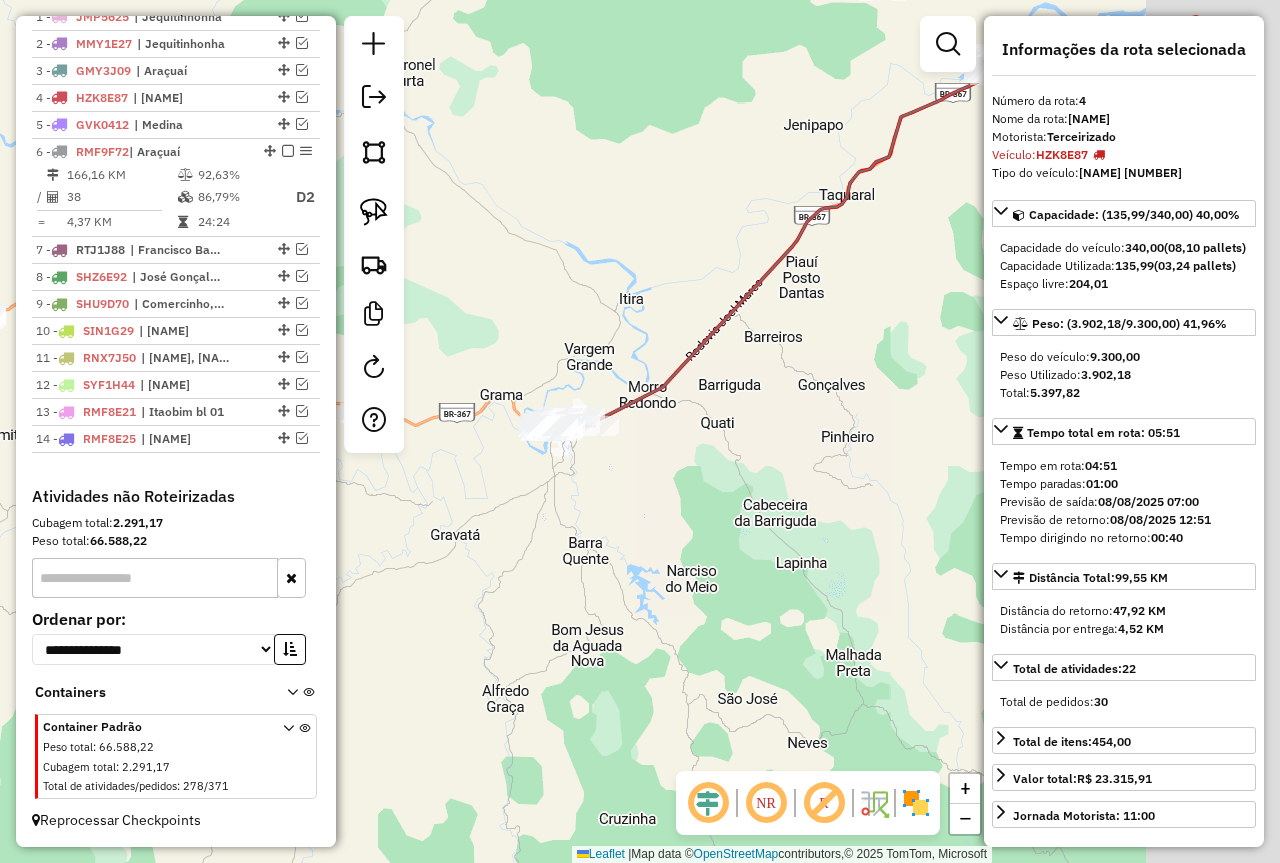 drag, startPoint x: 794, startPoint y: 524, endPoint x: 617, endPoint y: 505, distance: 178.01685 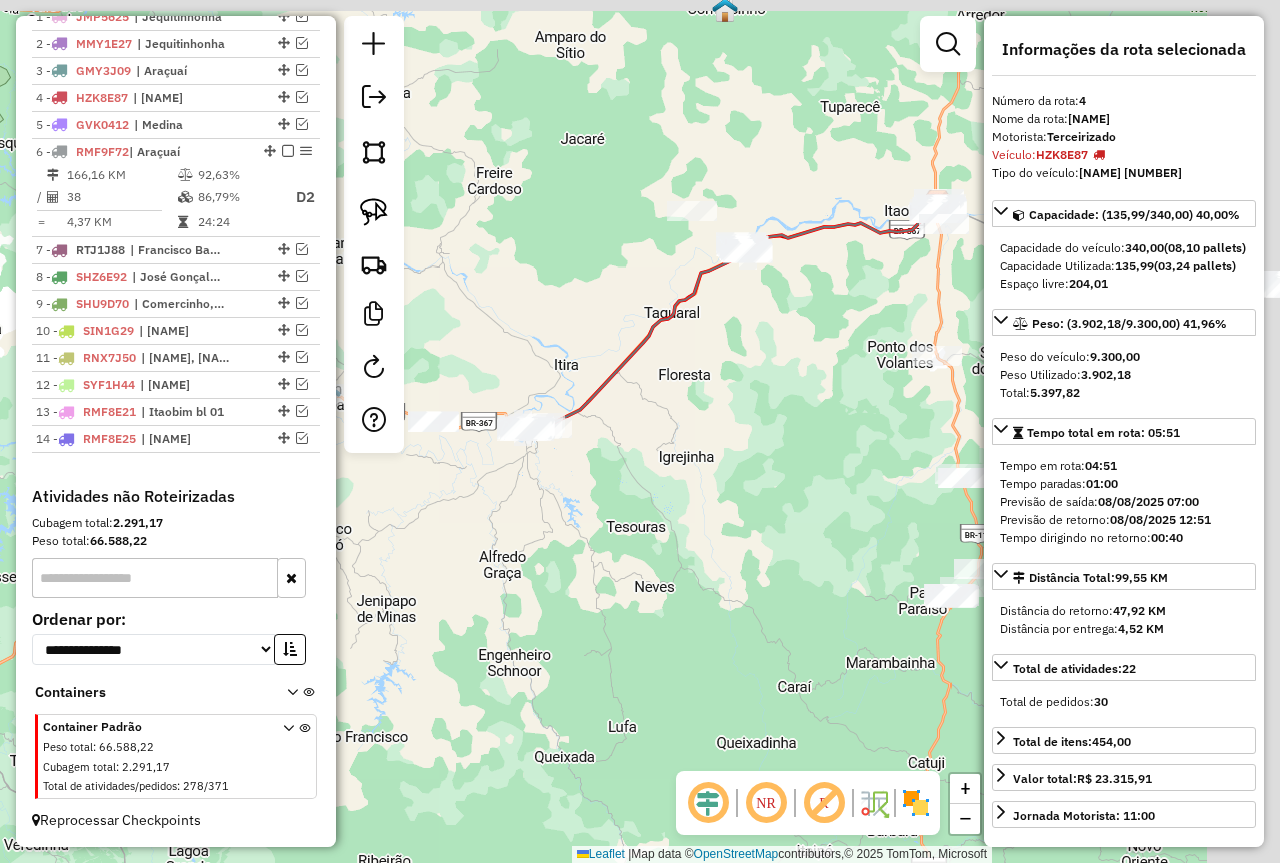 drag, startPoint x: 780, startPoint y: 435, endPoint x: 658, endPoint y: 432, distance: 122.03688 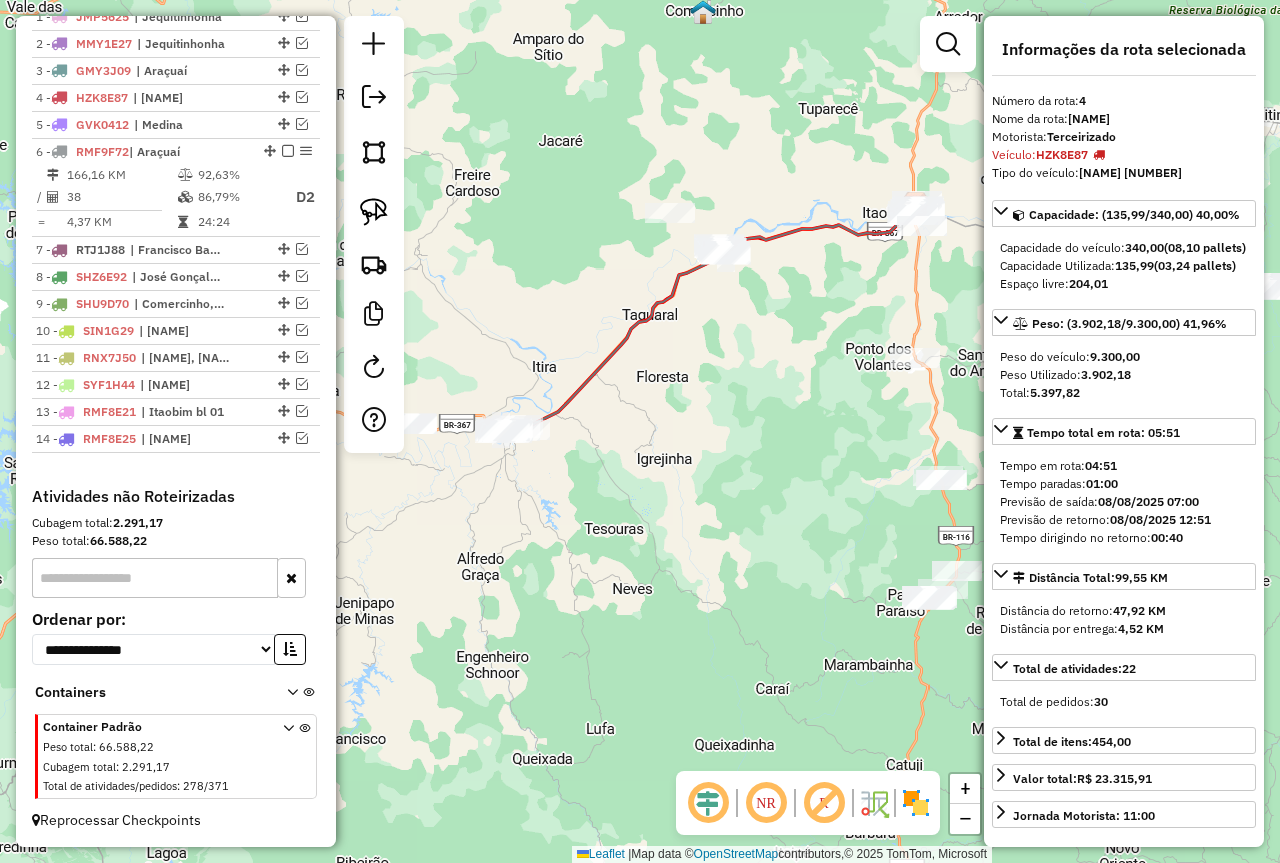 drag, startPoint x: 537, startPoint y: 519, endPoint x: 650, endPoint y: 505, distance: 113.86395 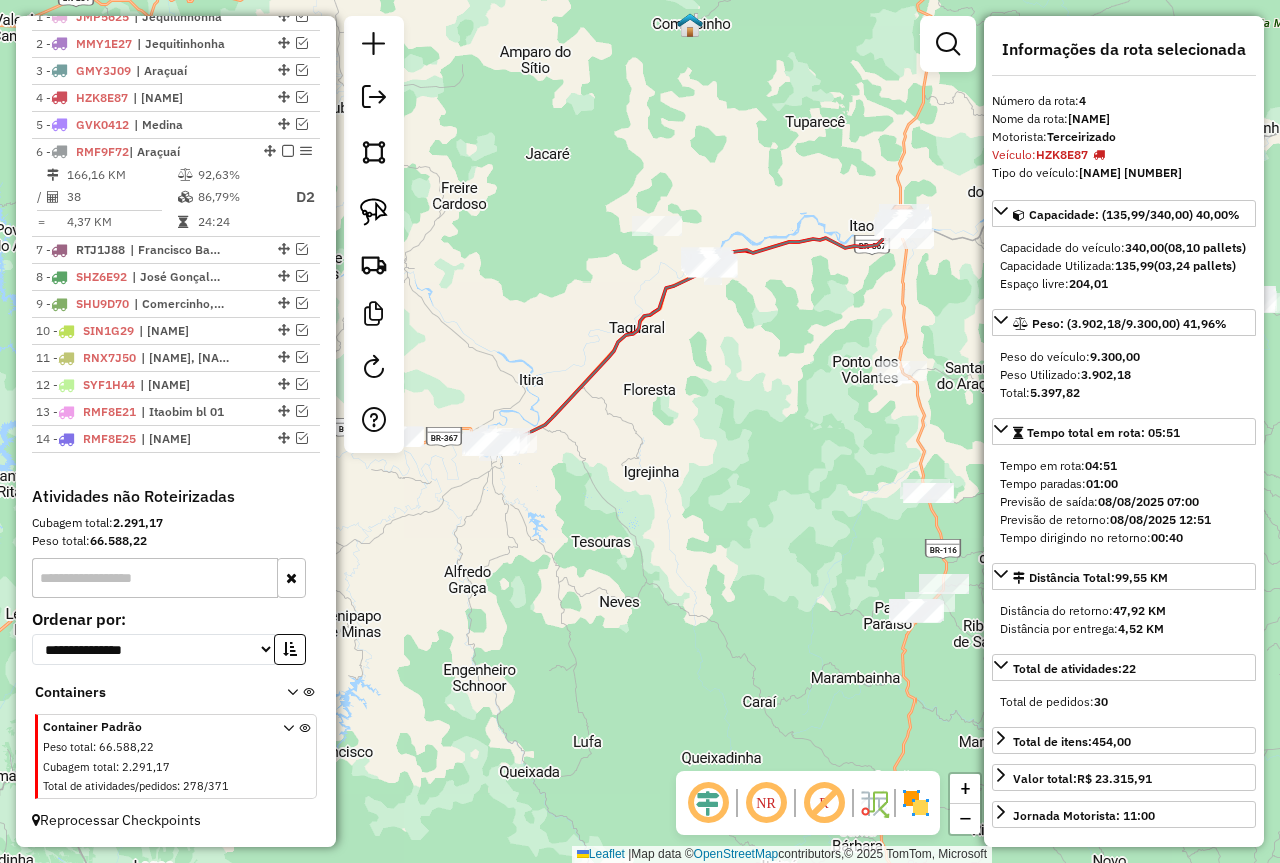 drag, startPoint x: 718, startPoint y: 572, endPoint x: 537, endPoint y: 559, distance: 181.46625 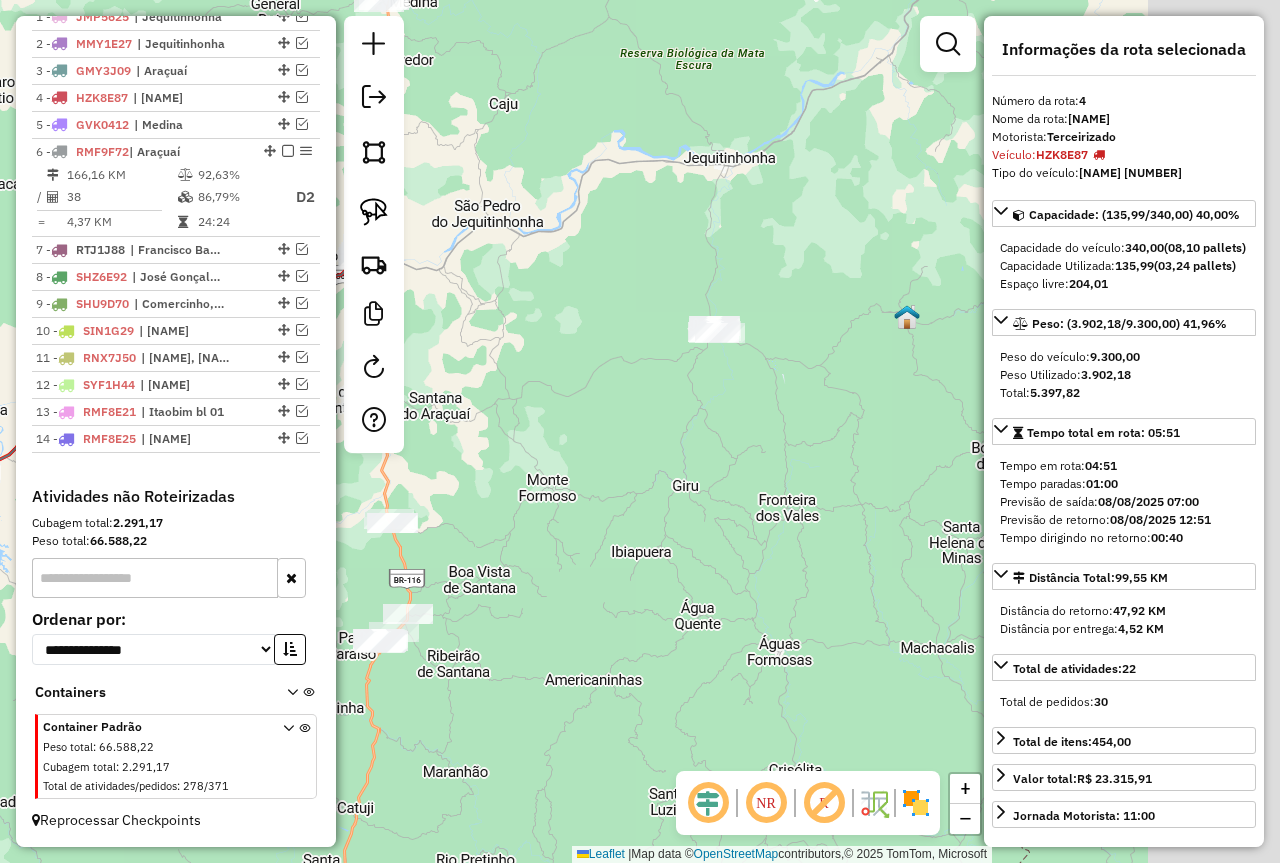drag, startPoint x: 931, startPoint y: 473, endPoint x: 498, endPoint y: 463, distance: 433.11545 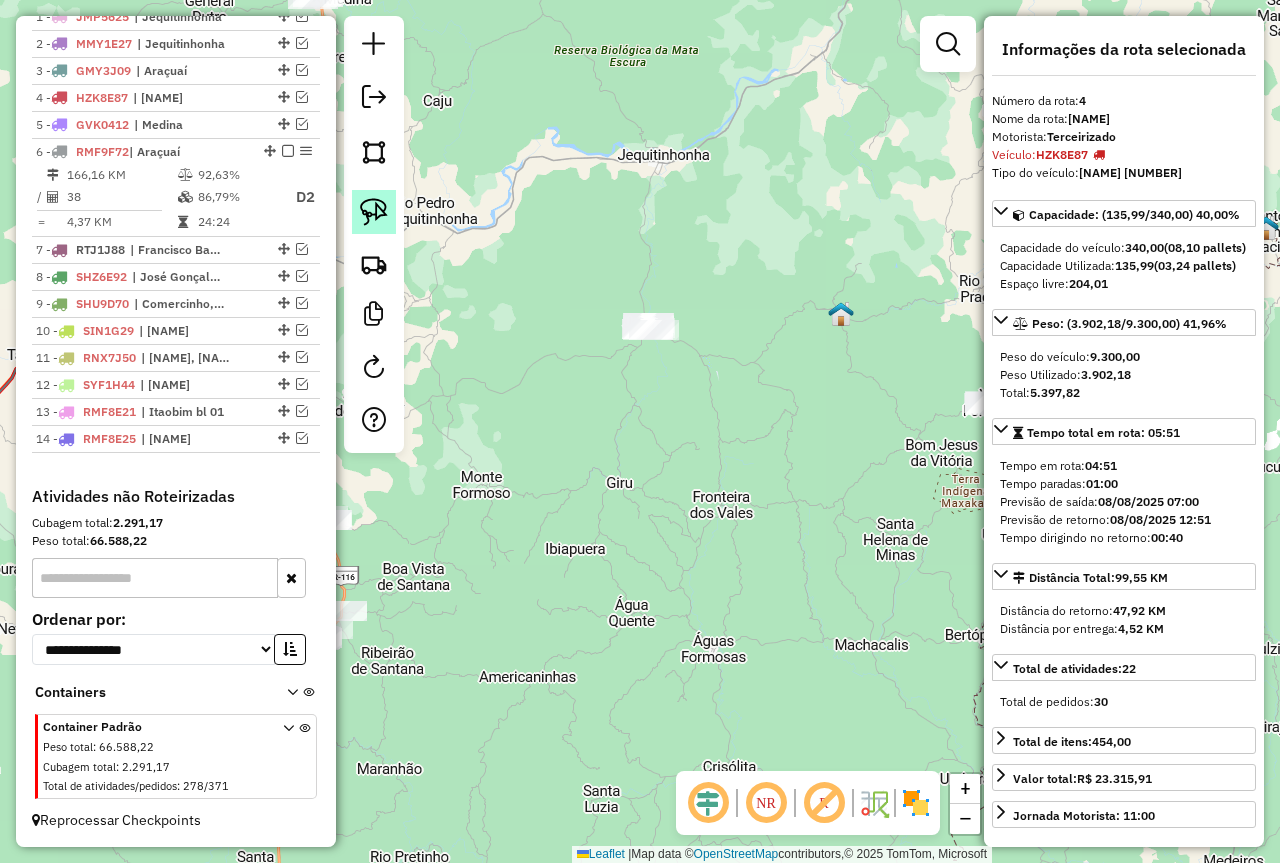 click 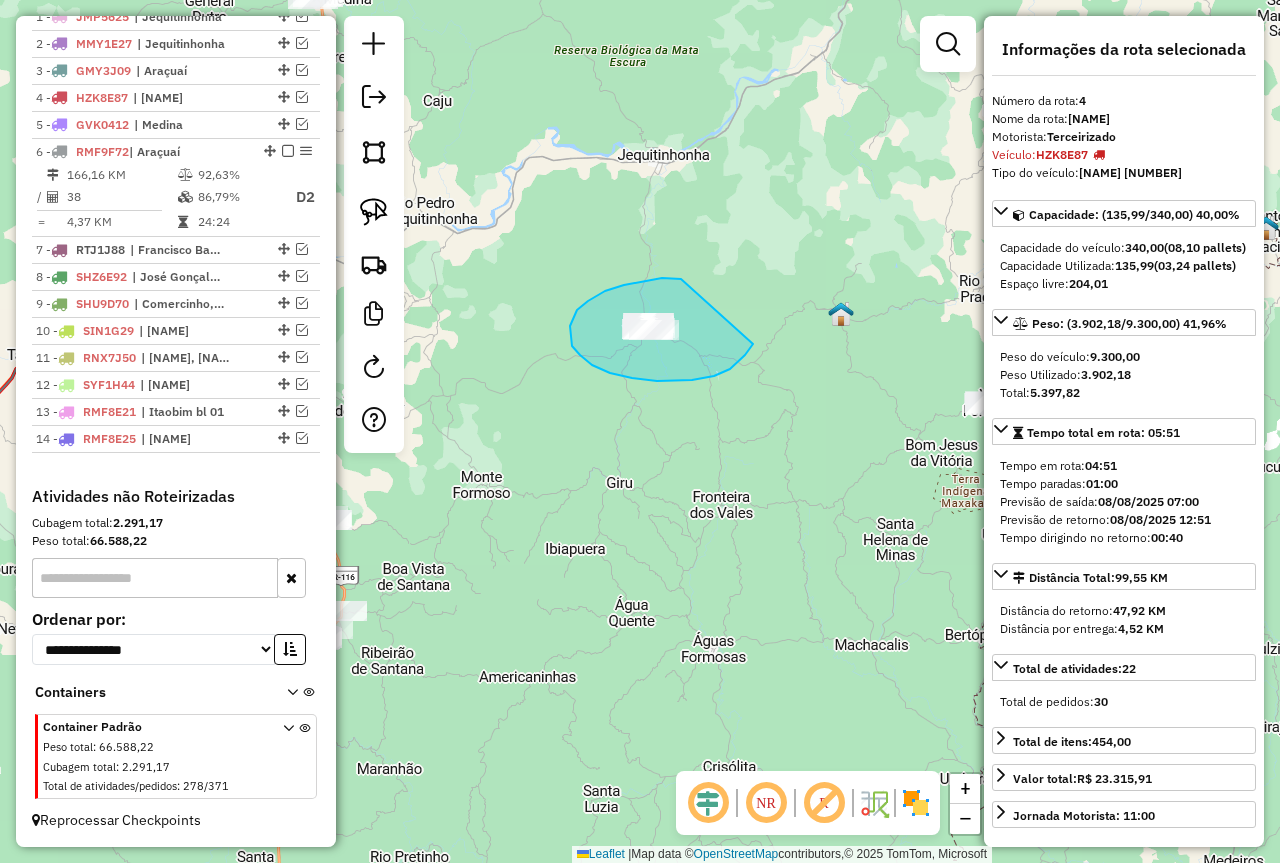 drag, startPoint x: 681, startPoint y: 279, endPoint x: 754, endPoint y: 341, distance: 95.77578 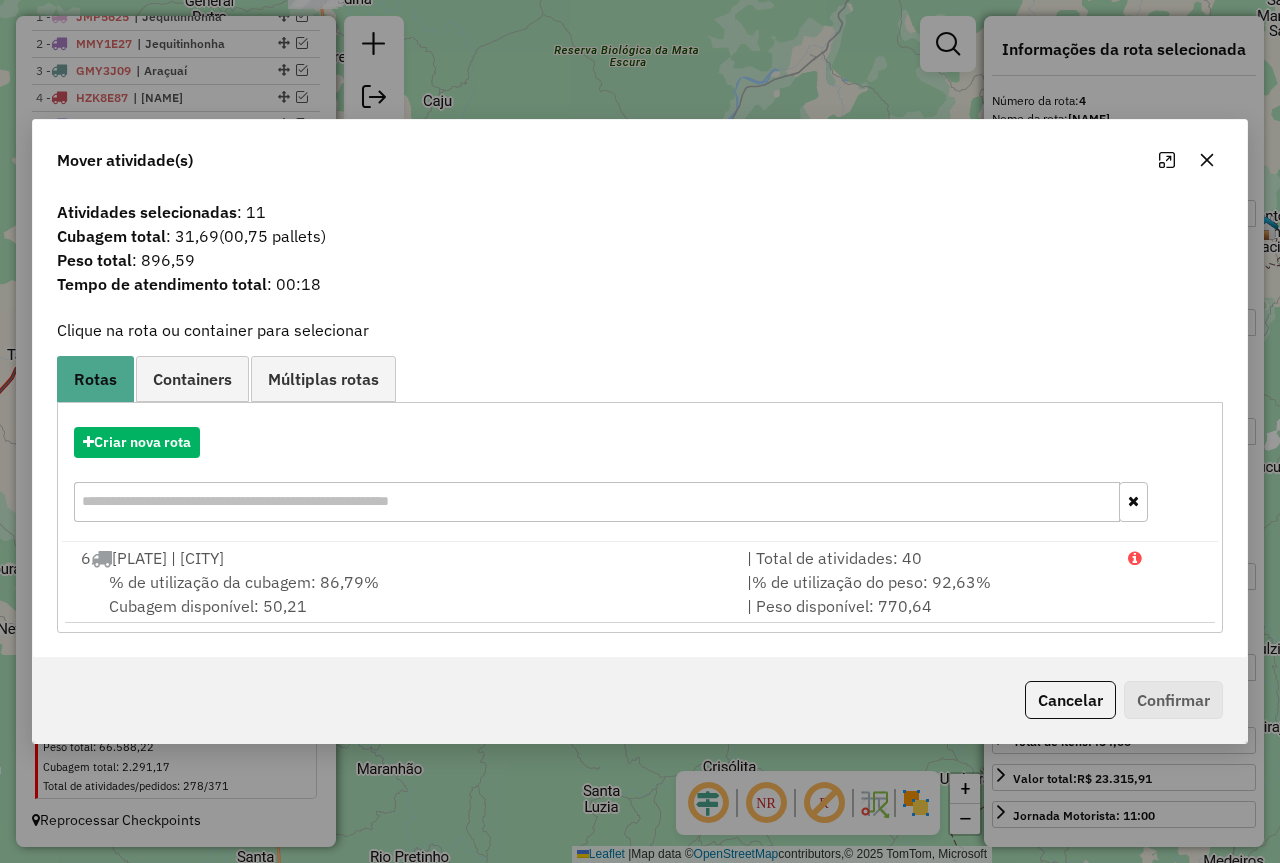 click 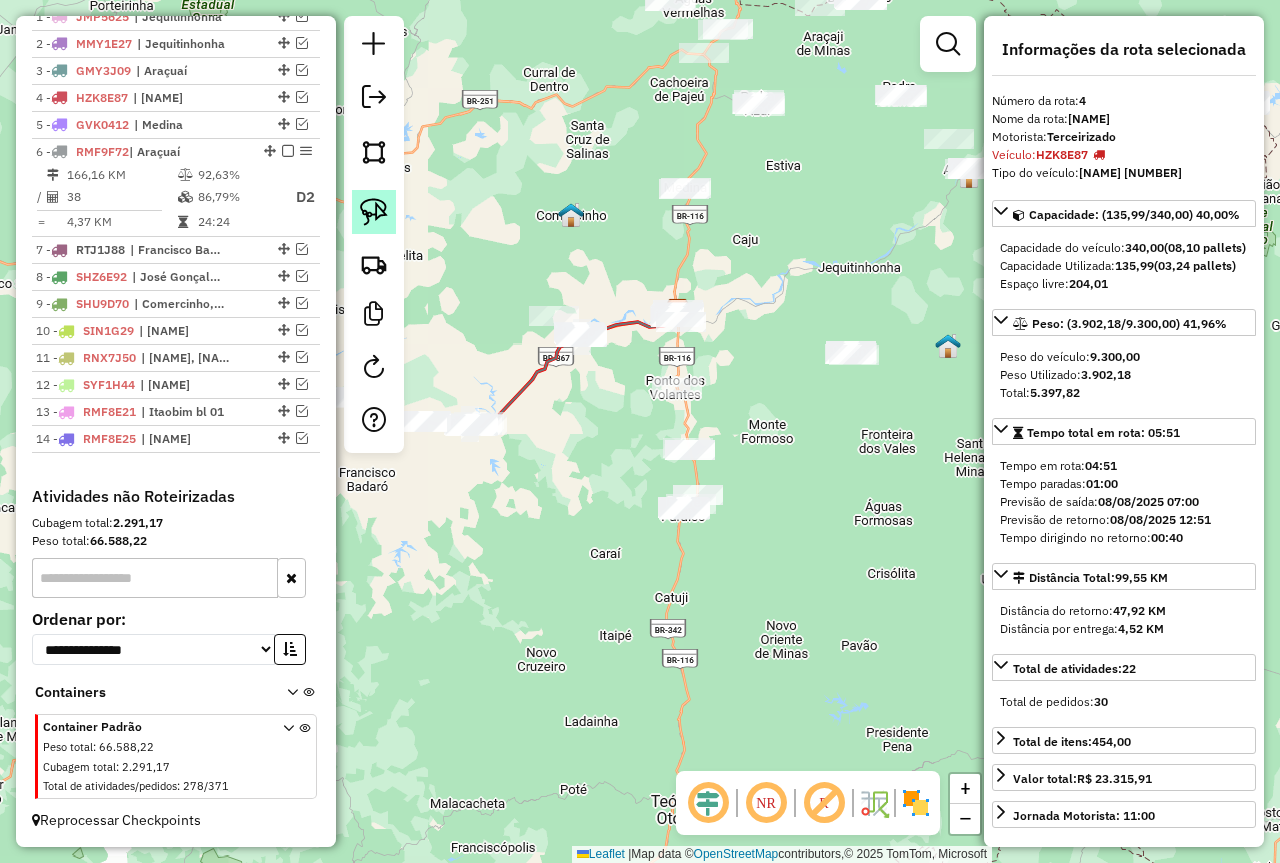 drag, startPoint x: 658, startPoint y: 473, endPoint x: 387, endPoint y: 228, distance: 365.33 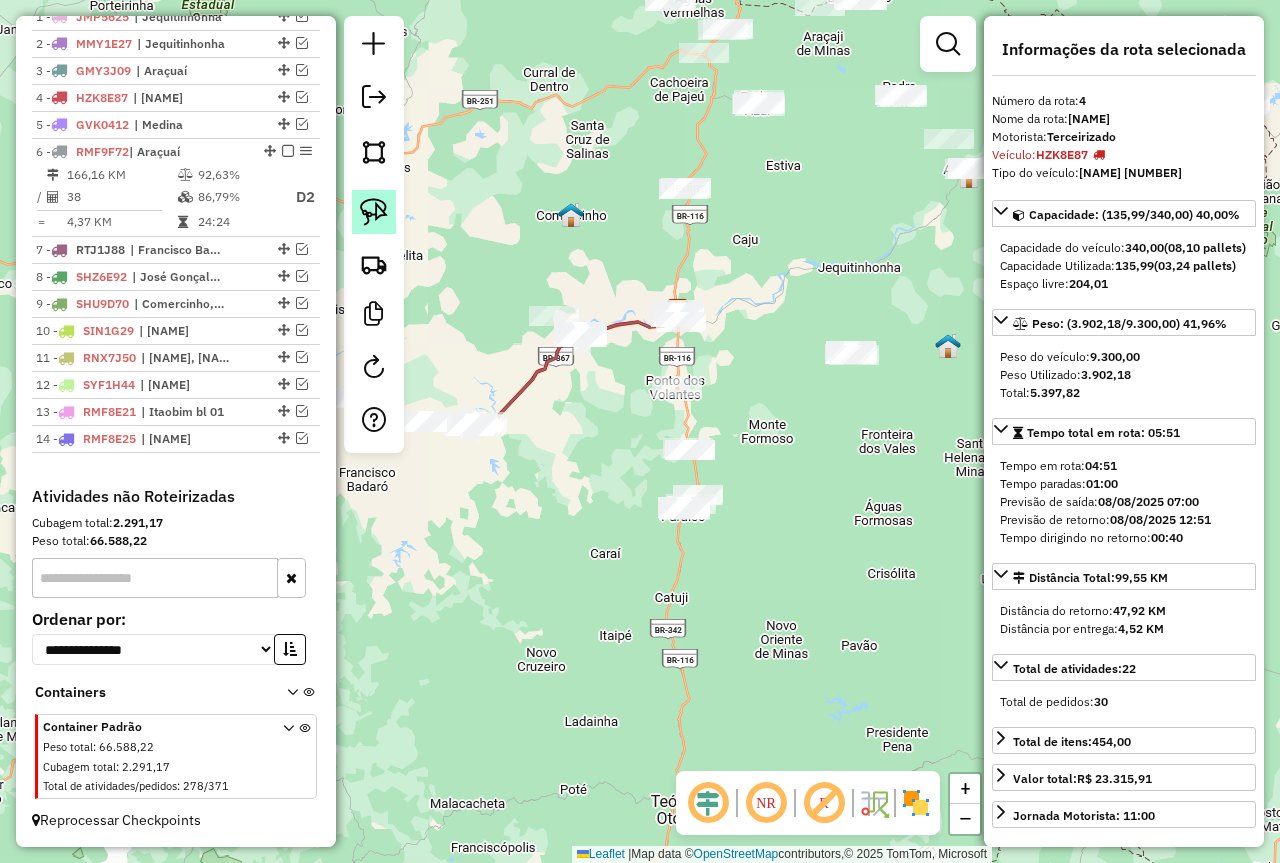 click on "Janela de atendimento Grade de atendimento Capacidade Transportadoras Veículos Cliente Pedidos  Rotas Selecione os dias de semana para filtrar as janelas de atendimento  Seg   Ter   Qua   Qui   Sex   Sáb   Dom  Informe o período da janela de atendimento: De: Até:  Filtrar exatamente a janela do cliente  Considerar janela de atendimento padrão  Selecione os dias de semana para filtrar as grades de atendimento  Seg   Ter   Qua   Qui   Sex   Sáb   Dom   Considerar clientes sem dia de atendimento cadastrado  Clientes fora do dia de atendimento selecionado Filtrar as atividades entre os valores definidos abaixo:  Peso mínimo:   Peso máximo:   Cubagem mínima:   Cubagem máxima:   De:   Até:  Filtrar as atividades entre o tempo de atendimento definido abaixo:  De:   Até:   Considerar capacidade total dos clientes não roteirizados Transportadora: Selecione um ou mais itens Tipo de veículo: Selecione um ou mais itens Veículo: Selecione um ou mais itens Motorista: Selecione um ou mais itens Nome: Rótulo:" 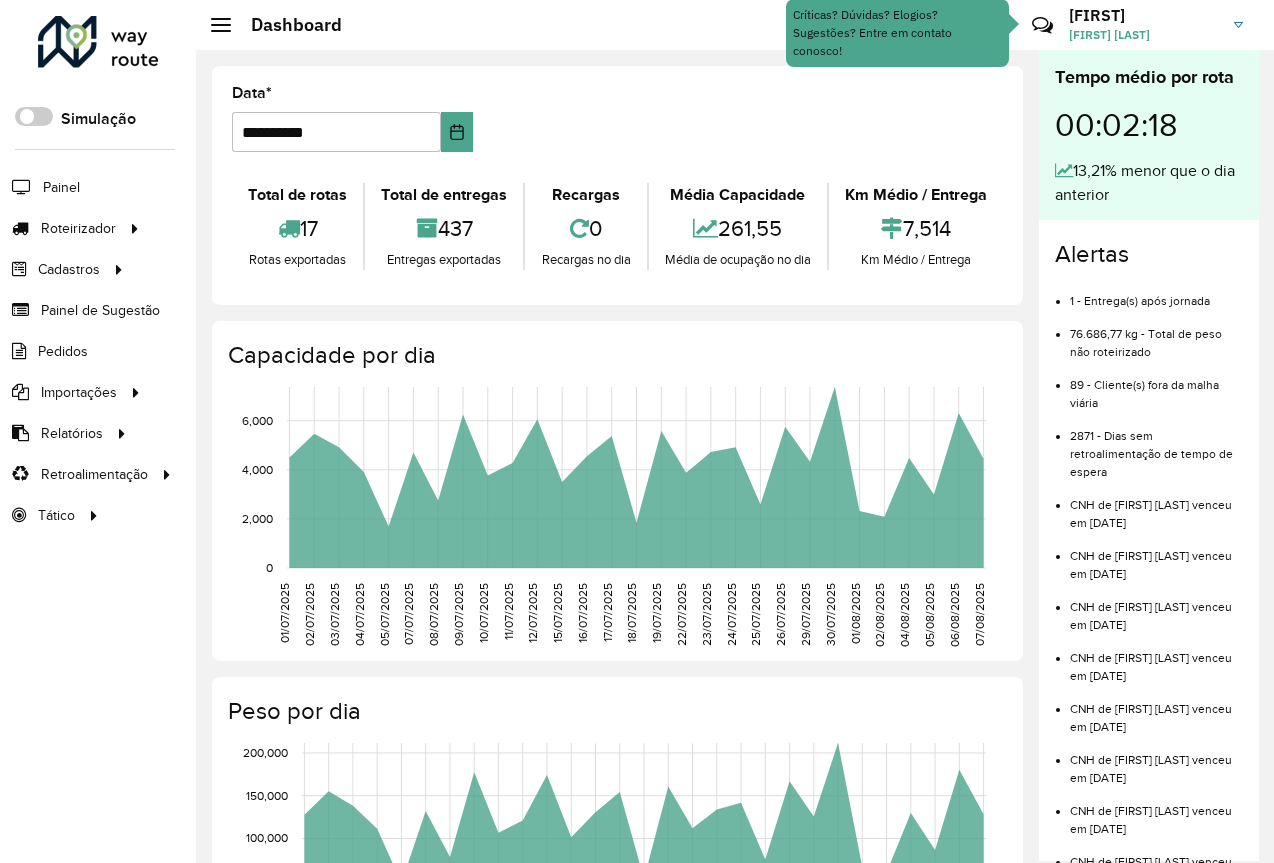 scroll, scrollTop: 0, scrollLeft: 0, axis: both 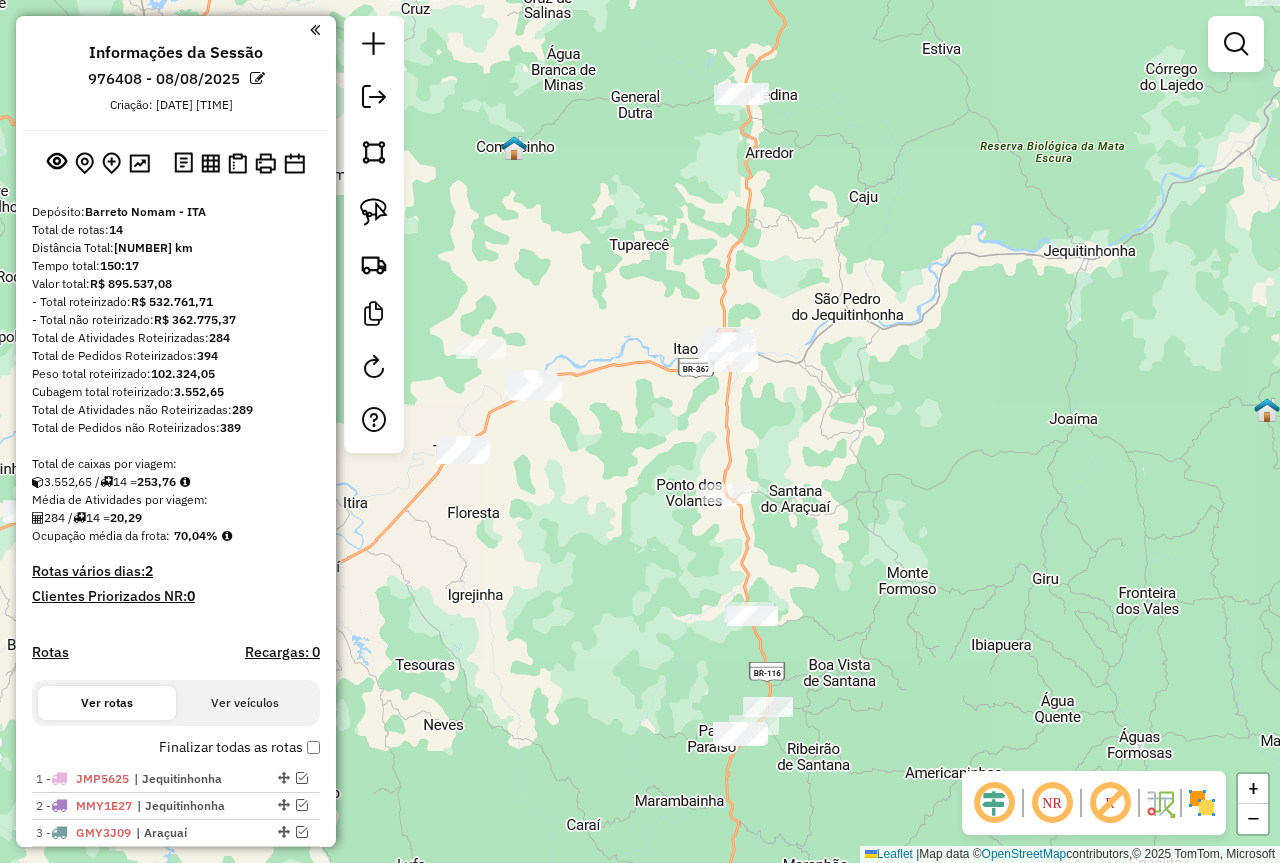 drag, startPoint x: 417, startPoint y: 658, endPoint x: 607, endPoint y: 468, distance: 268.7006 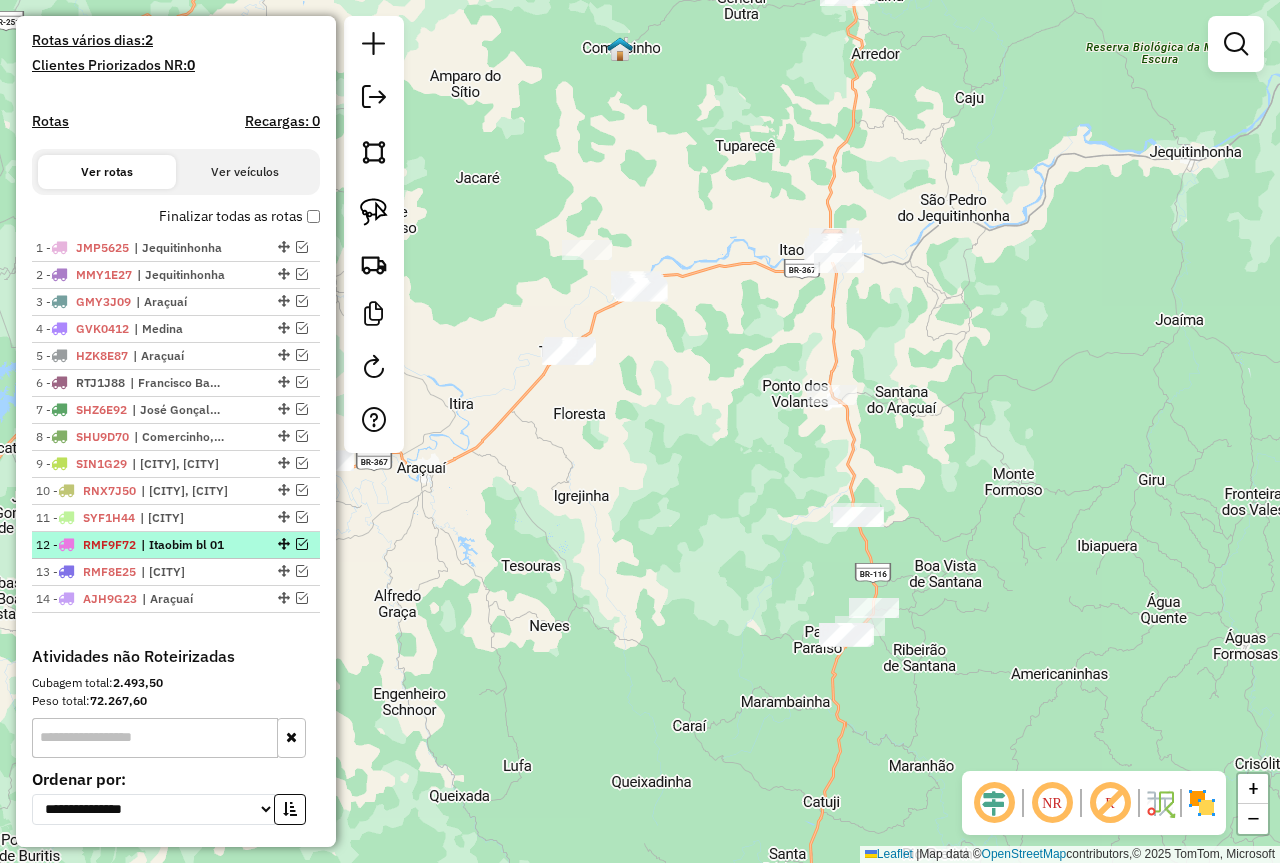 scroll, scrollTop: 600, scrollLeft: 0, axis: vertical 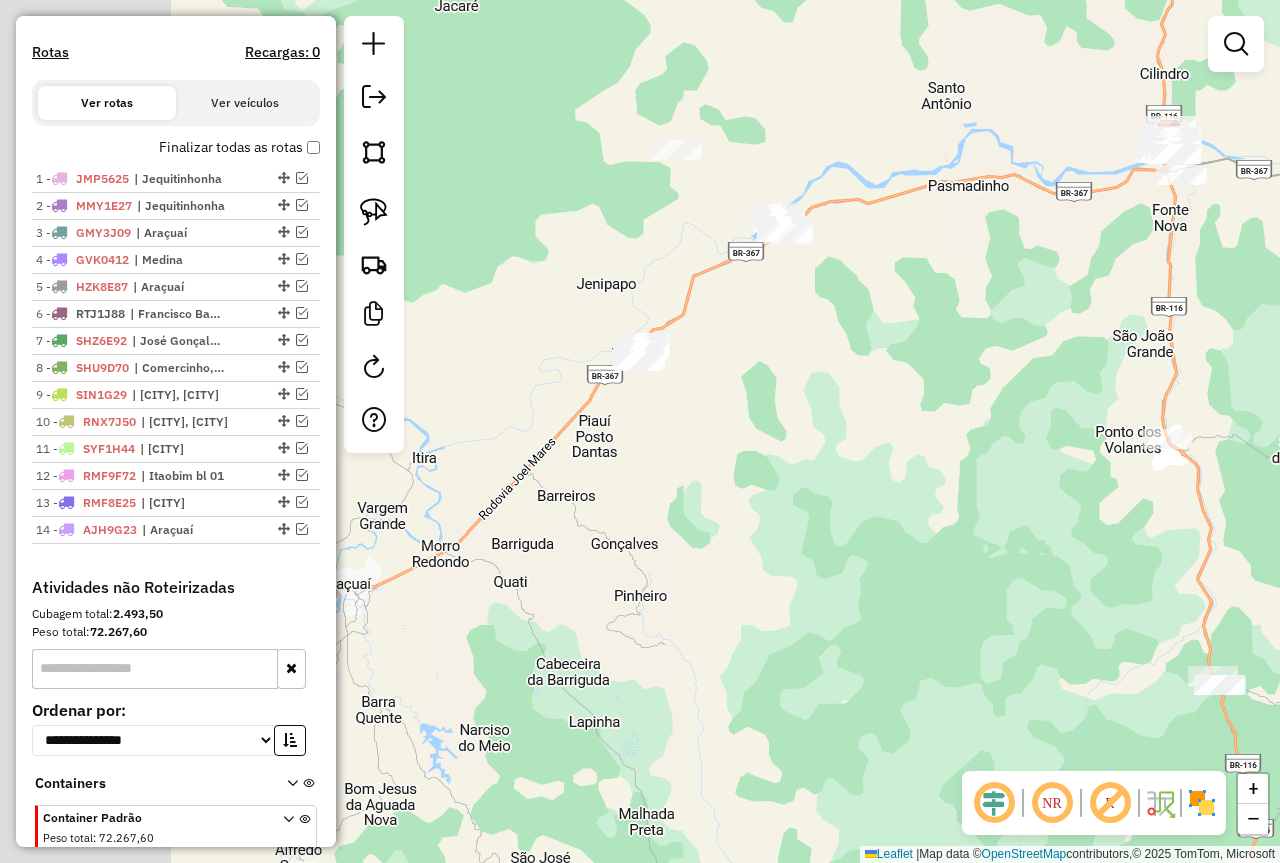 drag, startPoint x: 700, startPoint y: 357, endPoint x: 736, endPoint y: 341, distance: 39.39543 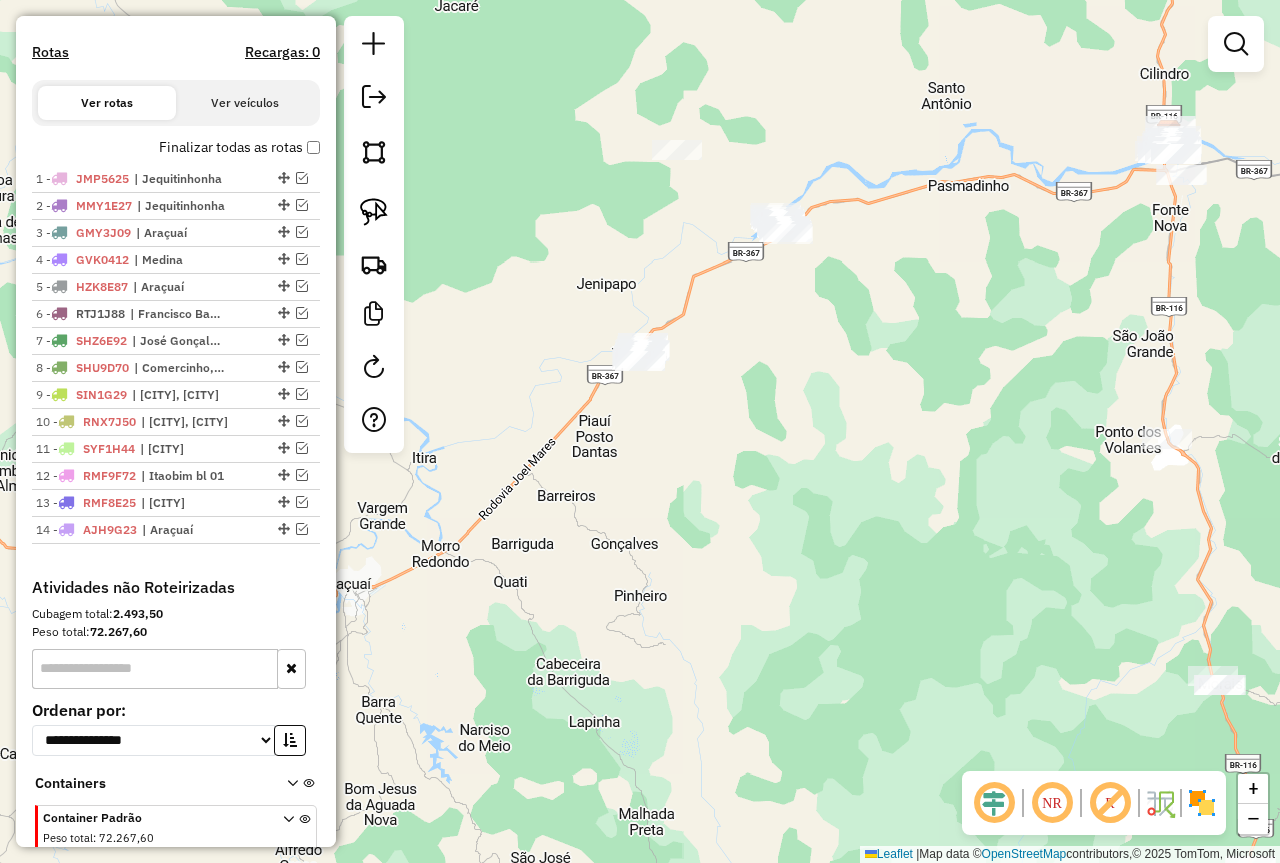 drag, startPoint x: 379, startPoint y: 199, endPoint x: 436, endPoint y: 211, distance: 58.249462 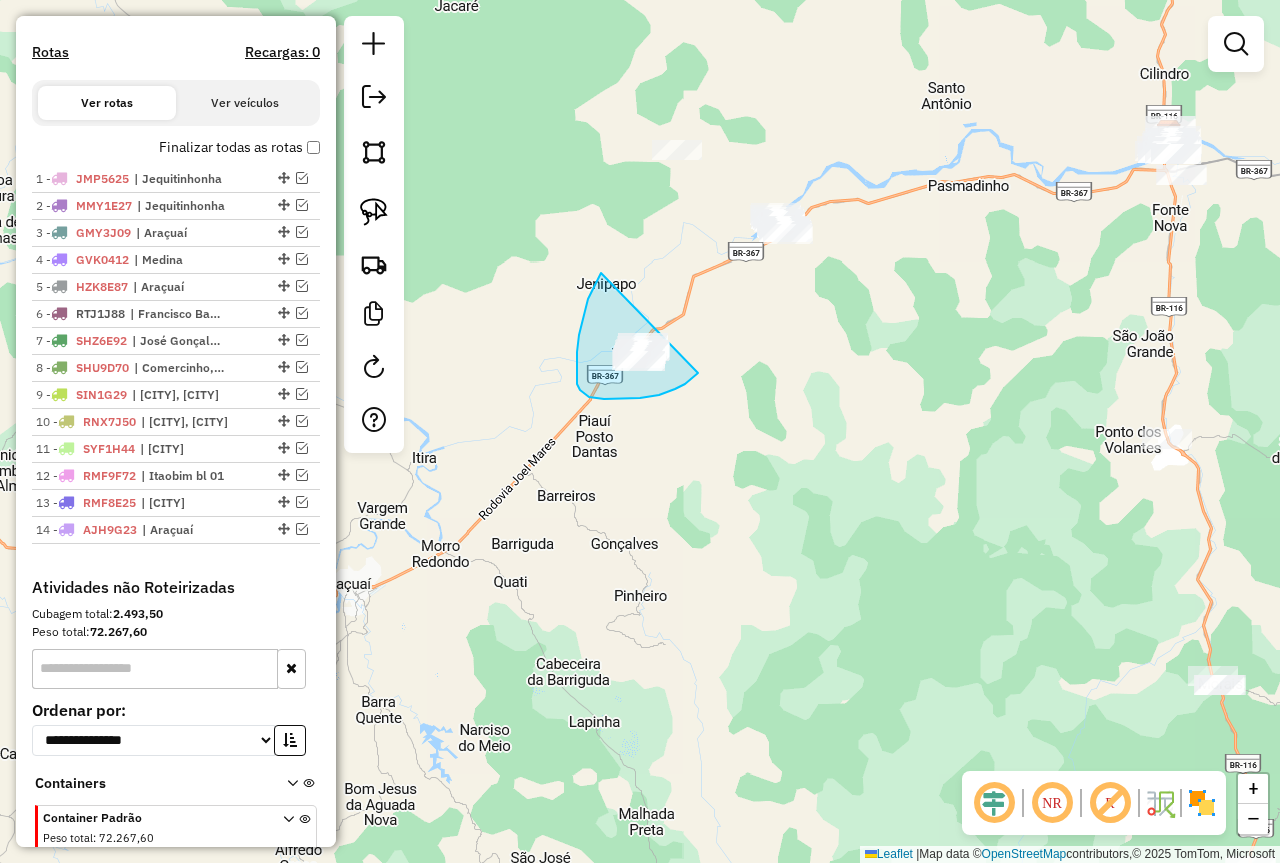 drag, startPoint x: 601, startPoint y: 273, endPoint x: 701, endPoint y: 353, distance: 128.06248 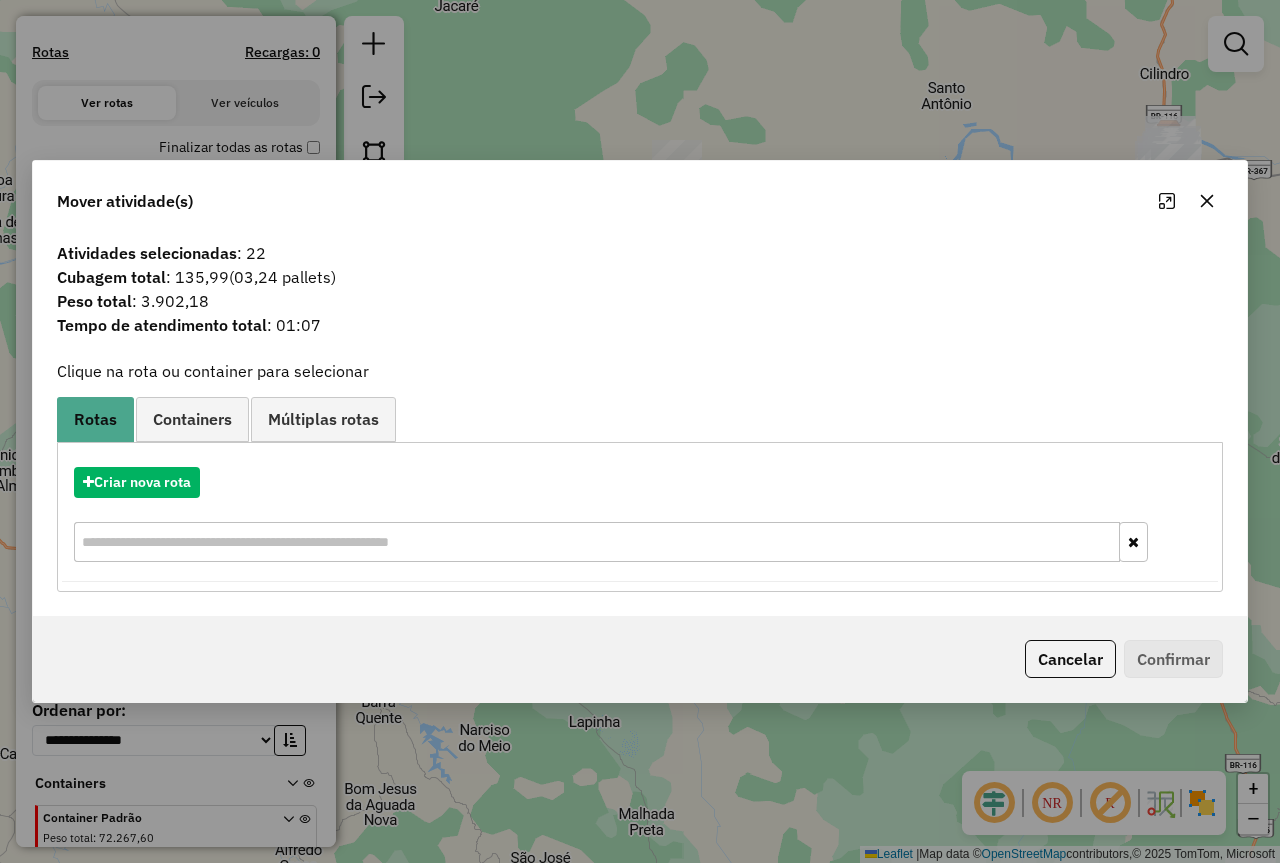 click 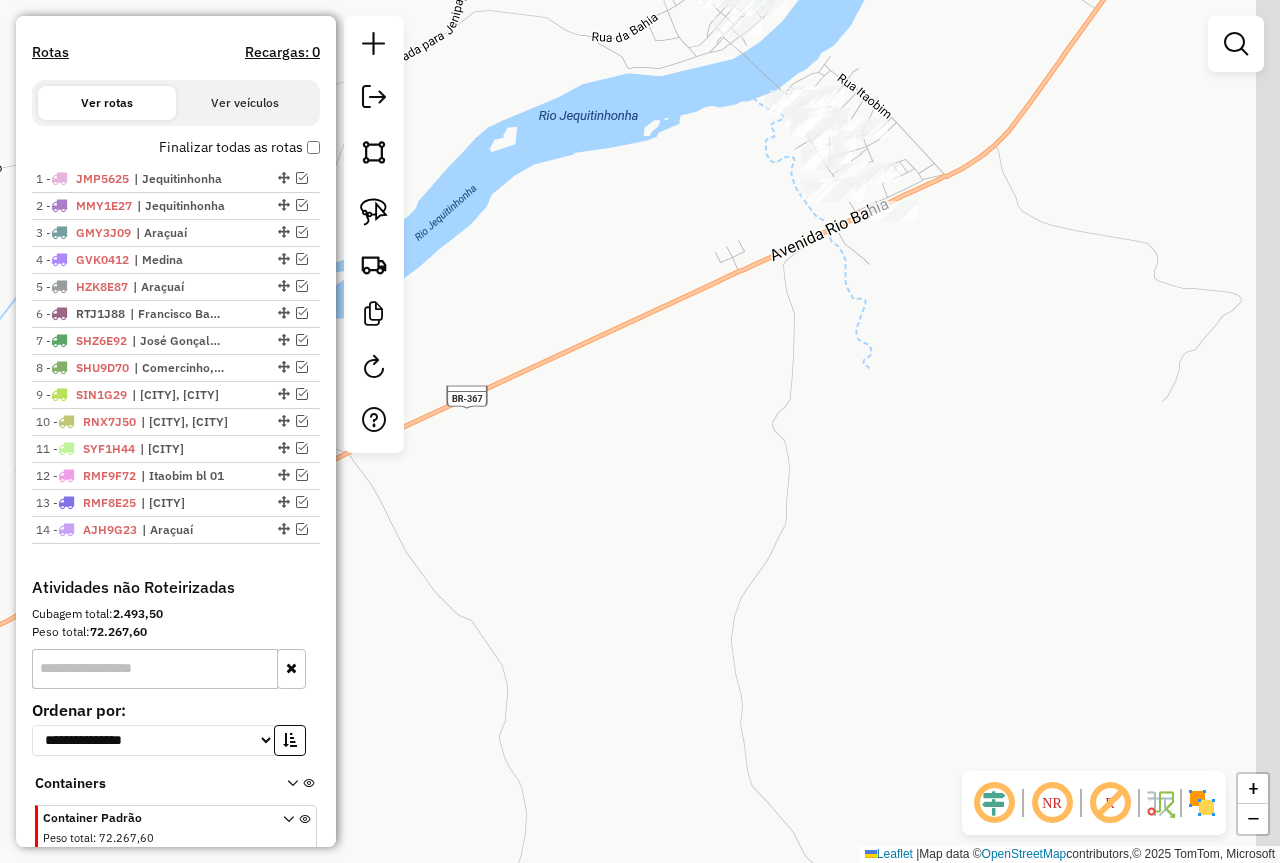 drag, startPoint x: 737, startPoint y: 345, endPoint x: 678, endPoint y: 265, distance: 99.40322 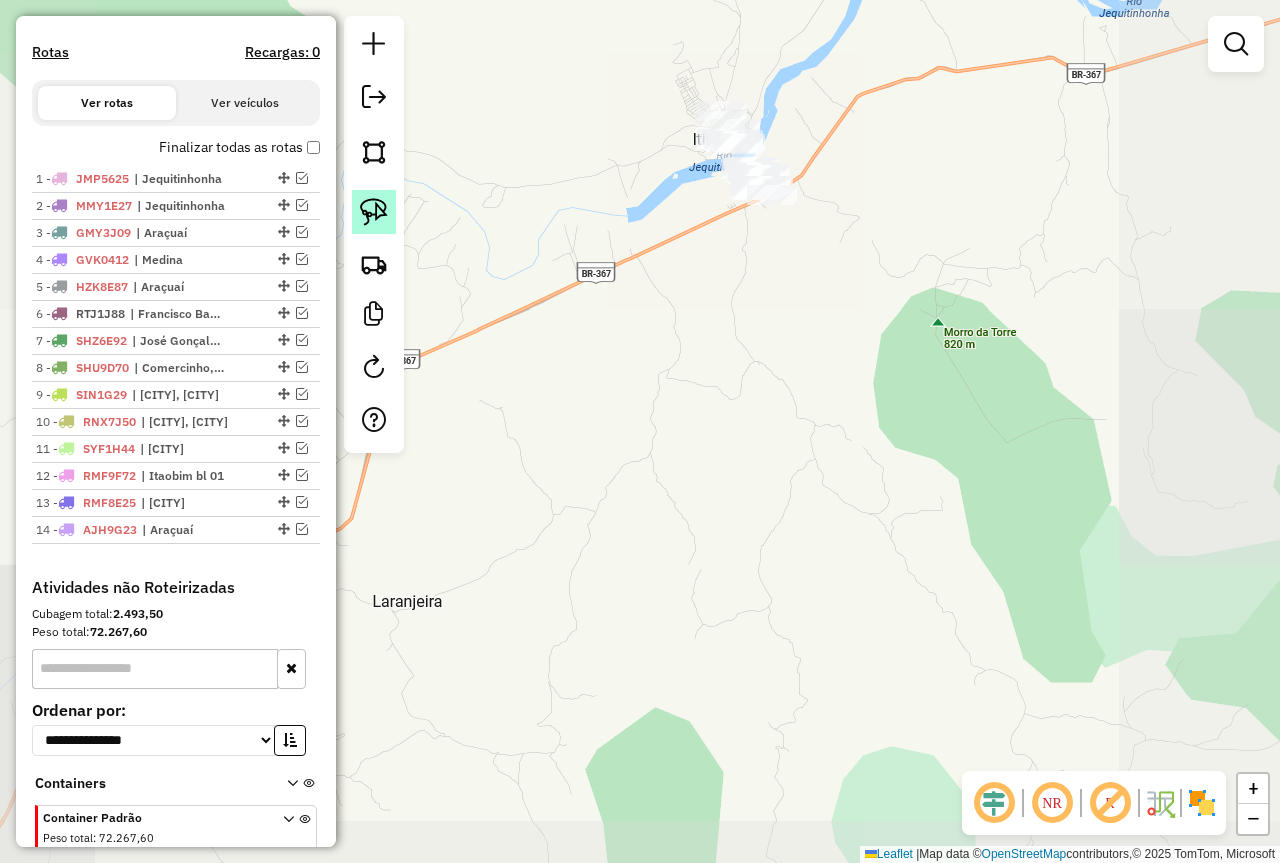 click 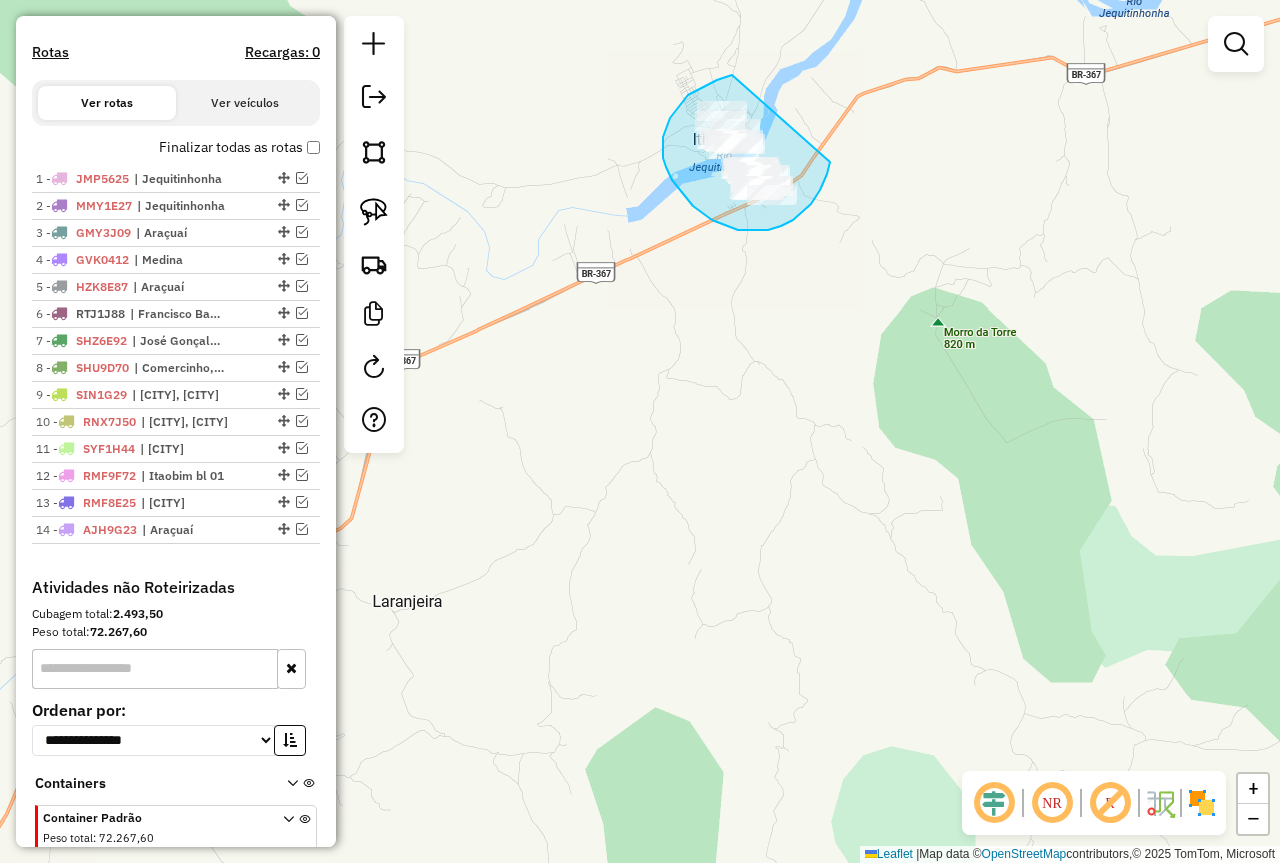 drag, startPoint x: 732, startPoint y: 75, endPoint x: 830, endPoint y: 153, distance: 125.25175 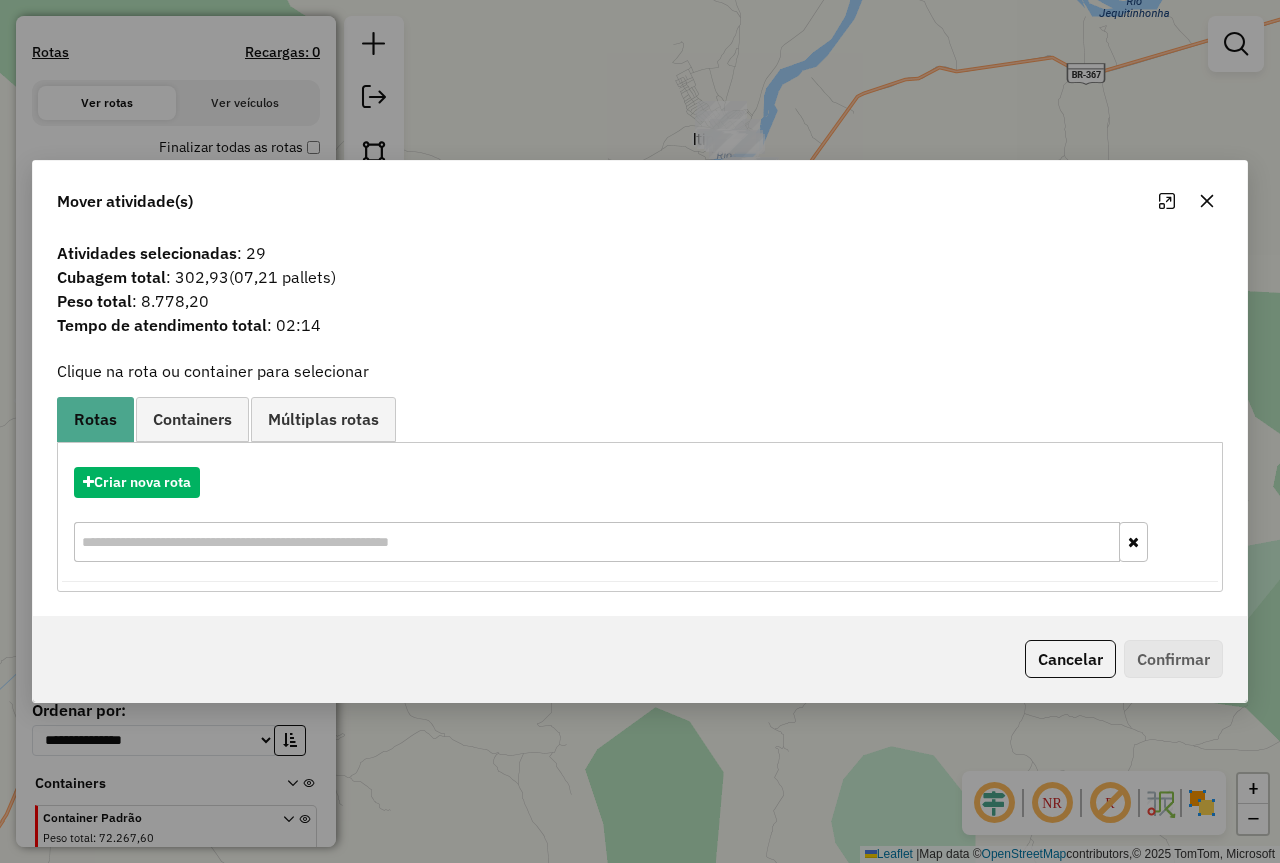 click 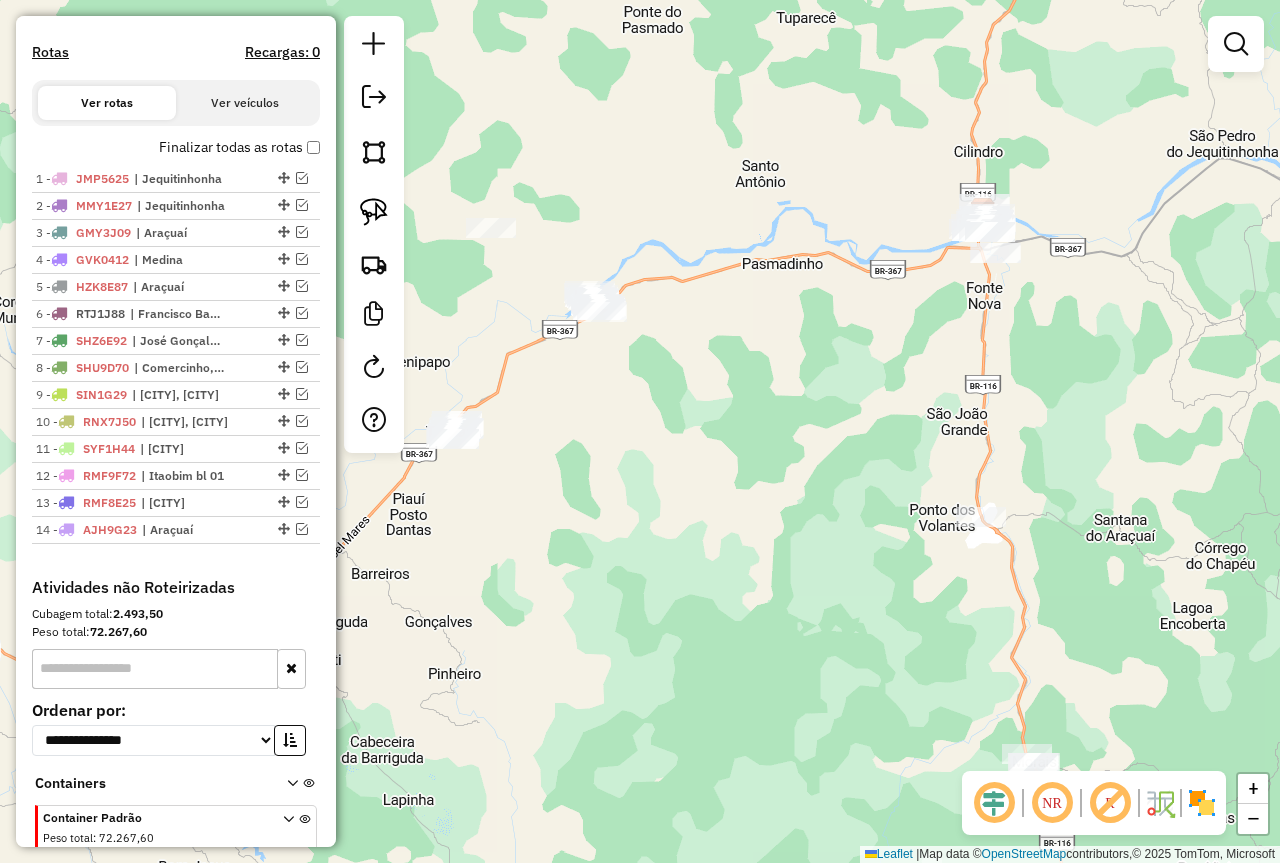drag, startPoint x: 681, startPoint y: 414, endPoint x: 694, endPoint y: 410, distance: 13.601471 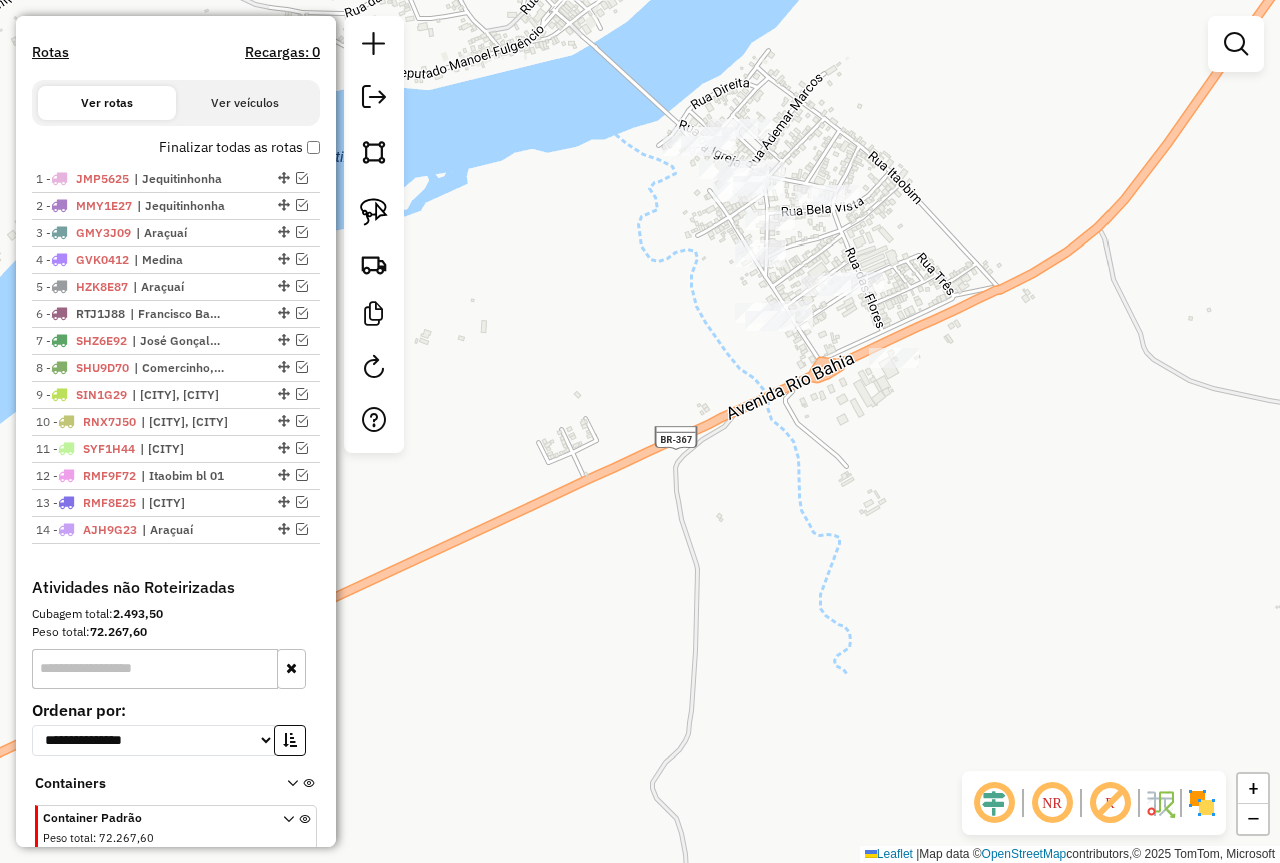 drag, startPoint x: 379, startPoint y: 209, endPoint x: 435, endPoint y: 204, distance: 56.22277 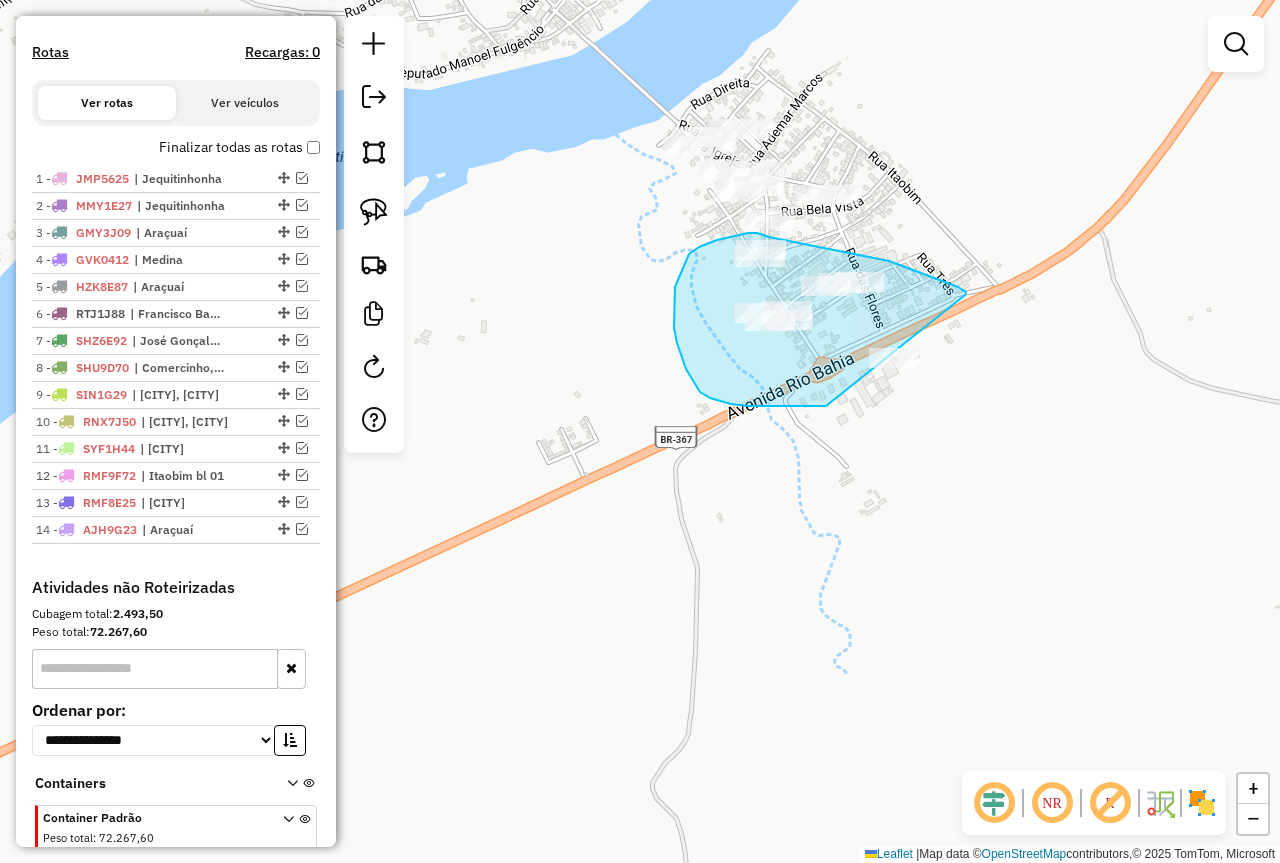 drag, startPoint x: 965, startPoint y: 295, endPoint x: 946, endPoint y: 385, distance: 91.983696 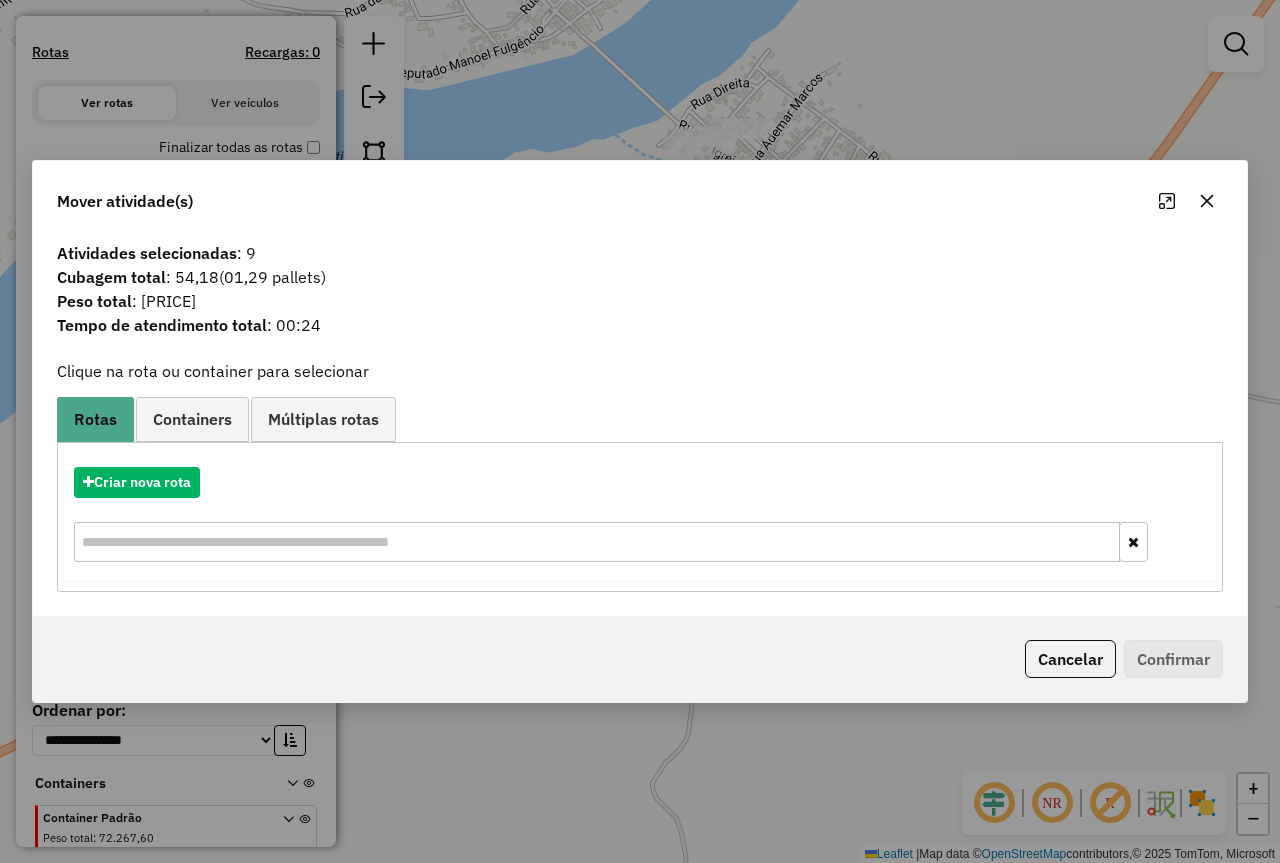 click 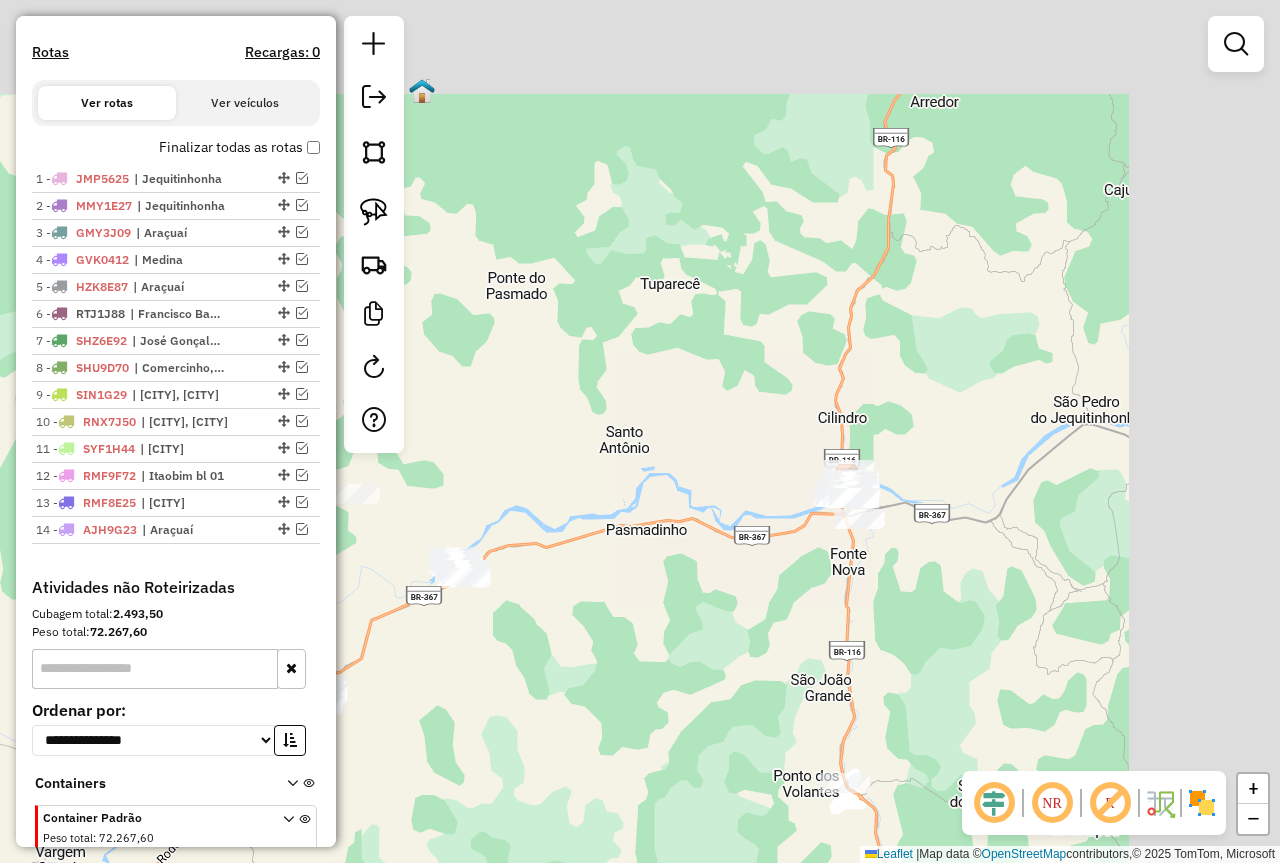 drag, startPoint x: 1089, startPoint y: 276, endPoint x: 880, endPoint y: 503, distance: 308.5612 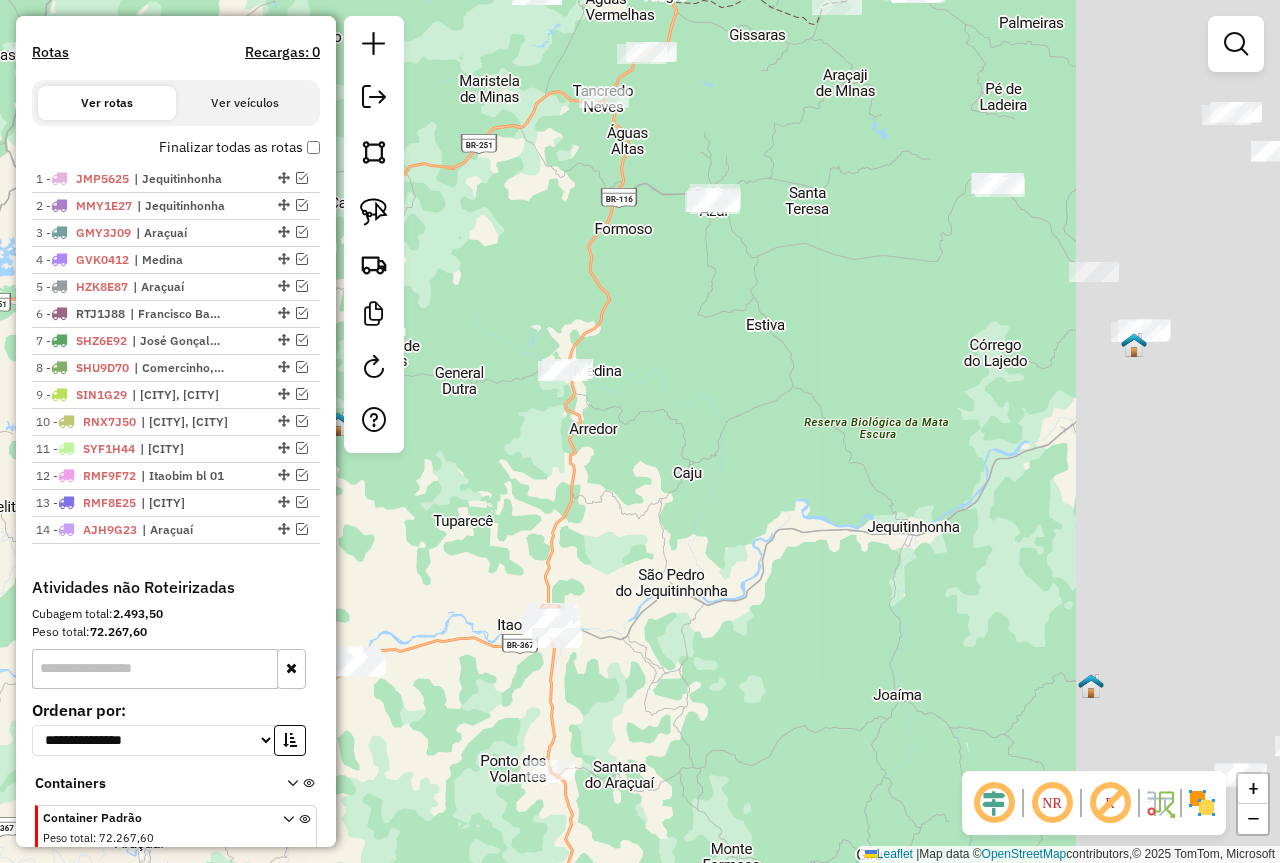 drag, startPoint x: 1092, startPoint y: 344, endPoint x: 781, endPoint y: 480, distance: 339.4363 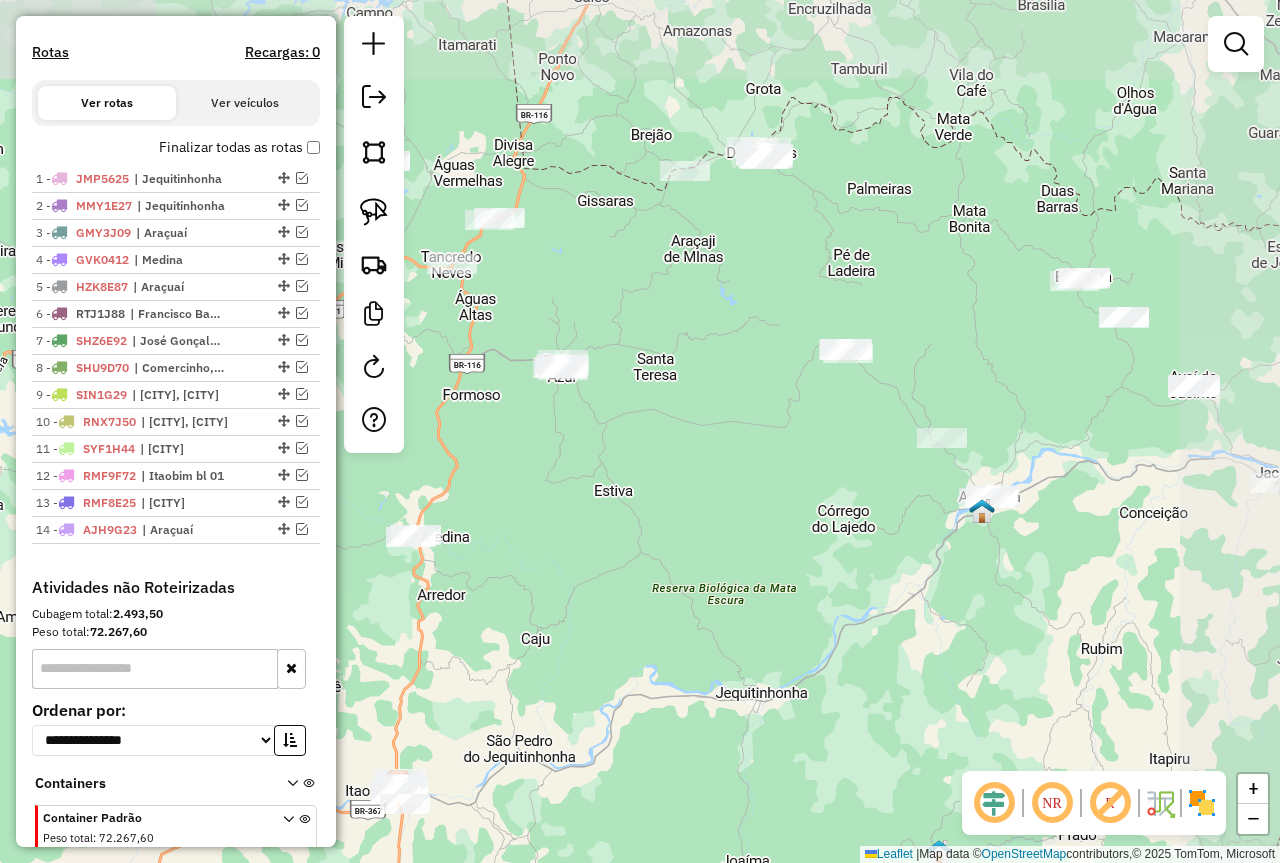 drag, startPoint x: 923, startPoint y: 412, endPoint x: 801, endPoint y: 554, distance: 187.2111 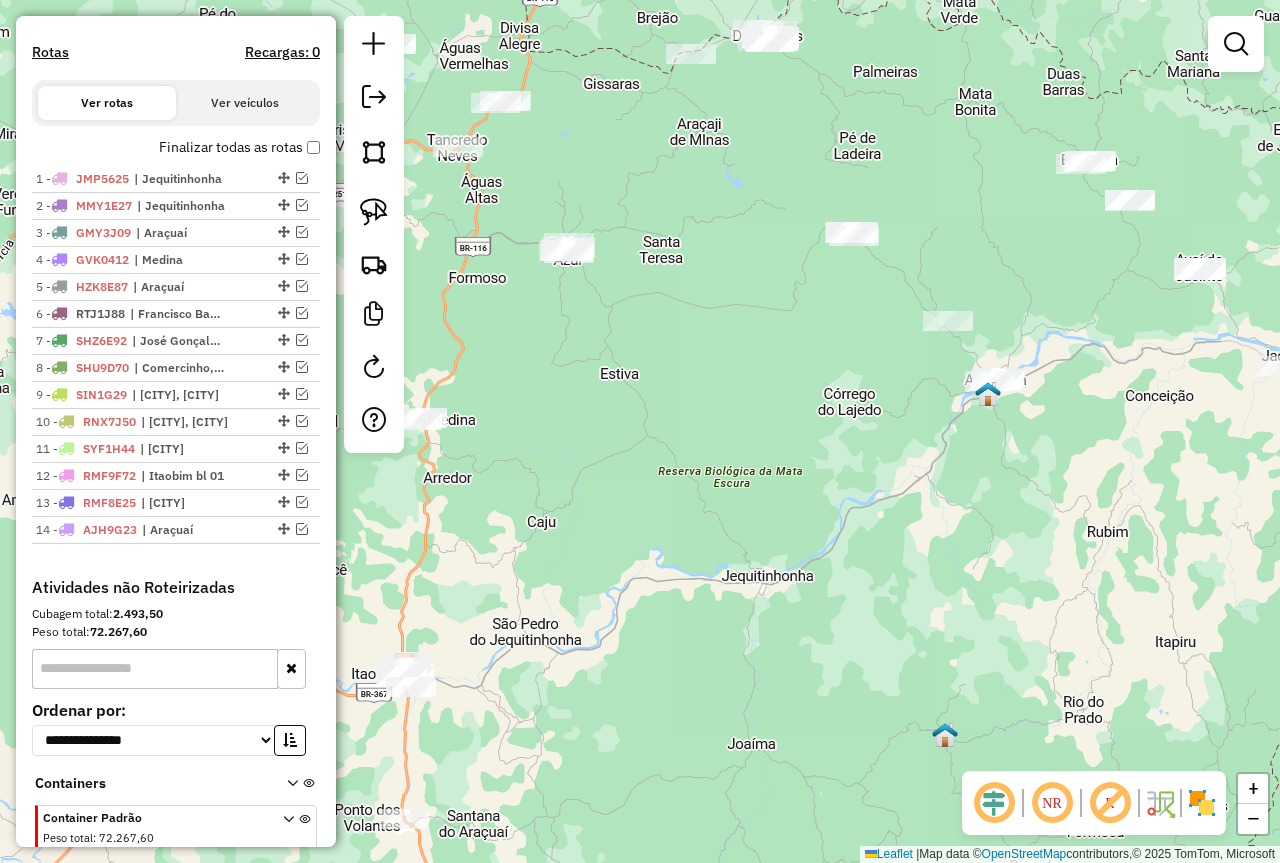 drag, startPoint x: 801, startPoint y: 554, endPoint x: 795, endPoint y: 449, distance: 105.17129 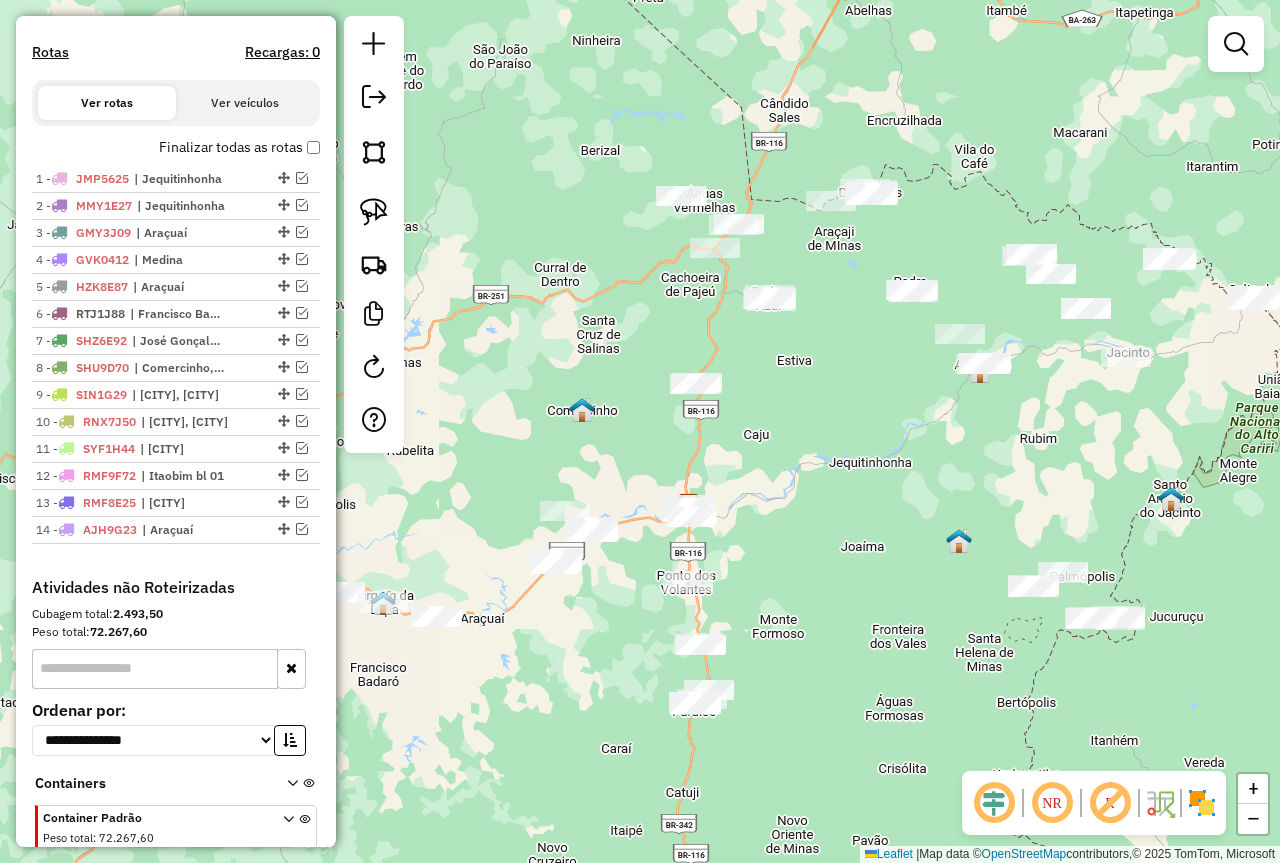 drag, startPoint x: 736, startPoint y: 500, endPoint x: 896, endPoint y: 433, distance: 173.4618 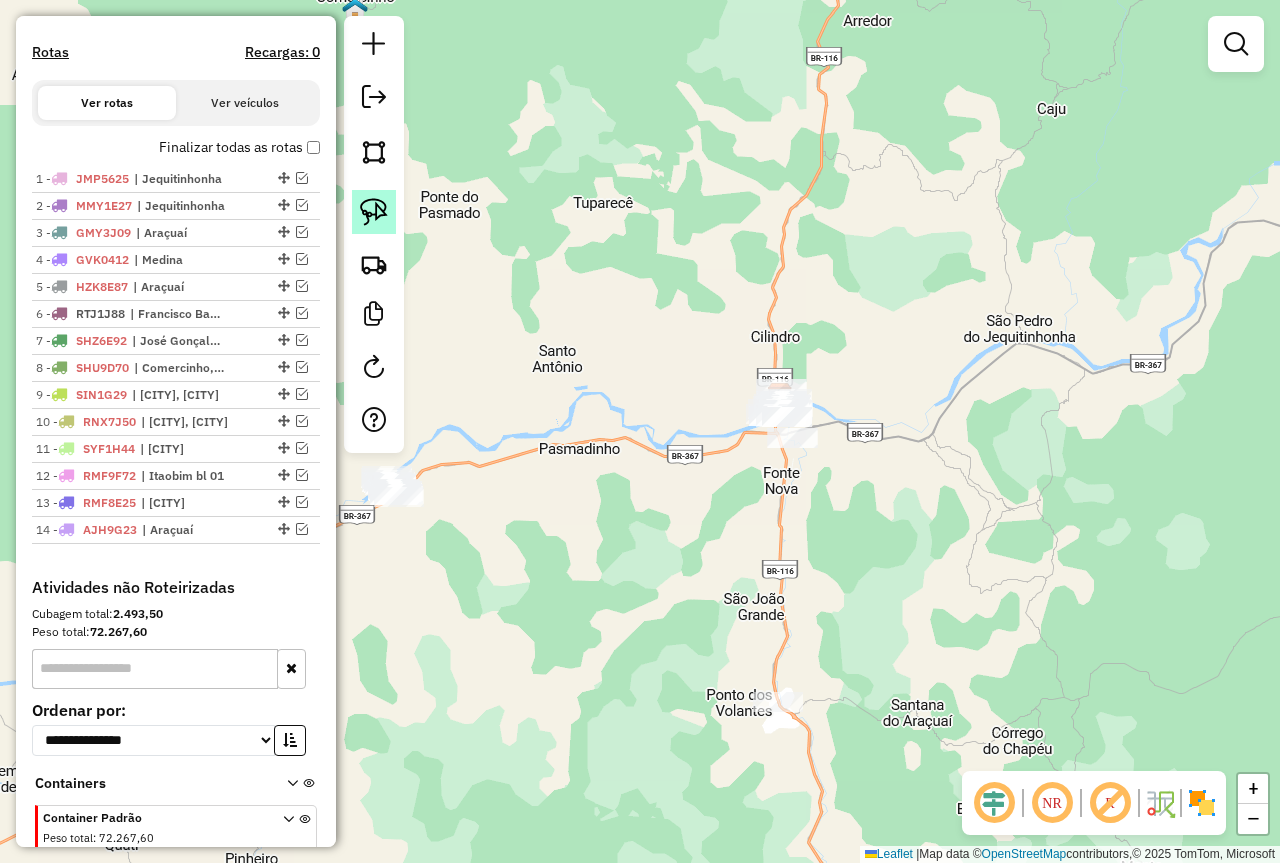 click 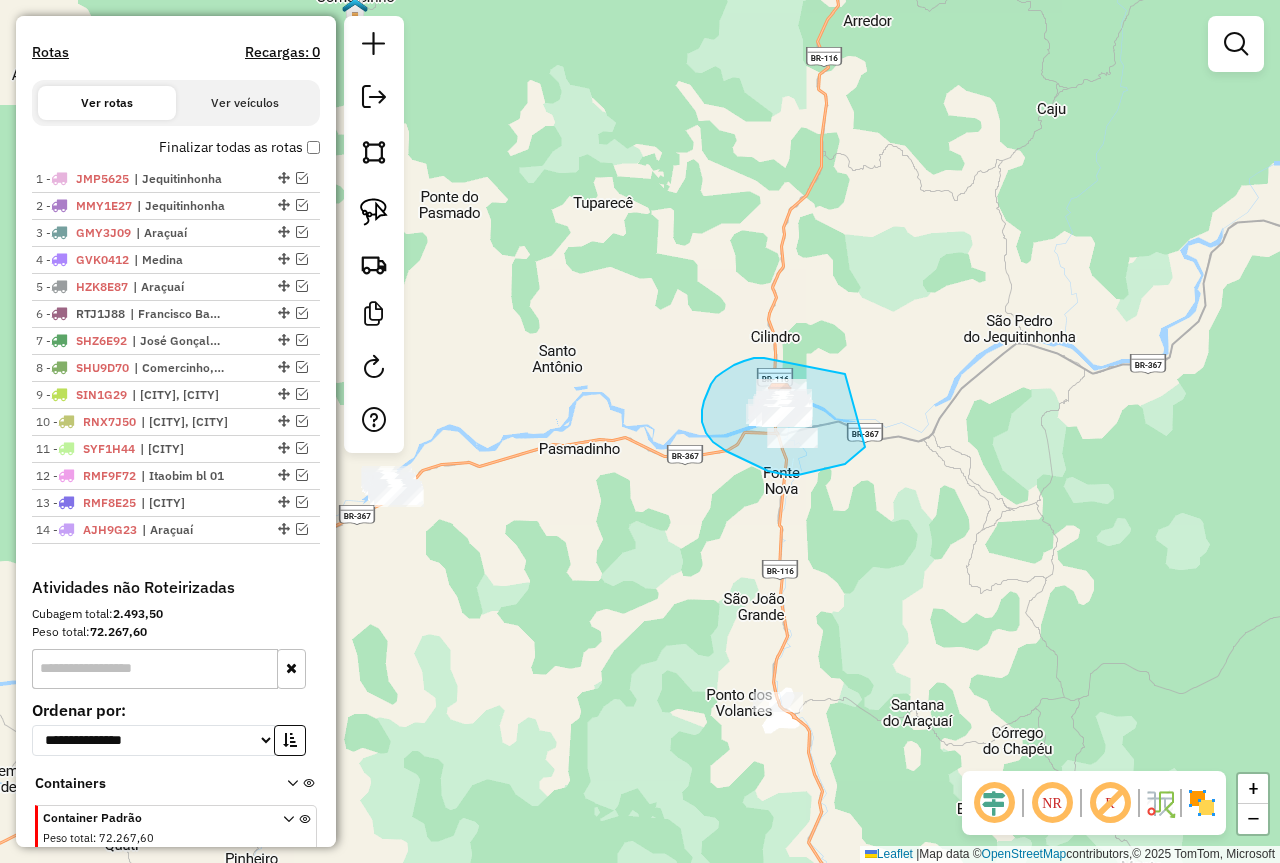drag, startPoint x: 838, startPoint y: 373, endPoint x: 865, endPoint y: 447, distance: 78.77182 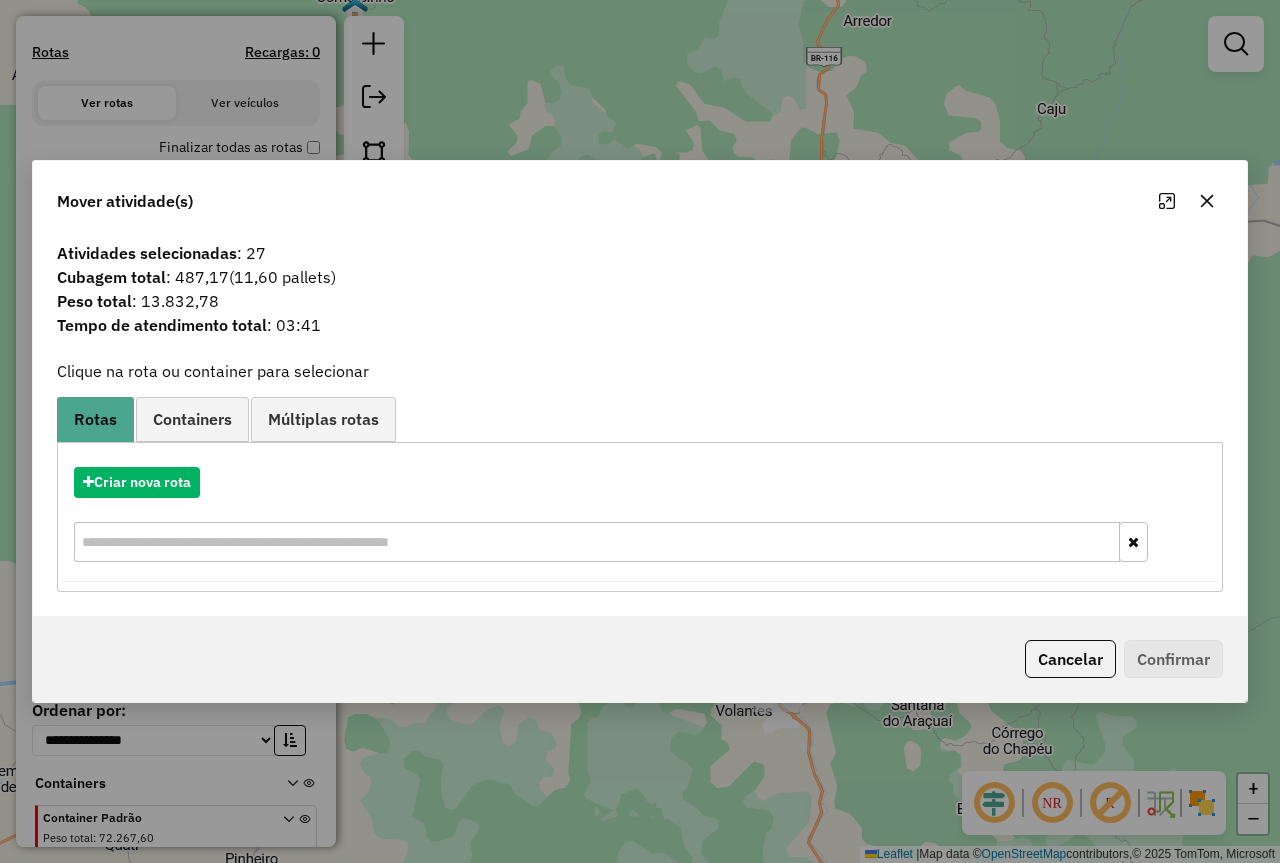 click 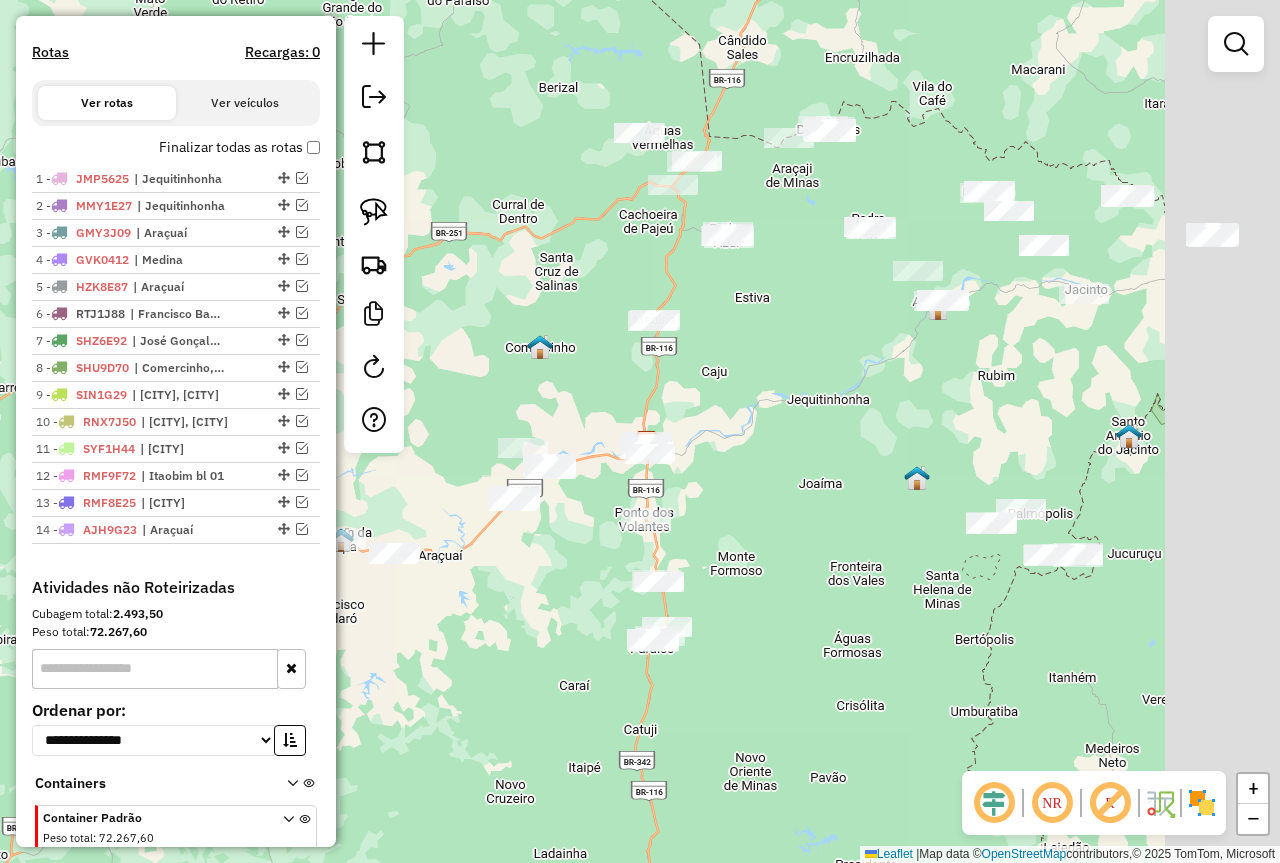 drag, startPoint x: 984, startPoint y: 428, endPoint x: 870, endPoint y: 448, distance: 115.74109 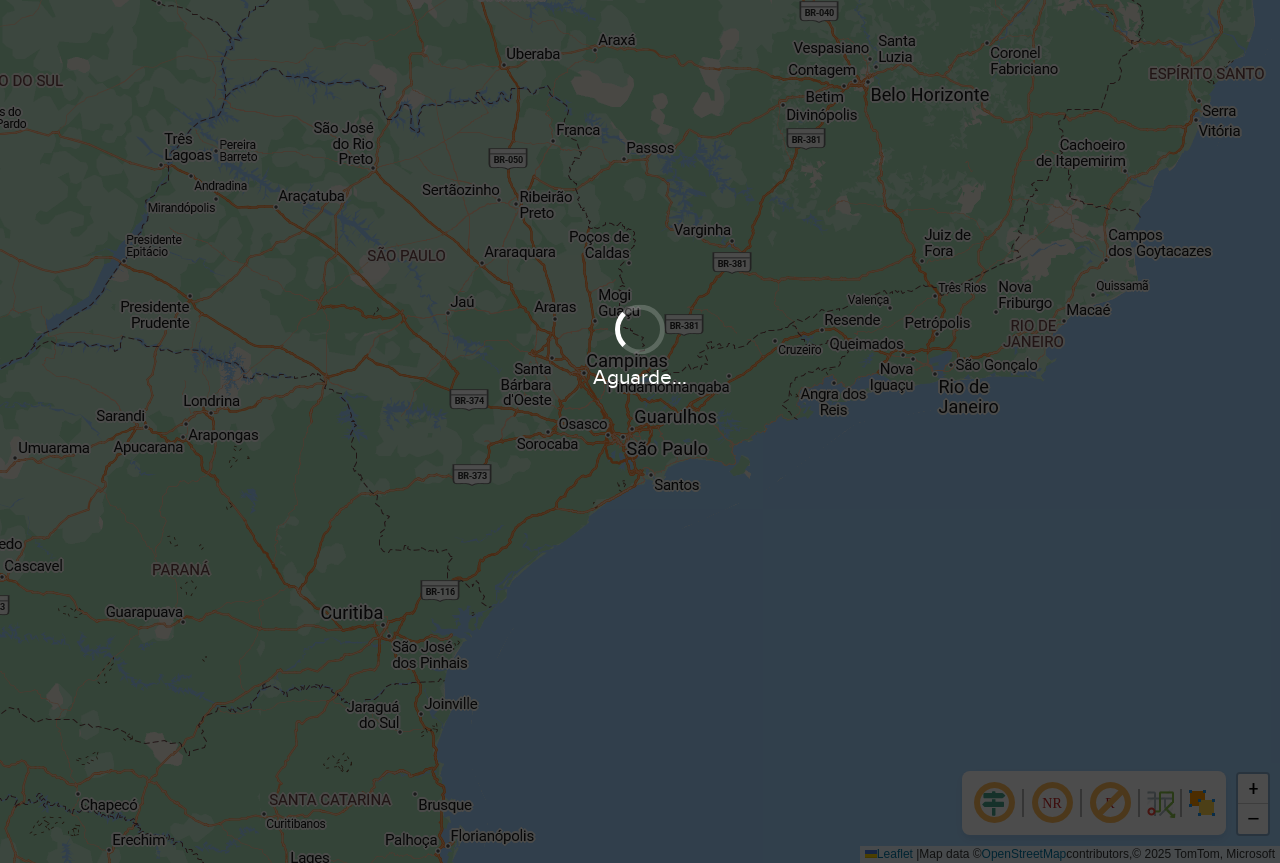 scroll, scrollTop: 0, scrollLeft: 0, axis: both 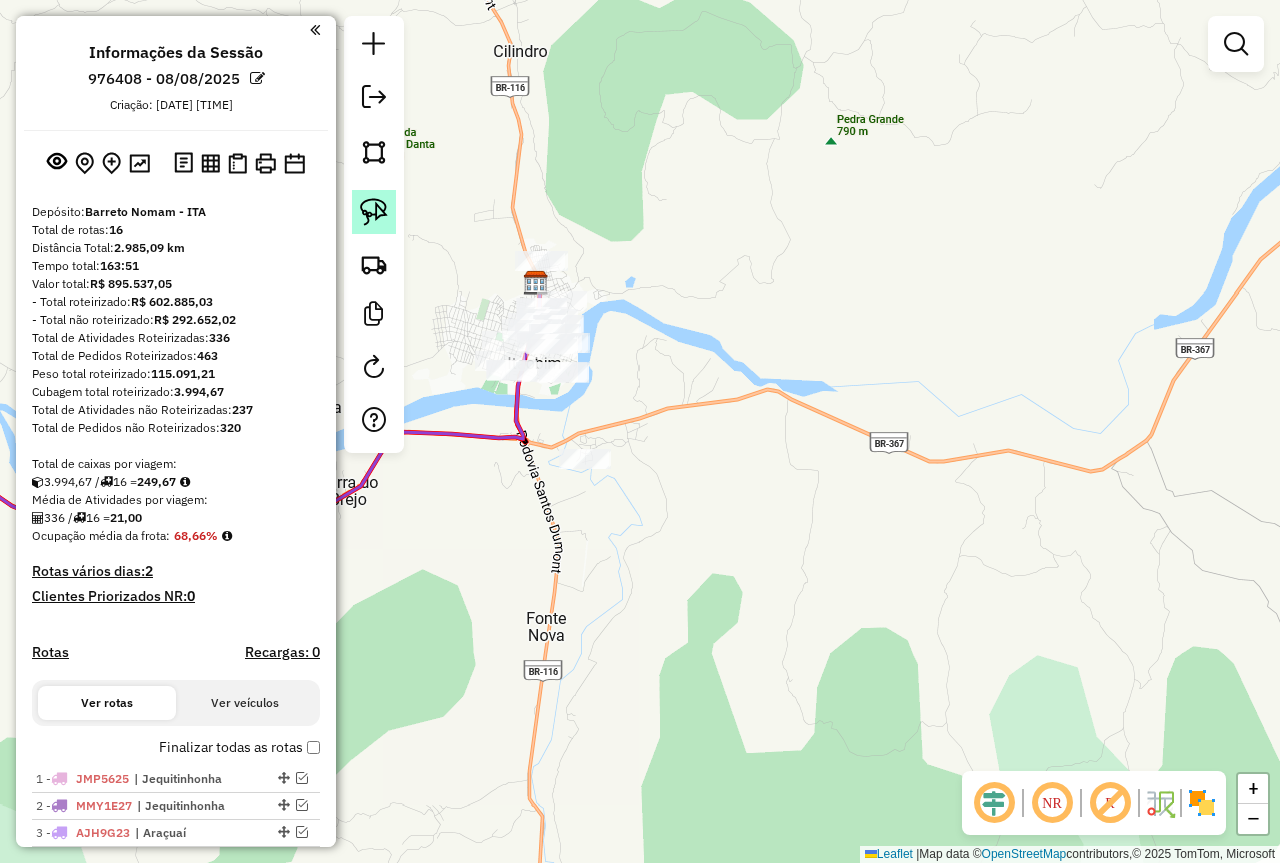 click 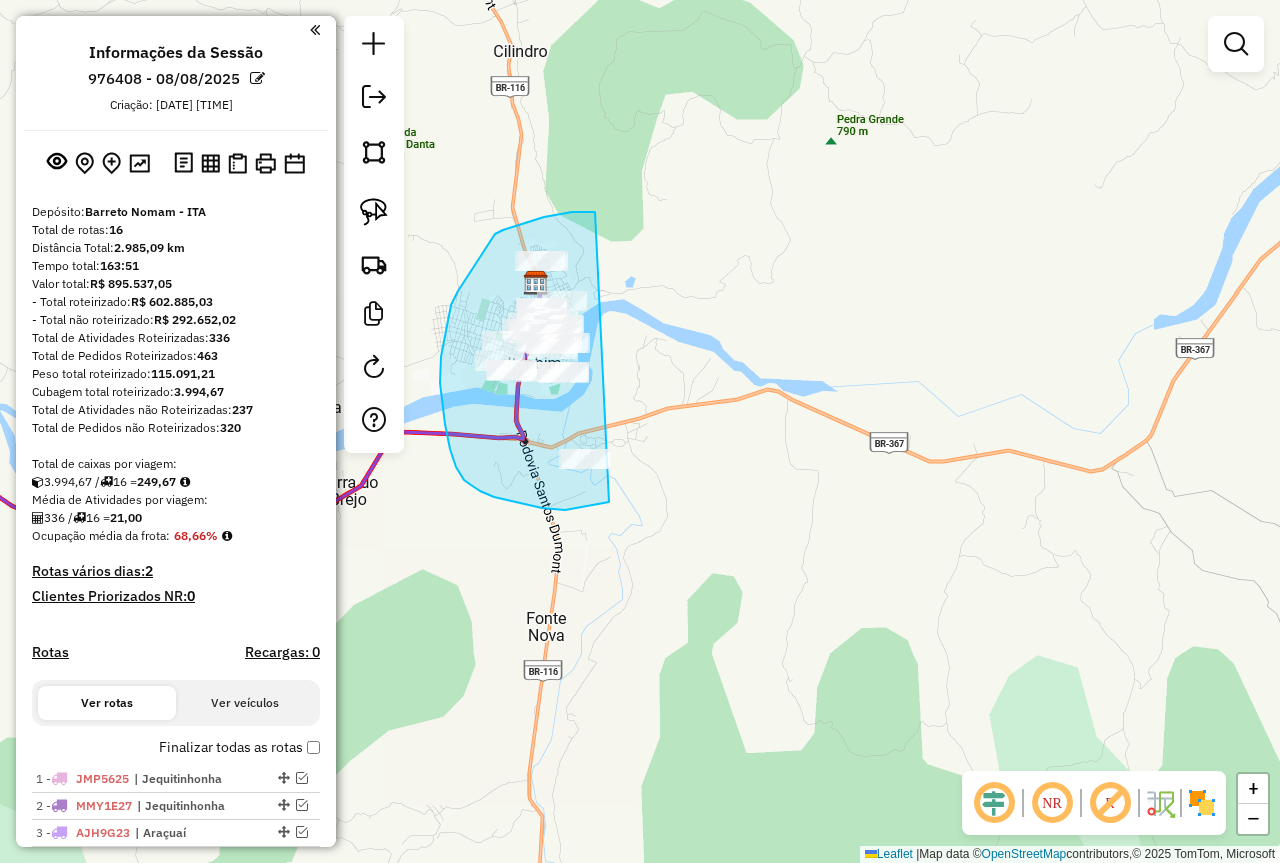 drag, startPoint x: 595, startPoint y: 212, endPoint x: 679, endPoint y: 417, distance: 221.54233 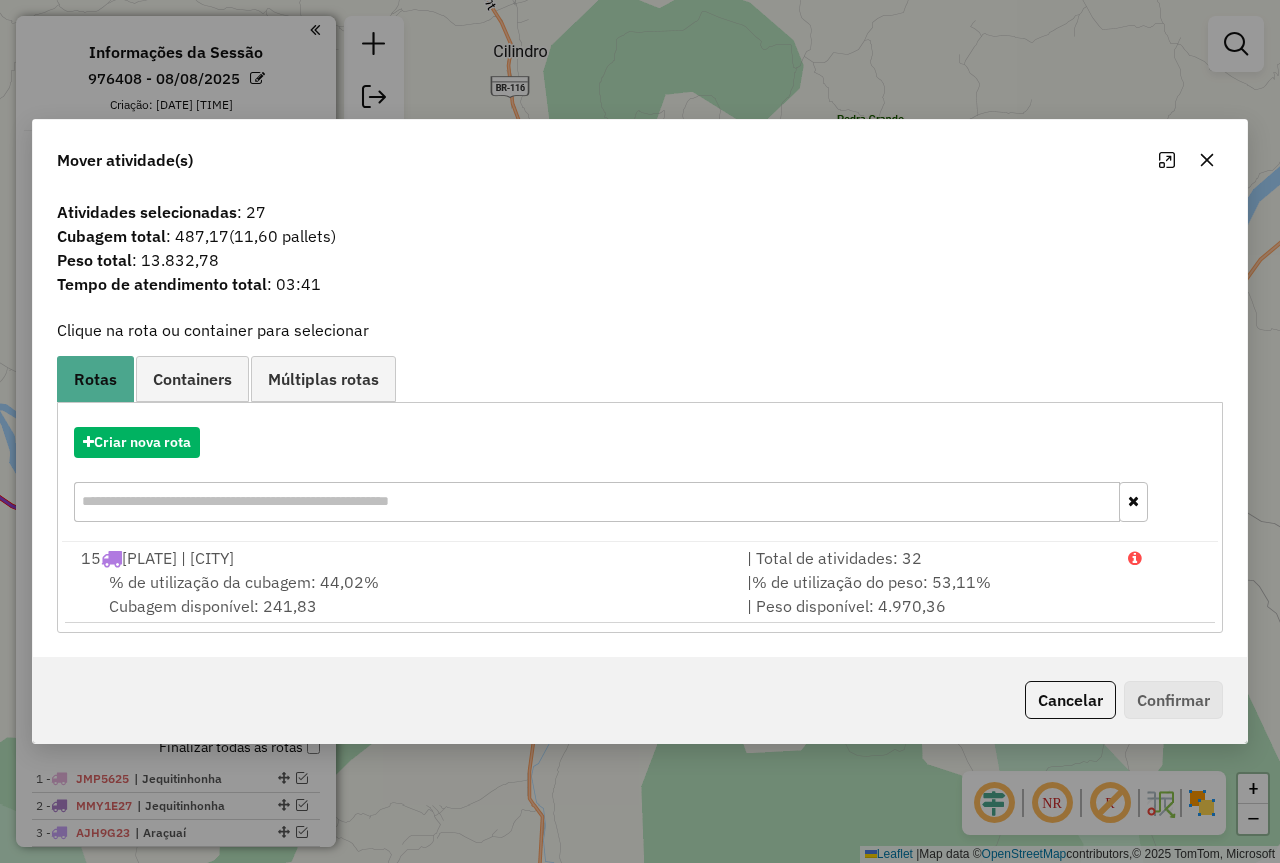 click 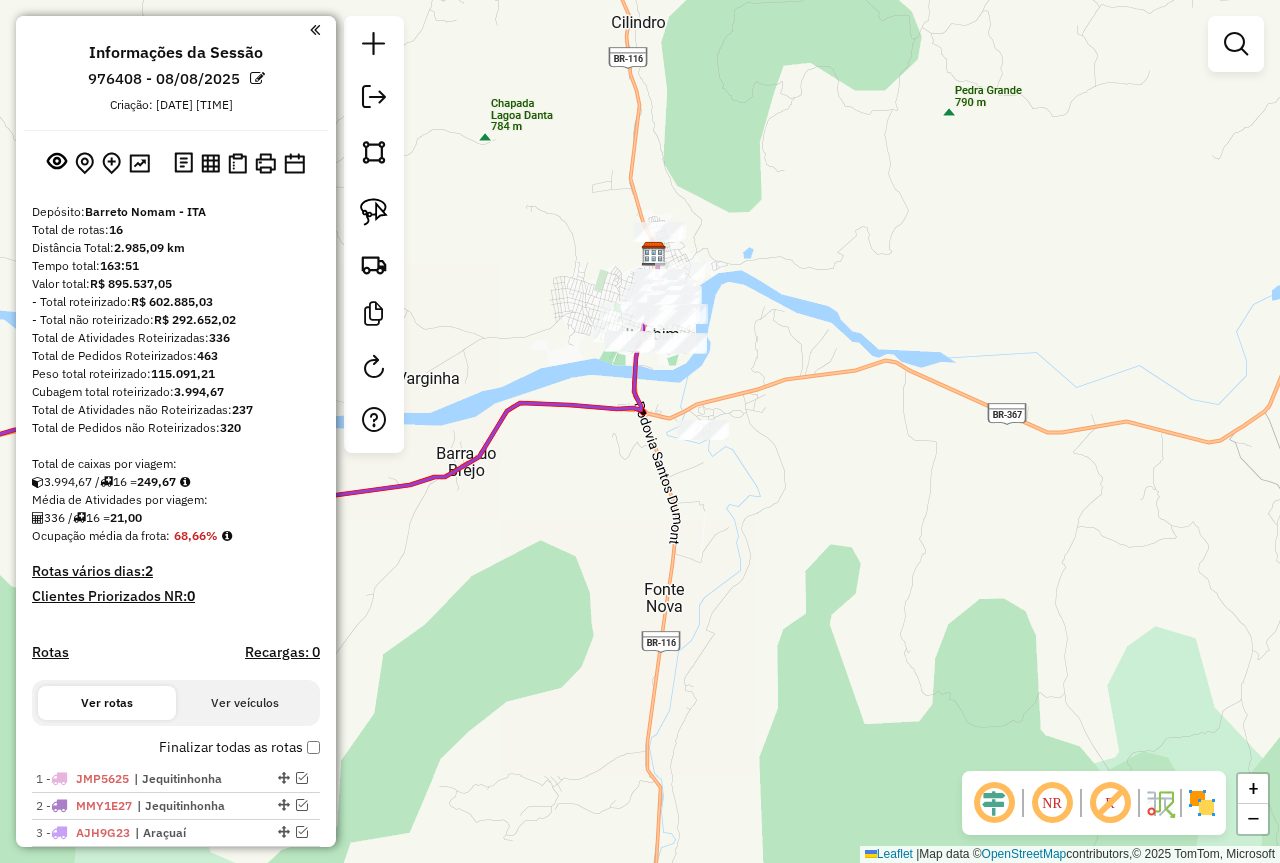 drag, startPoint x: 608, startPoint y: 545, endPoint x: 638, endPoint y: 517, distance: 41.036568 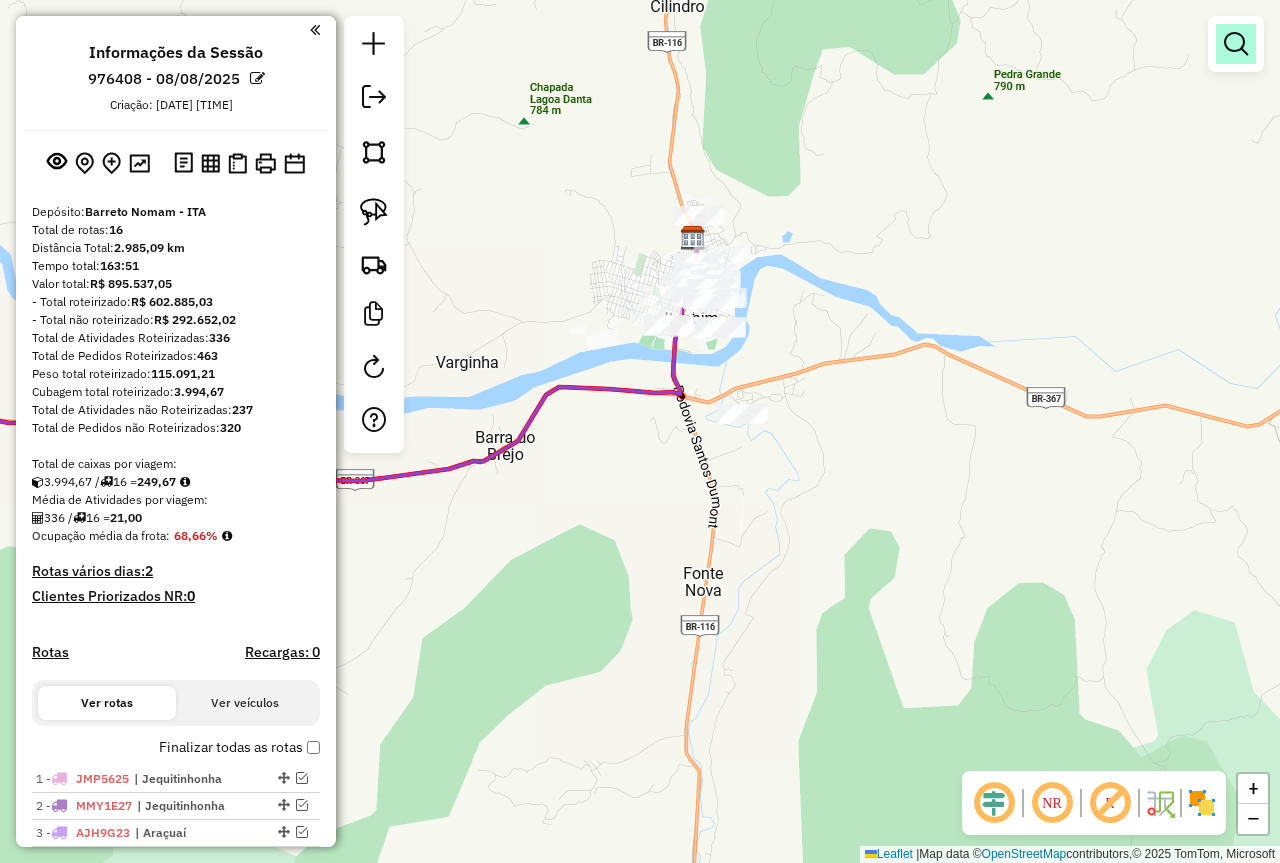 click at bounding box center (1236, 44) 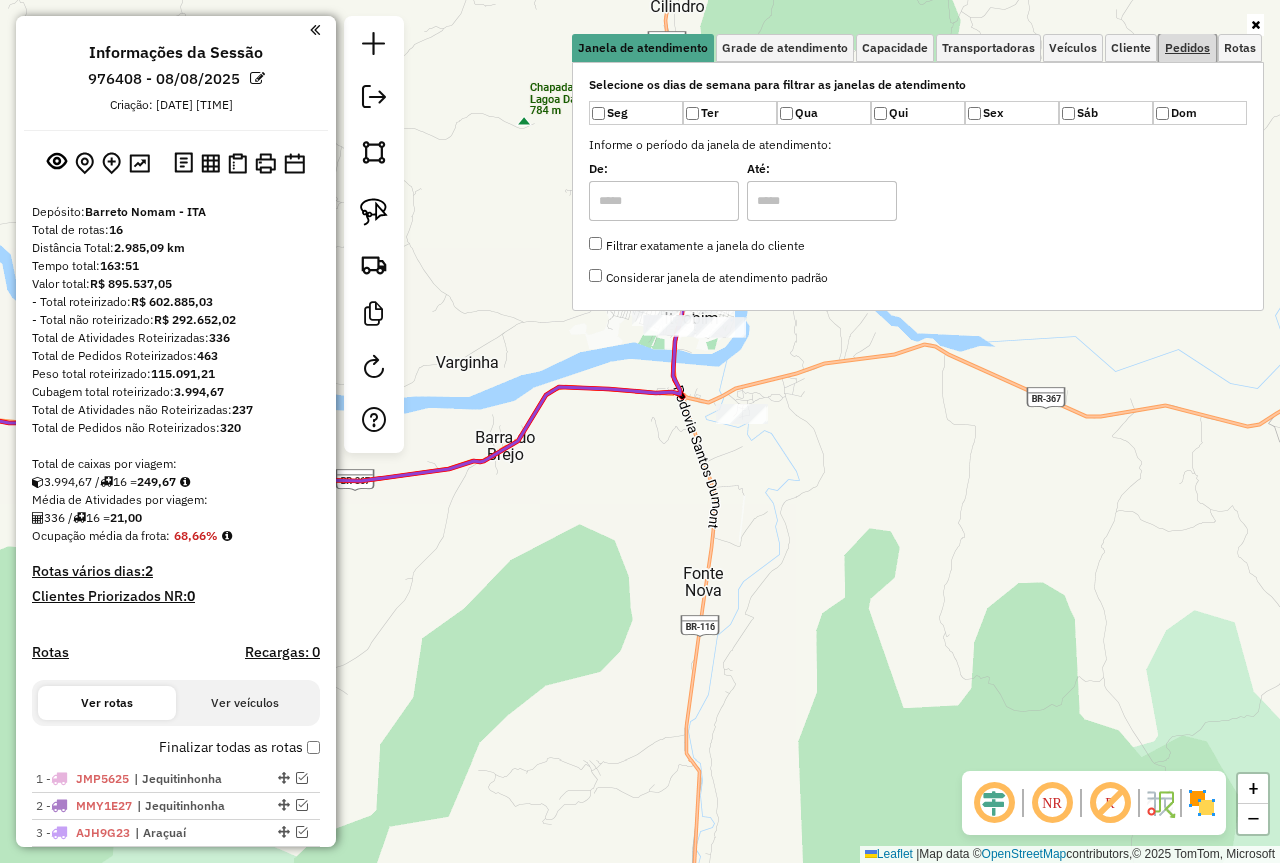 click on "Pedidos" at bounding box center [1187, 48] 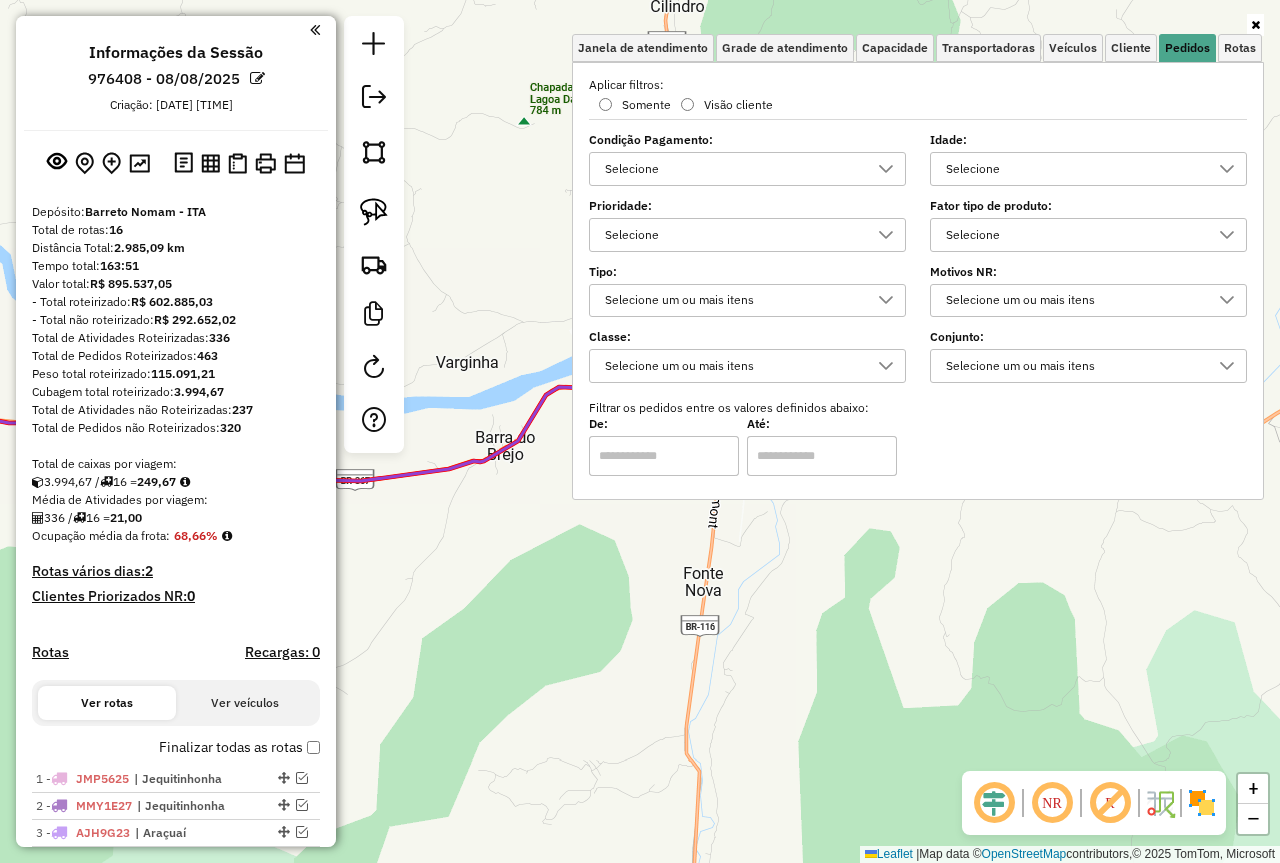 click on "Selecione" at bounding box center [1073, 169] 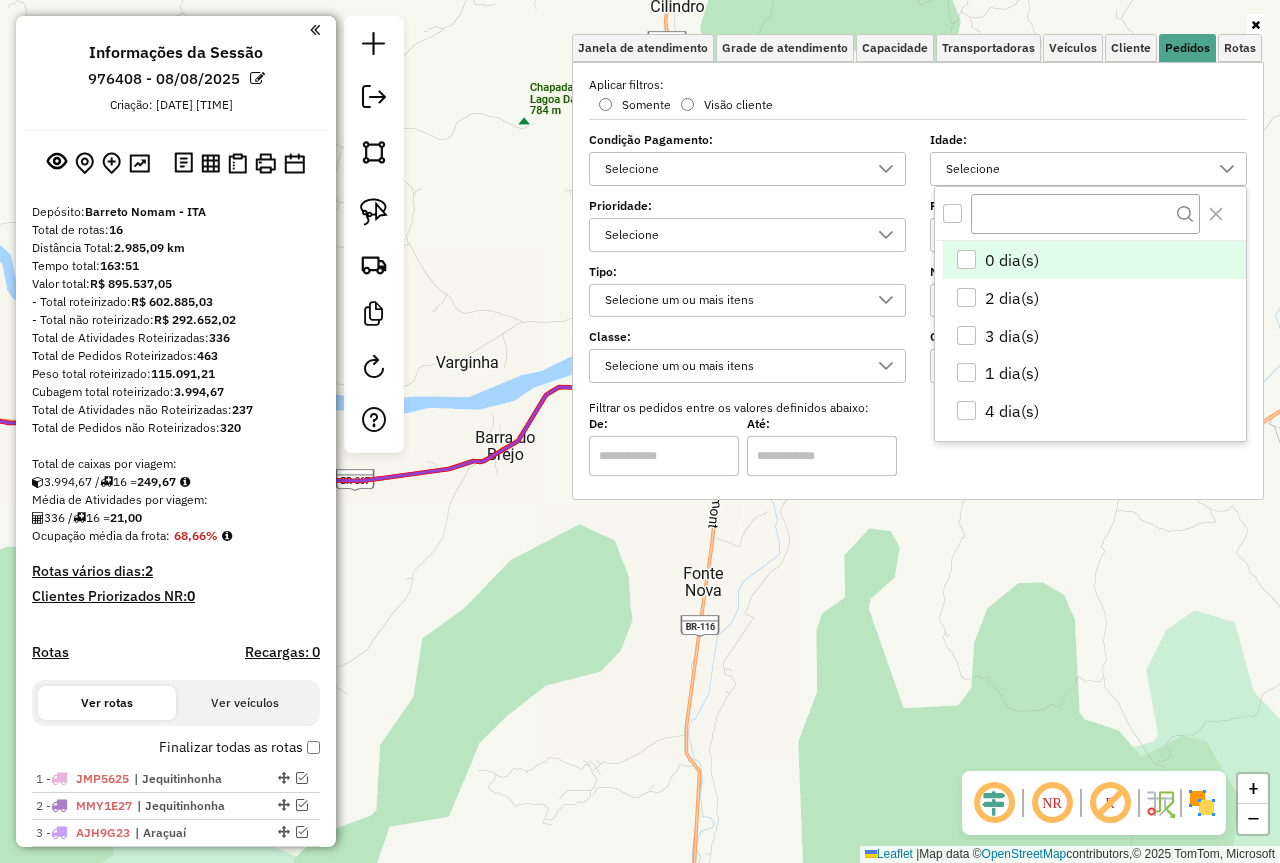 scroll, scrollTop: 12, scrollLeft: 69, axis: both 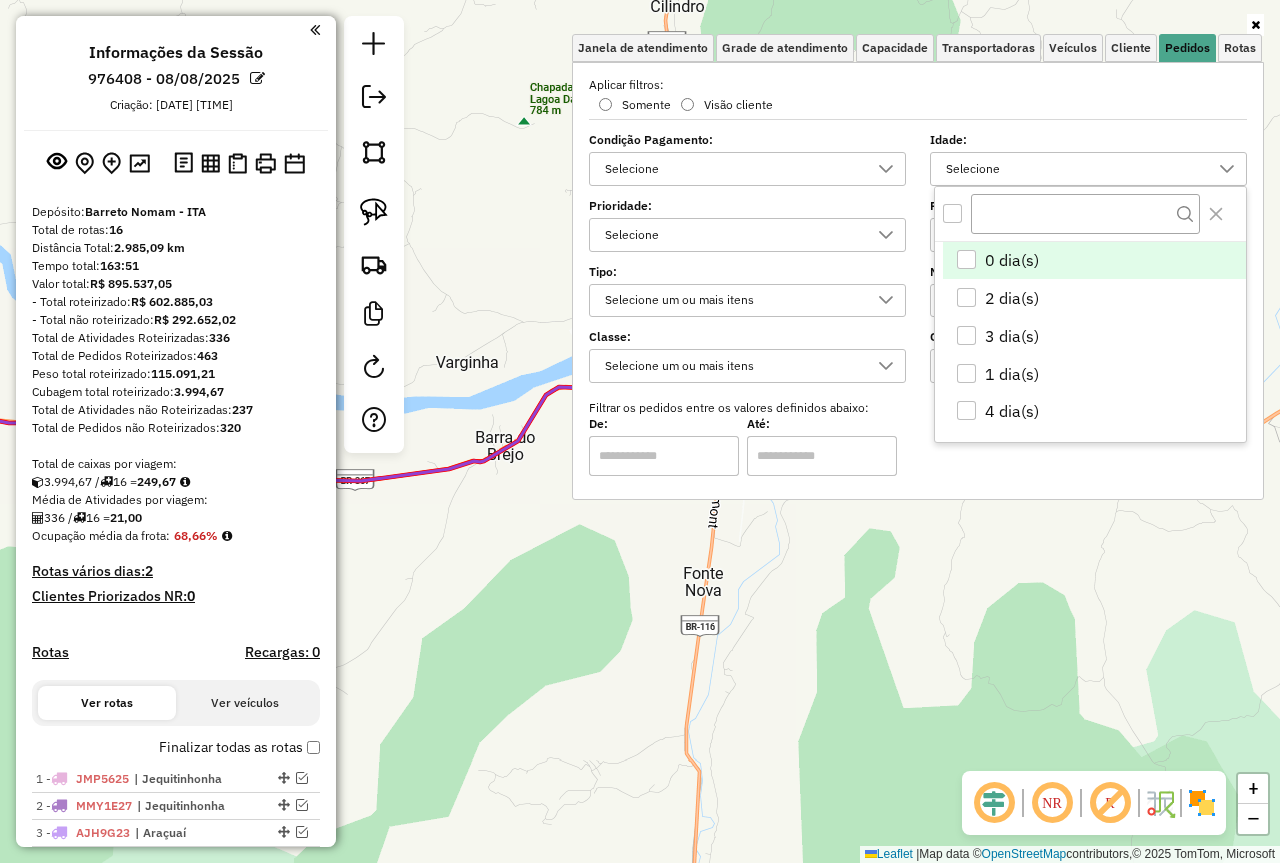 click at bounding box center [952, 213] 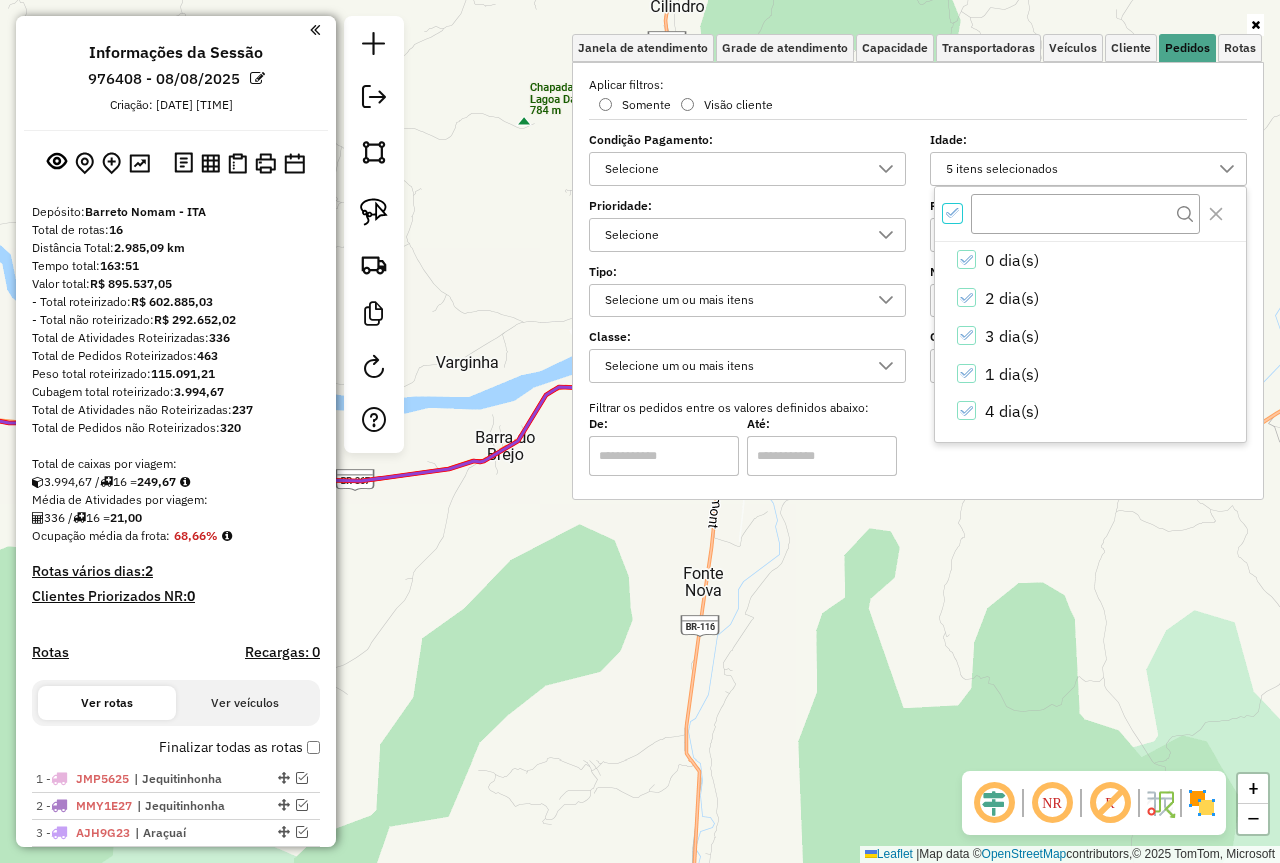 scroll, scrollTop: 12, scrollLeft: 7, axis: both 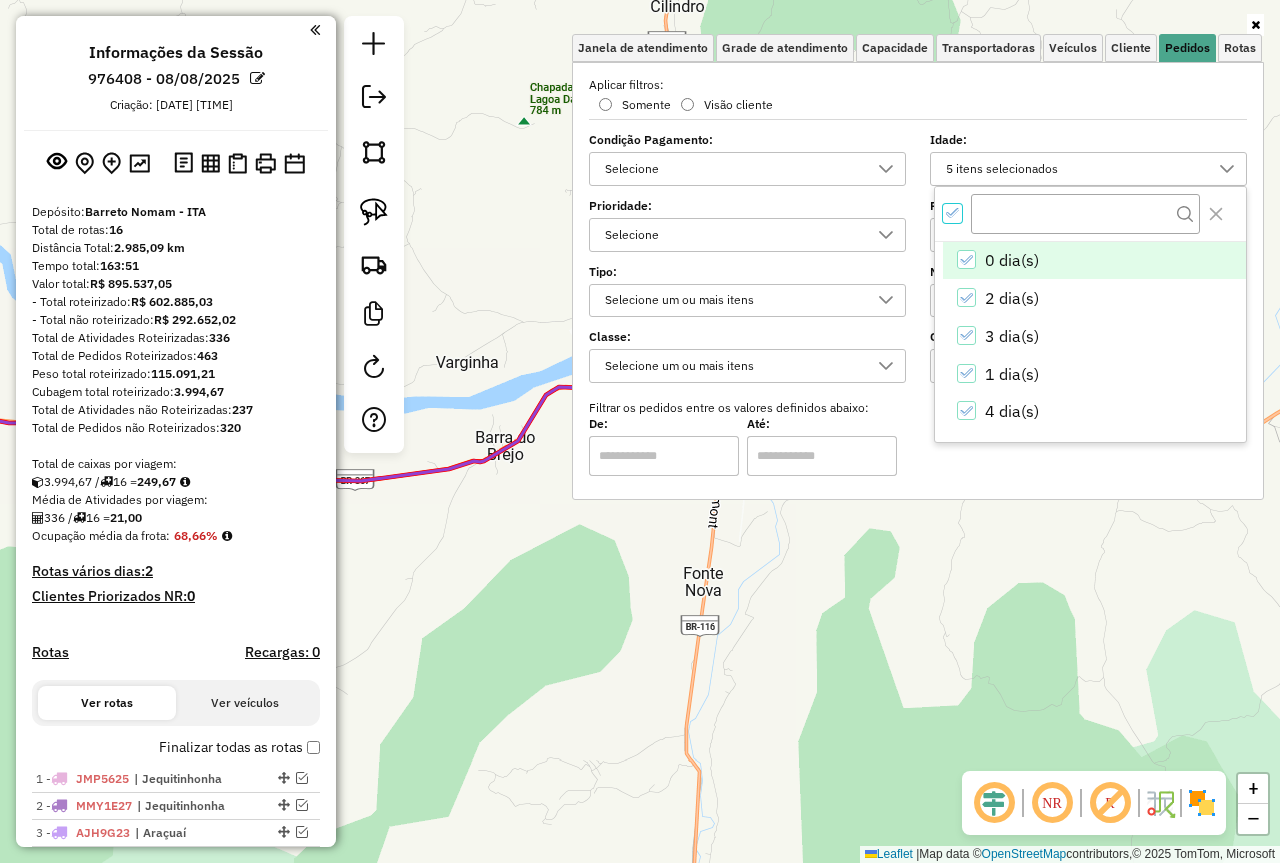 click 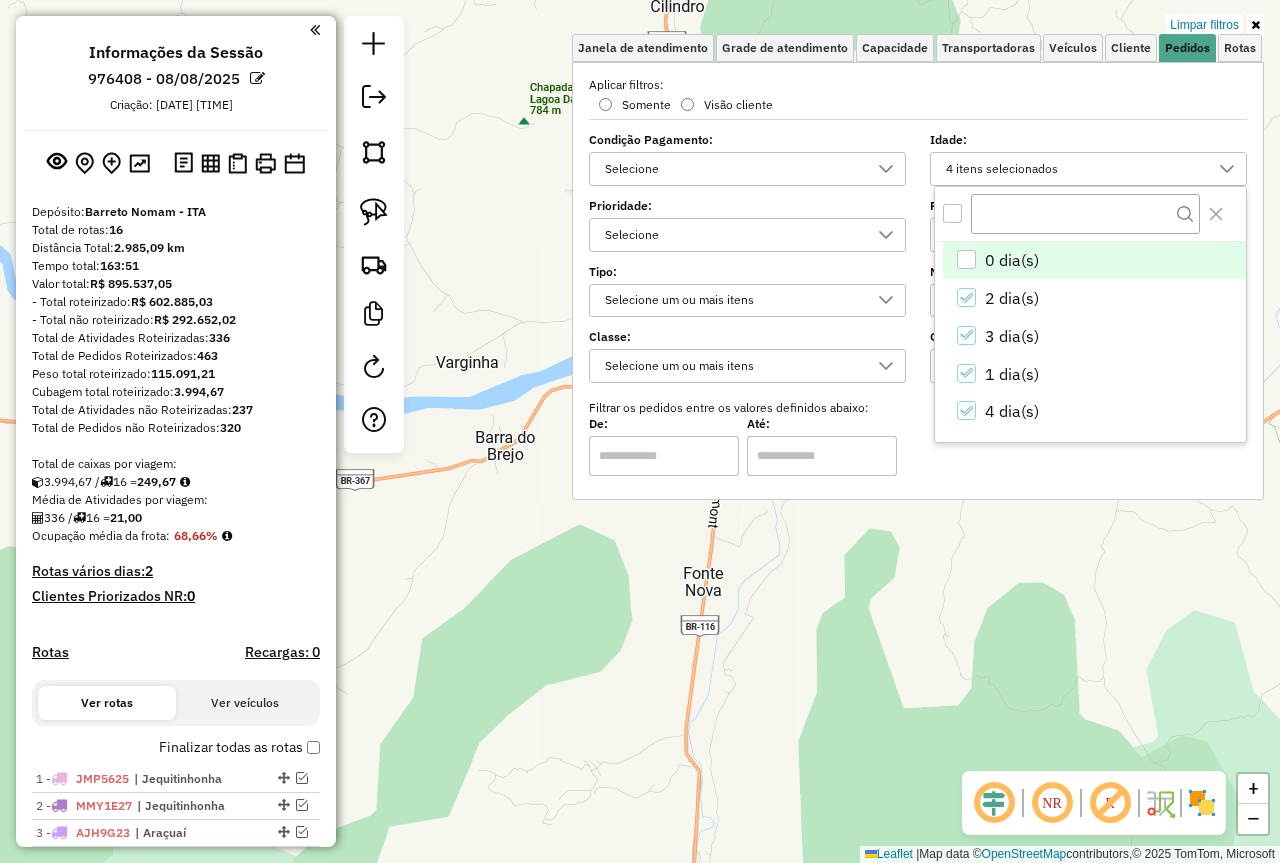 click on "Limpar filtros Janela de atendimento Grade de atendimento Capacidade Transportadoras Veículos Cliente Pedidos  Rotas Selecione os dias de semana para filtrar as janelas de atendimento  Seg   Ter   Qua   Qui   Sex   Sáb   Dom  Informe o período da janela de atendimento: De: Até:  Filtrar exatamente a janela do cliente  Considerar janela de atendimento padrão  Selecione os dias de semana para filtrar as grades de atendimento  Seg   Ter   Qua   Qui   Sex   Sáb   Dom   Considerar clientes sem dia de atendimento cadastrado  Clientes fora do dia de atendimento selecionado Filtrar as atividades entre os valores definidos abaixo:  Peso mínimo:   Peso máximo:   Cubagem mínima:   Cubagem máxima:   De:   Até:  Filtrar as atividades entre o tempo de atendimento definido abaixo:  De:   Até:   Considerar capacidade total dos clientes não roteirizados Transportadora: Selecione um ou mais itens Tipo de veículo: Selecione um ou mais itens Veículo: Selecione um ou mais itens Motorista: Selecione um ou mais itens" 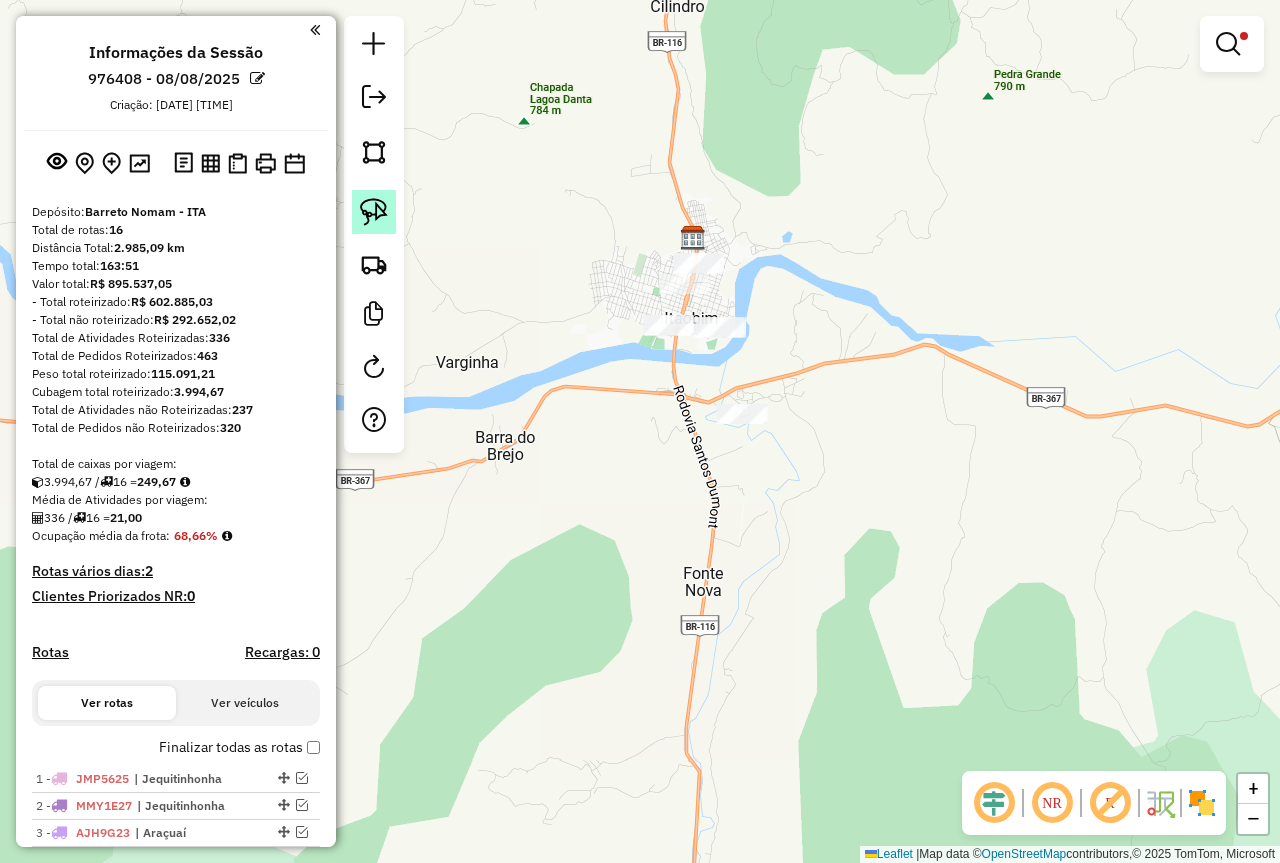 click 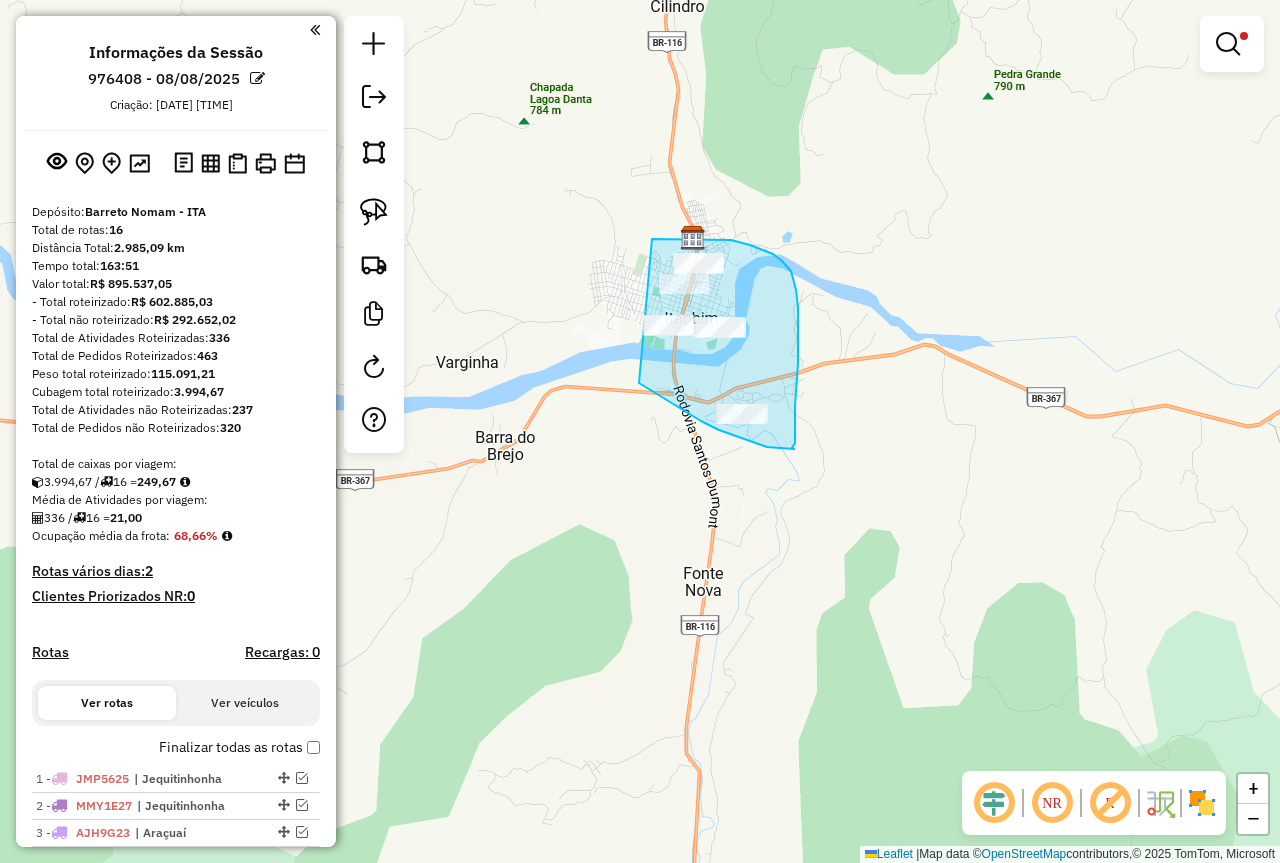drag, startPoint x: 652, startPoint y: 239, endPoint x: 639, endPoint y: 383, distance: 144.58562 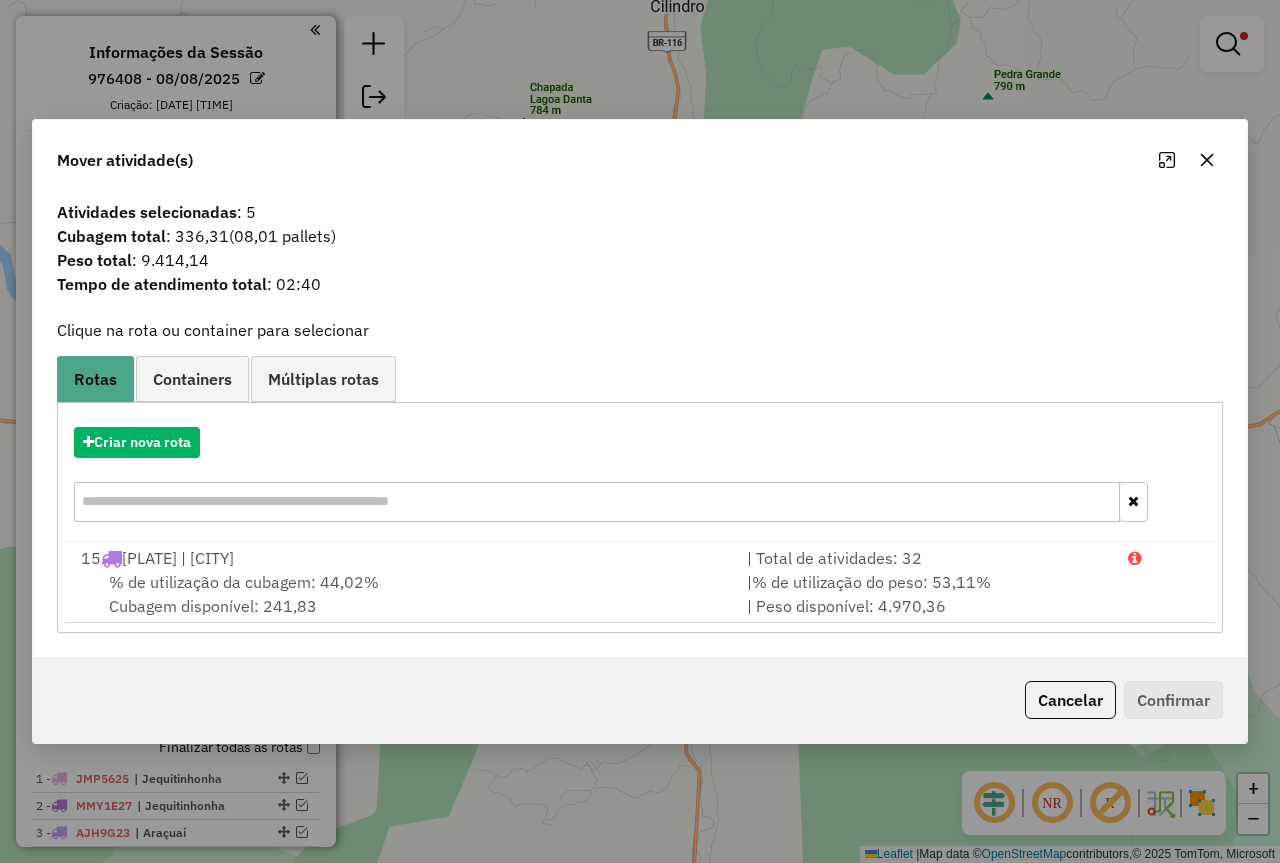 drag, startPoint x: 1211, startPoint y: 163, endPoint x: 1072, endPoint y: 193, distance: 142.20056 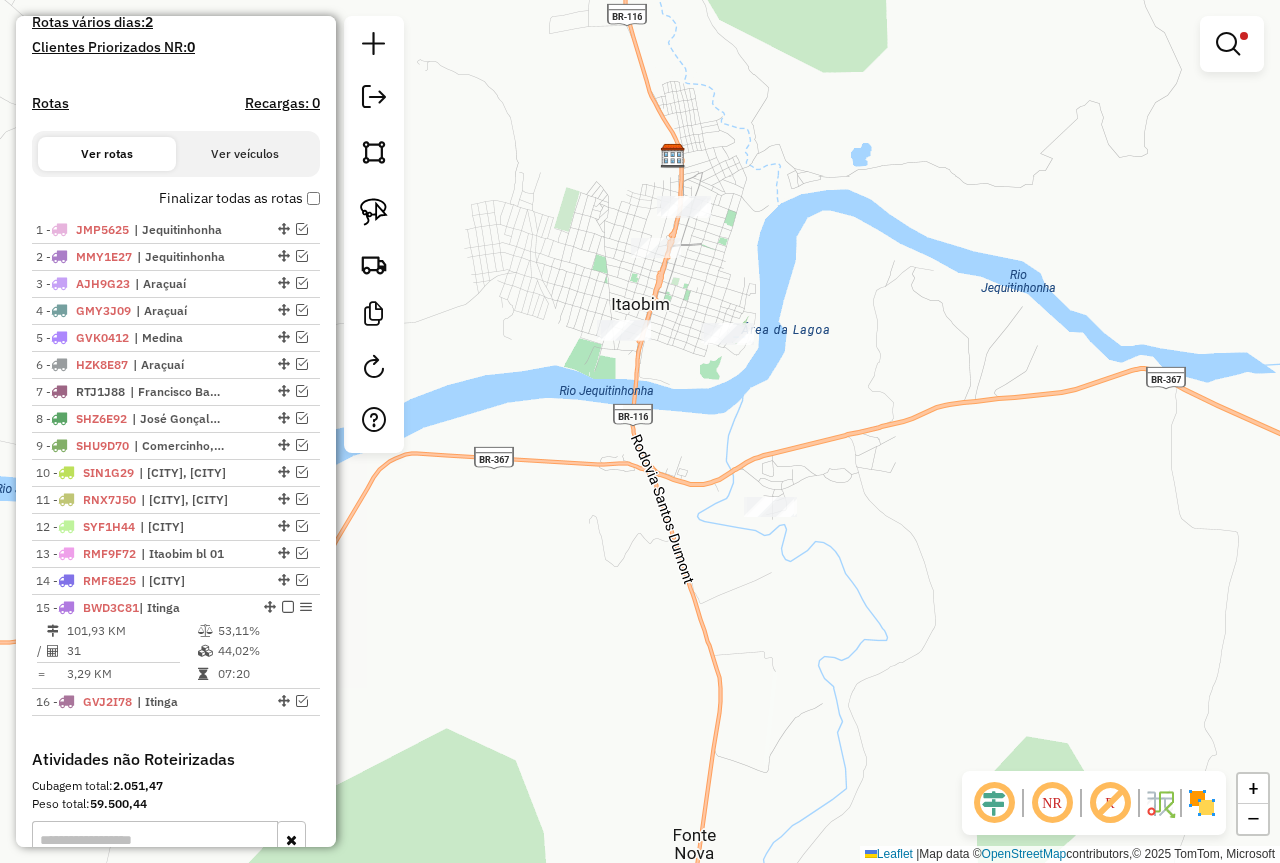 scroll, scrollTop: 600, scrollLeft: 0, axis: vertical 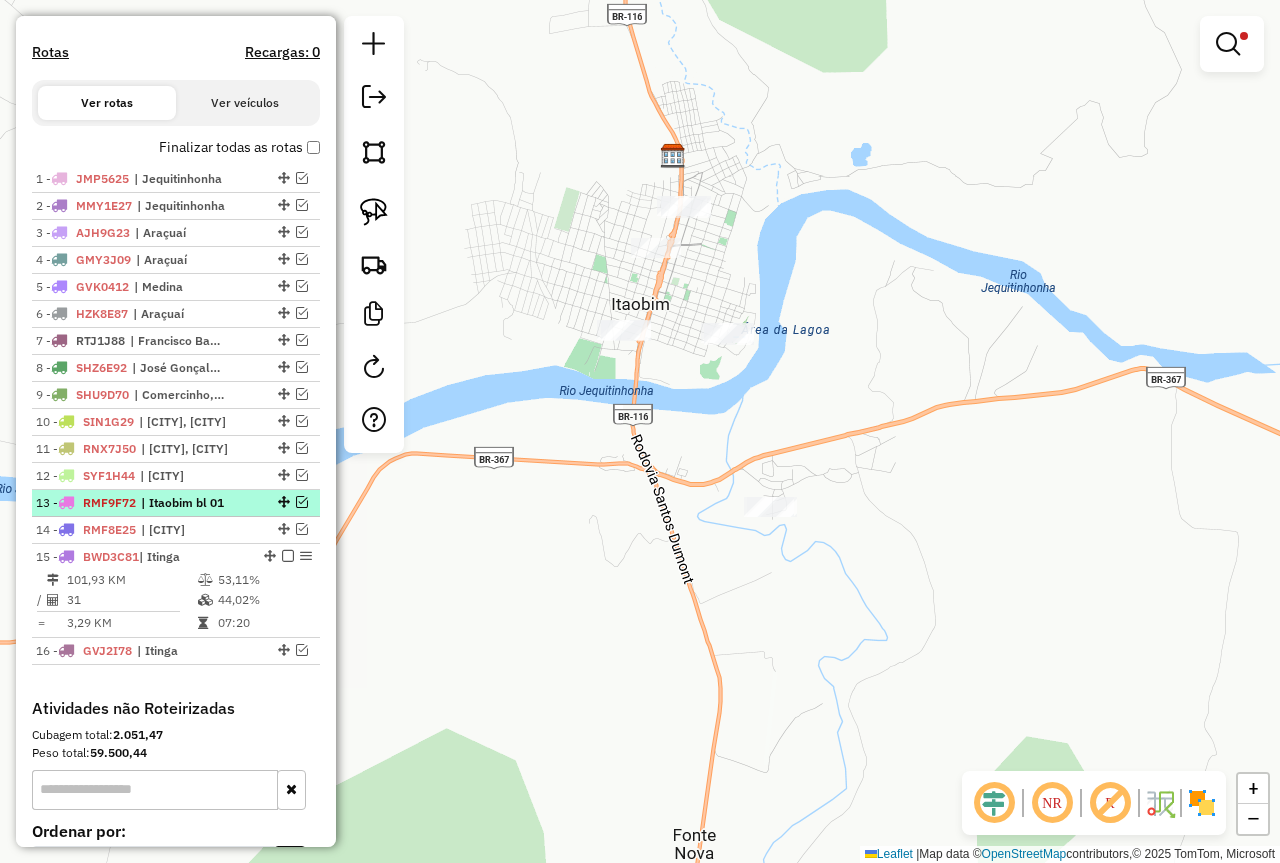 click at bounding box center [302, 502] 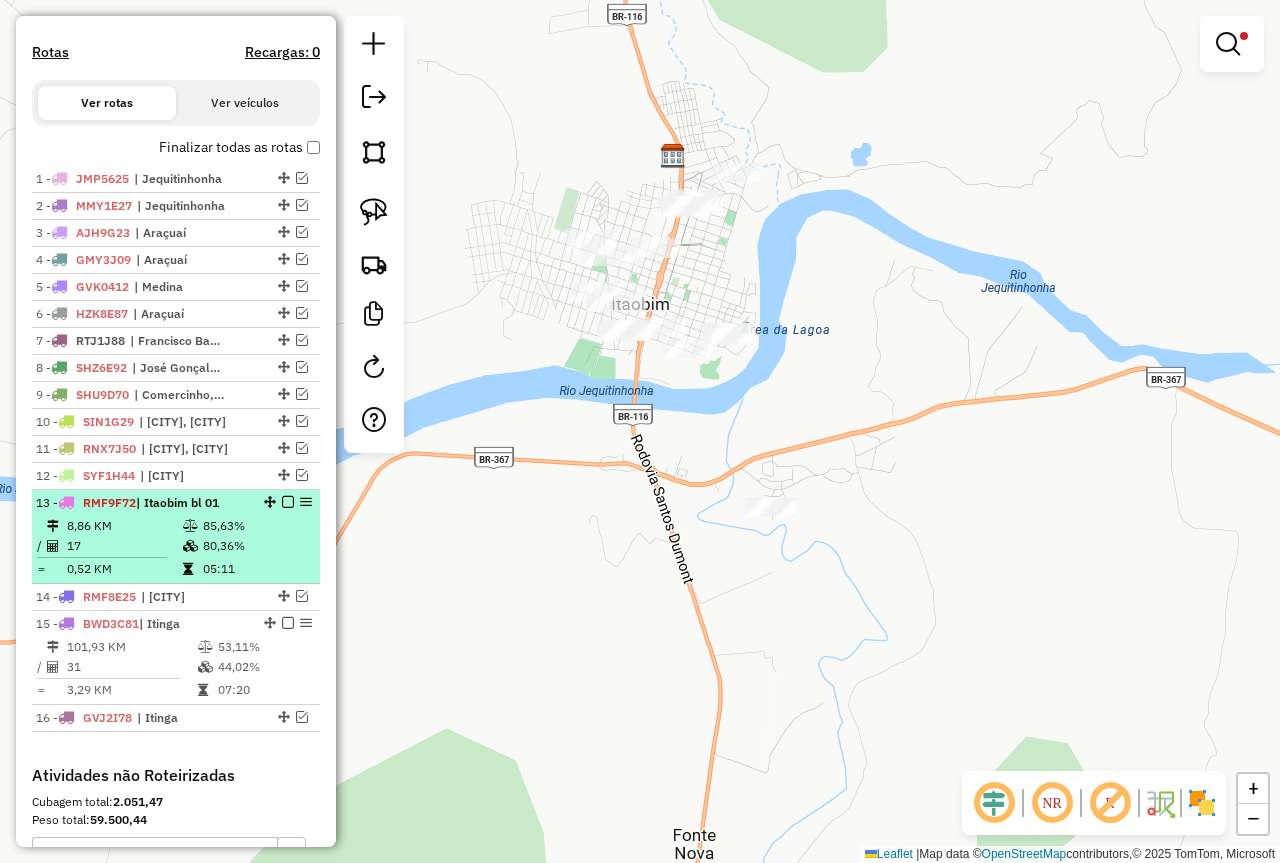 click on "80,36%" at bounding box center [256, 546] 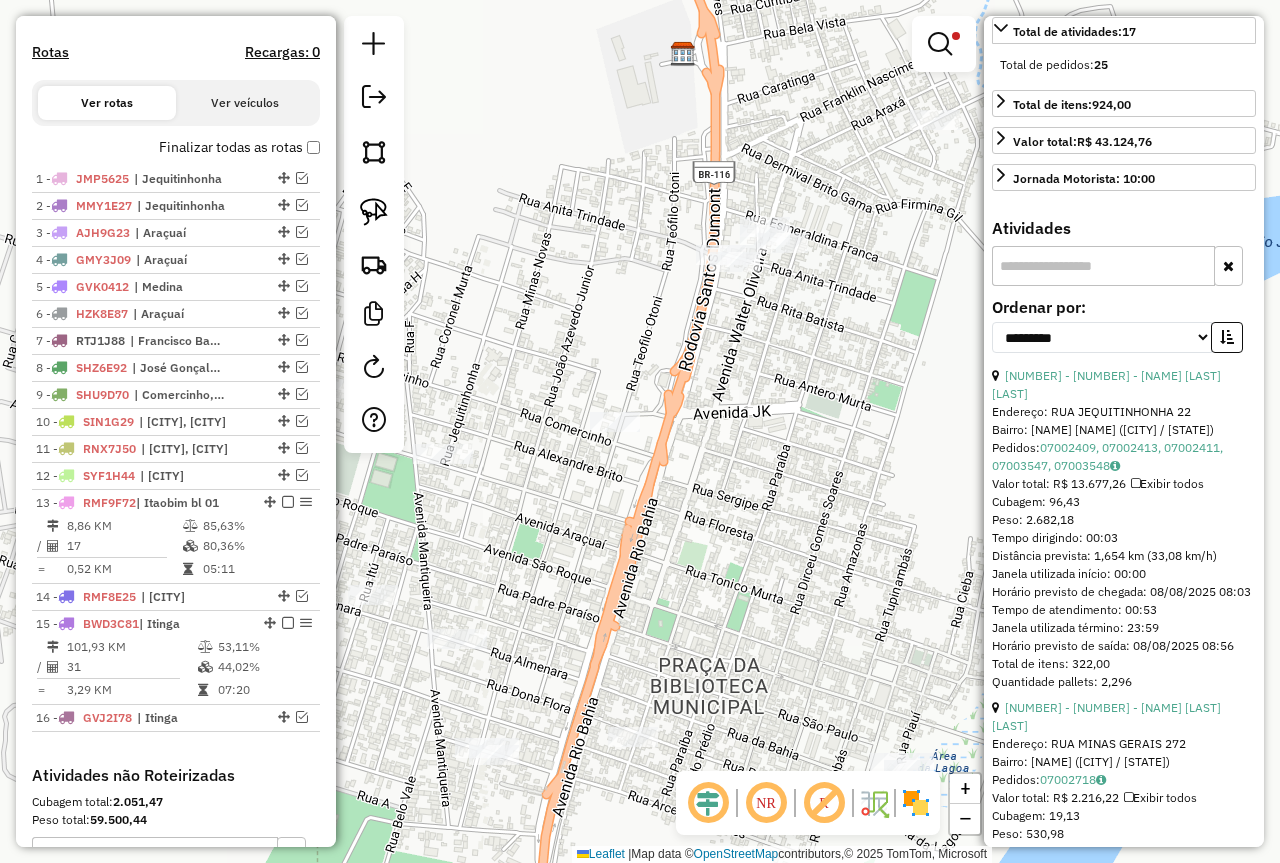 scroll, scrollTop: 600, scrollLeft: 0, axis: vertical 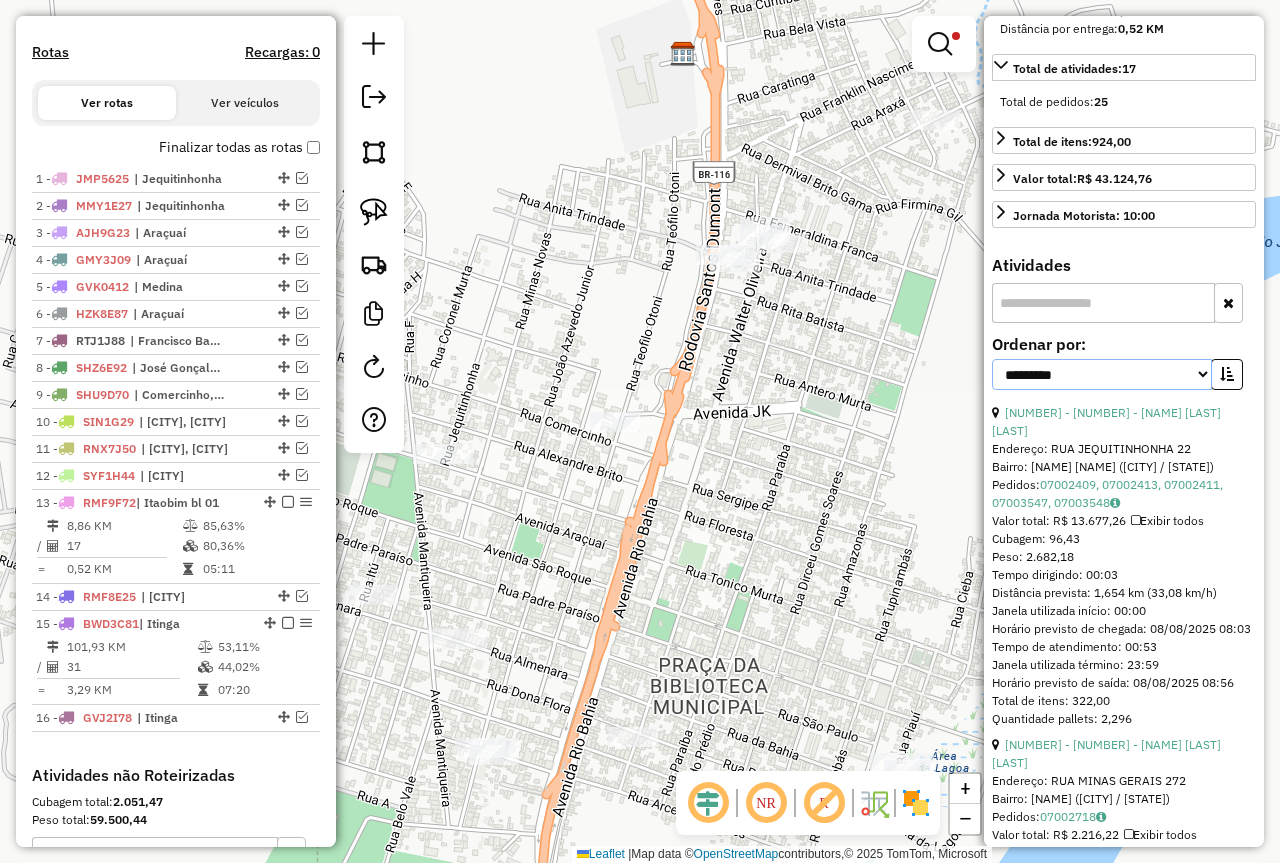 click on "**********" at bounding box center [1102, 374] 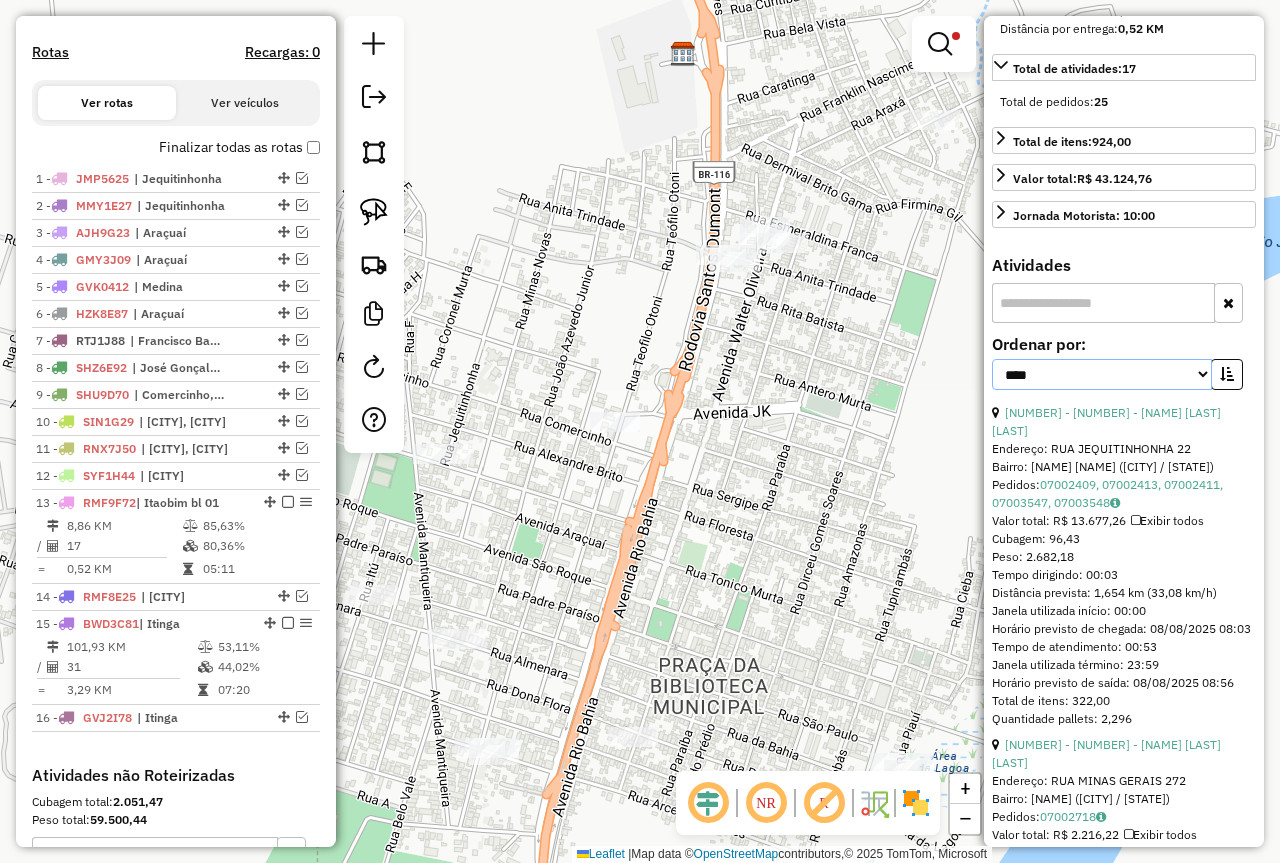 click on "**********" at bounding box center [1102, 374] 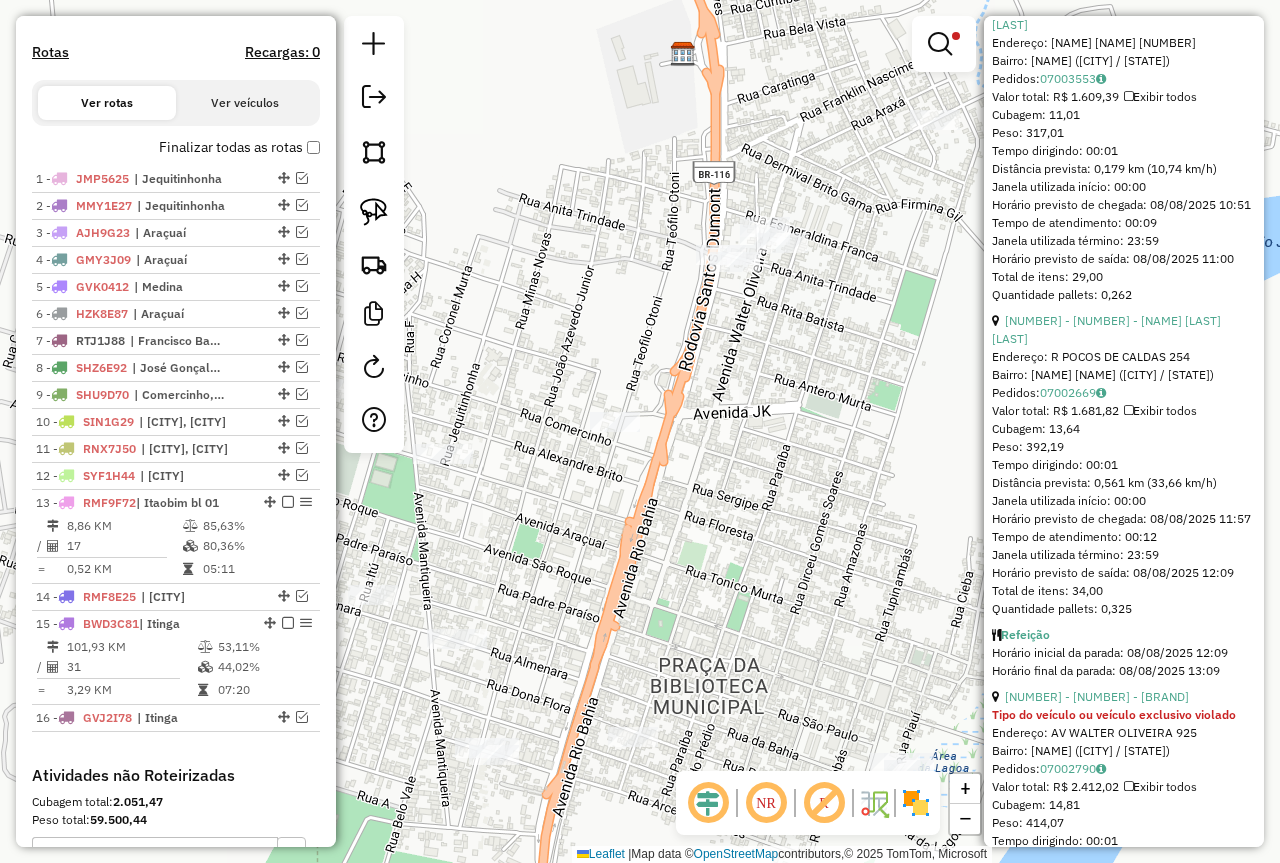 scroll, scrollTop: 3300, scrollLeft: 0, axis: vertical 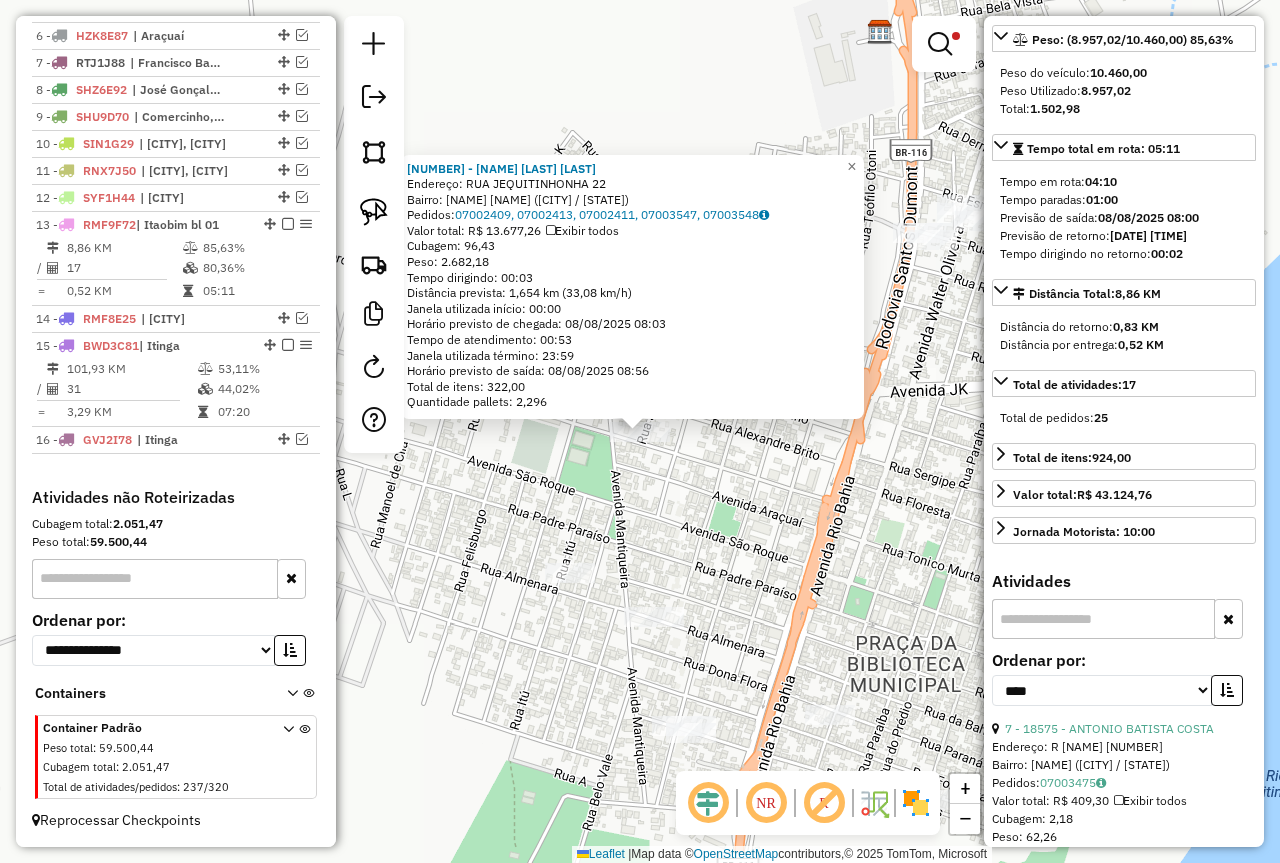 click on "**********" at bounding box center [1124, 686] 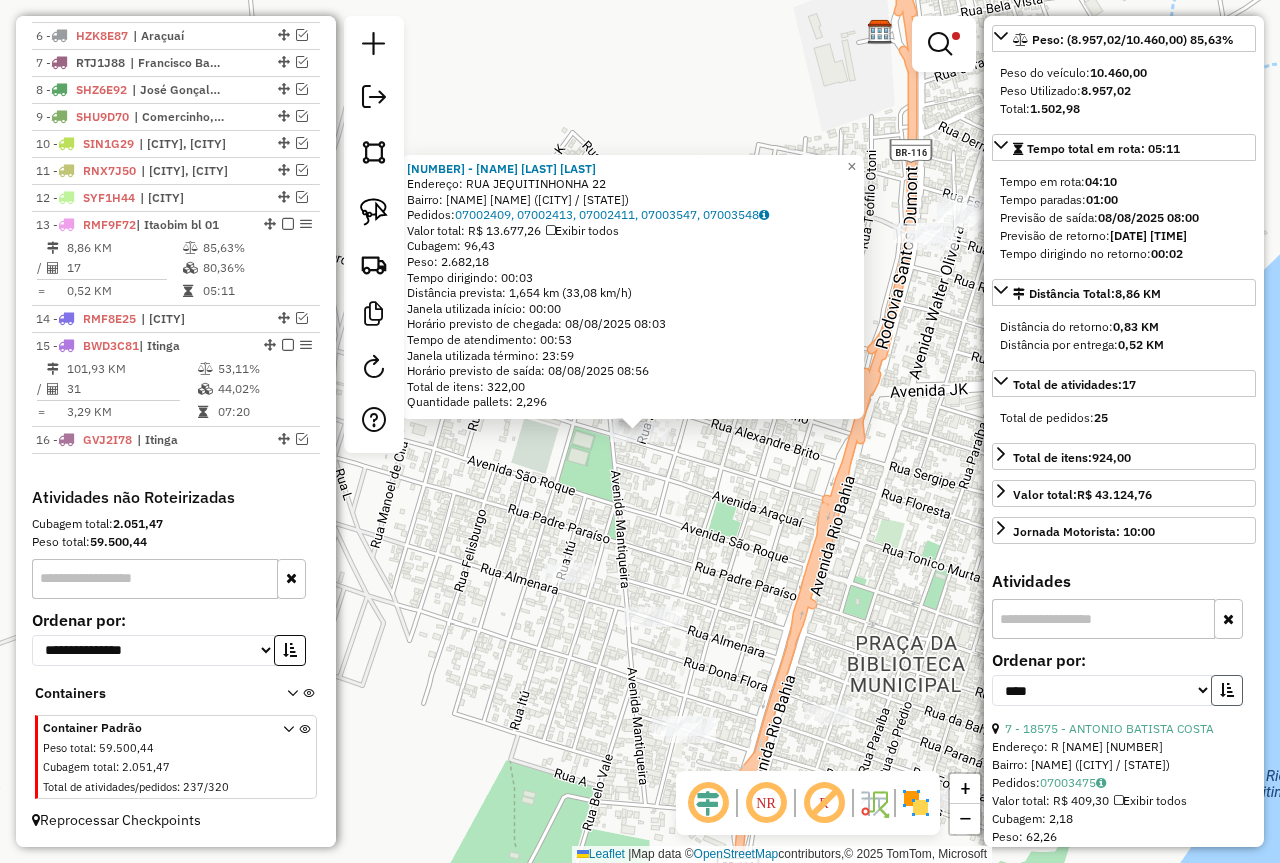 click at bounding box center [1227, 690] 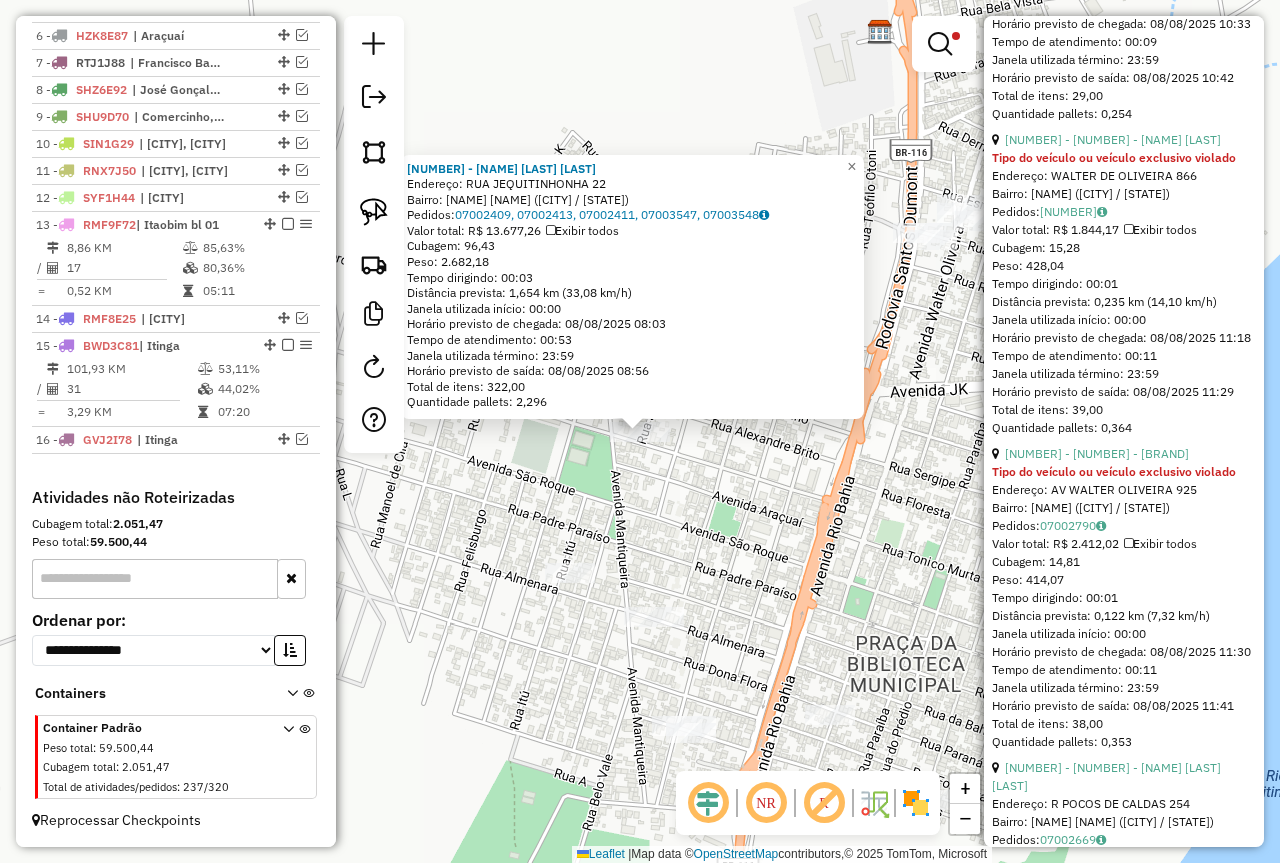 scroll, scrollTop: 2784, scrollLeft: 0, axis: vertical 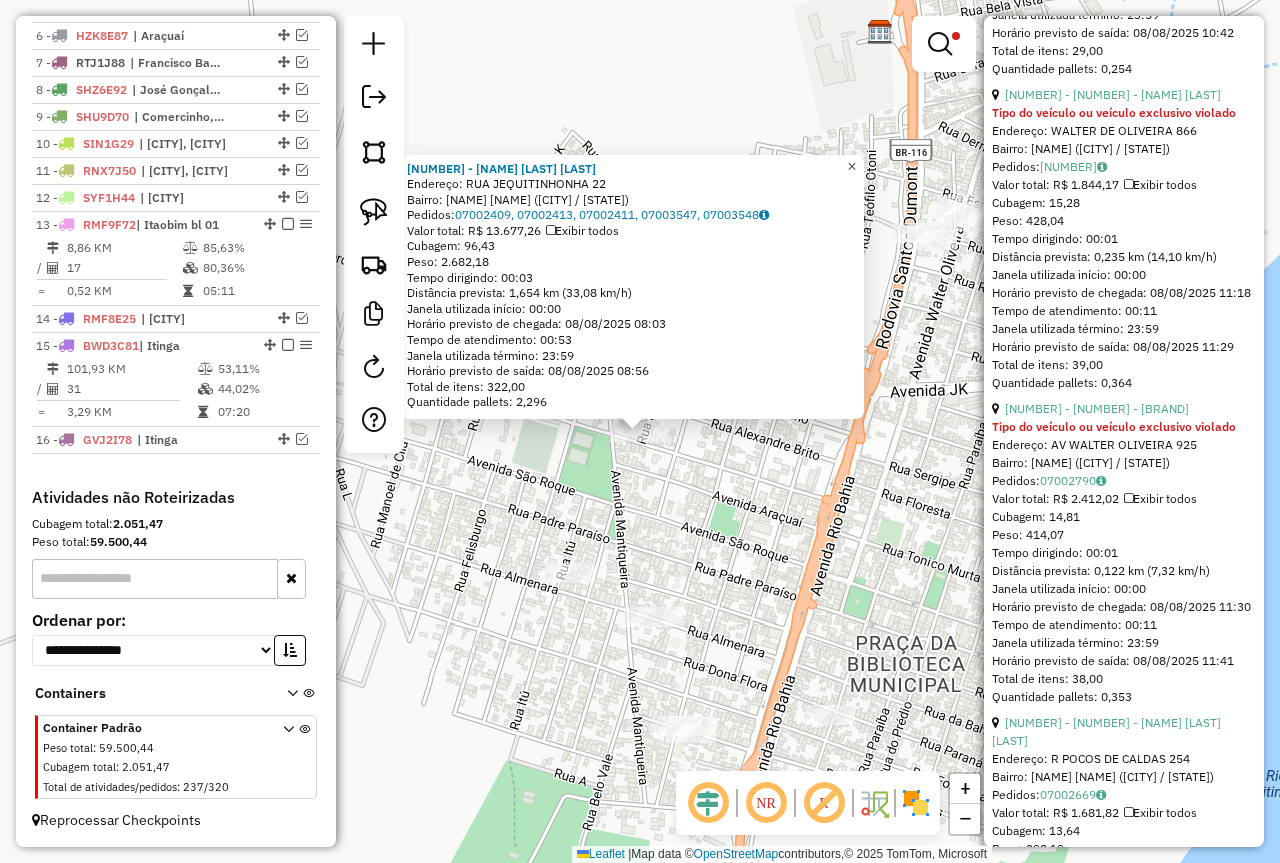 click on "×" 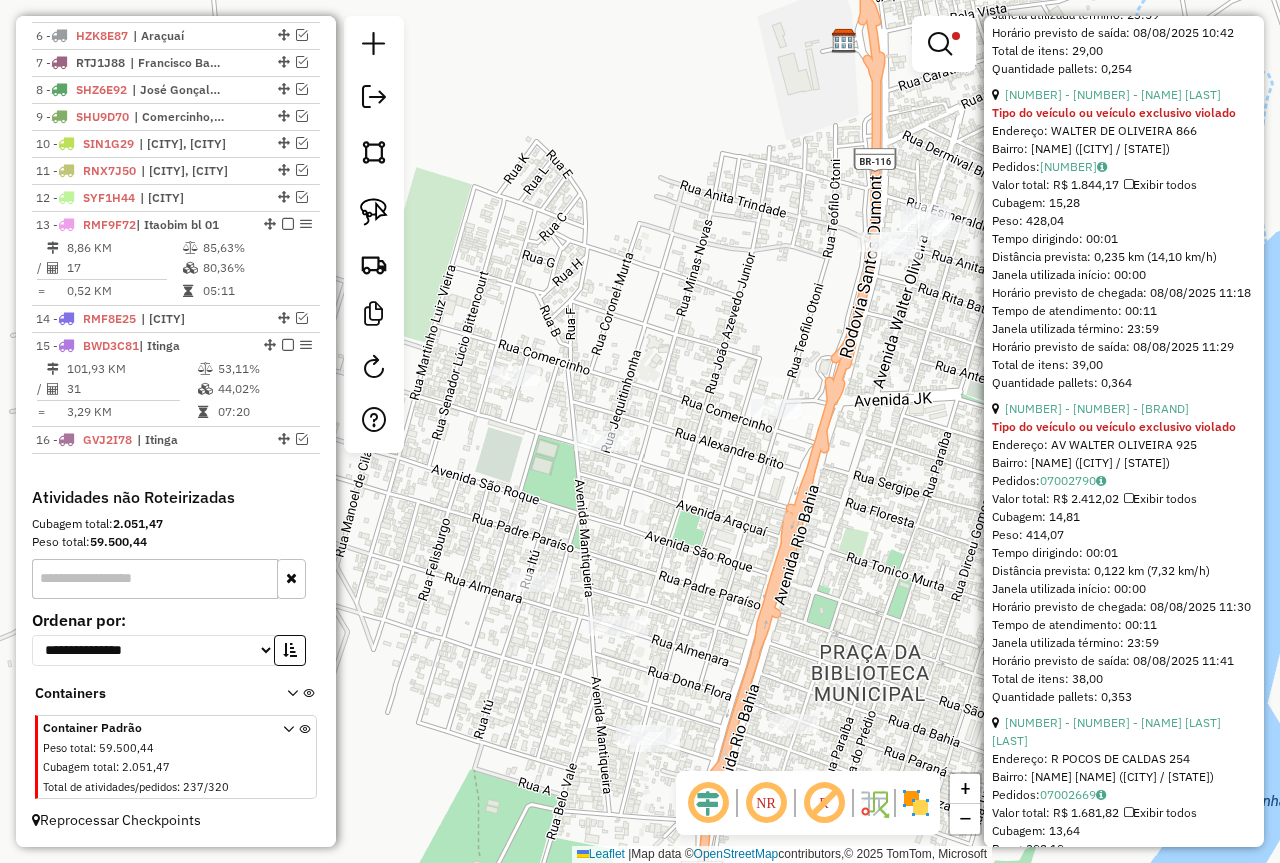 drag, startPoint x: 889, startPoint y: 559, endPoint x: 676, endPoint y: 559, distance: 213 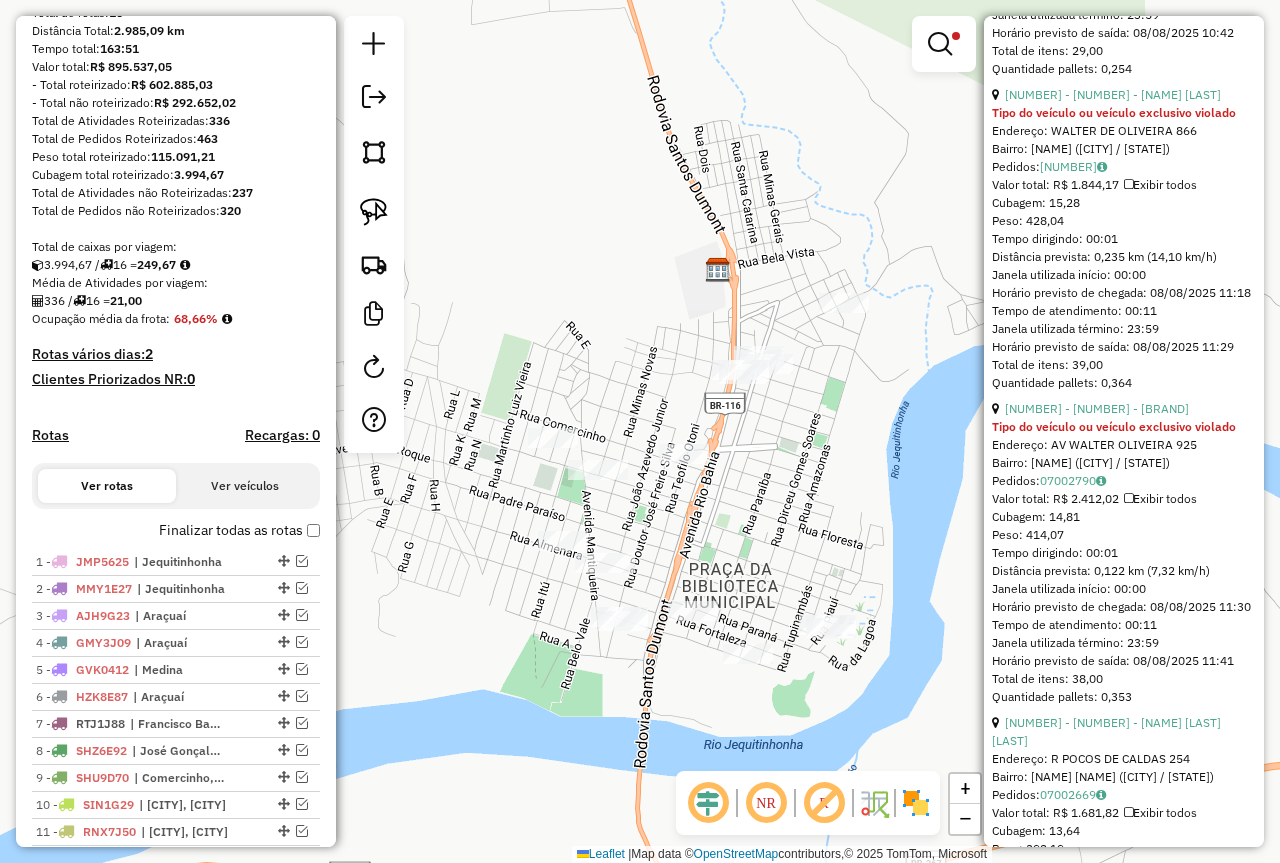 scroll, scrollTop: 0, scrollLeft: 0, axis: both 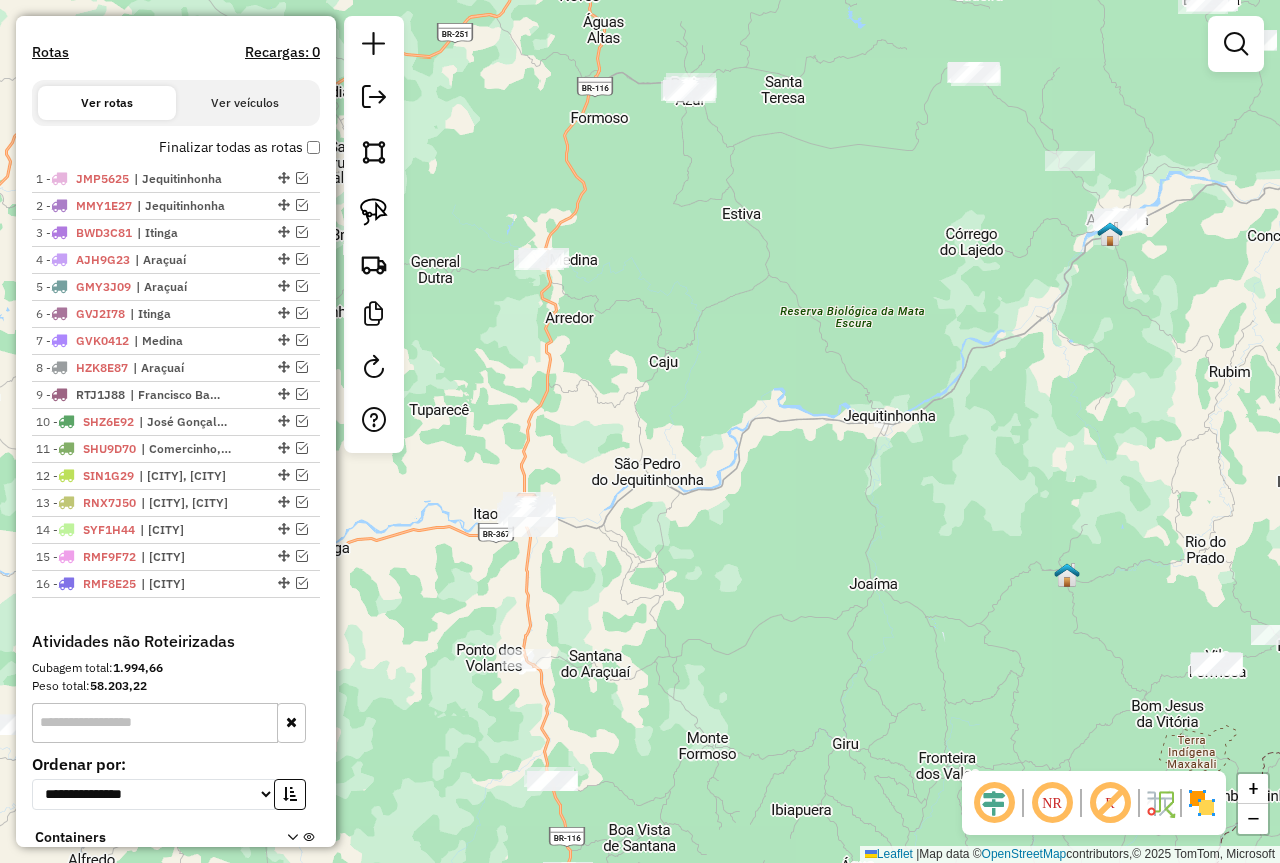 drag, startPoint x: 923, startPoint y: 488, endPoint x: 810, endPoint y: 561, distance: 134.52881 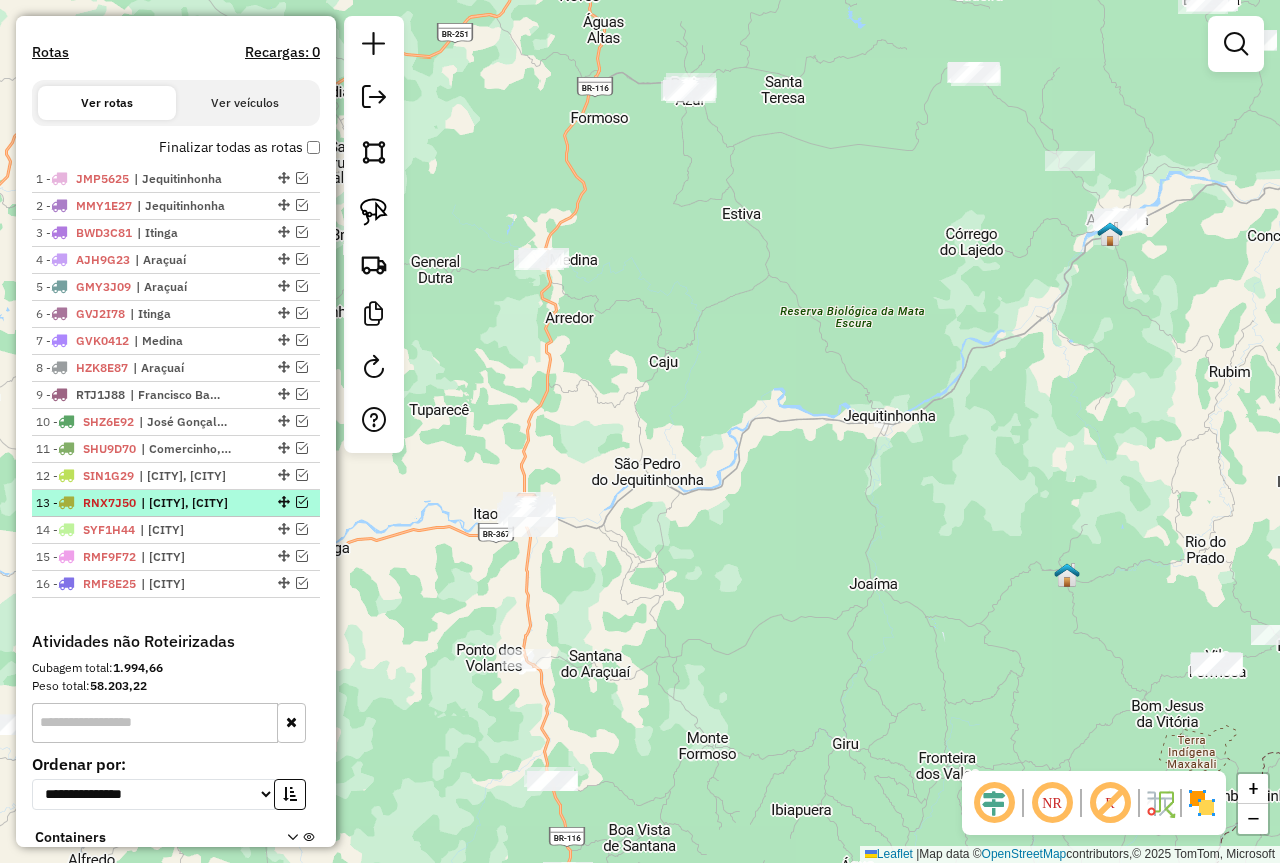 click at bounding box center [302, 502] 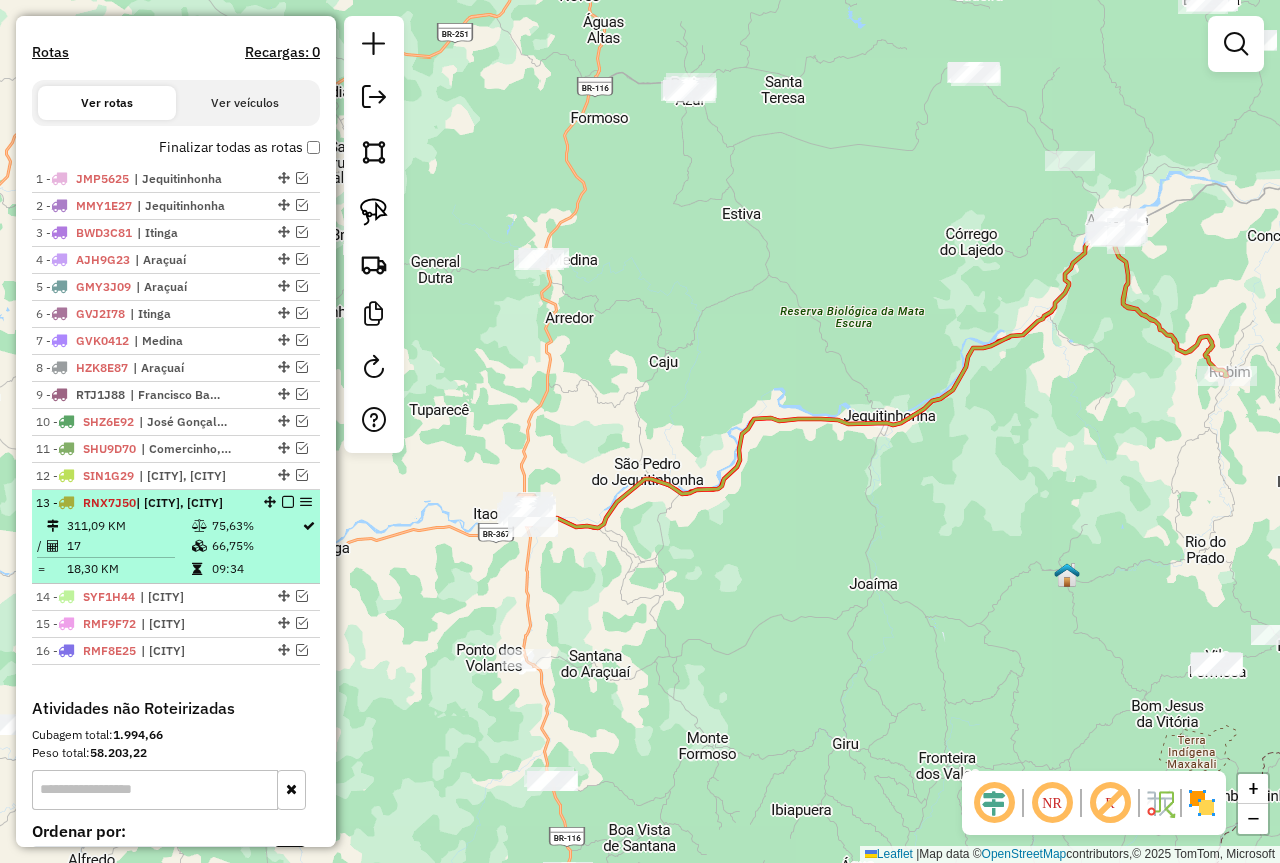click on "75,63%" at bounding box center [256, 526] 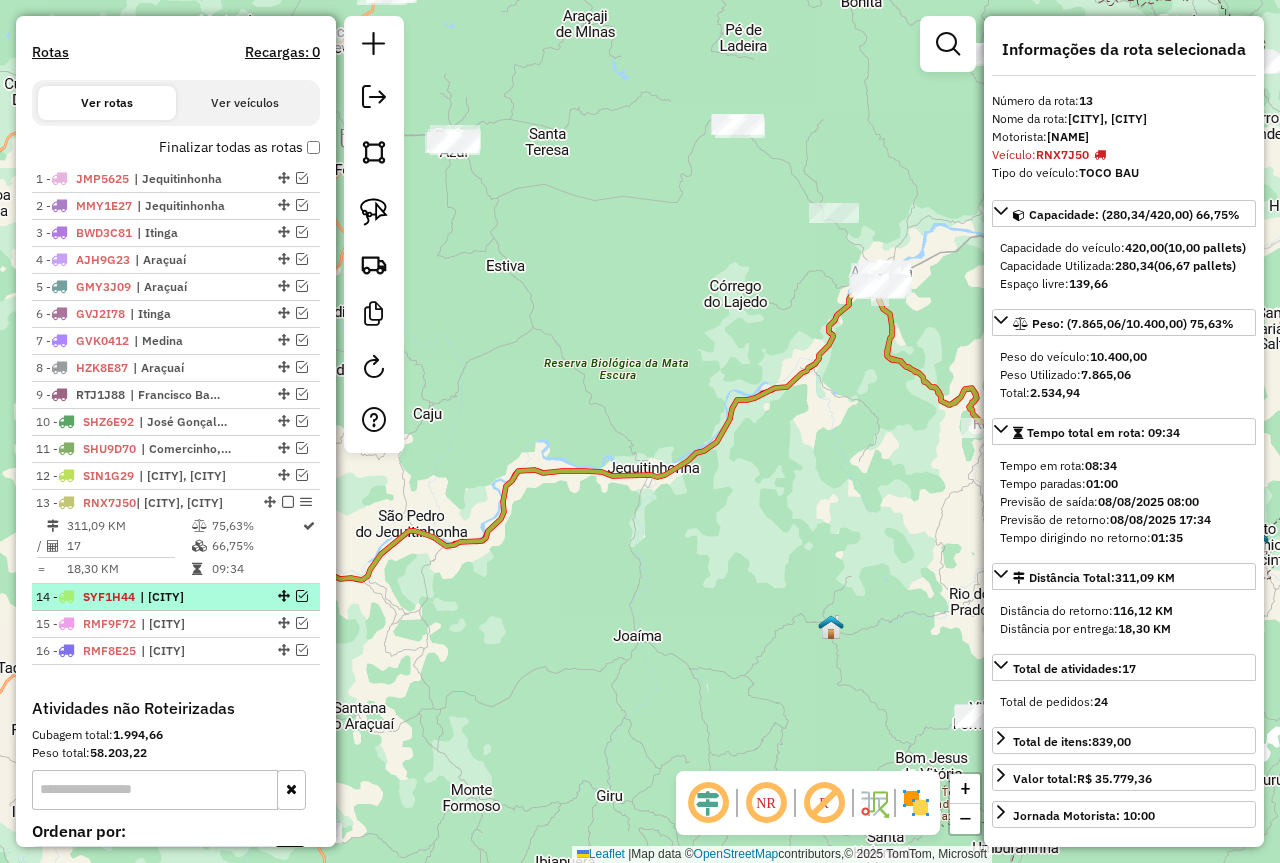click at bounding box center [302, 596] 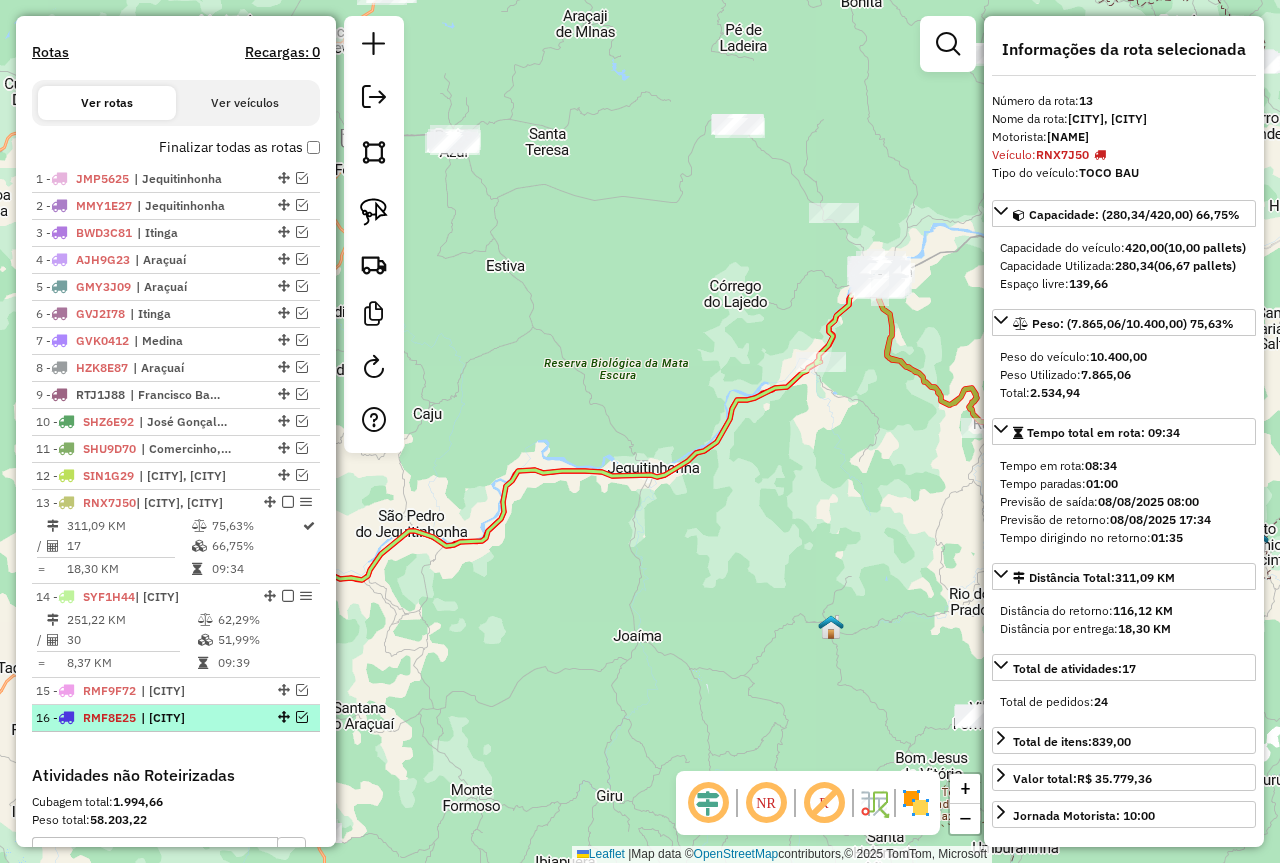 click at bounding box center [302, 717] 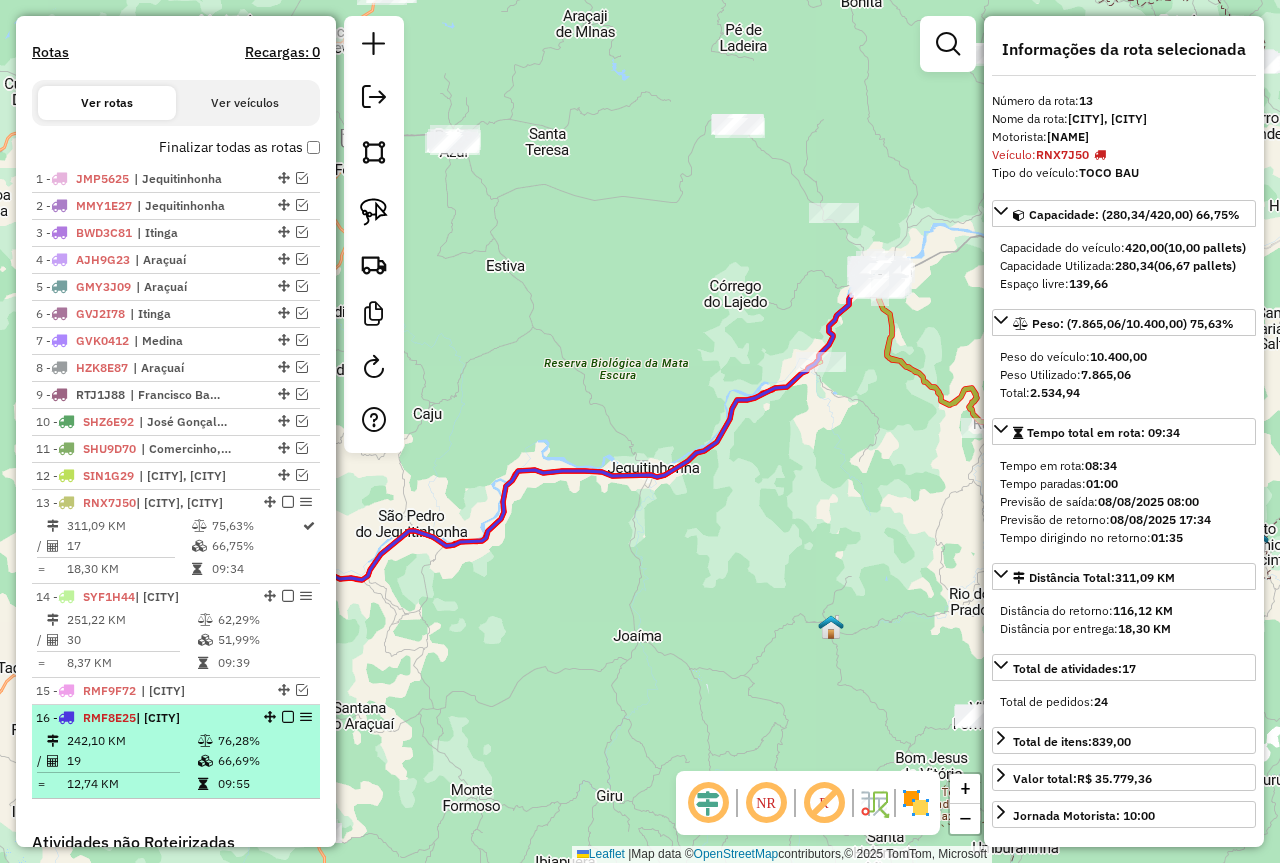 click on "76,28%" at bounding box center (264, 741) 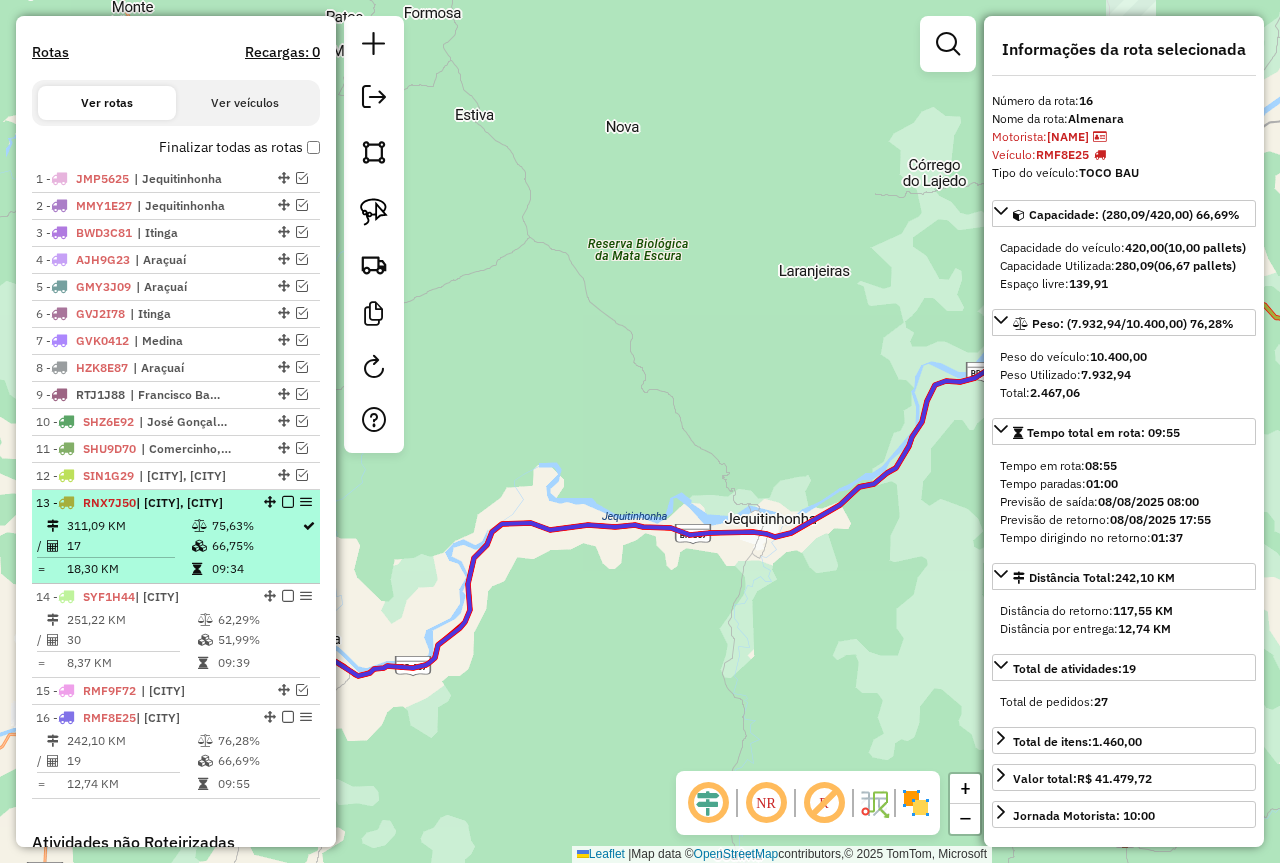 click at bounding box center [288, 502] 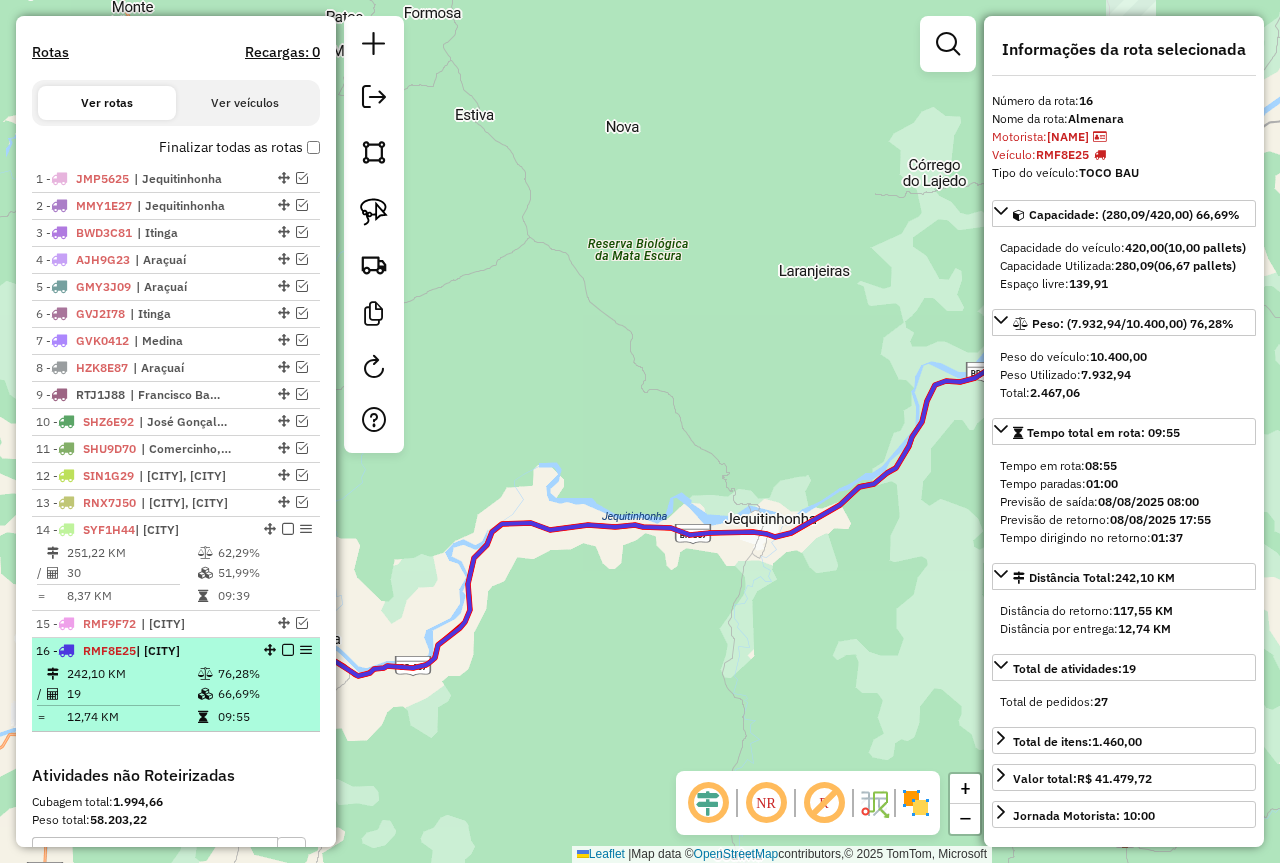 click on "76,28%" at bounding box center (264, 674) 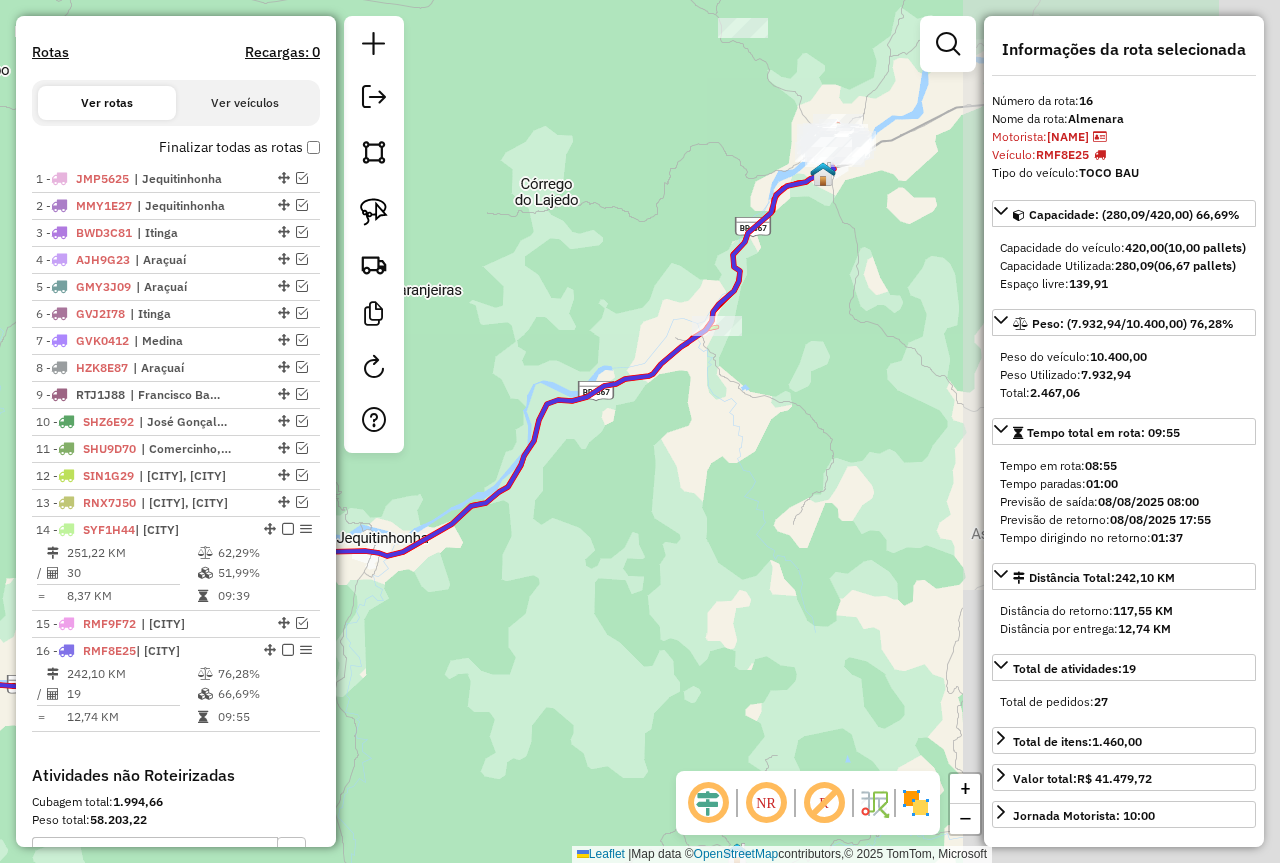 drag, startPoint x: 684, startPoint y: 681, endPoint x: 386, endPoint y: 673, distance: 298.10736 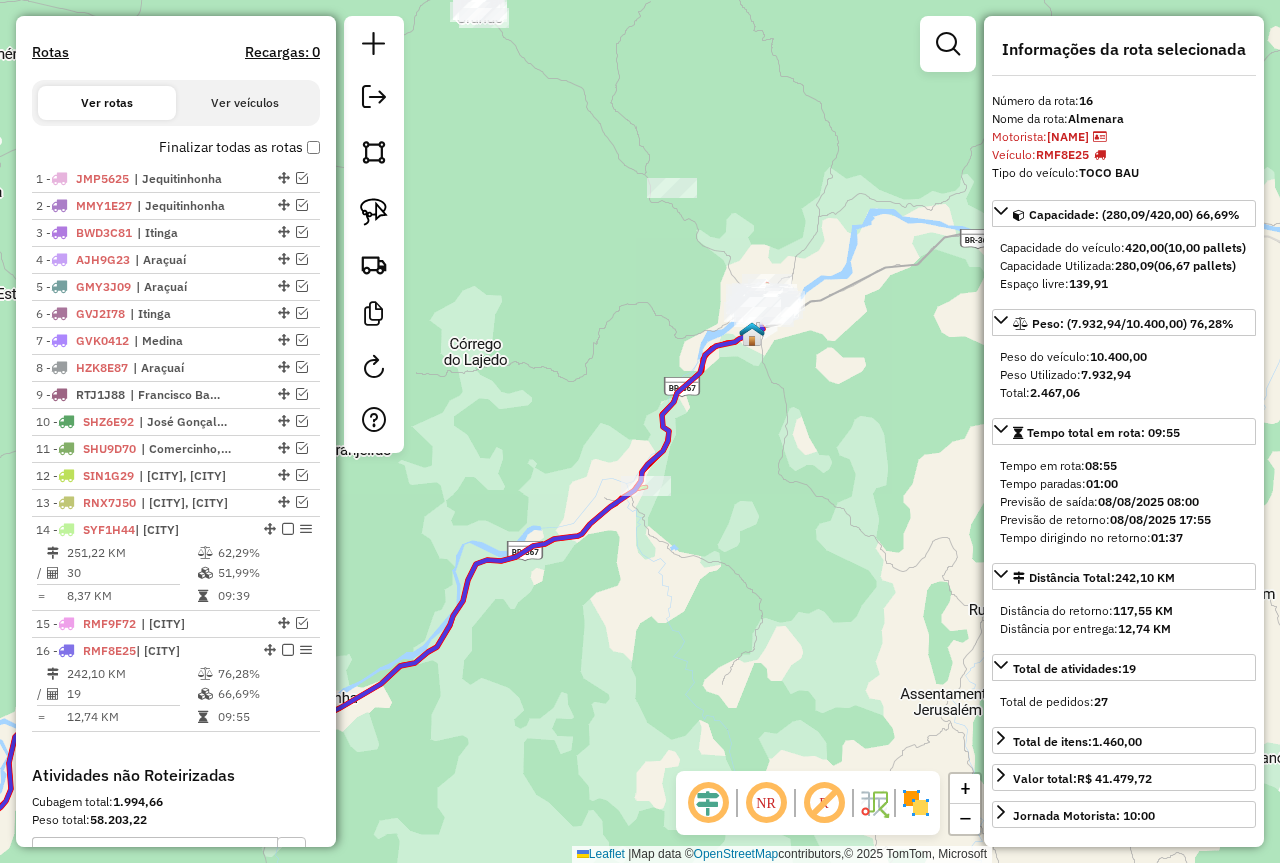 drag, startPoint x: 758, startPoint y: 318, endPoint x: 704, endPoint y: 438, distance: 131.59027 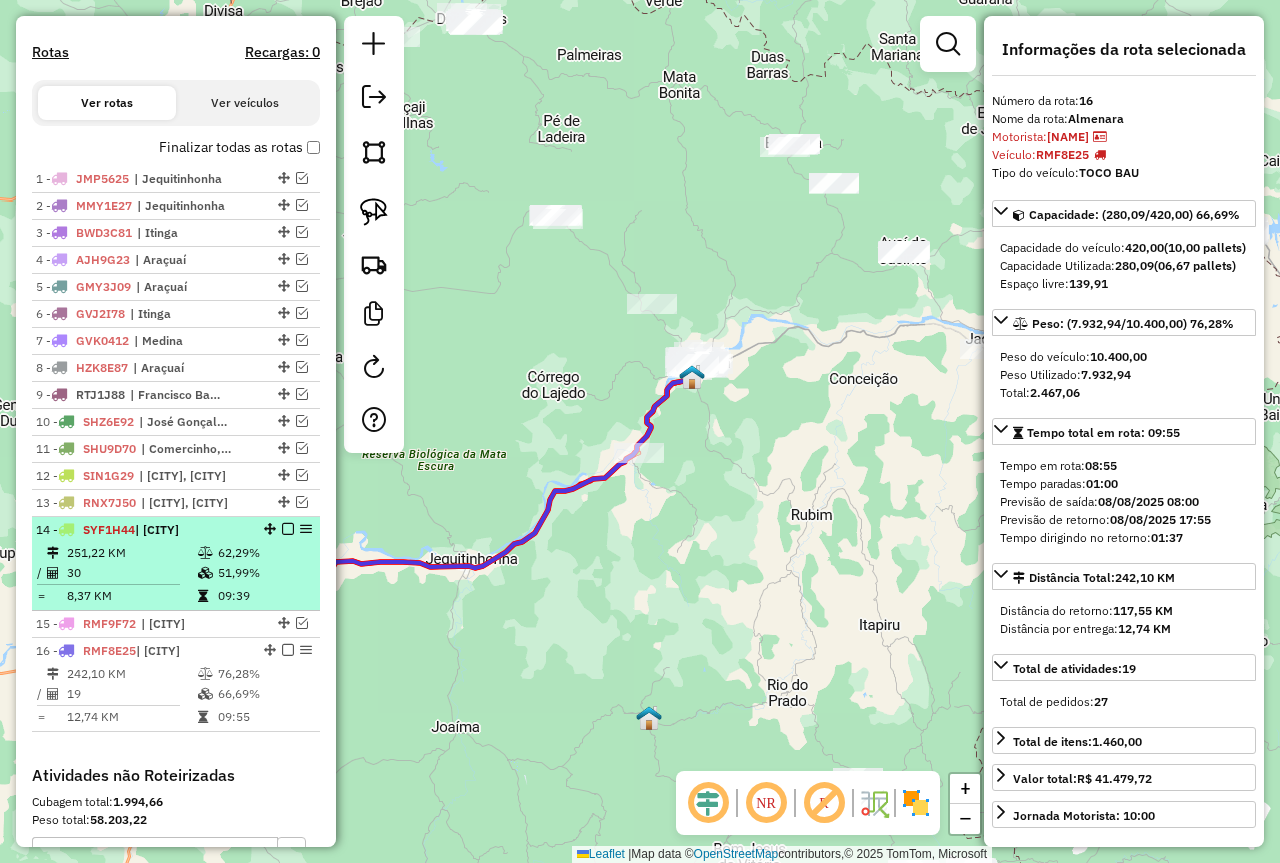 click at bounding box center (288, 529) 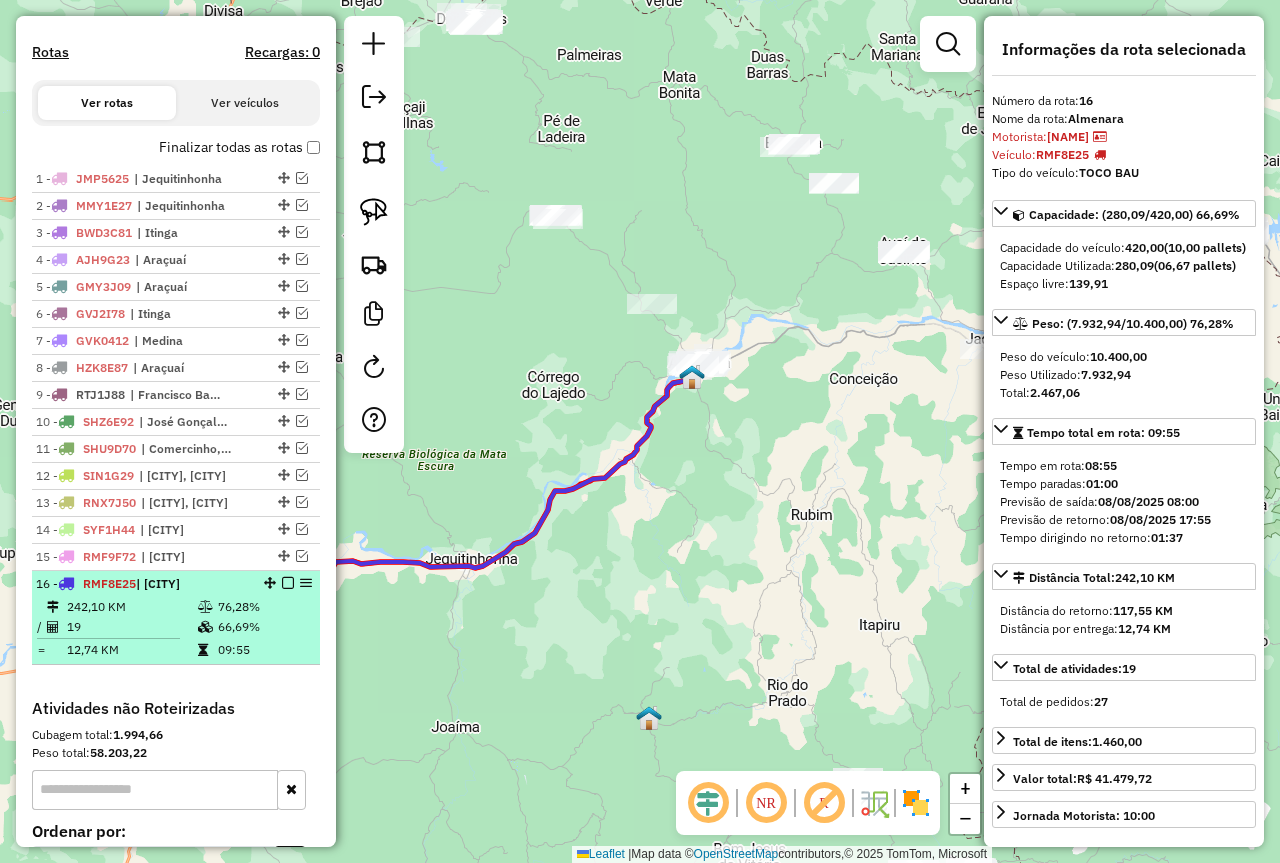 click at bounding box center (288, 583) 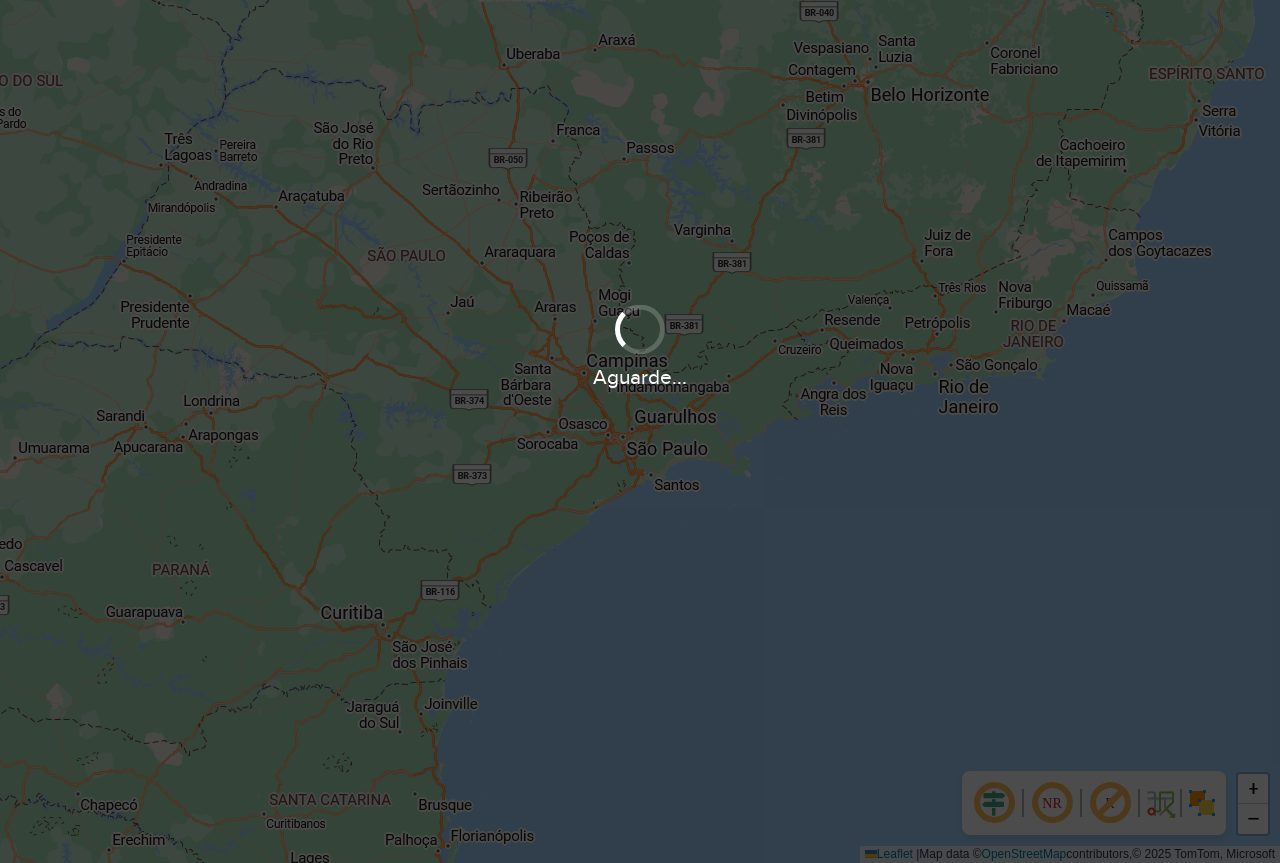 scroll, scrollTop: 0, scrollLeft: 0, axis: both 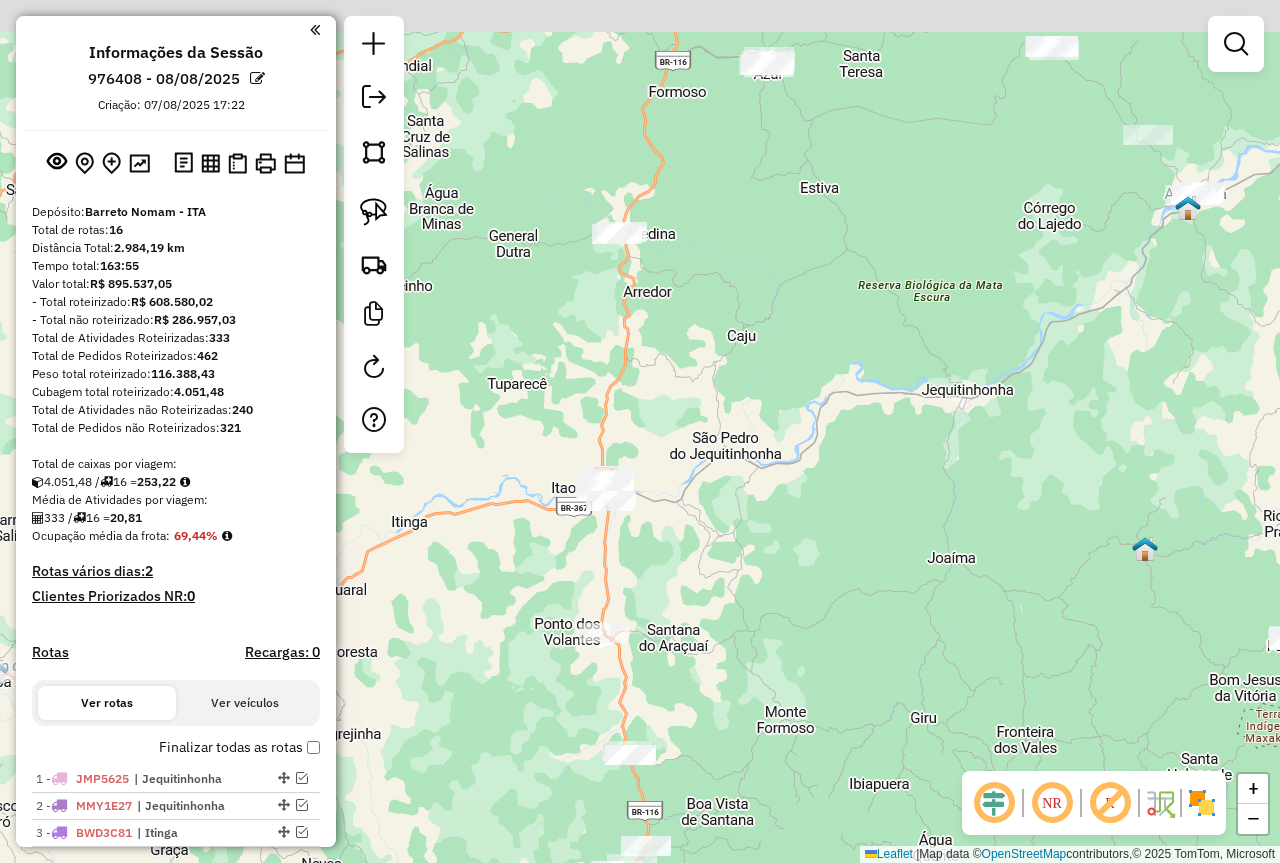 drag, startPoint x: 1116, startPoint y: 234, endPoint x: 1073, endPoint y: 278, distance: 61.522354 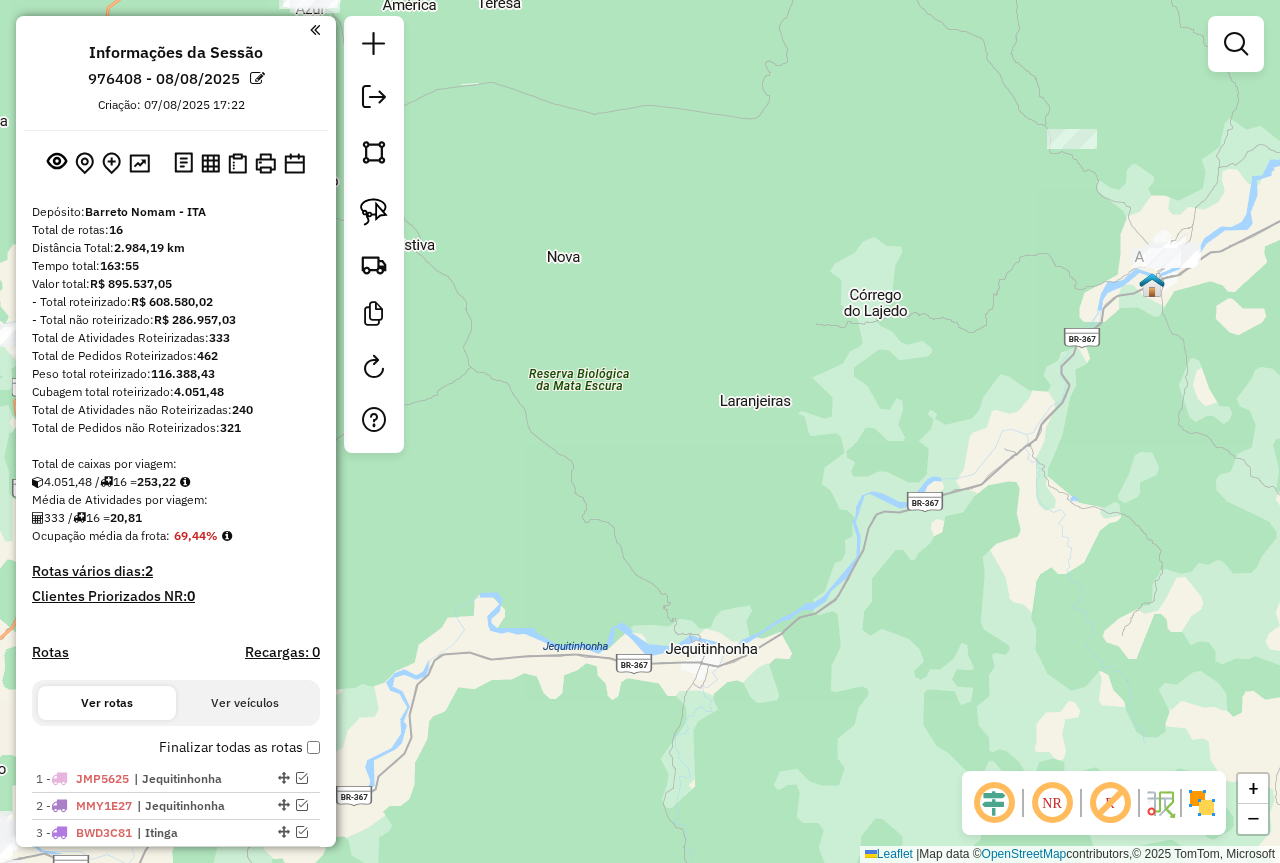 drag, startPoint x: 1157, startPoint y: 350, endPoint x: 899, endPoint y: 464, distance: 282.0638 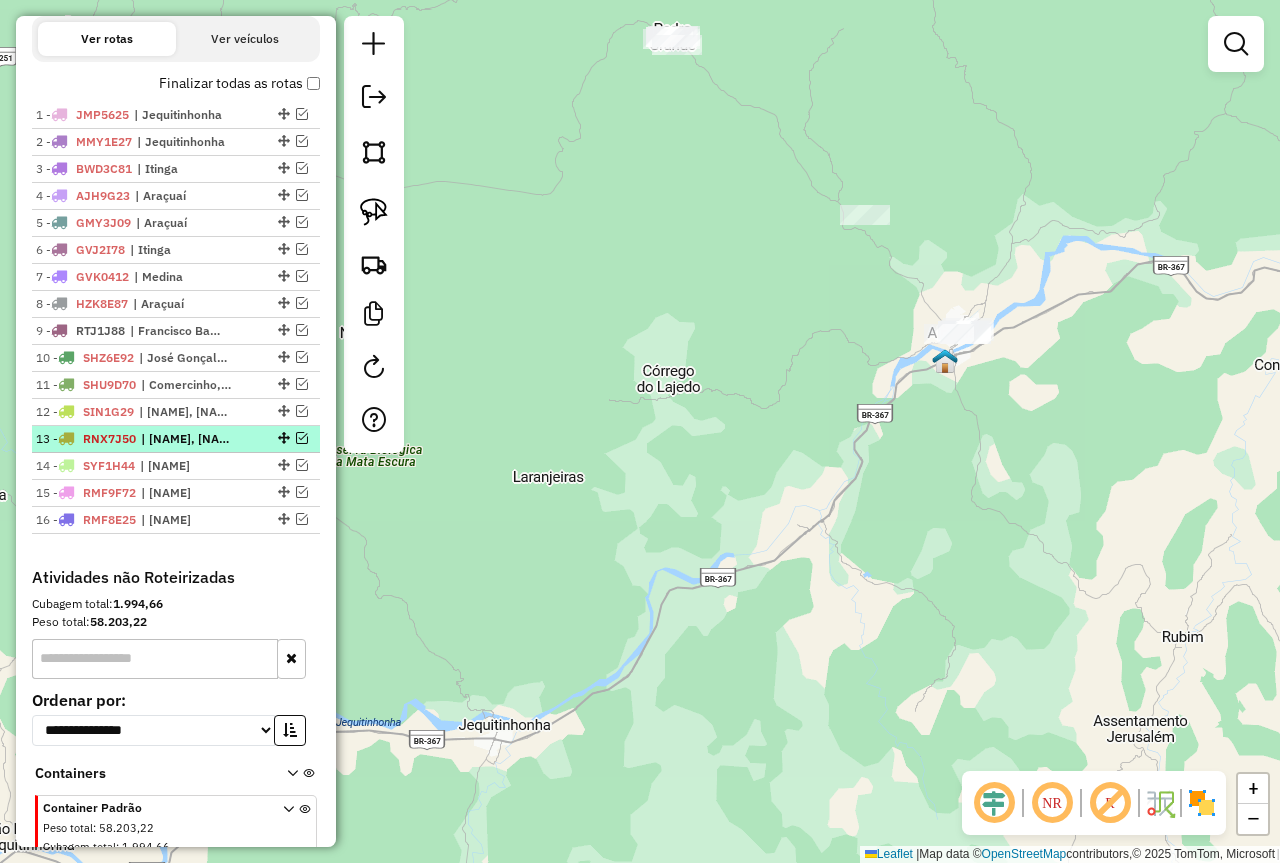 scroll, scrollTop: 700, scrollLeft: 0, axis: vertical 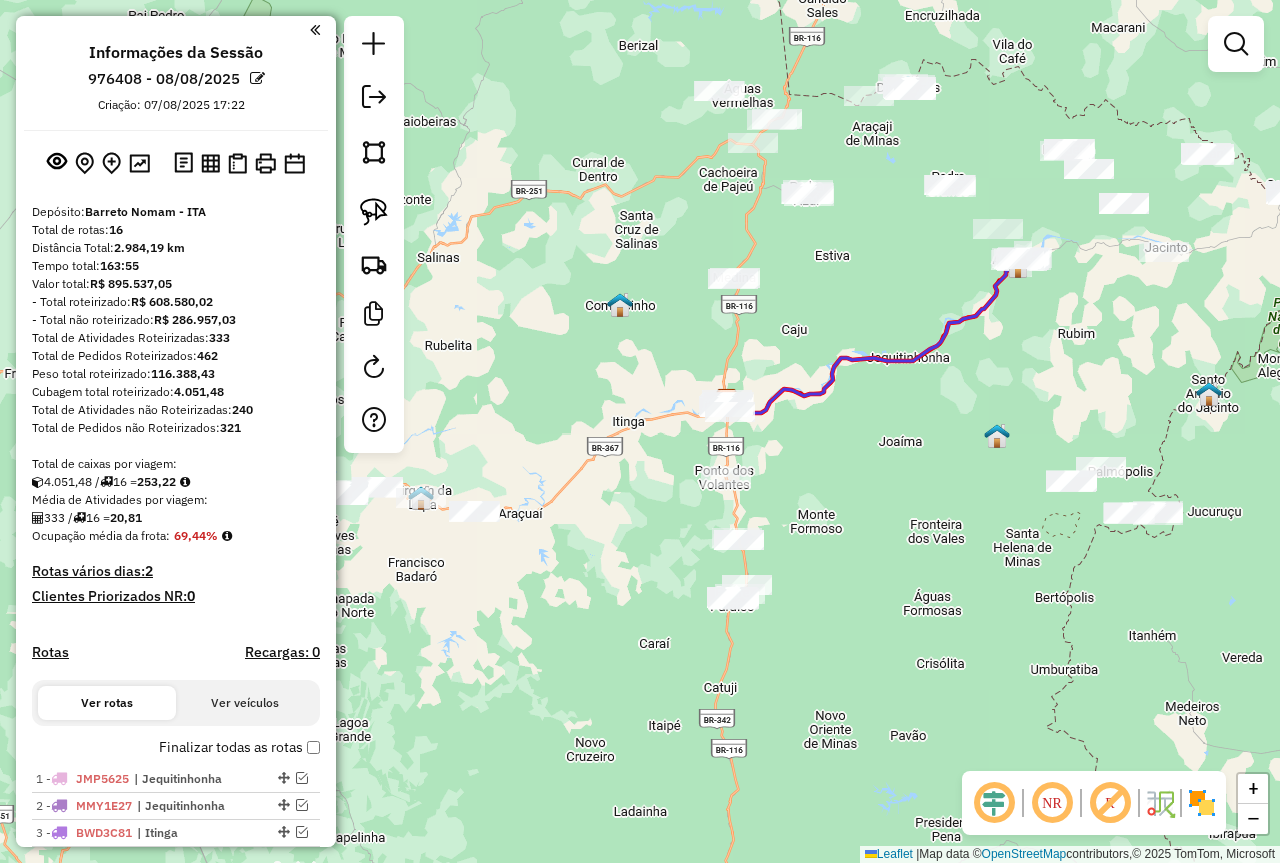 drag, startPoint x: 841, startPoint y: 456, endPoint x: 891, endPoint y: 438, distance: 53.14132 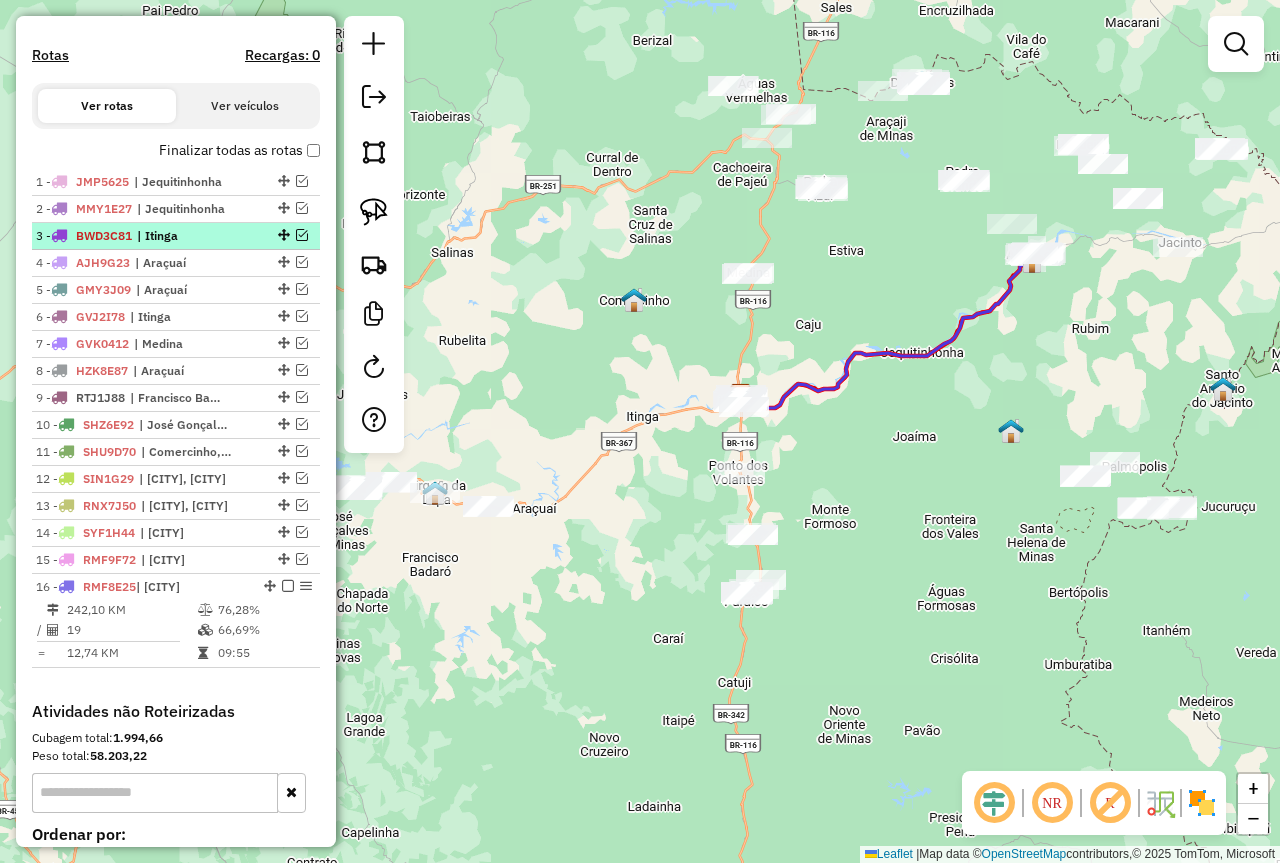 scroll, scrollTop: 600, scrollLeft: 0, axis: vertical 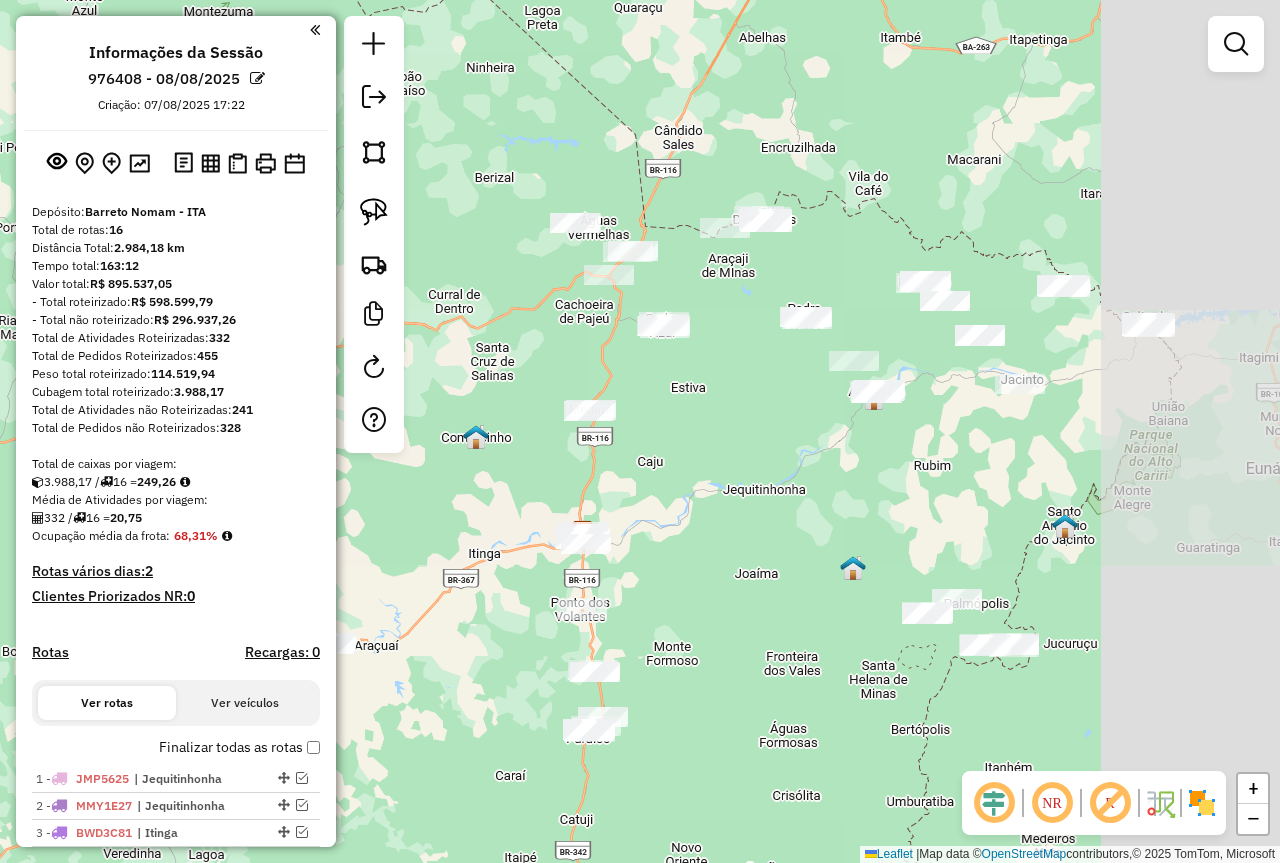 drag, startPoint x: 915, startPoint y: 456, endPoint x: 733, endPoint y: 501, distance: 187.48067 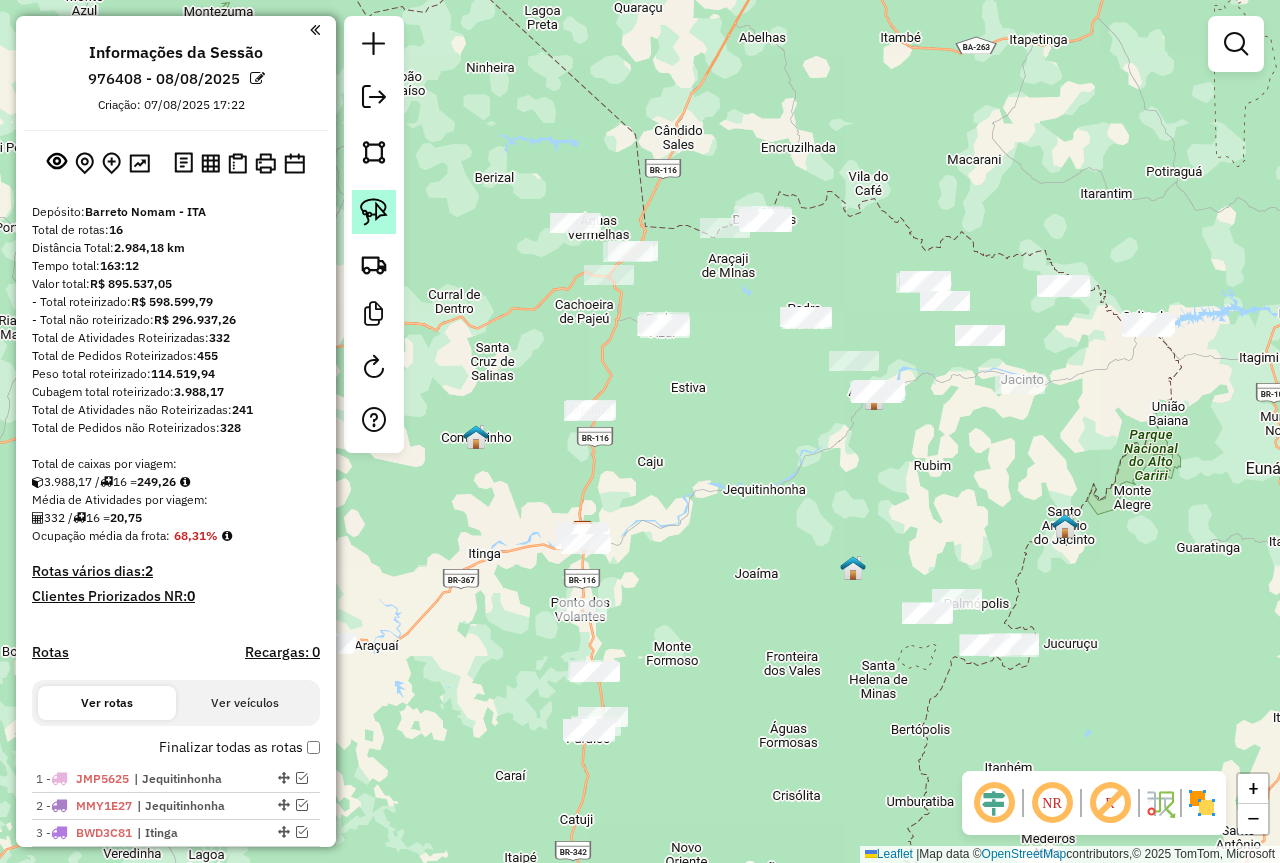 click 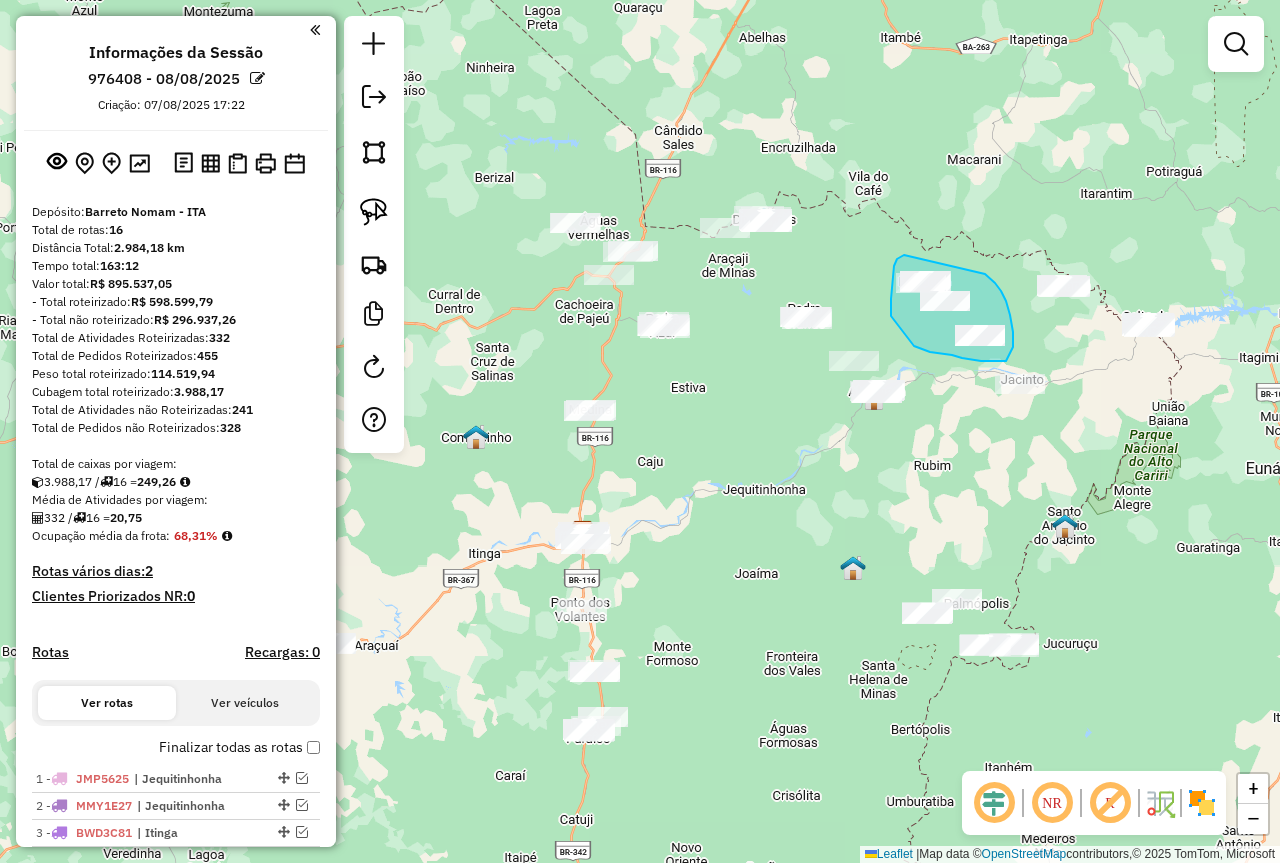 drag, startPoint x: 904, startPoint y: 255, endPoint x: 976, endPoint y: 272, distance: 73.97973 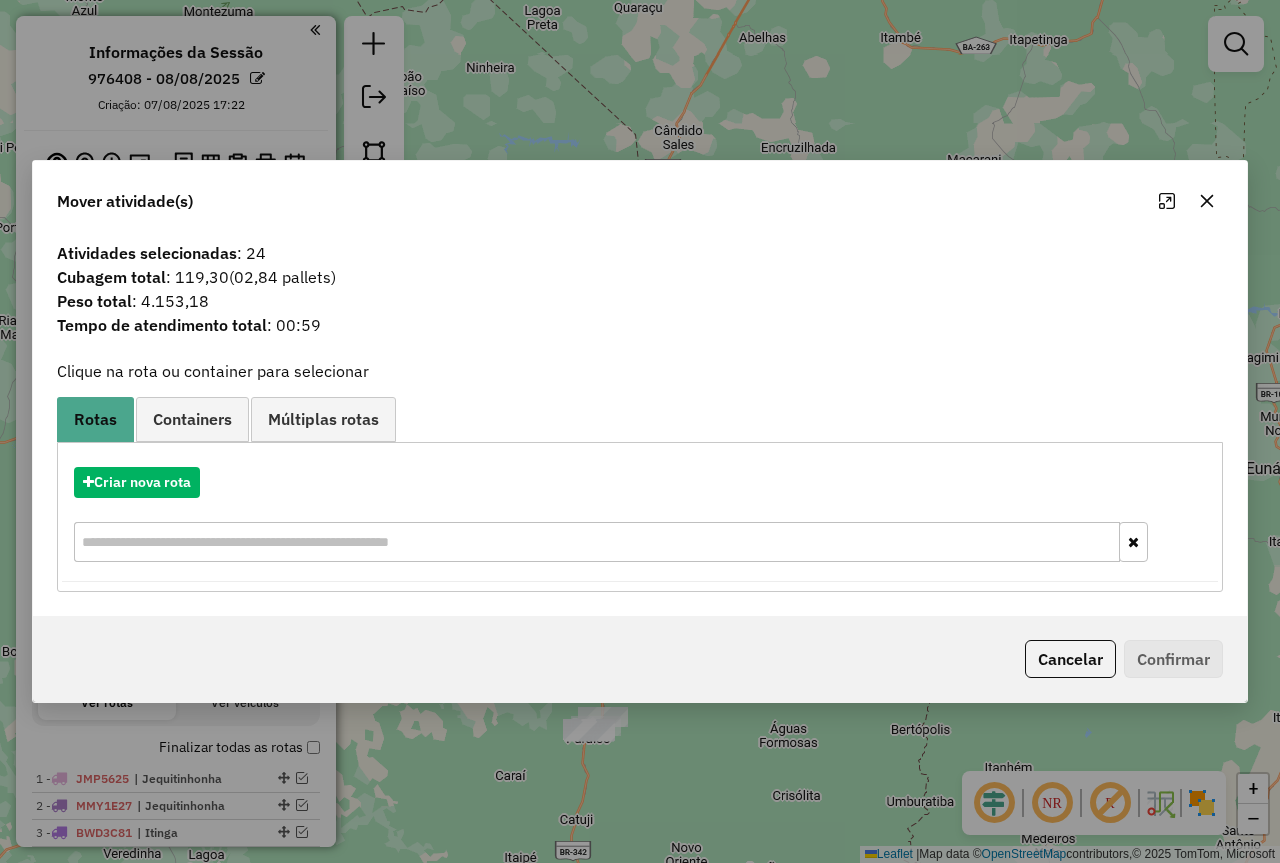 click 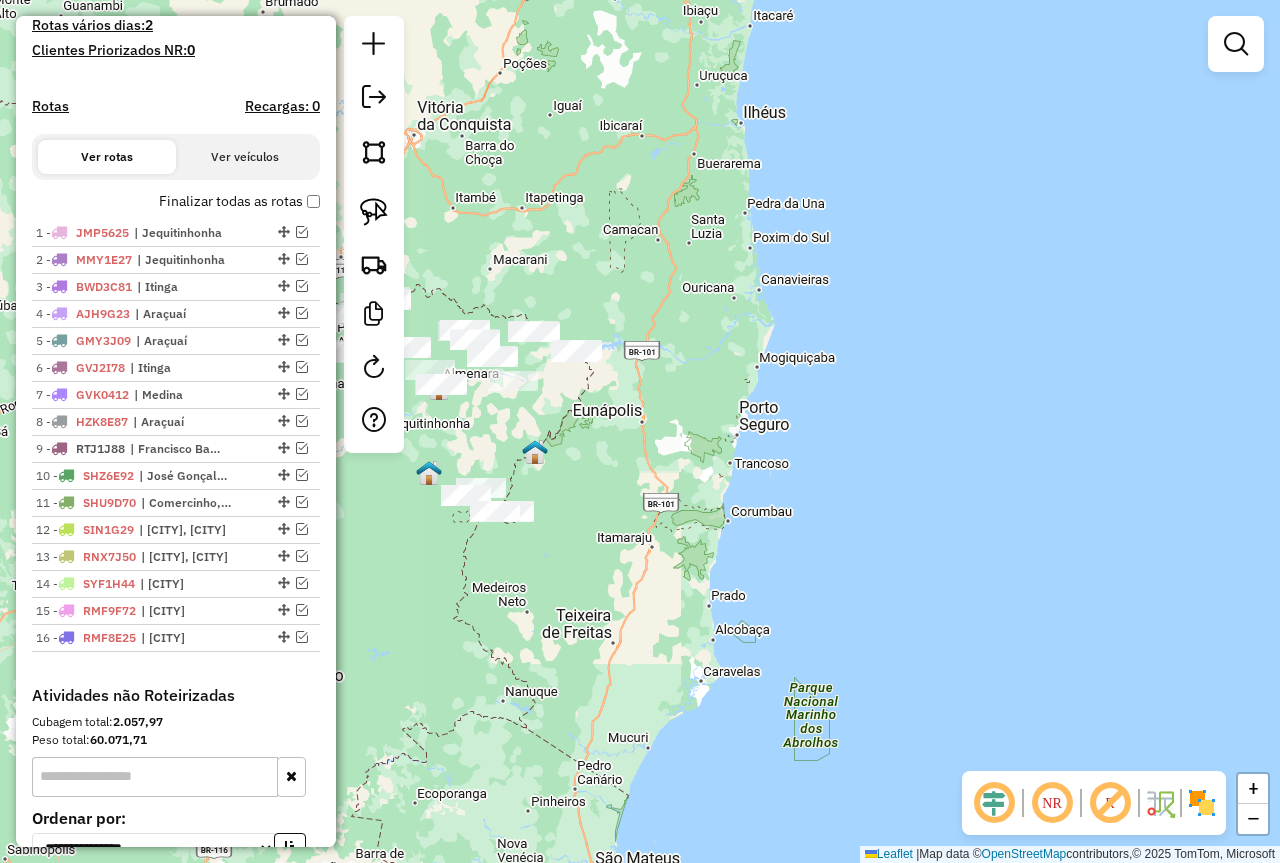 scroll, scrollTop: 600, scrollLeft: 0, axis: vertical 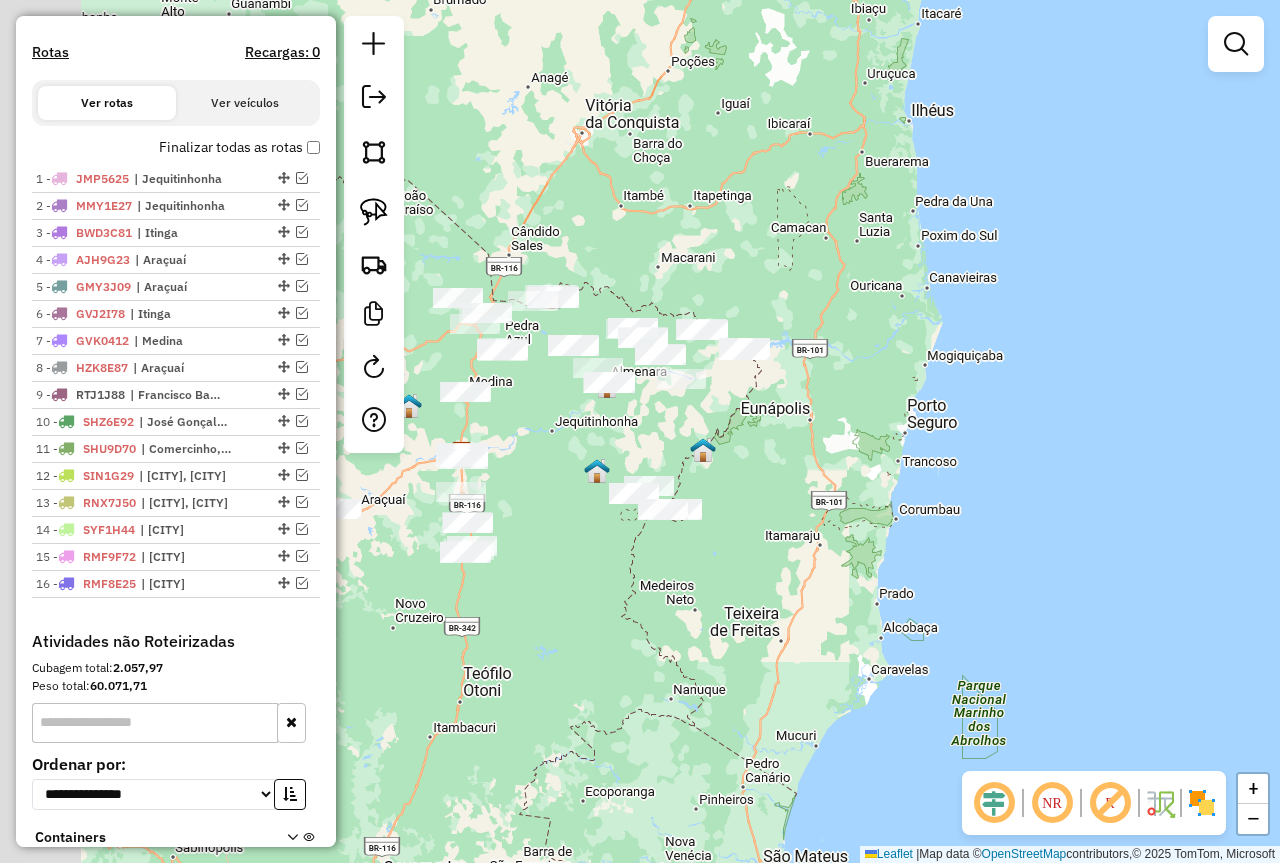 drag, startPoint x: 680, startPoint y: 462, endPoint x: 776, endPoint y: 459, distance: 96.04687 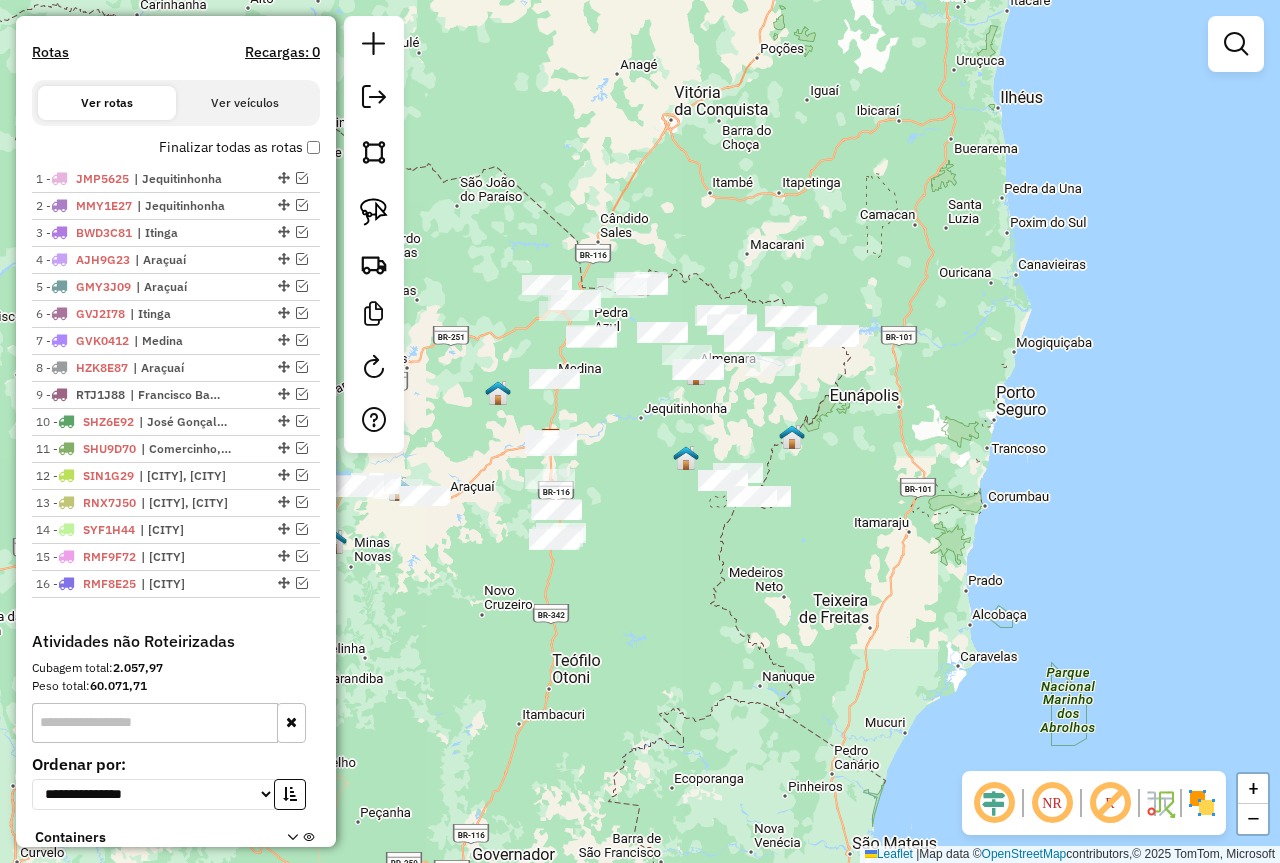 drag, startPoint x: 611, startPoint y: 466, endPoint x: 832, endPoint y: 420, distance: 225.73657 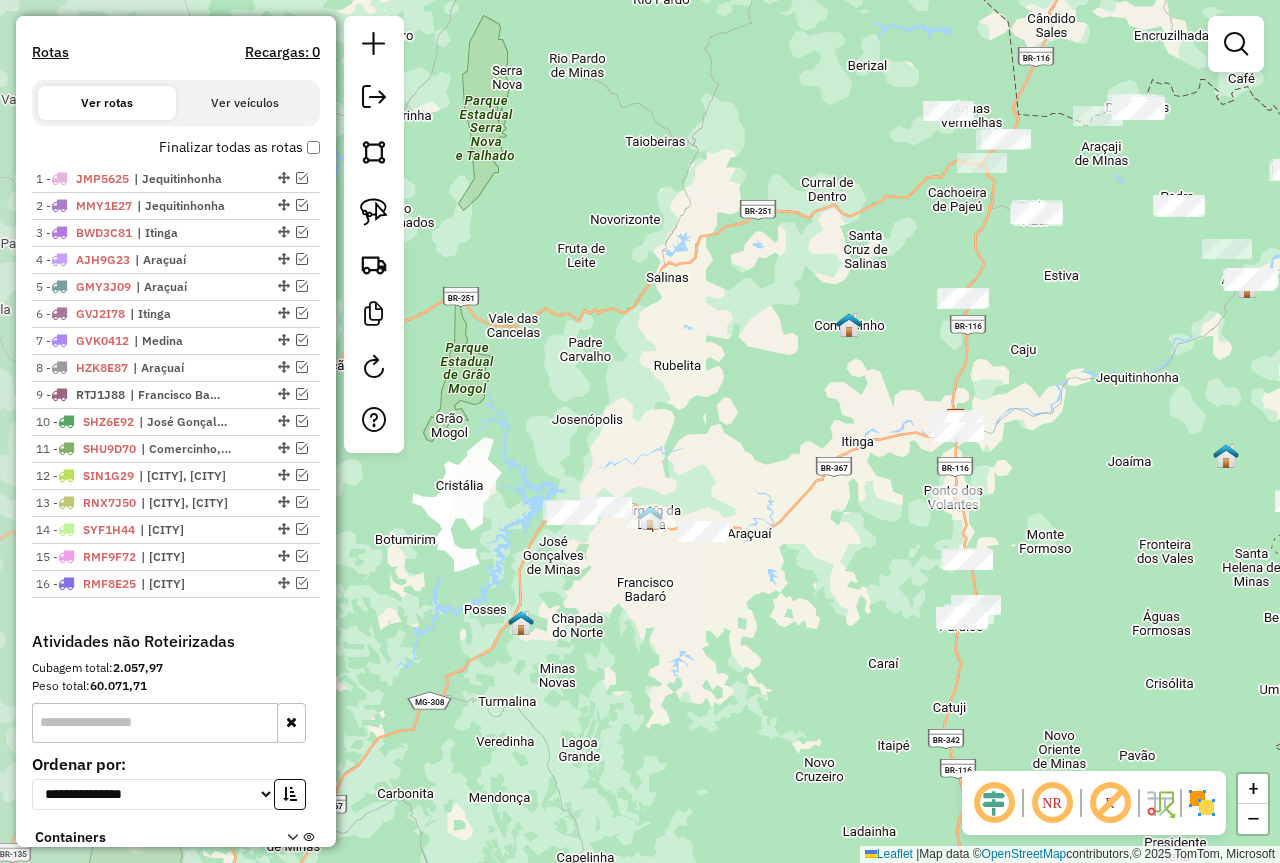 drag, startPoint x: 561, startPoint y: 459, endPoint x: 762, endPoint y: 425, distance: 203.85535 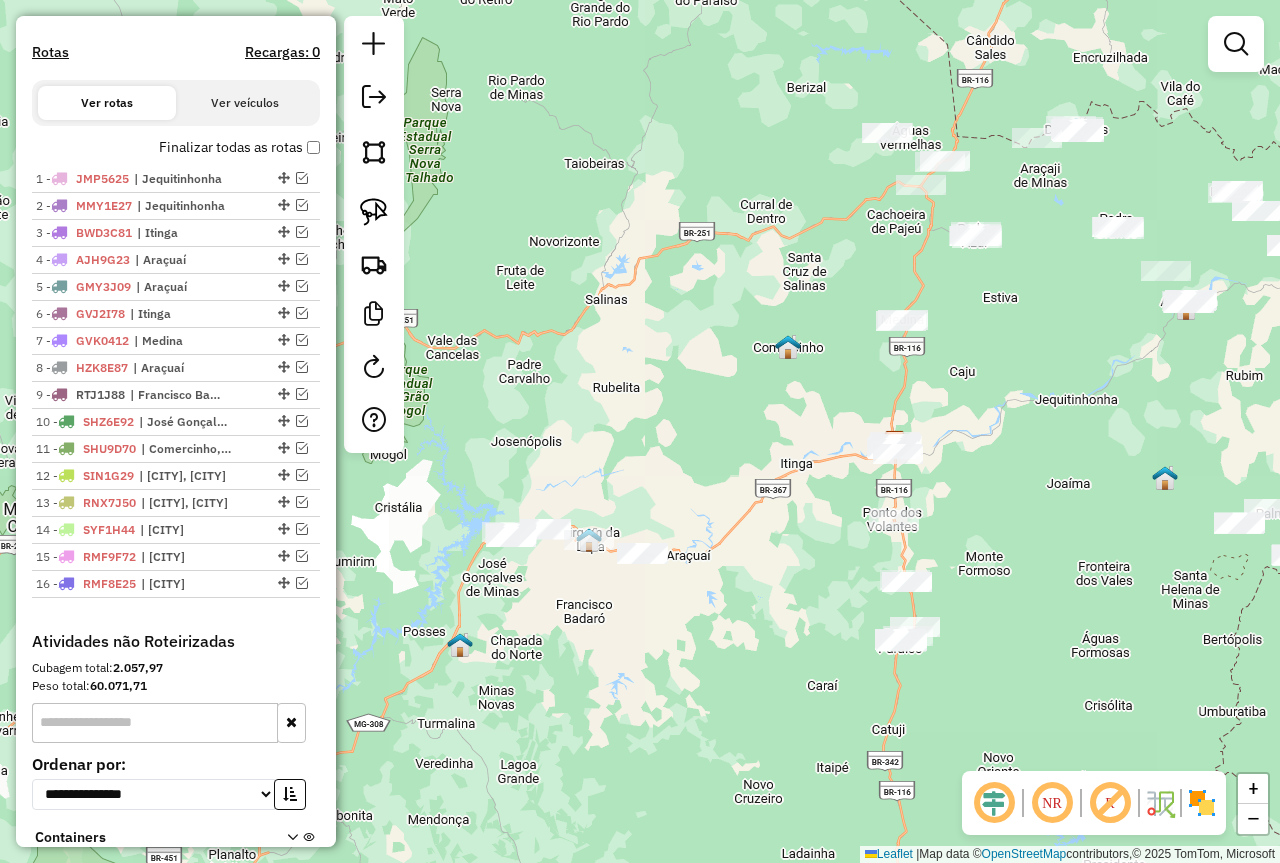 drag, startPoint x: 798, startPoint y: 412, endPoint x: 573, endPoint y: 444, distance: 227.26416 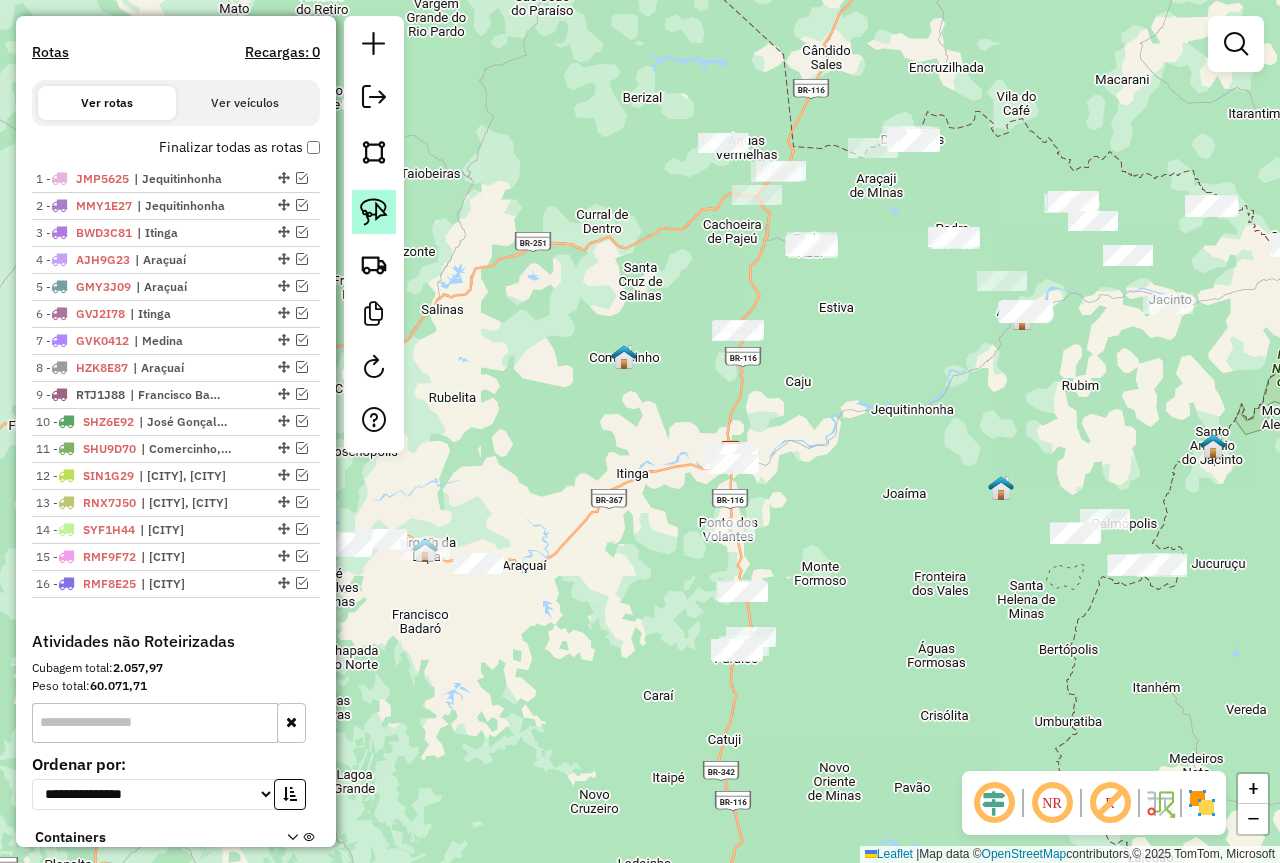click 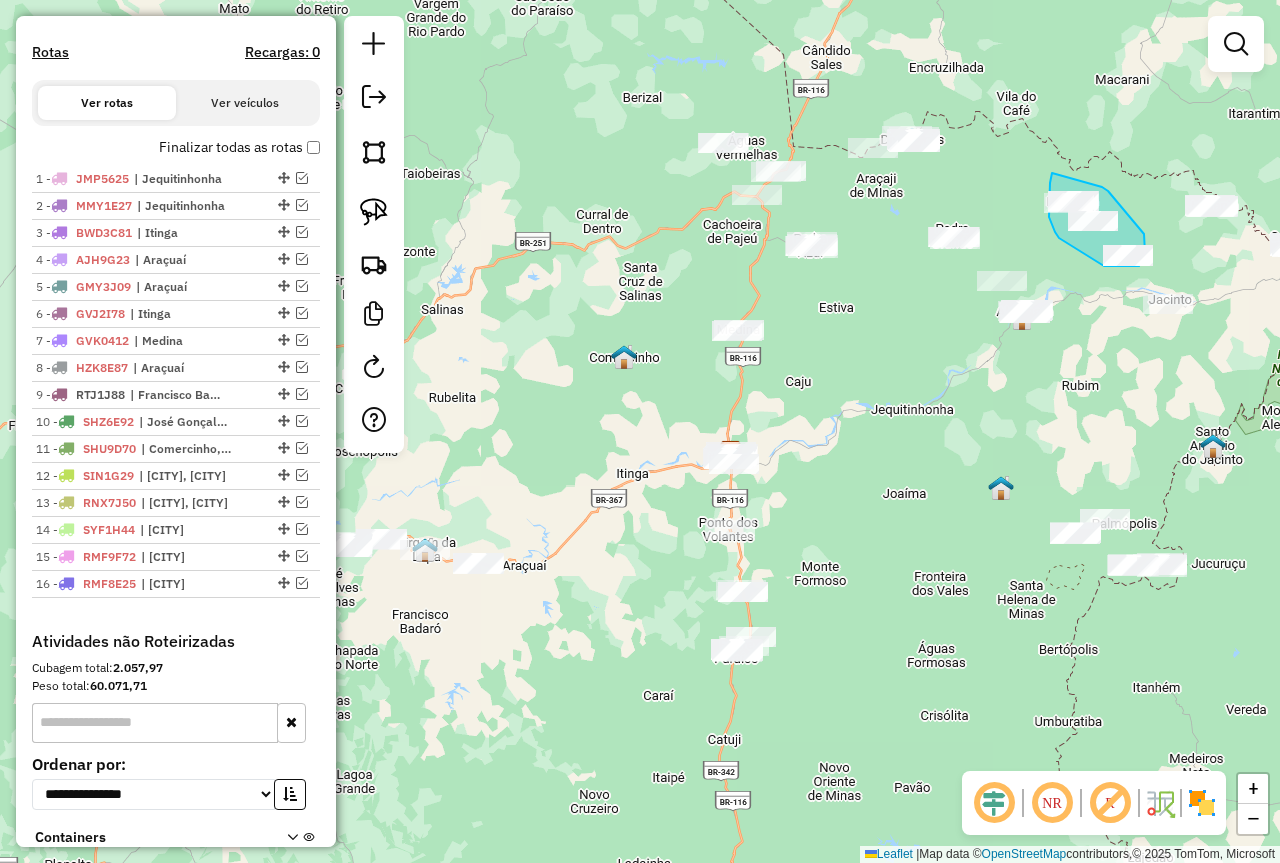 drag, startPoint x: 1052, startPoint y: 177, endPoint x: 1102, endPoint y: 187, distance: 50.990196 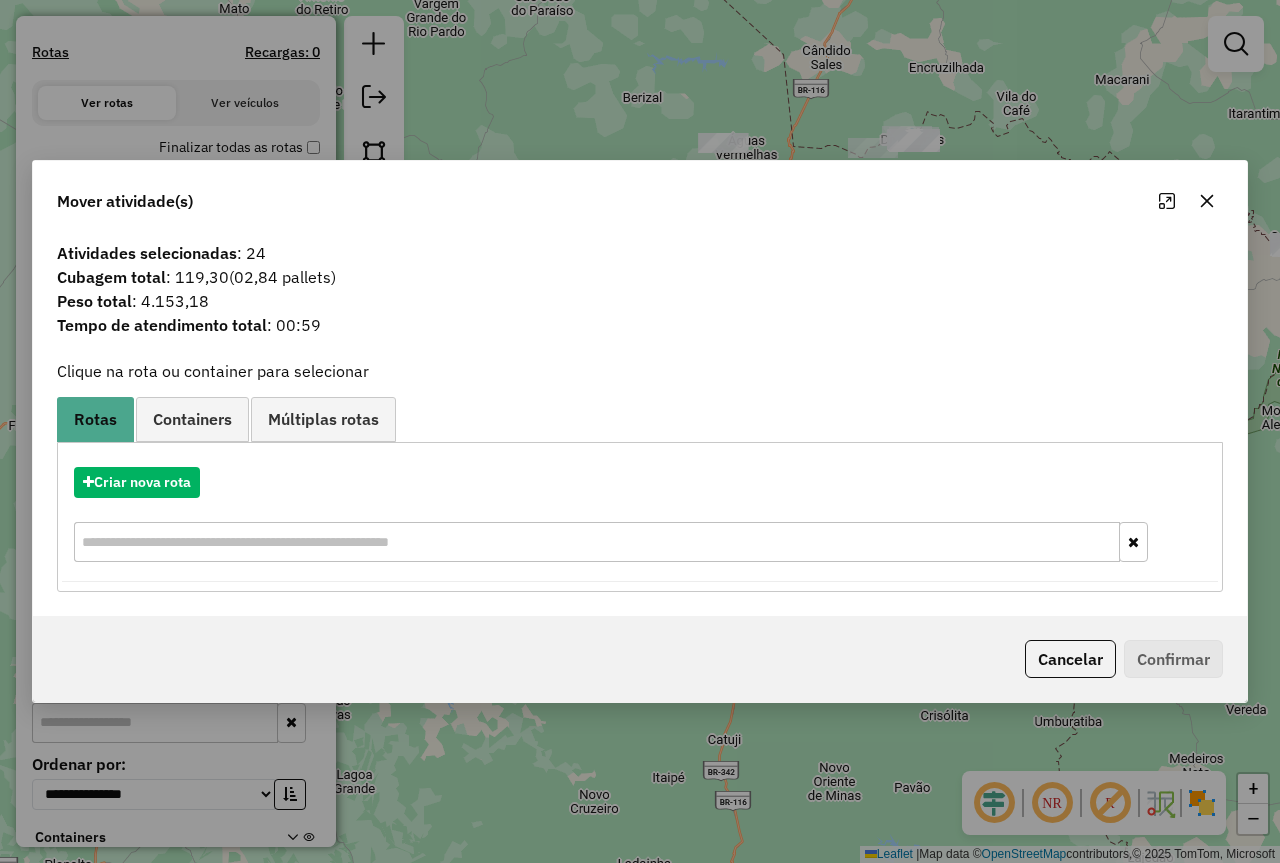 click 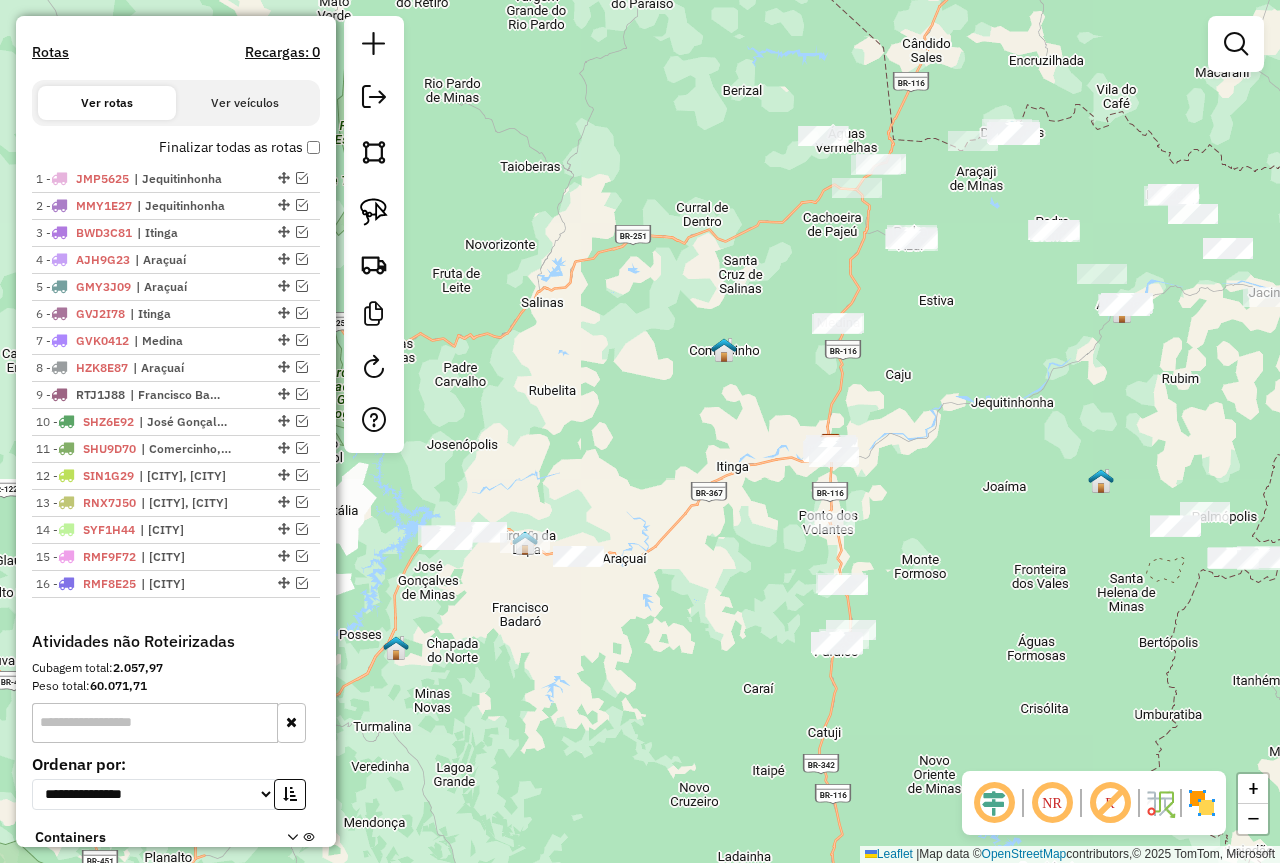 drag, startPoint x: 944, startPoint y: 344, endPoint x: 1044, endPoint y: 337, distance: 100.2447 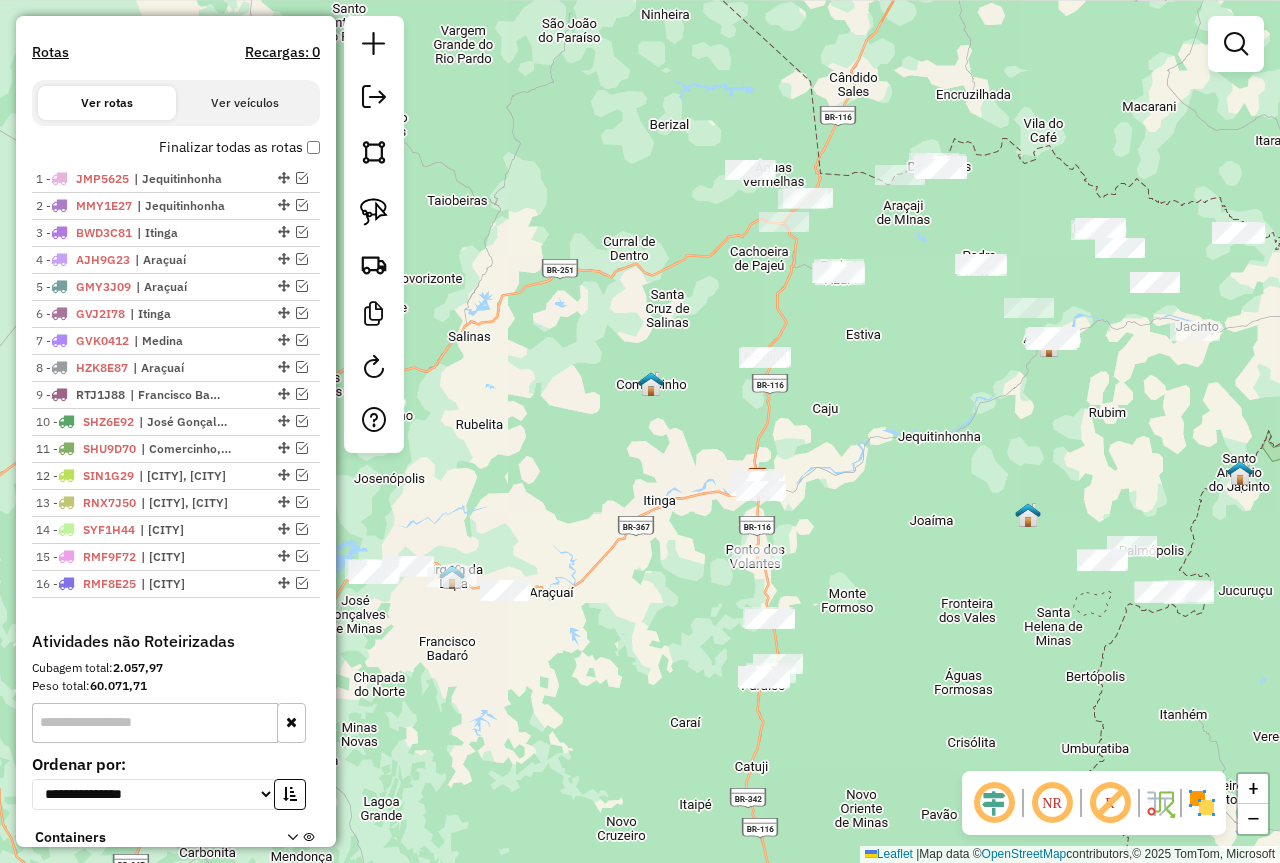 drag, startPoint x: 968, startPoint y: 359, endPoint x: 895, endPoint y: 393, distance: 80.529495 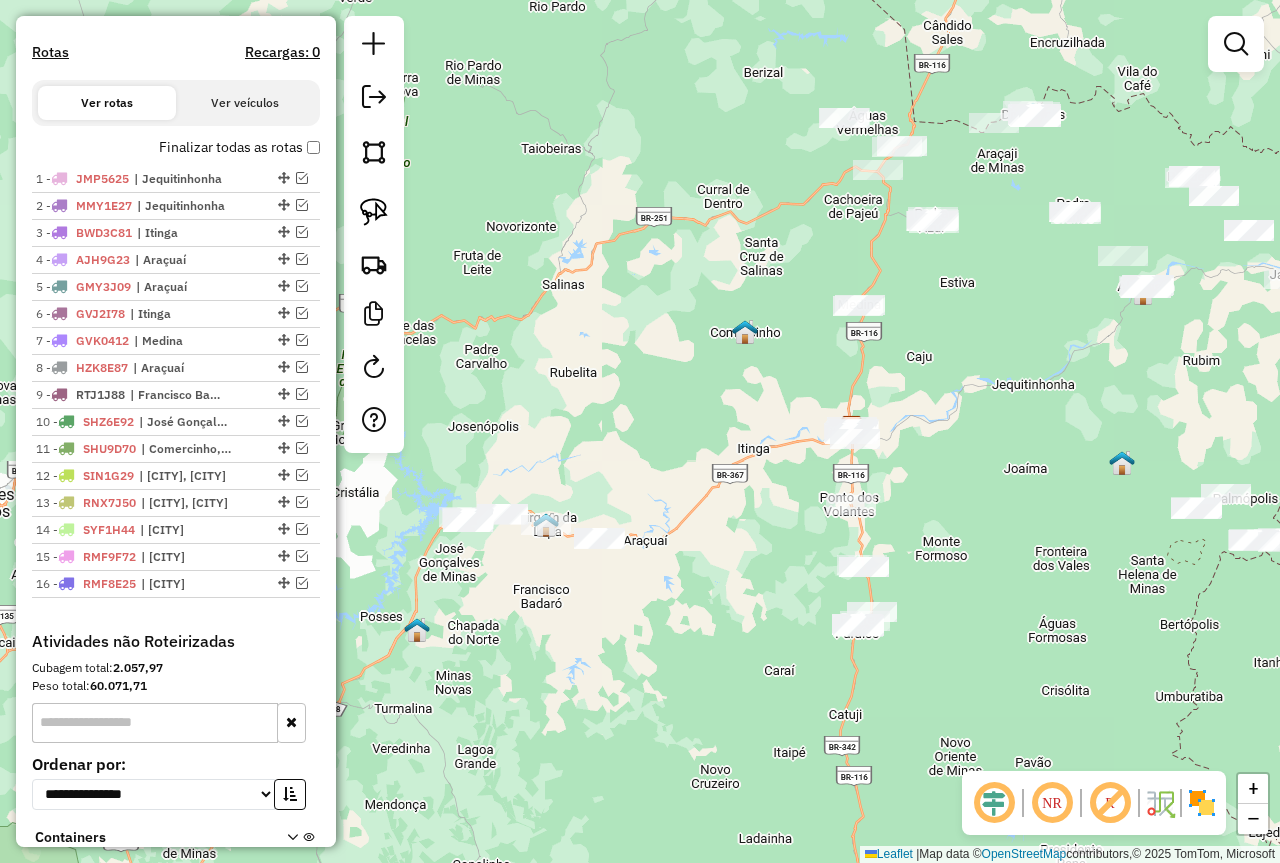drag, startPoint x: 546, startPoint y: 345, endPoint x: 640, endPoint y: 293, distance: 107.42439 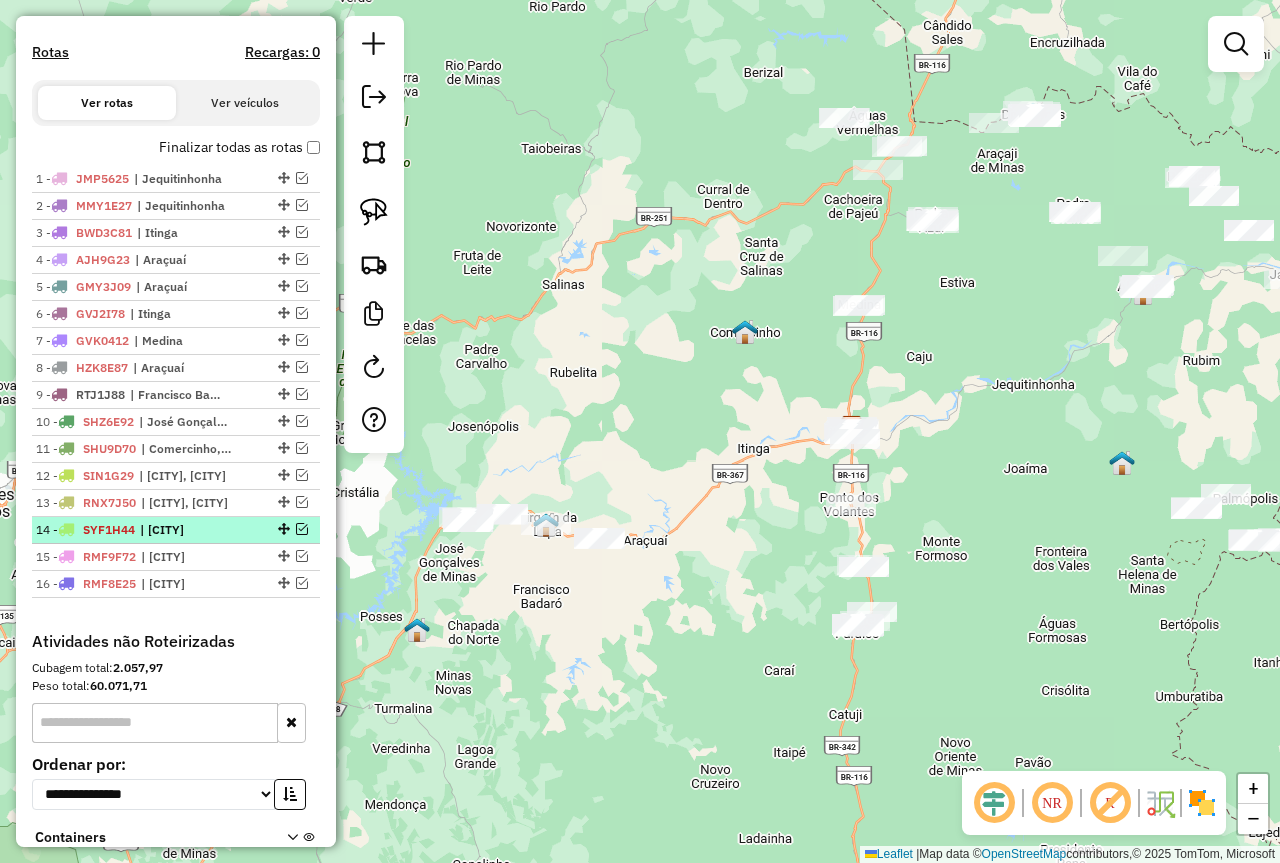click at bounding box center [282, 529] 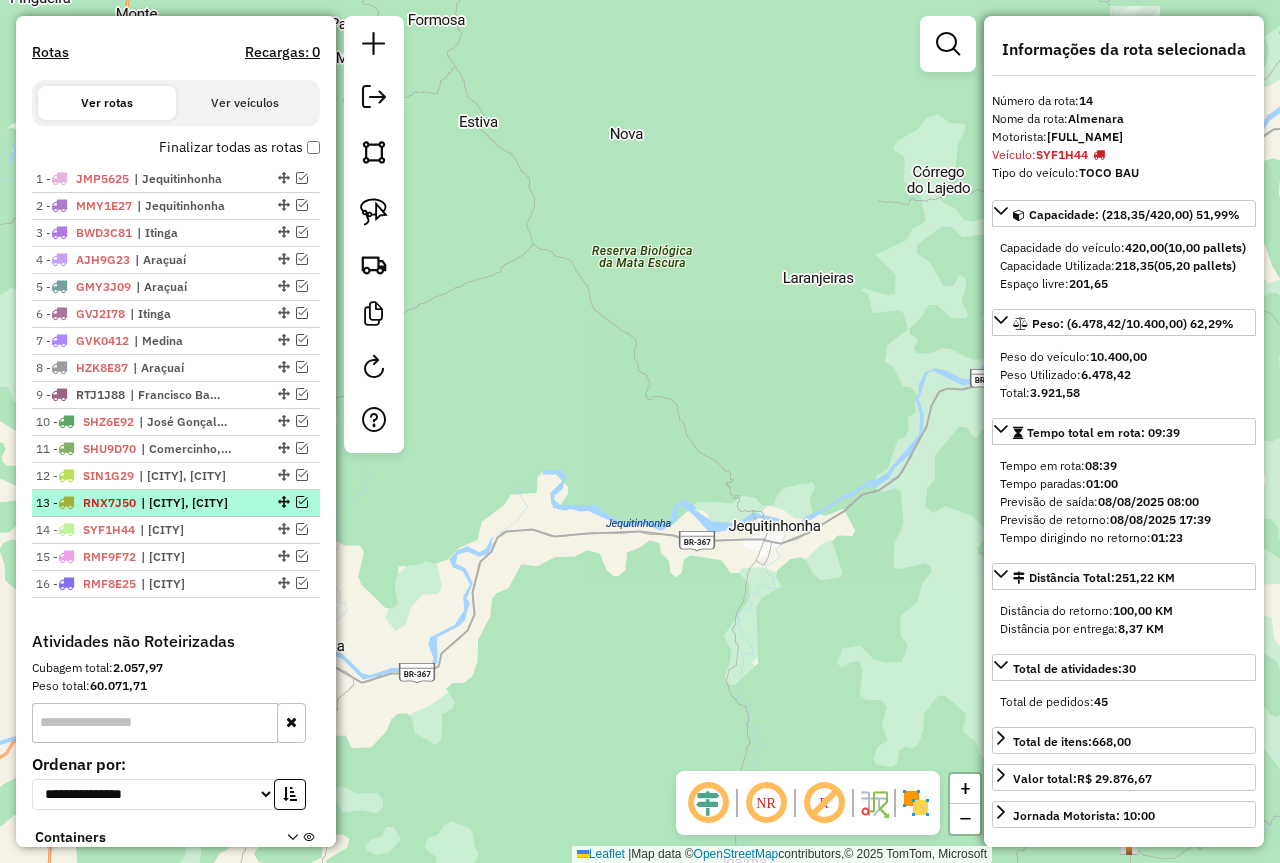 click at bounding box center [282, 502] 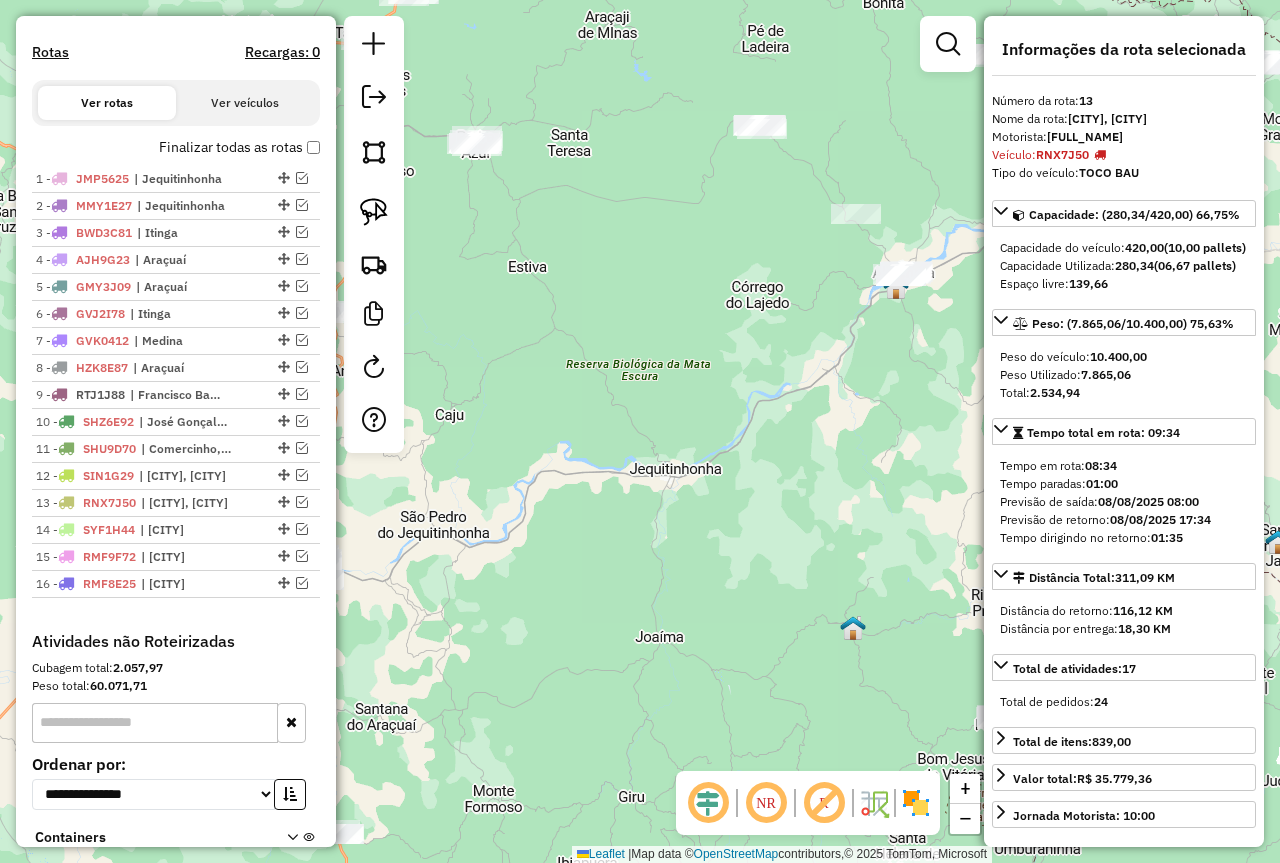 drag, startPoint x: 530, startPoint y: 454, endPoint x: 740, endPoint y: 427, distance: 211.7286 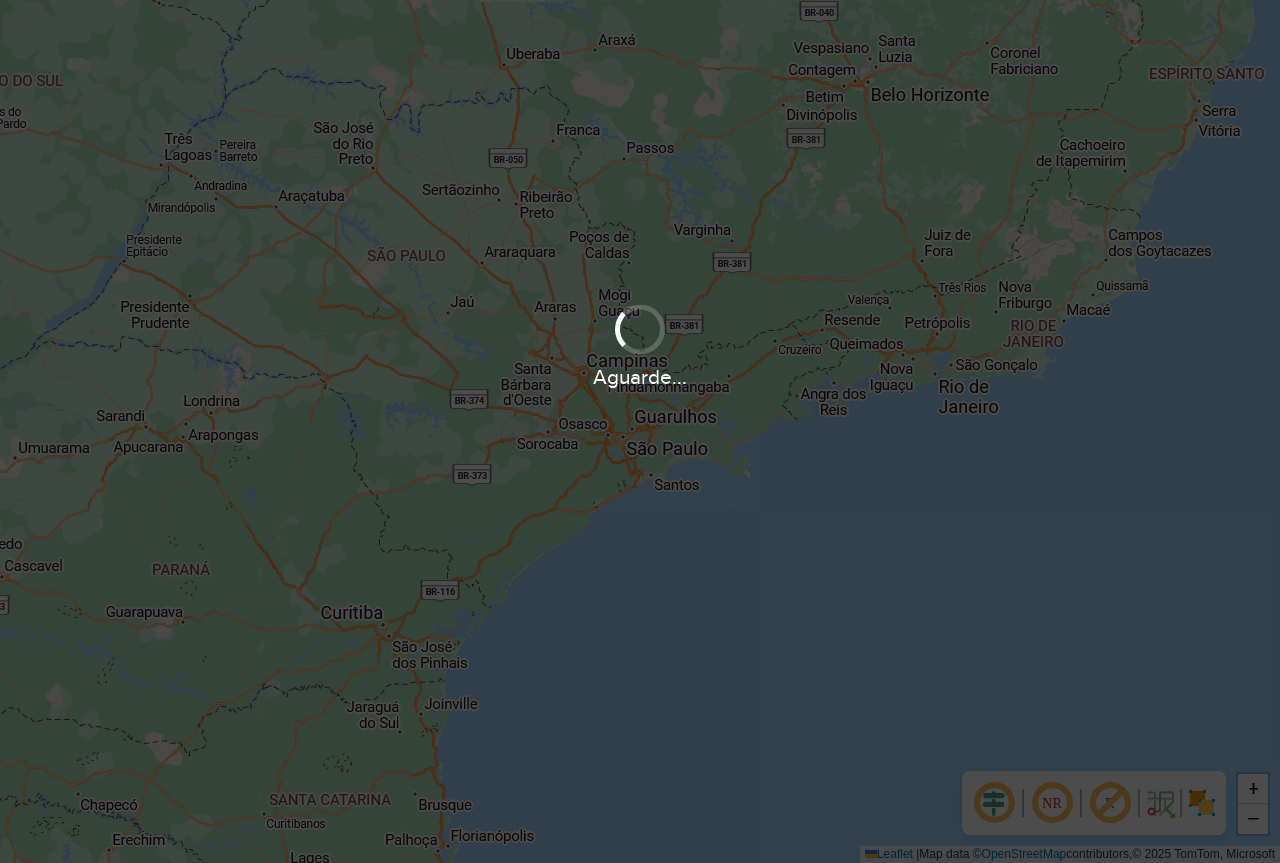 scroll, scrollTop: 0, scrollLeft: 0, axis: both 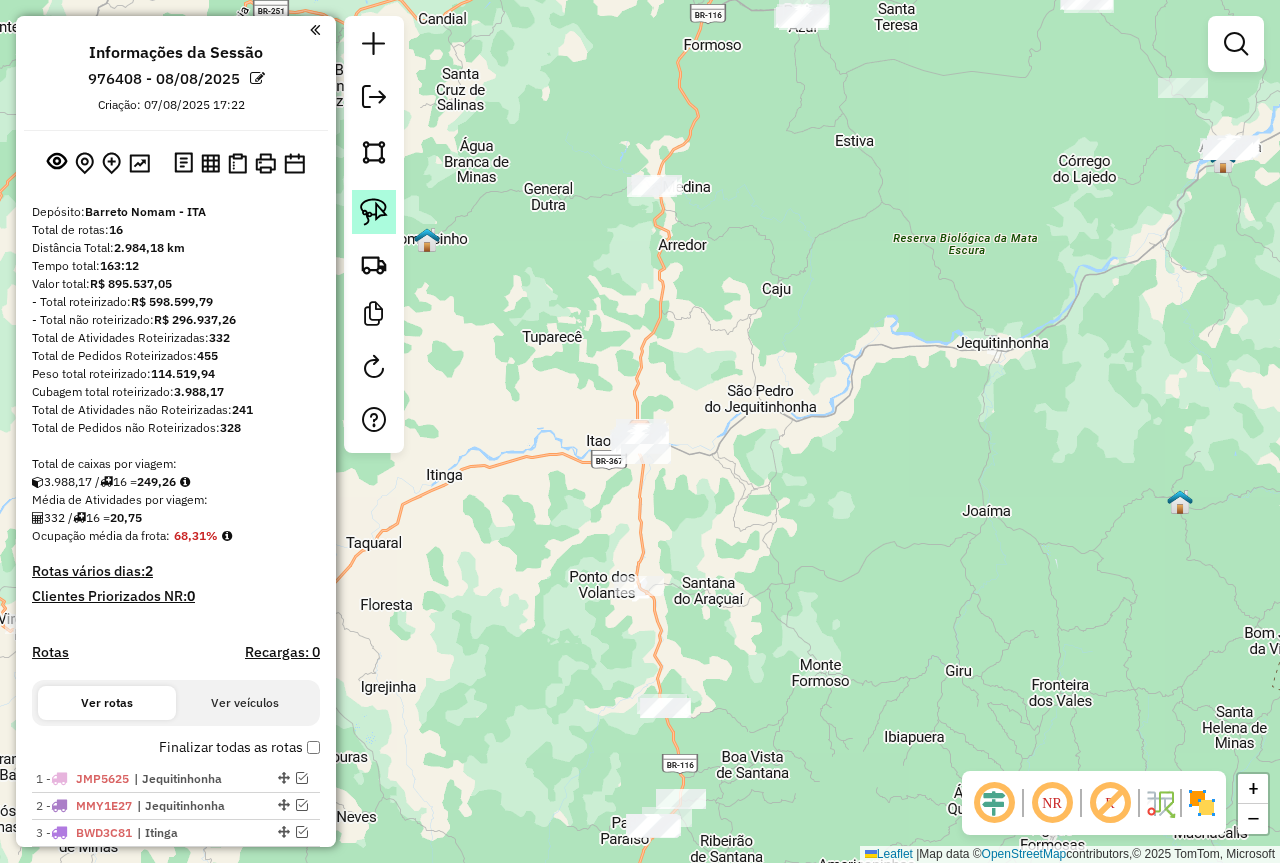click 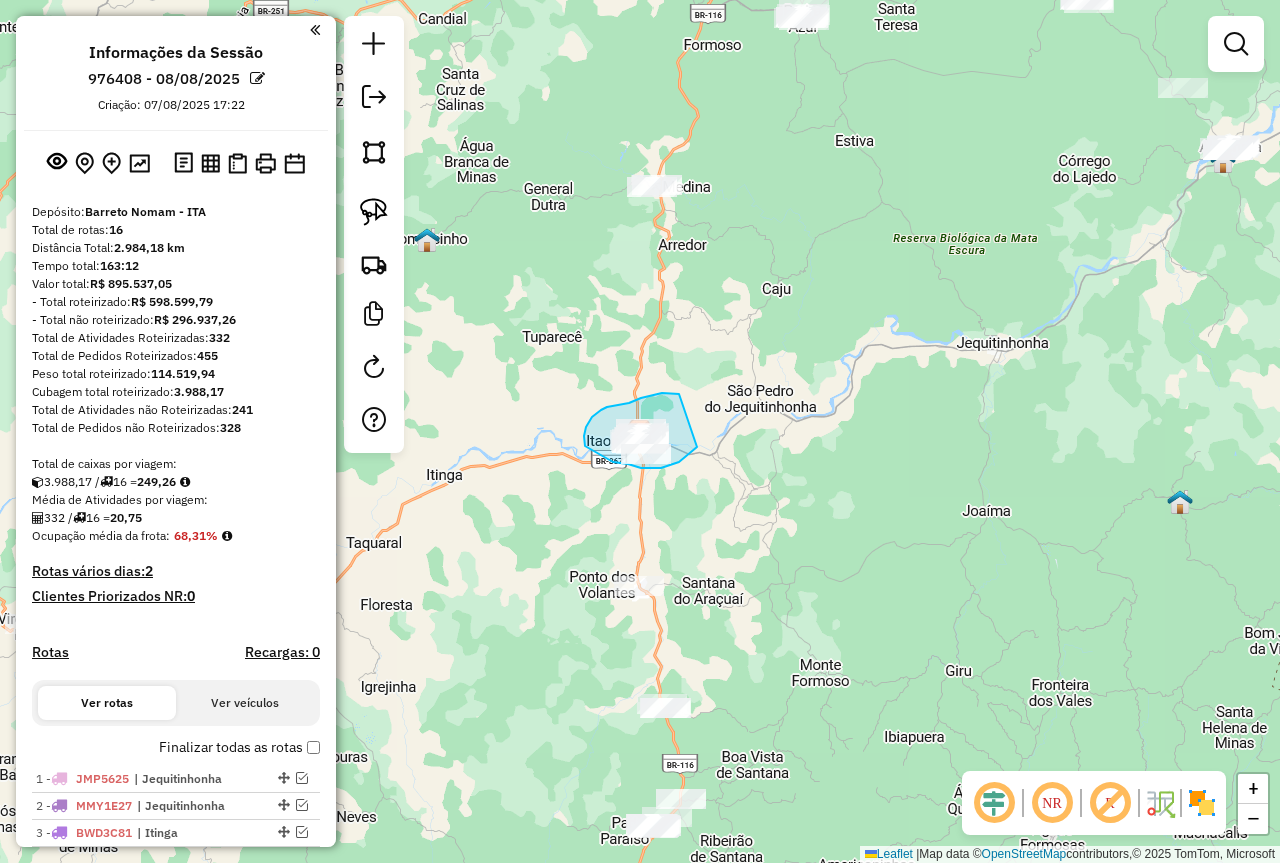 drag, startPoint x: 679, startPoint y: 394, endPoint x: 697, endPoint y: 447, distance: 55.97321 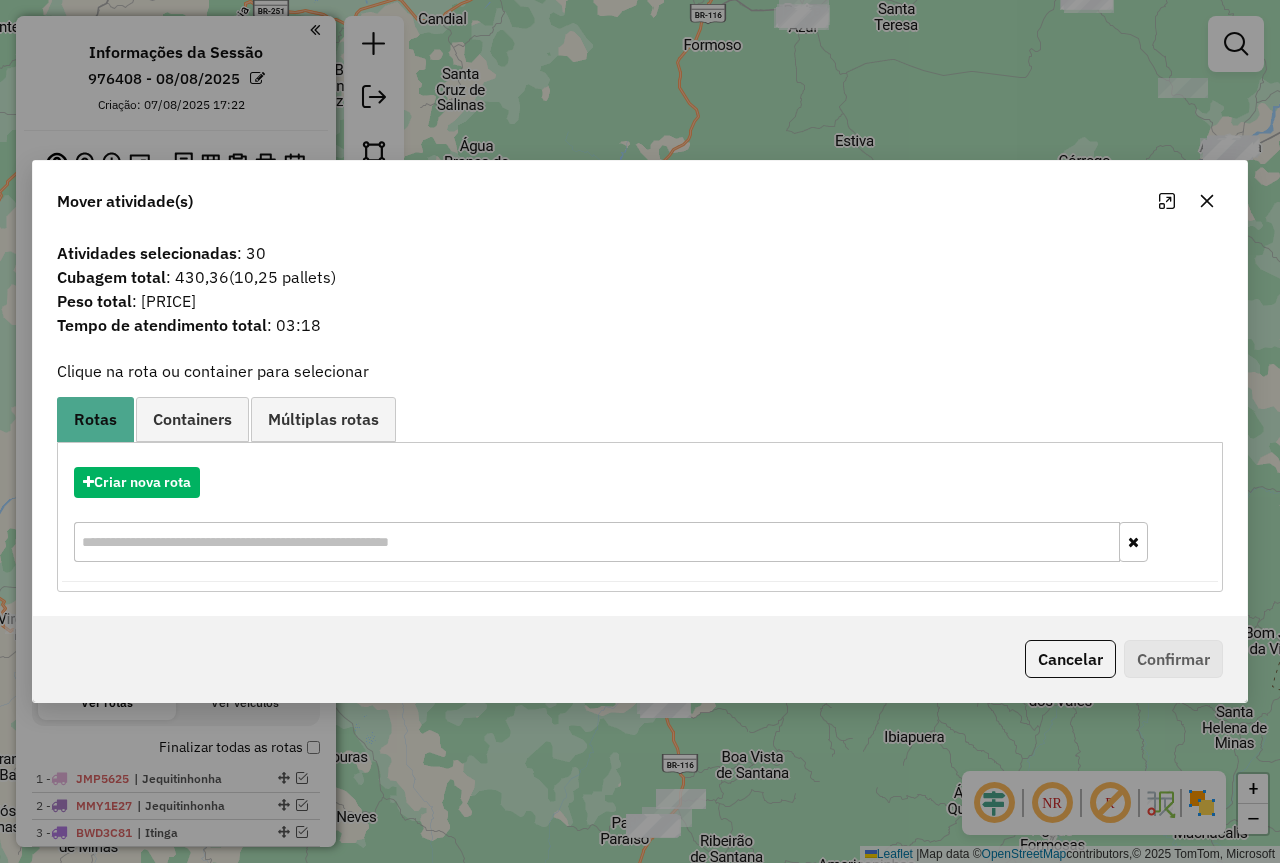 drag, startPoint x: 1210, startPoint y: 202, endPoint x: 1132, endPoint y: 217, distance: 79.429214 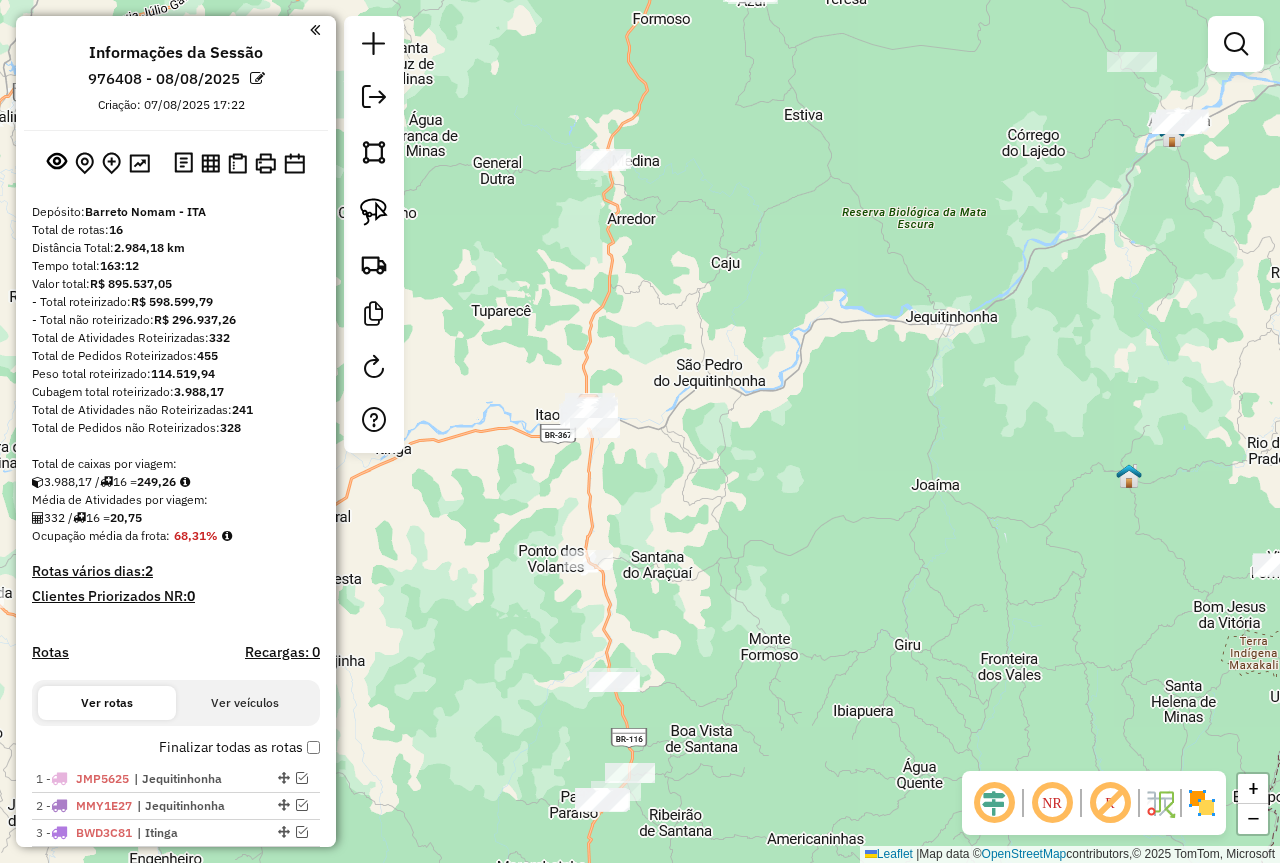 drag, startPoint x: 726, startPoint y: 345, endPoint x: 872, endPoint y: 247, distance: 175.84084 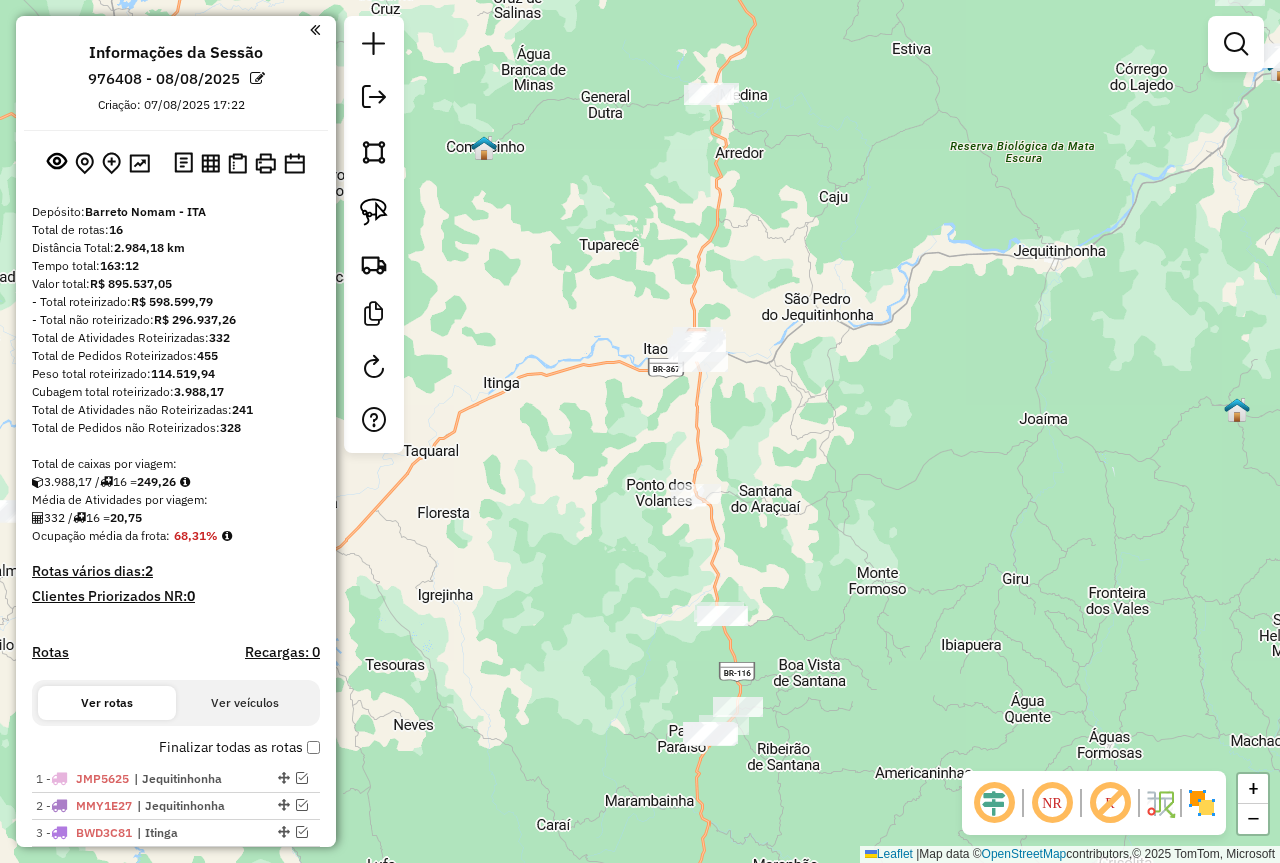 drag, startPoint x: 541, startPoint y: 462, endPoint x: 808, endPoint y: 382, distance: 278.72748 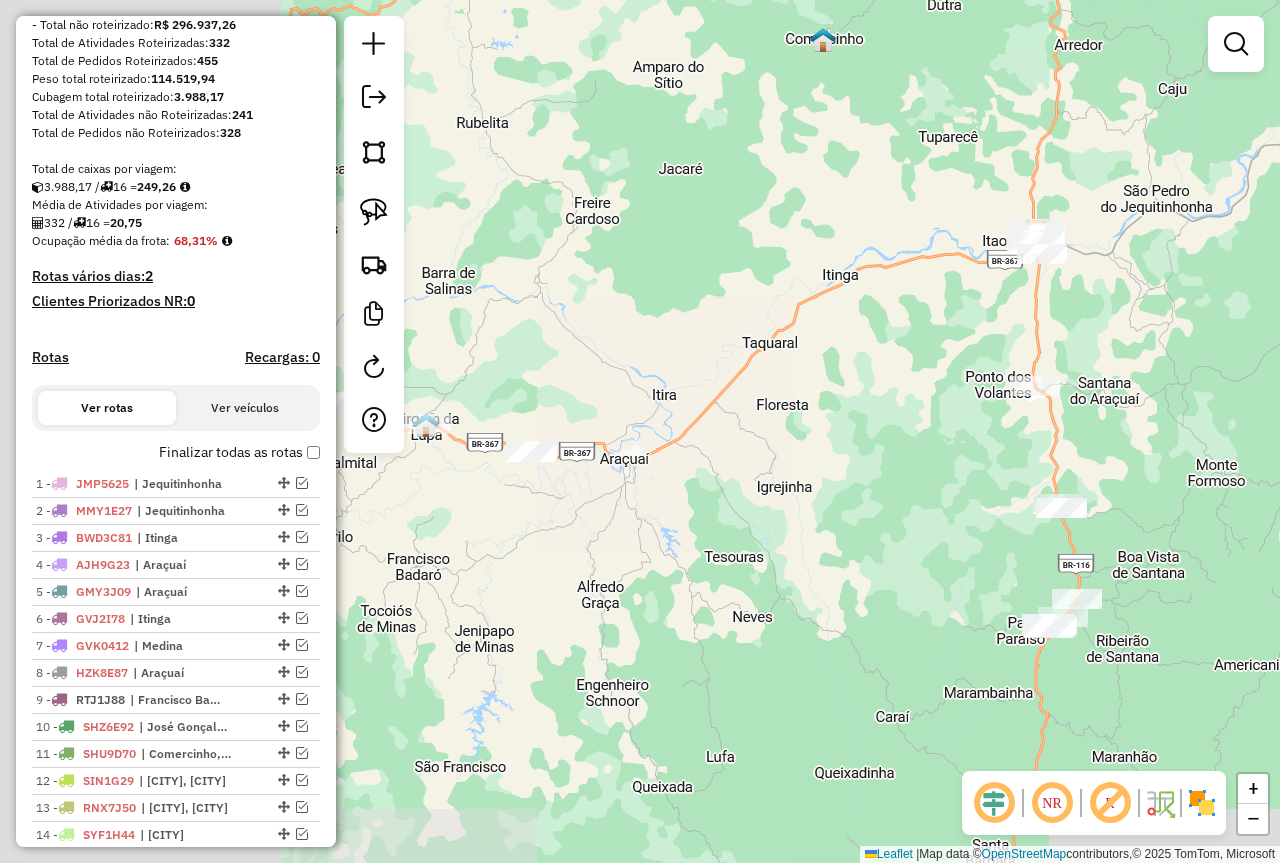 scroll, scrollTop: 300, scrollLeft: 0, axis: vertical 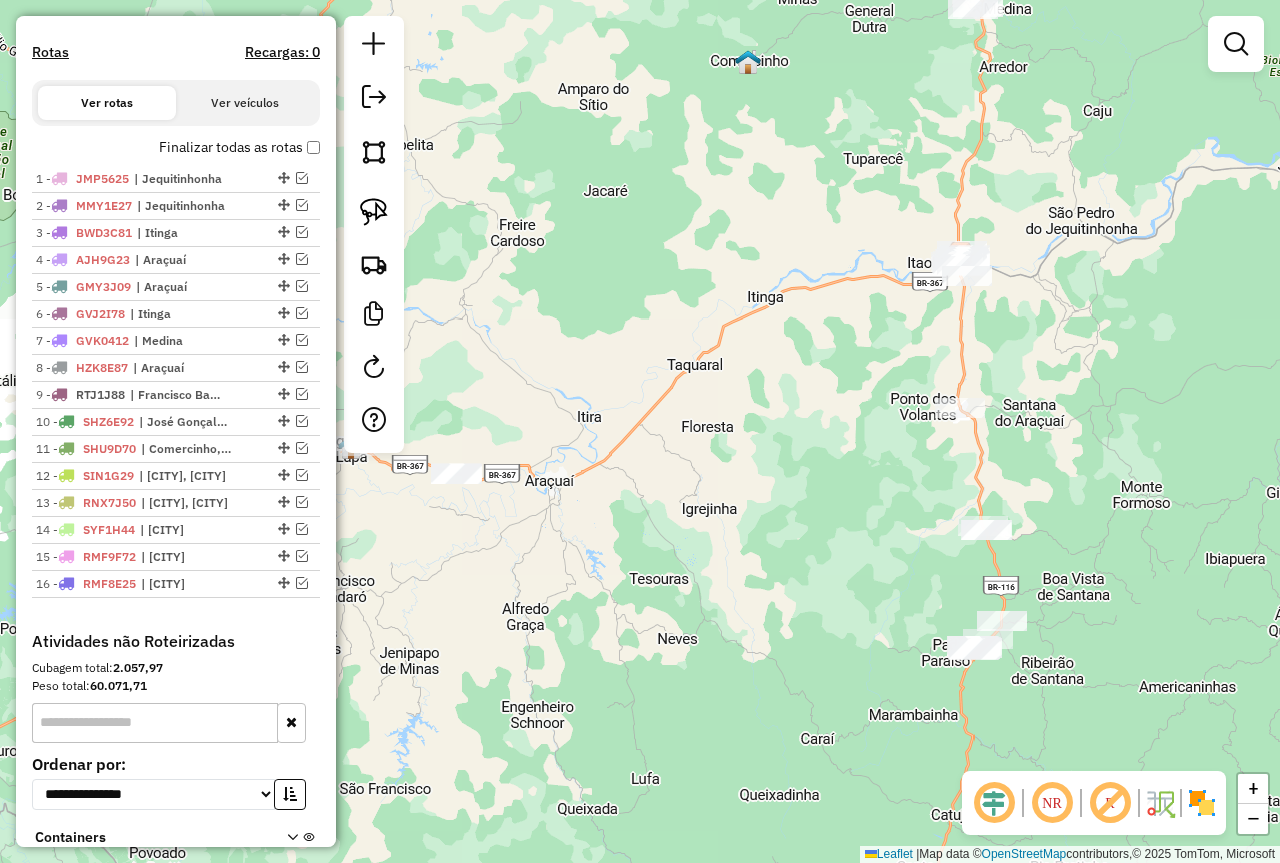 drag, startPoint x: 545, startPoint y: 637, endPoint x: 492, endPoint y: 647, distance: 53.935146 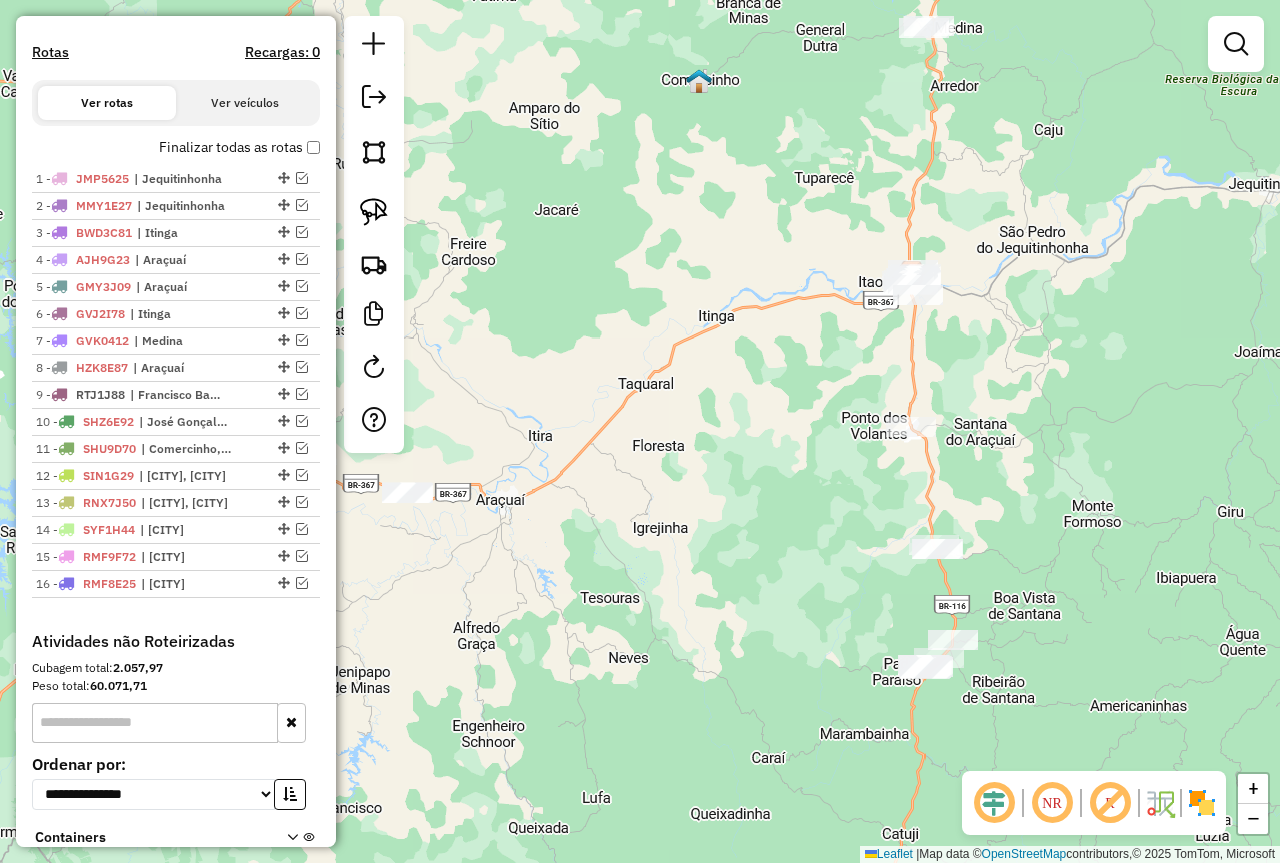 drag, startPoint x: 766, startPoint y: 471, endPoint x: 482, endPoint y: 608, distance: 315.3173 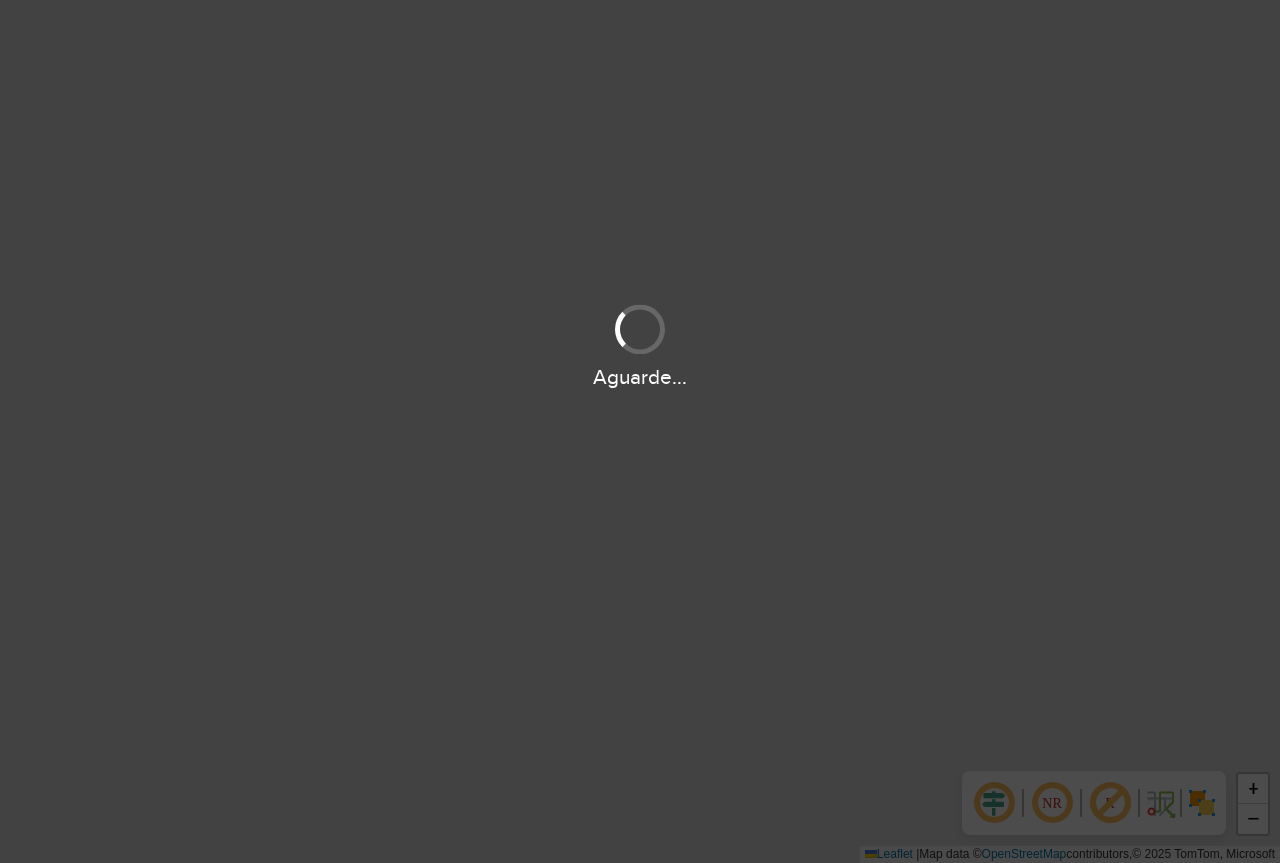 scroll, scrollTop: 0, scrollLeft: 0, axis: both 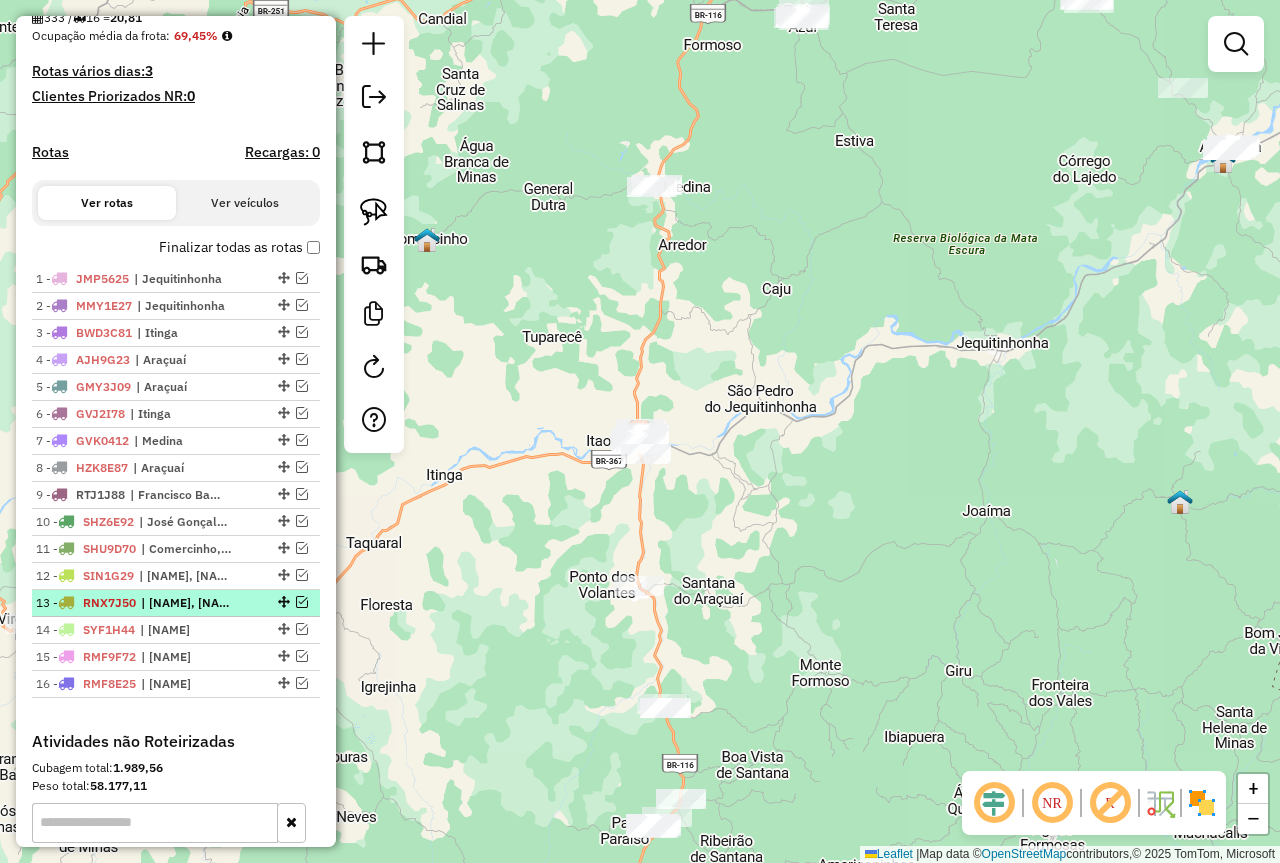 click at bounding box center [282, 602] 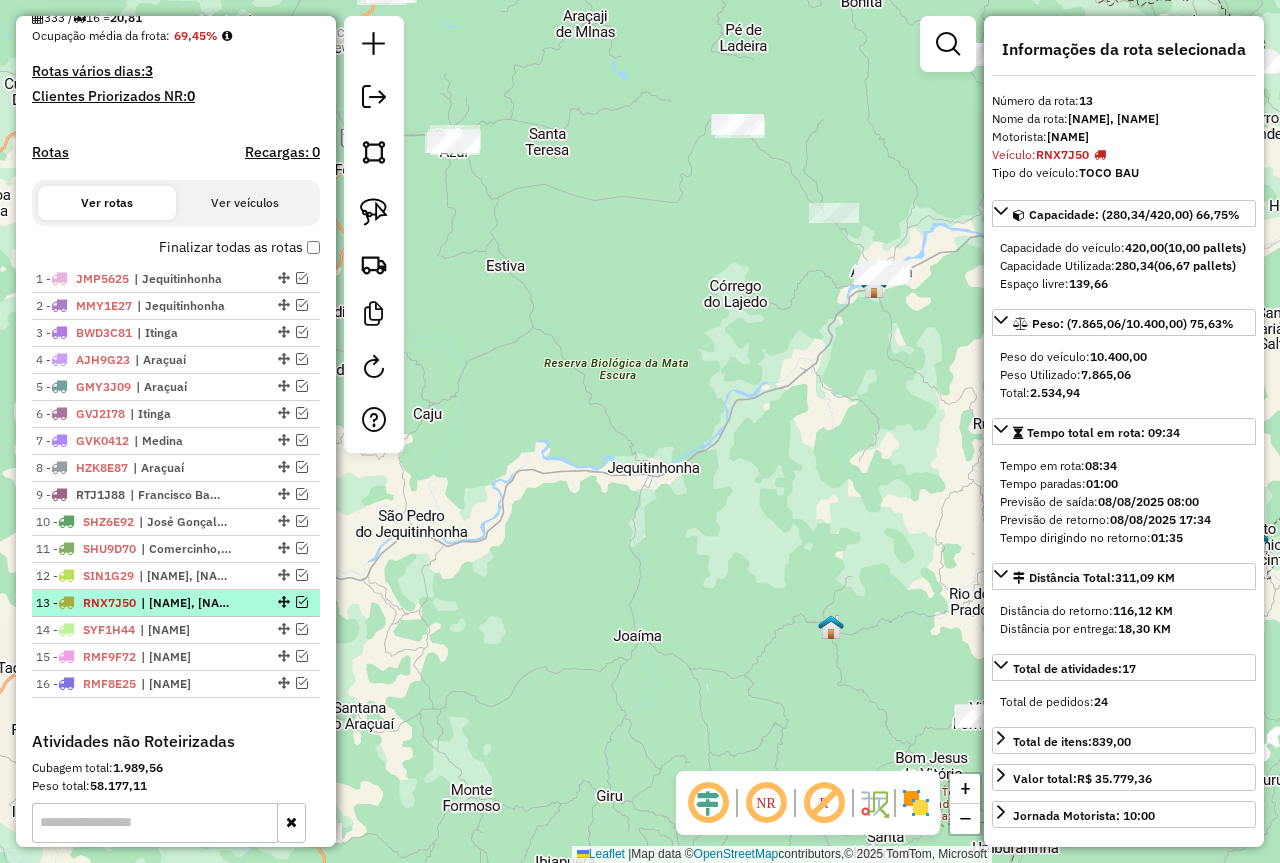click at bounding box center (302, 602) 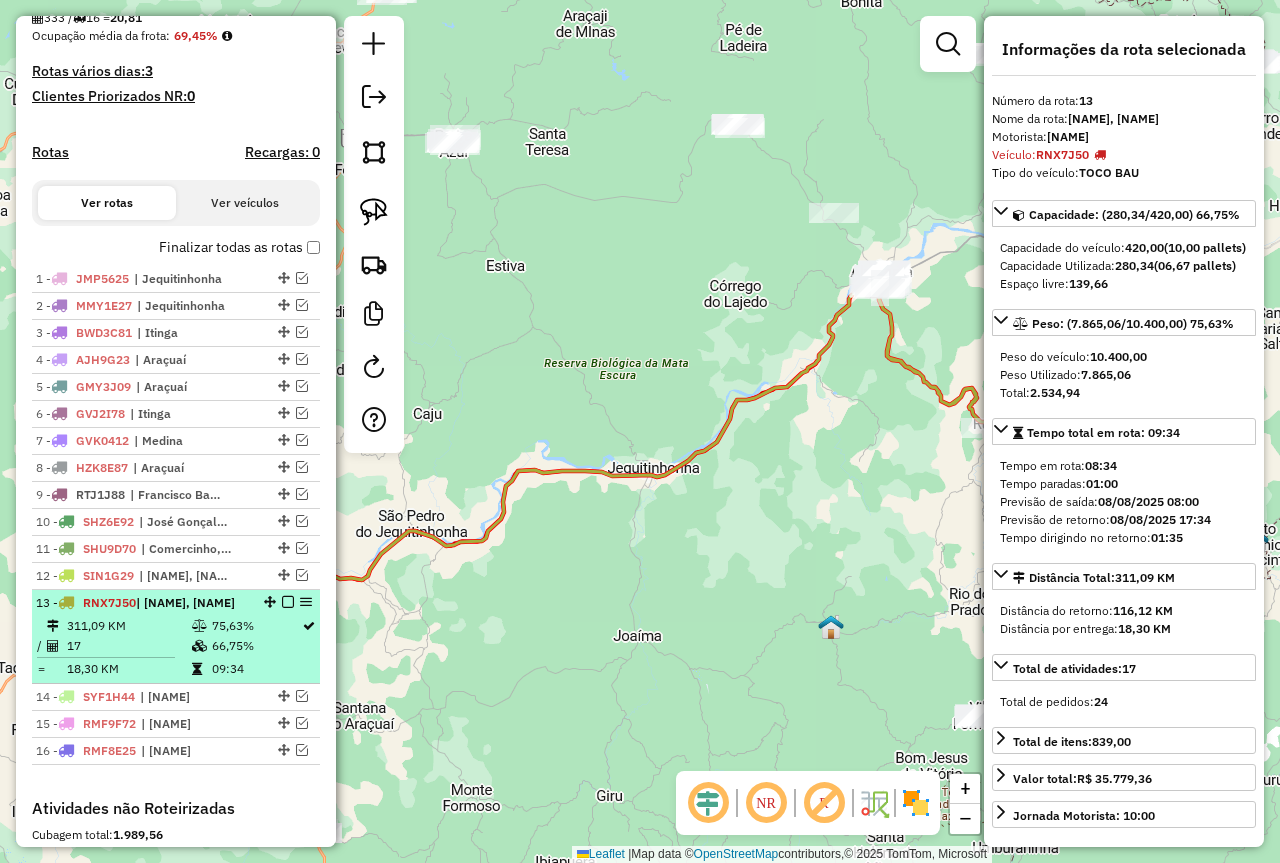click on "75,63%" at bounding box center [256, 626] 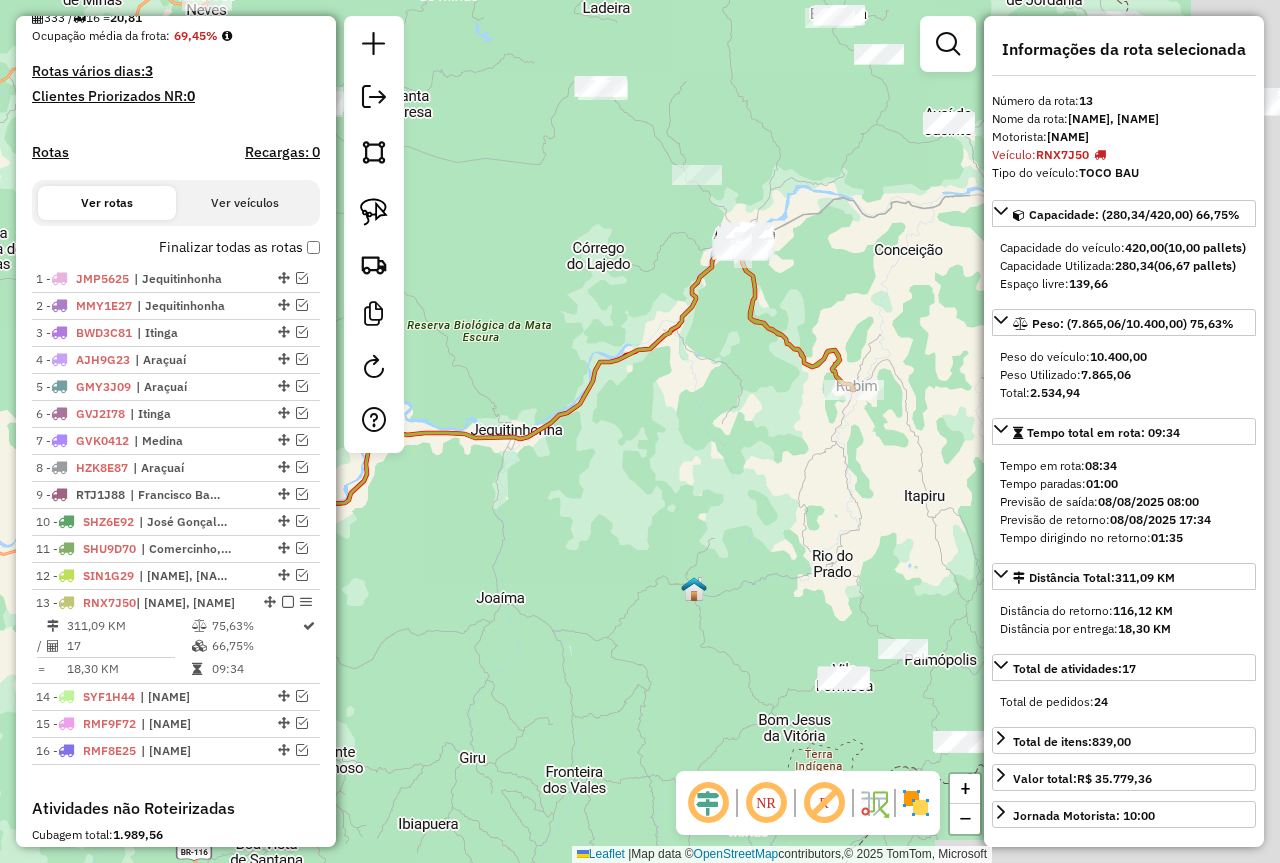 drag, startPoint x: 779, startPoint y: 559, endPoint x: 620, endPoint y: 508, distance: 166.97903 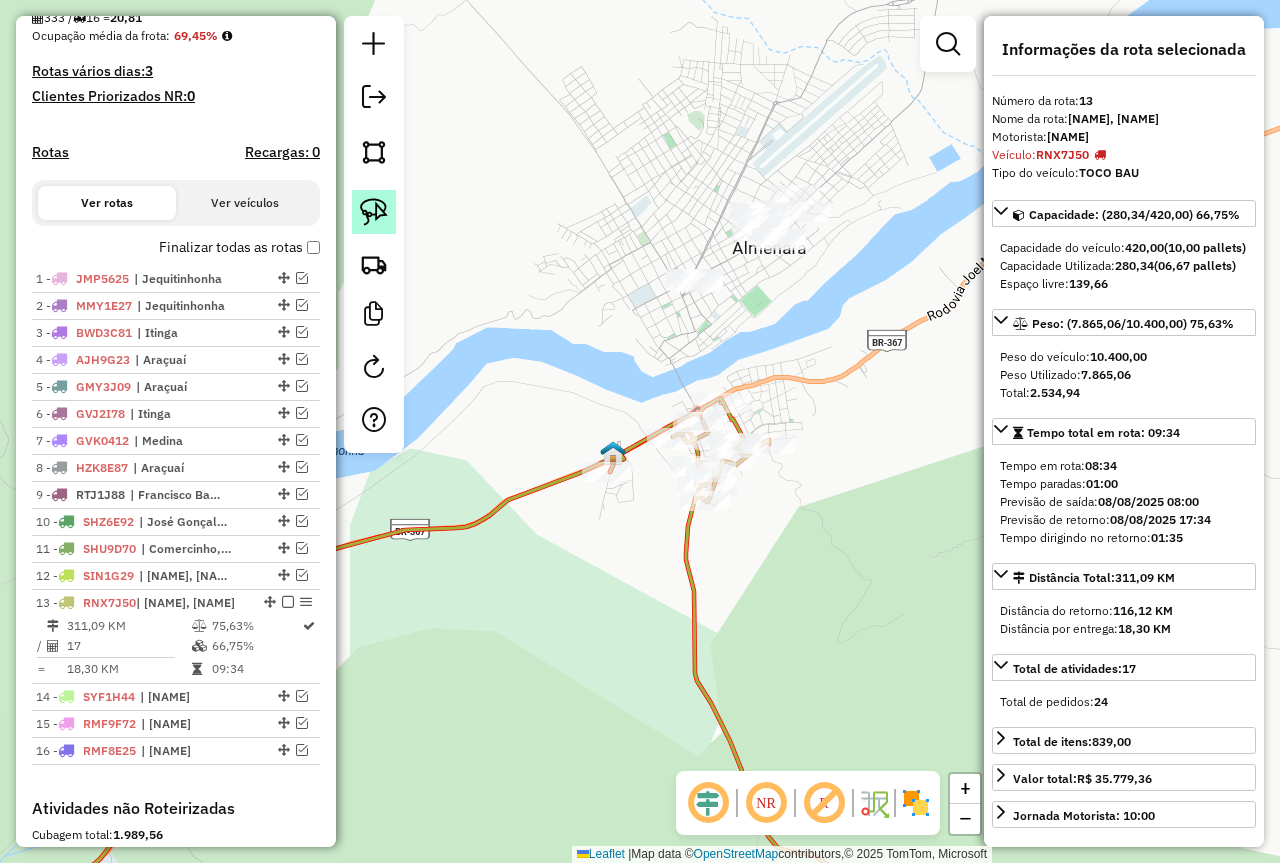 click 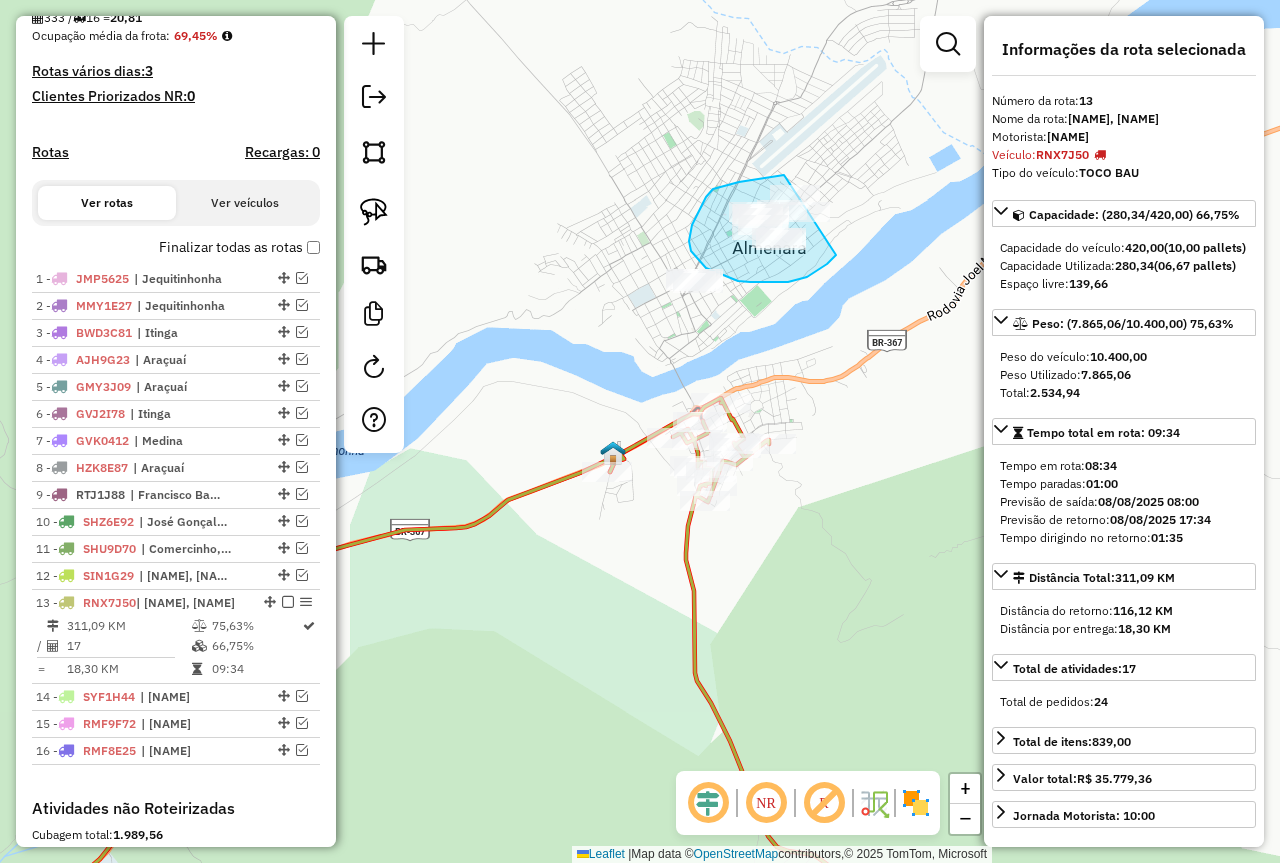 drag, startPoint x: 784, startPoint y: 175, endPoint x: 836, endPoint y: 255, distance: 95.41489 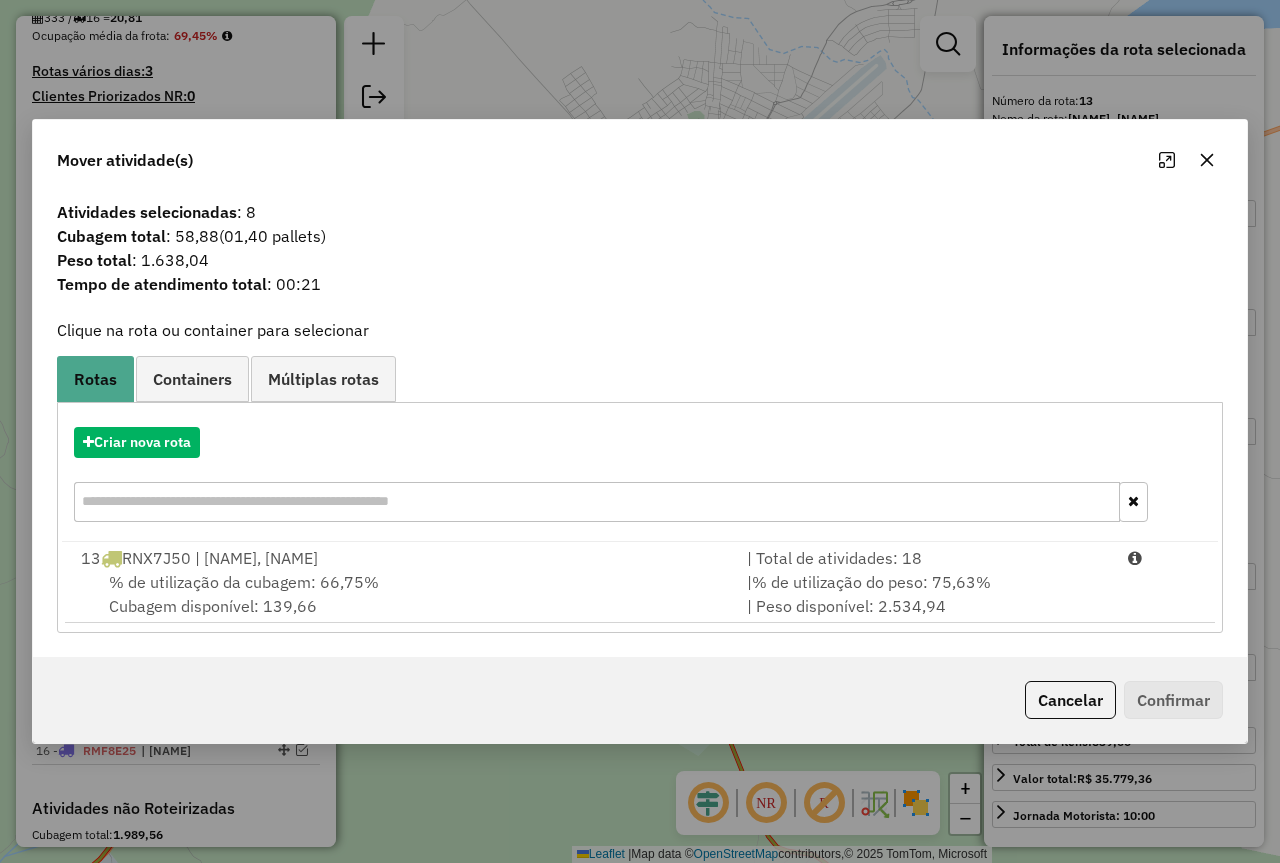 click 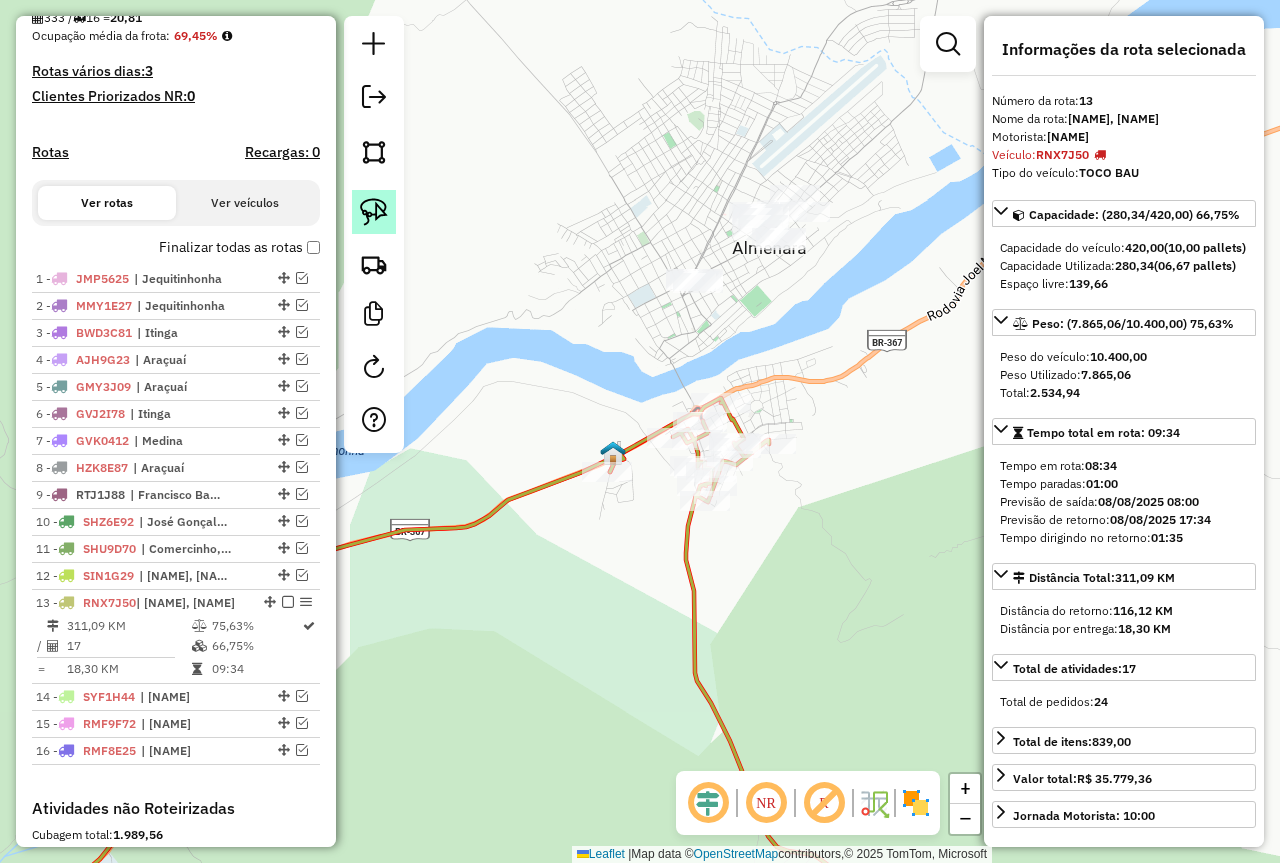 click 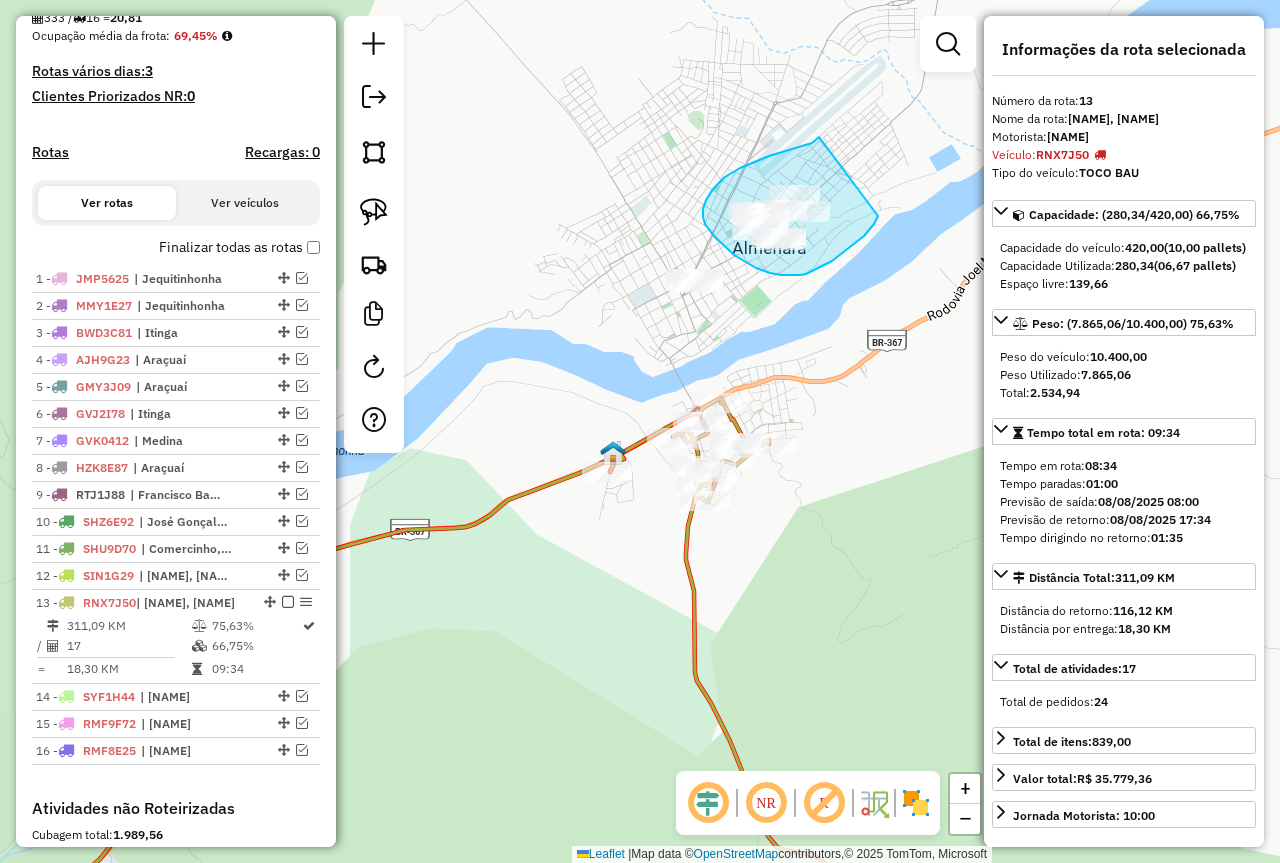 drag, startPoint x: 819, startPoint y: 137, endPoint x: 880, endPoint y: 213, distance: 97.45255 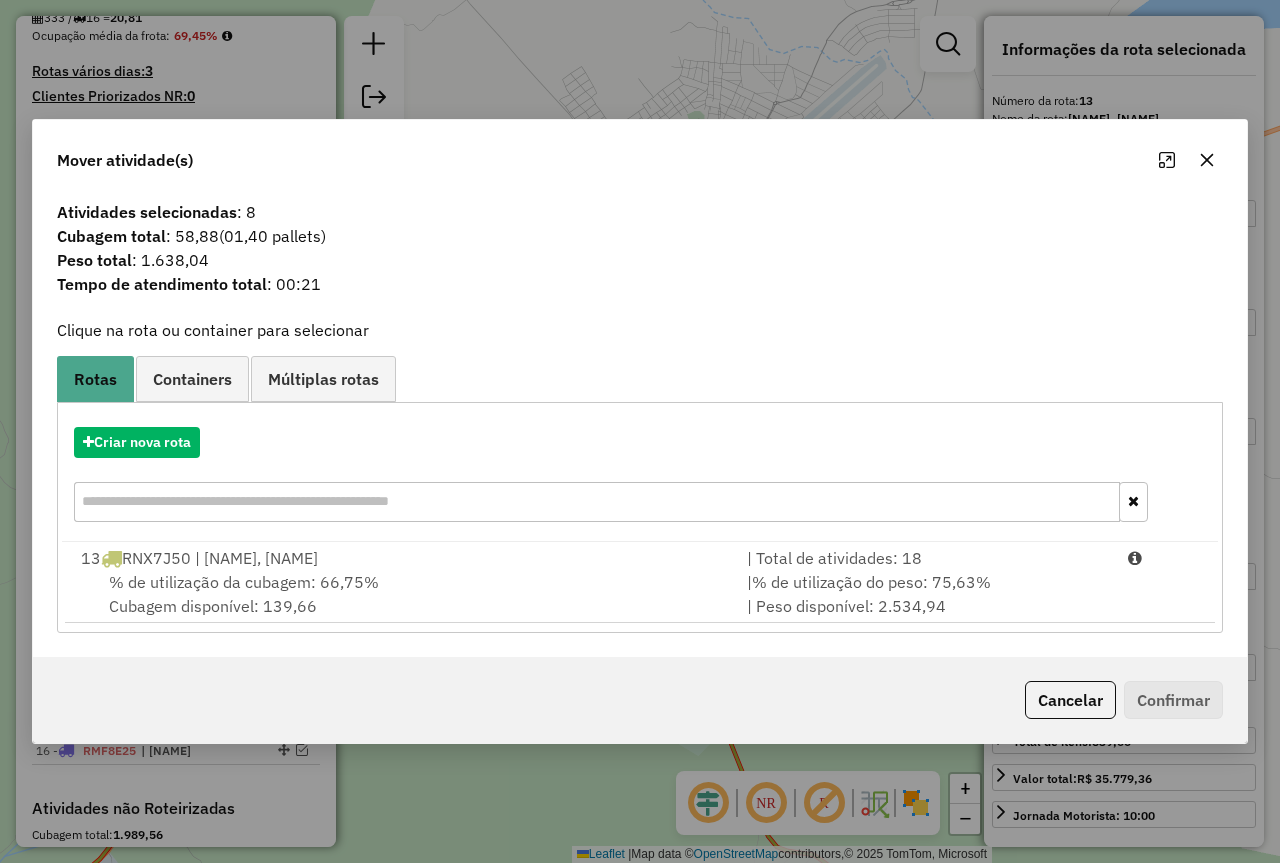 click 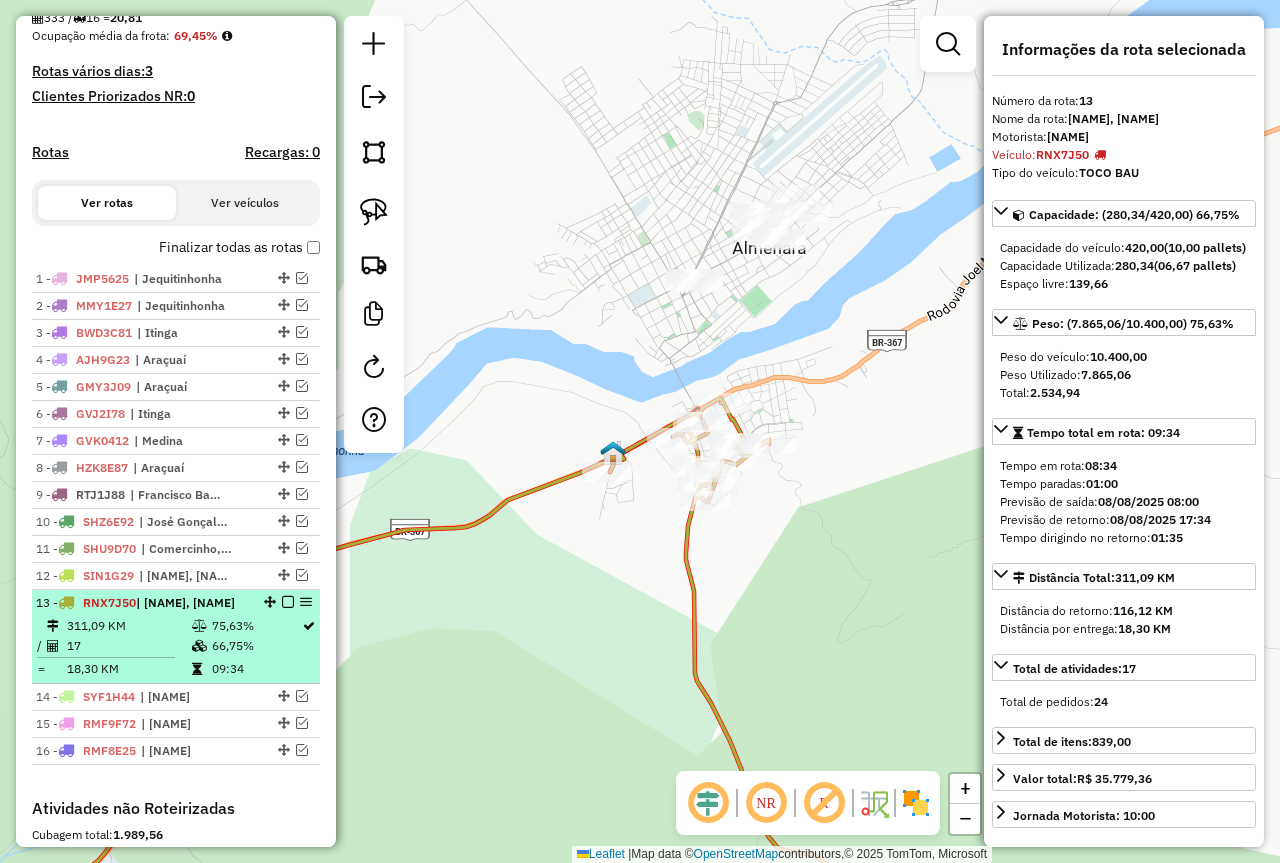 click on "311,09 KM" at bounding box center (128, 626) 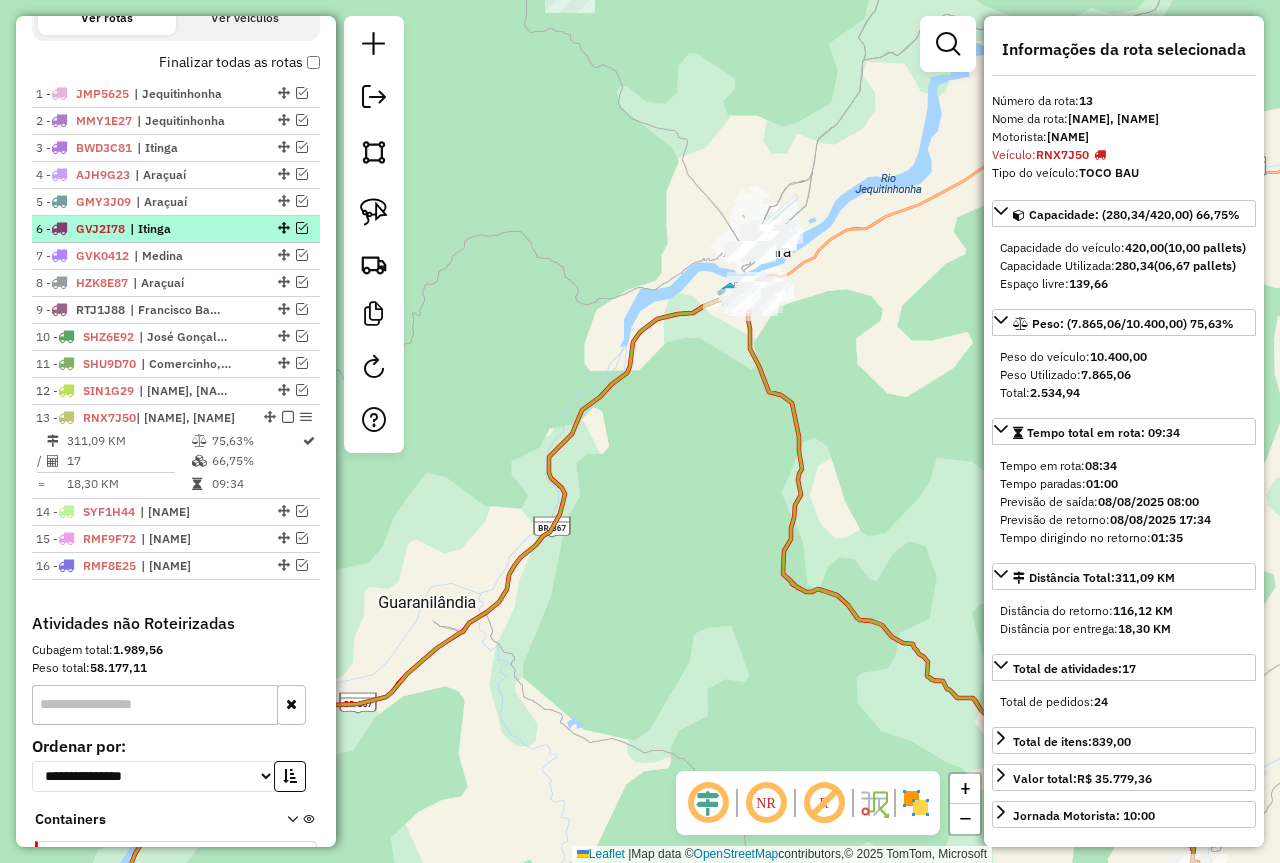 scroll, scrollTop: 700, scrollLeft: 0, axis: vertical 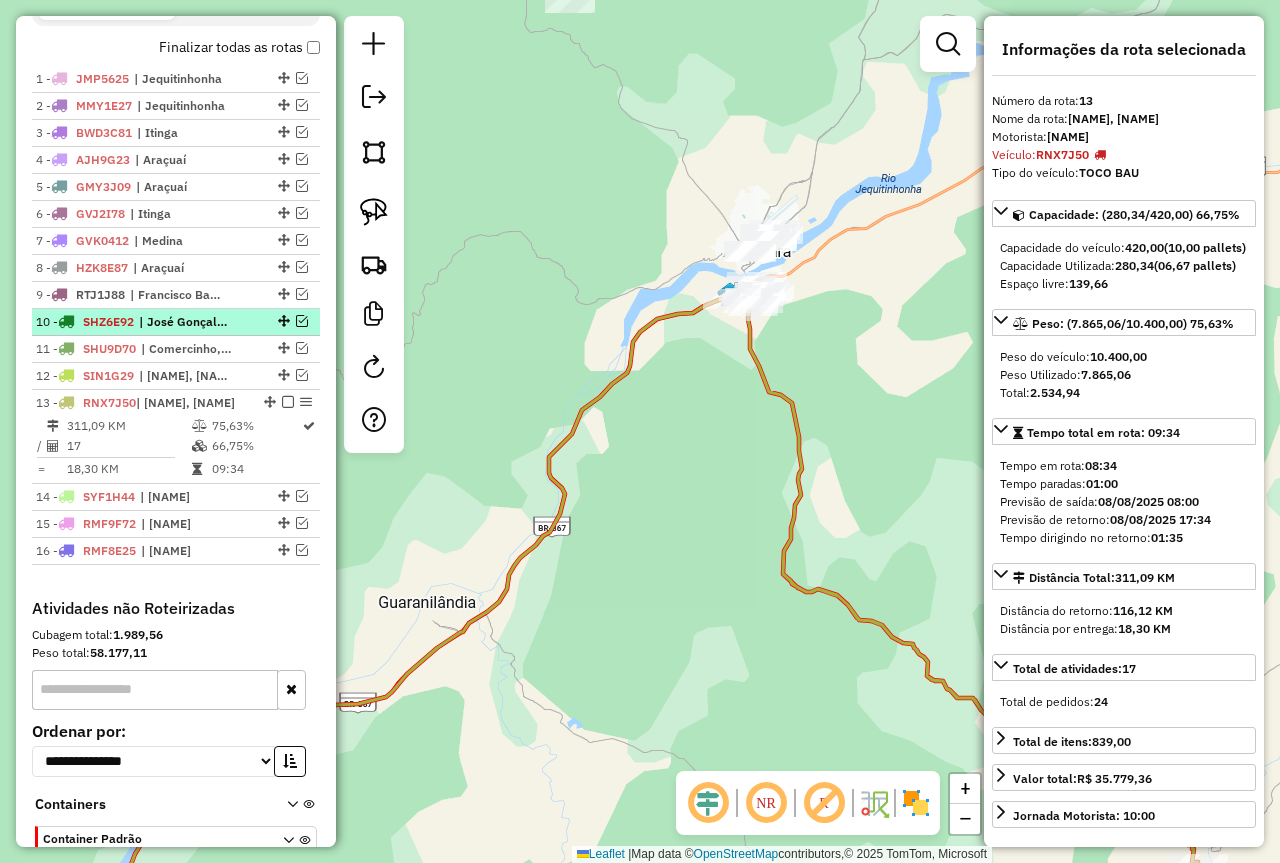 click on "[NUMBER] -    SHZ6E92 | [NAME] / [NAME]" at bounding box center [142, 322] 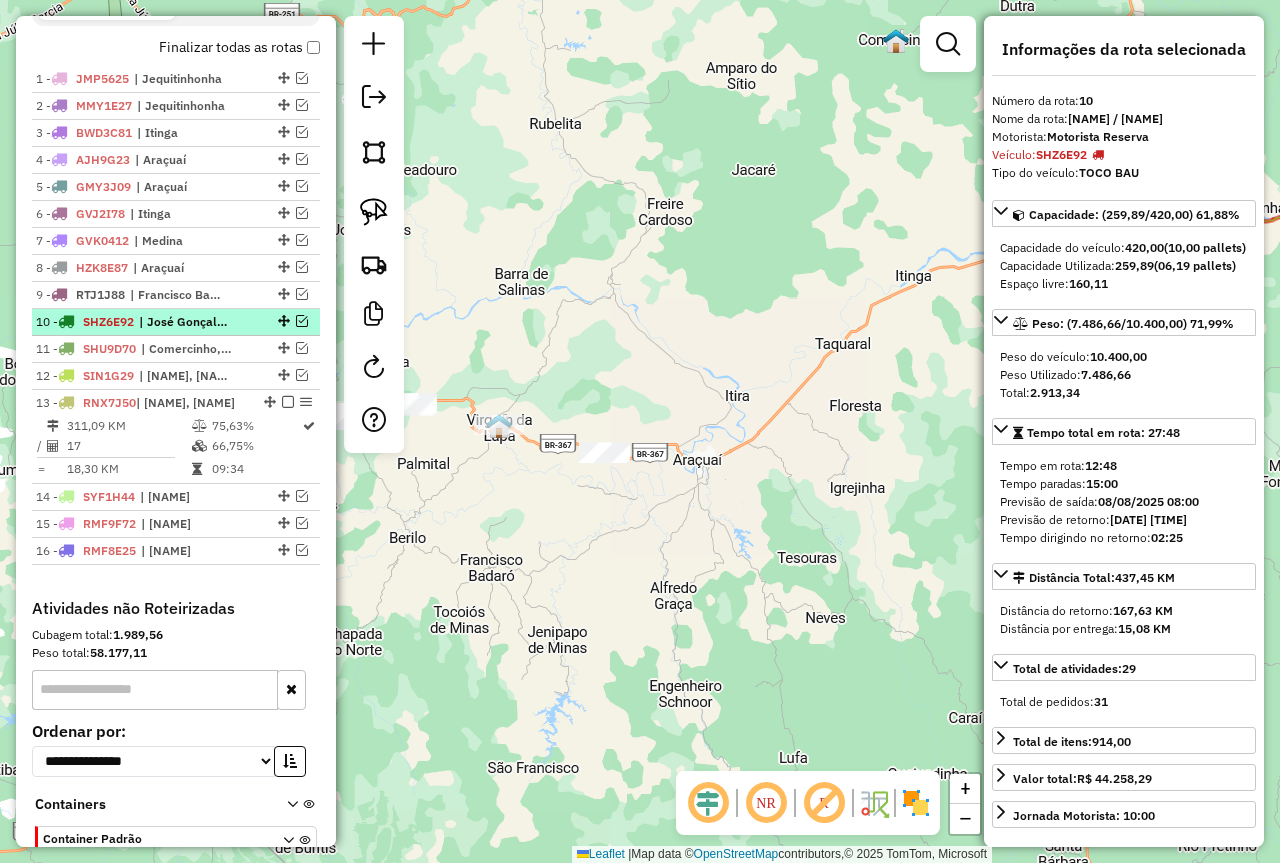 click at bounding box center [302, 321] 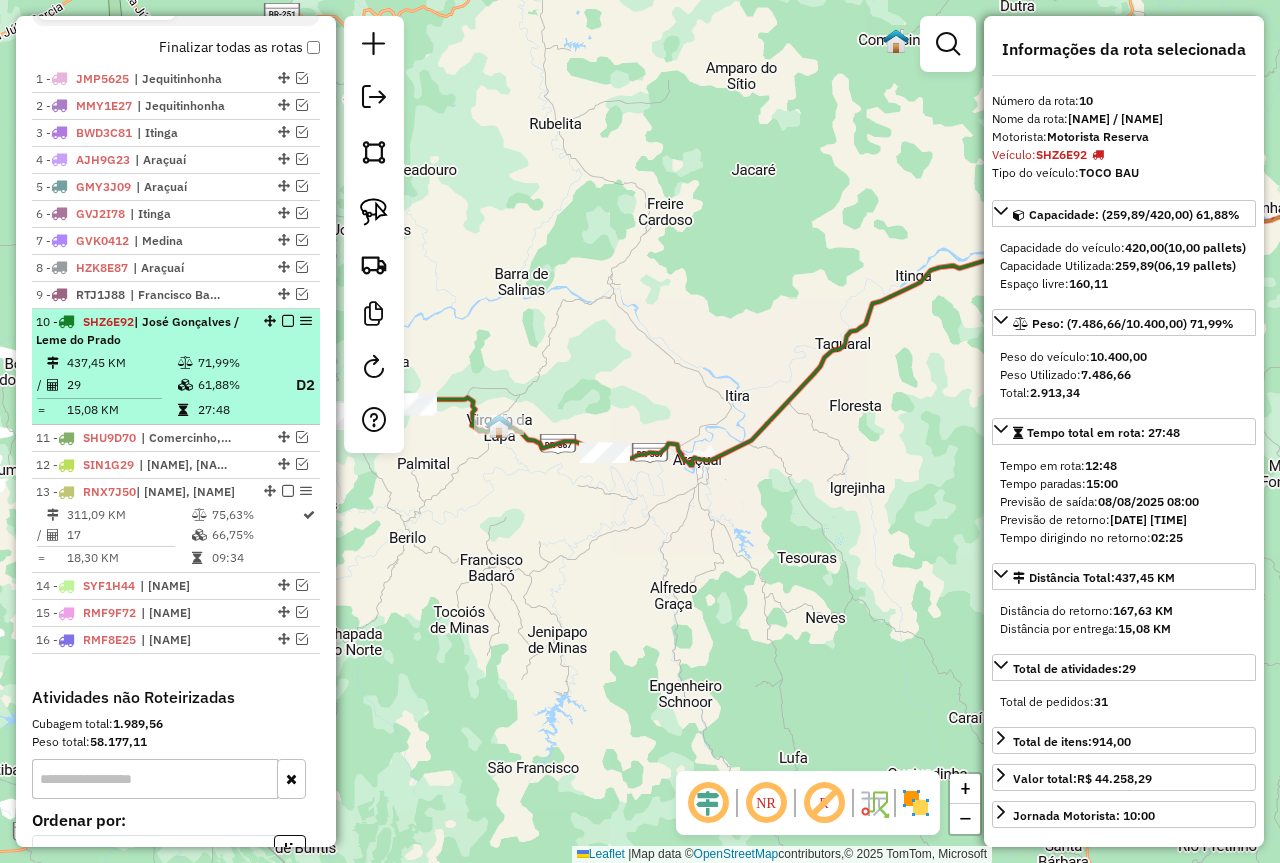 click on "71,99%" at bounding box center (237, 363) 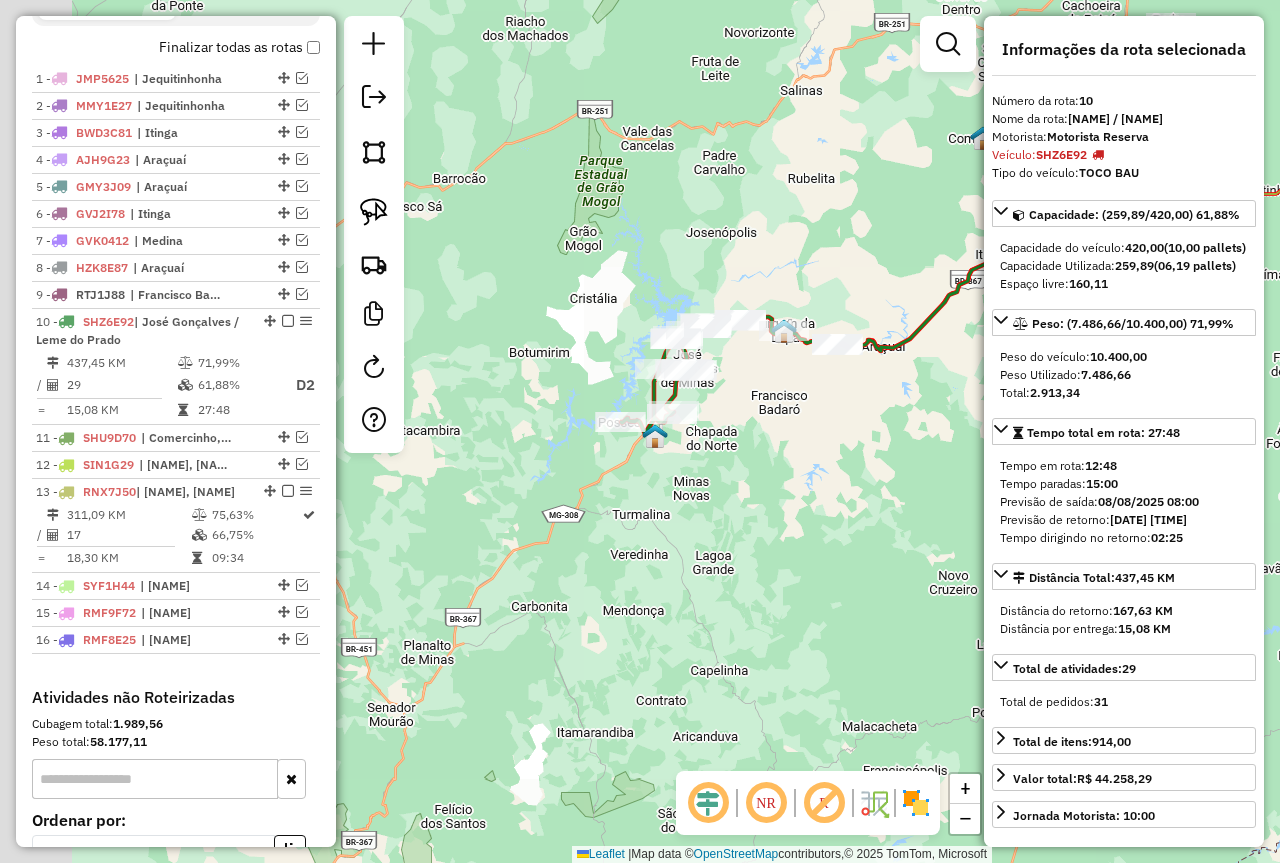 drag, startPoint x: 569, startPoint y: 524, endPoint x: 785, endPoint y: 478, distance: 220.84384 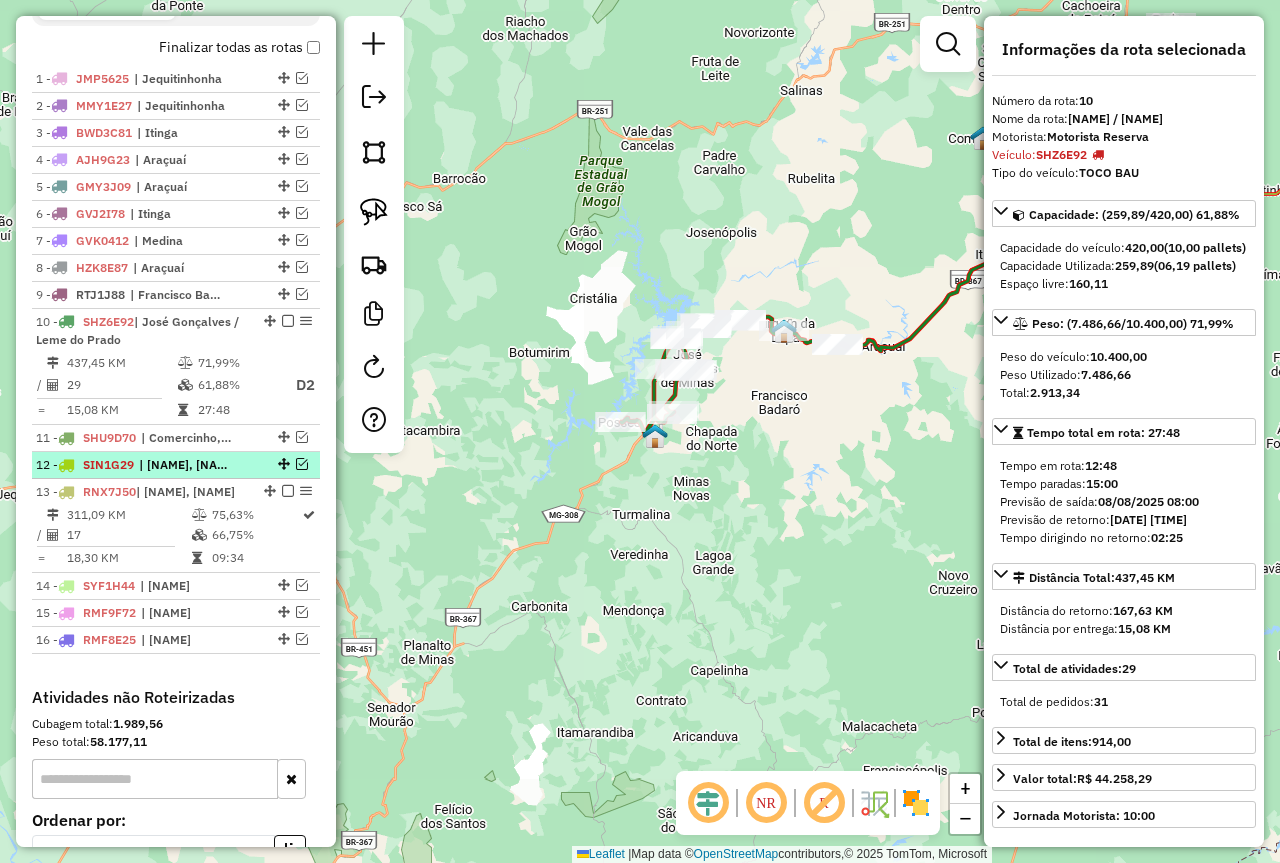click on "| [CITY], [CITY]" at bounding box center (185, 465) 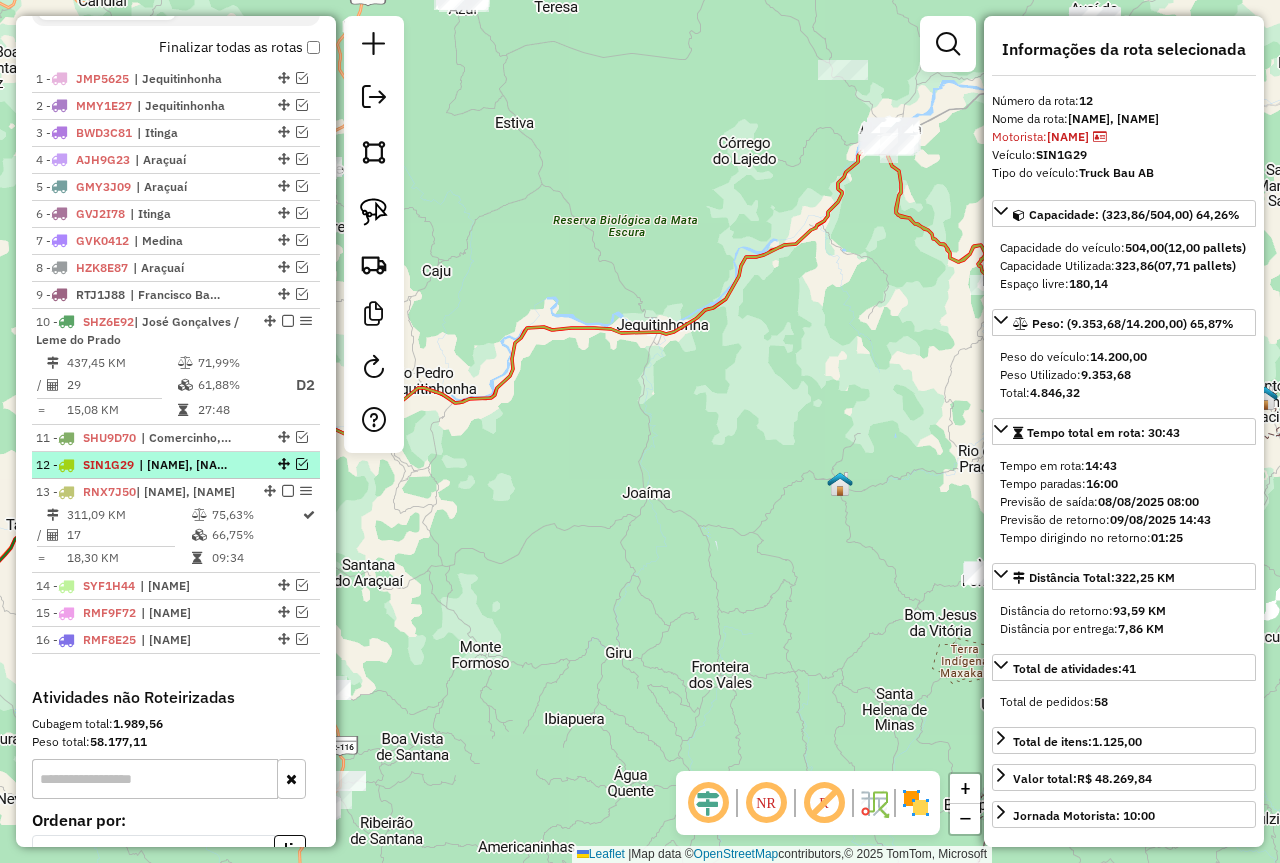 click at bounding box center [302, 464] 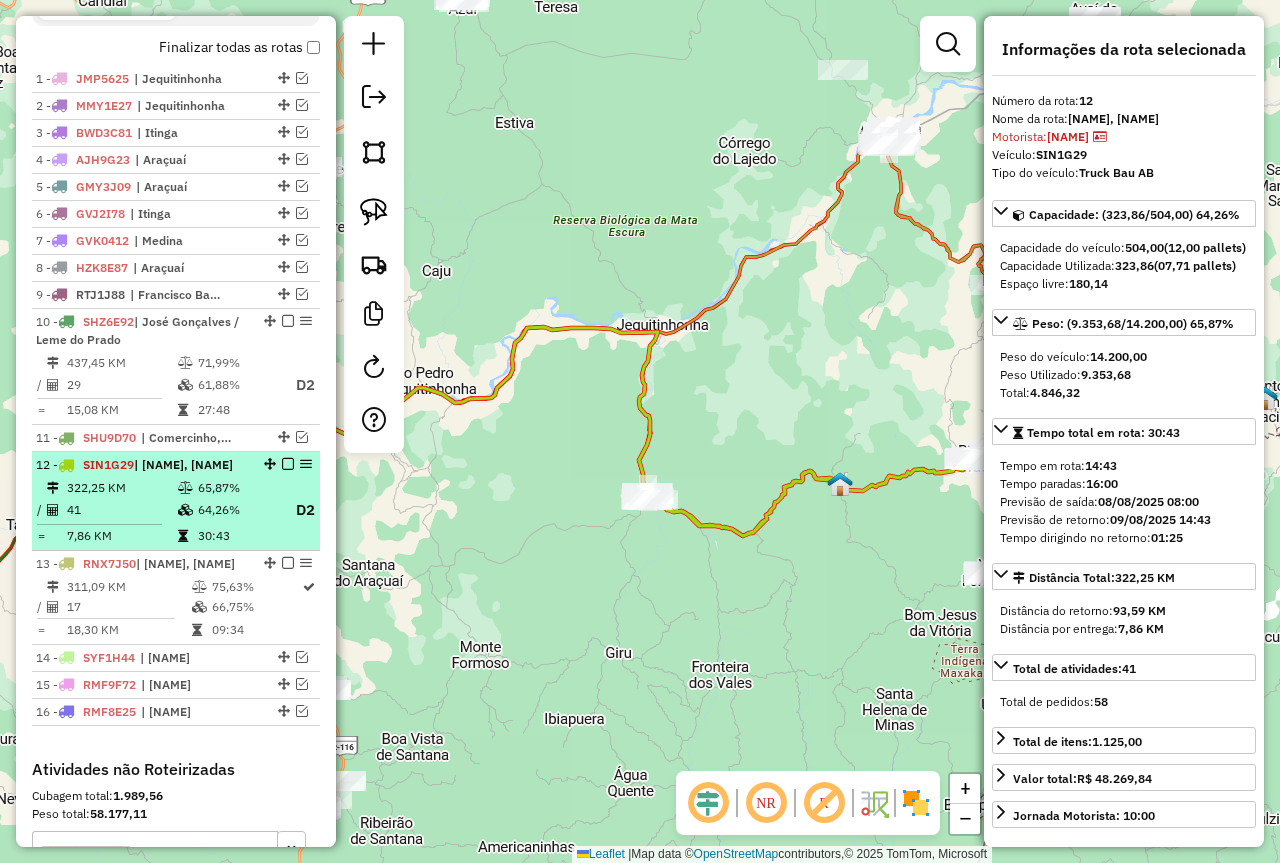 click on "65,87%" at bounding box center (237, 488) 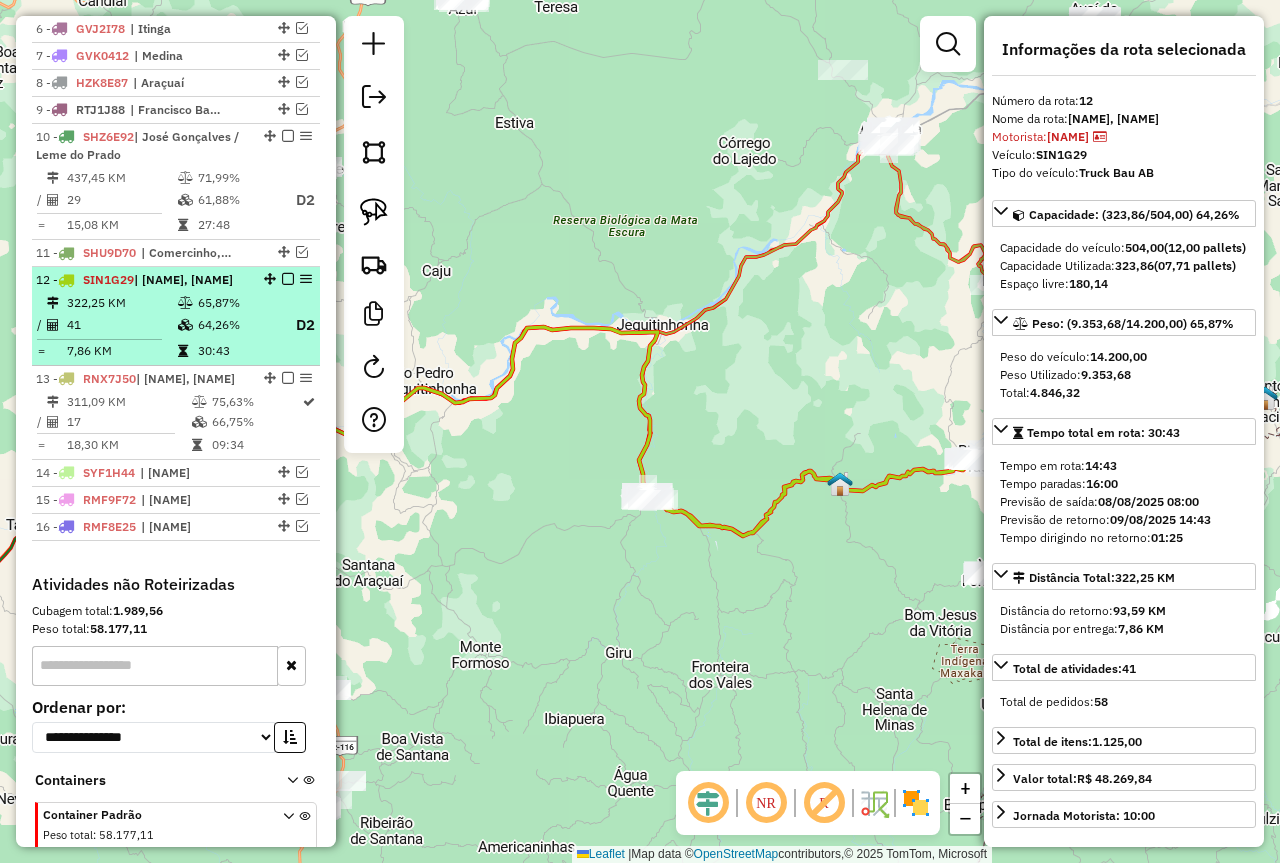 scroll, scrollTop: 900, scrollLeft: 0, axis: vertical 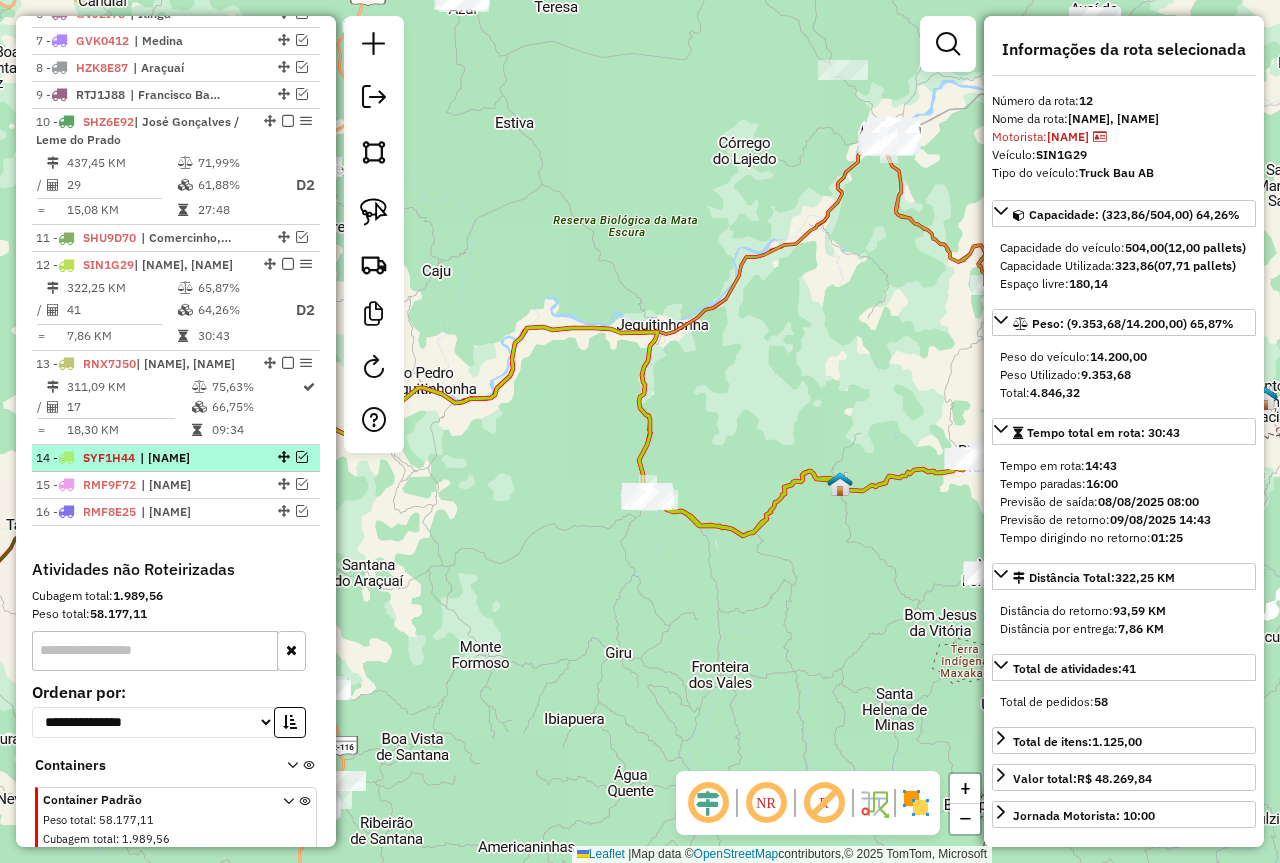 click on "| [CITY]" at bounding box center (186, 458) 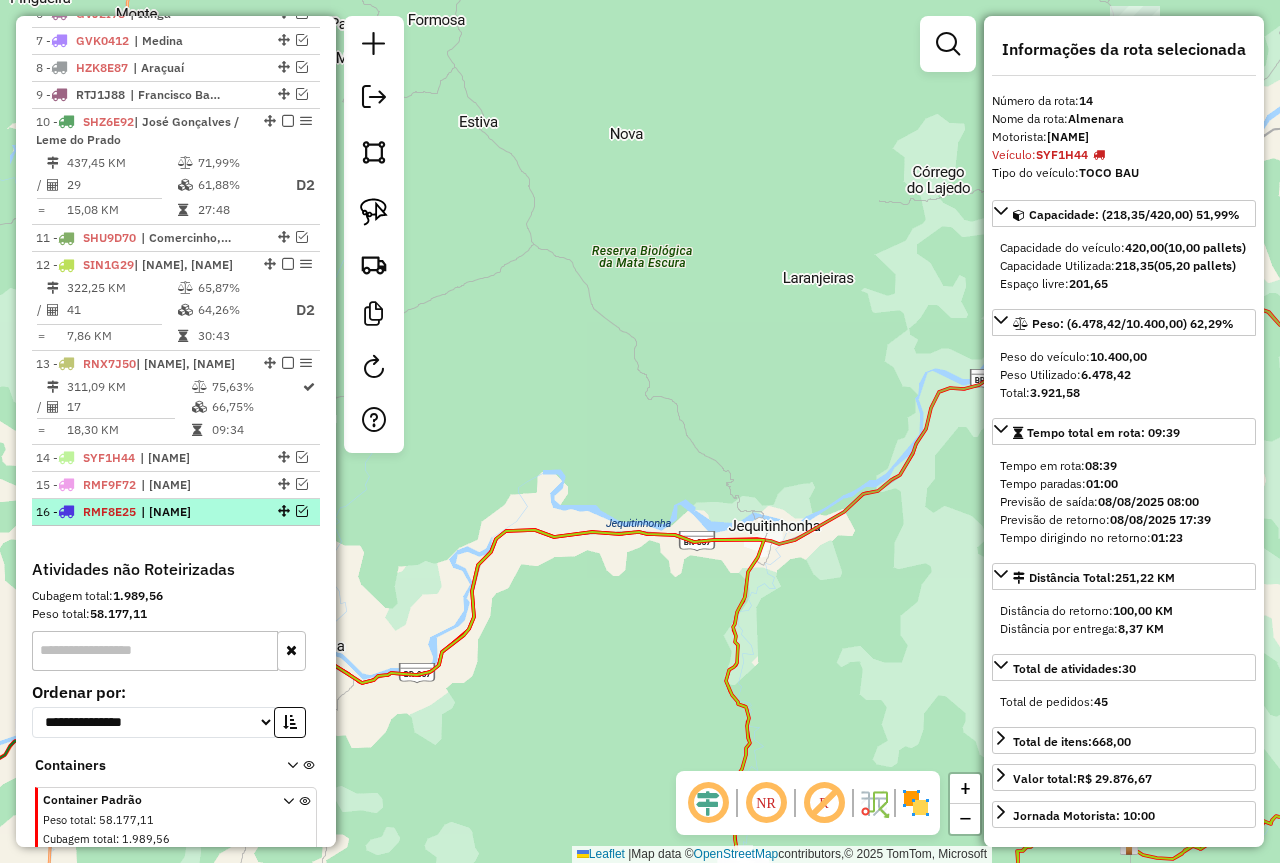 click on "| [CITY]" at bounding box center (187, 512) 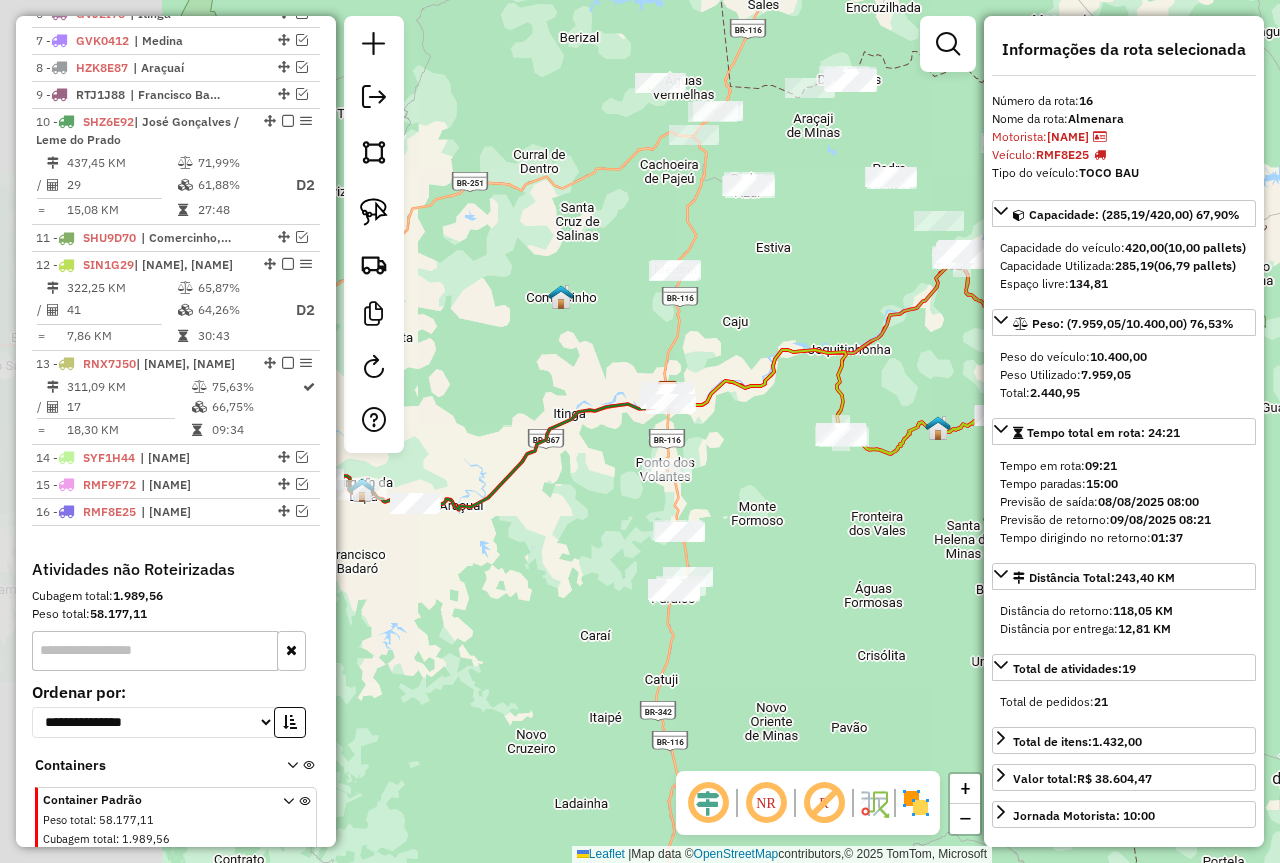 drag, startPoint x: 651, startPoint y: 480, endPoint x: 833, endPoint y: 382, distance: 206.70752 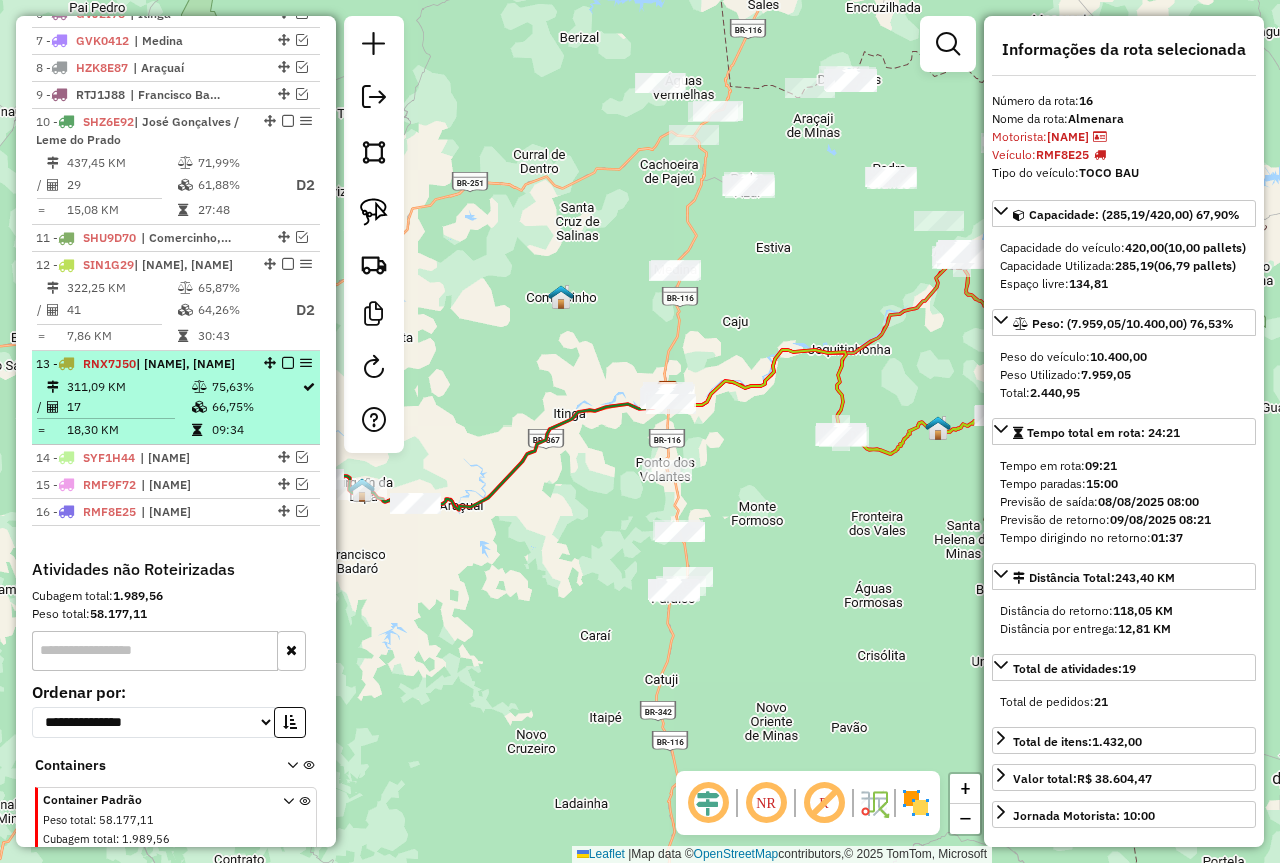 click at bounding box center [288, 363] 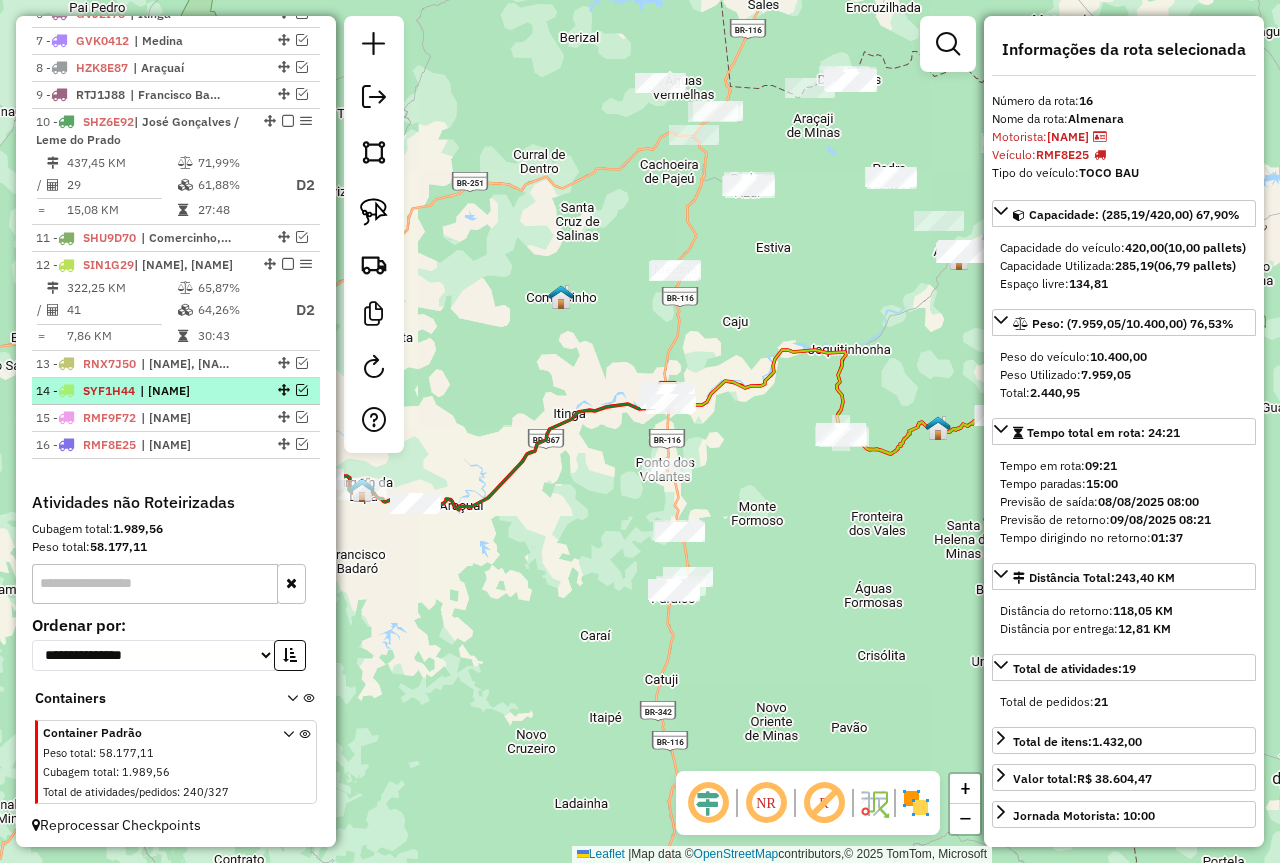 click at bounding box center [302, 390] 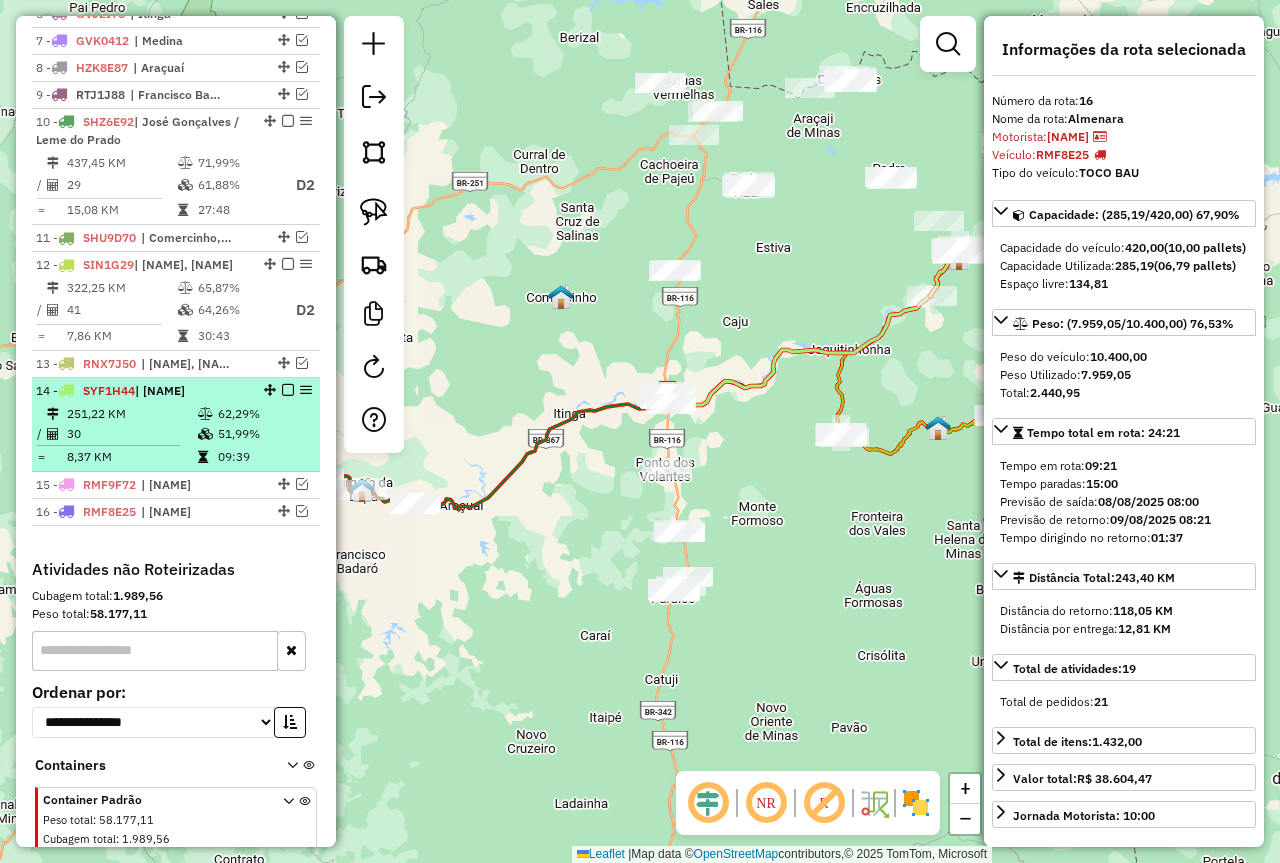 click on "62,29%" at bounding box center (264, 414) 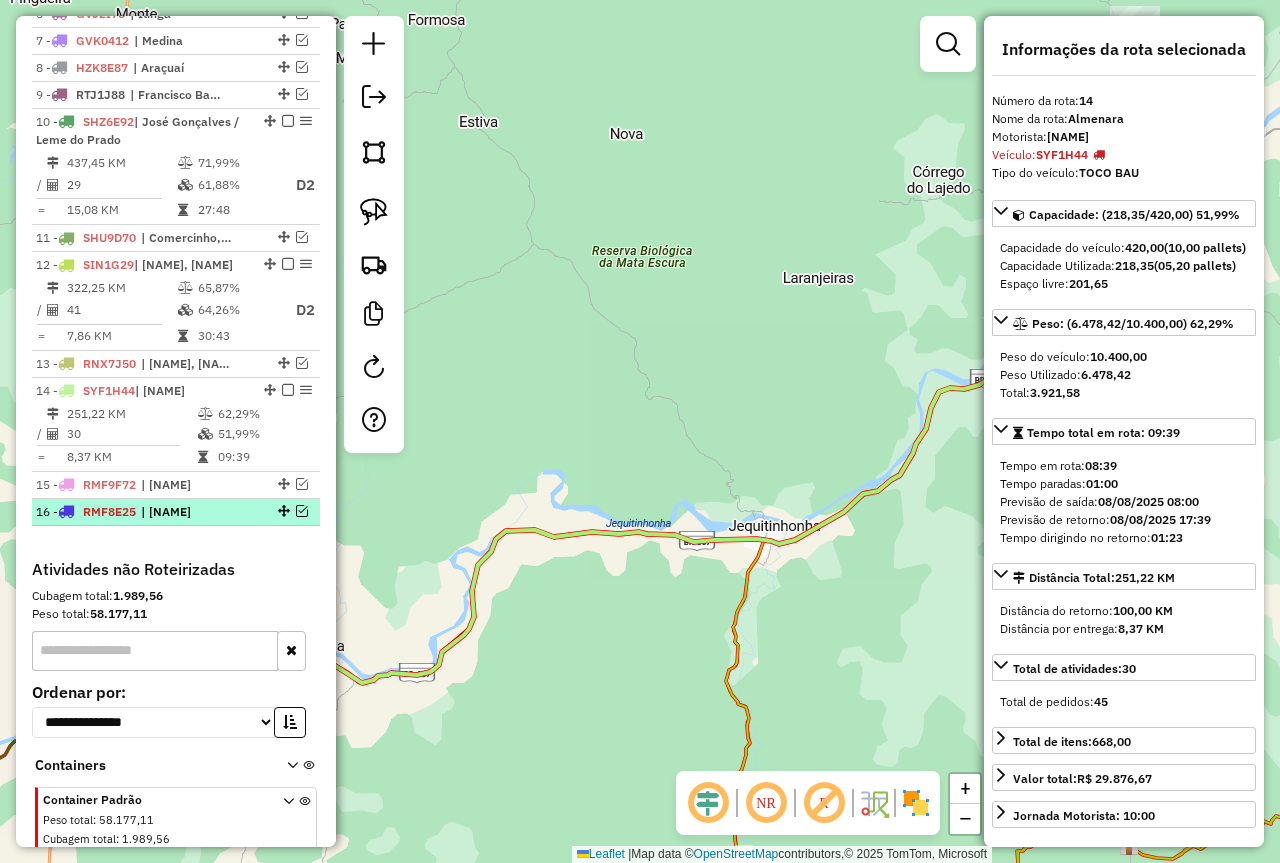 click at bounding box center (302, 511) 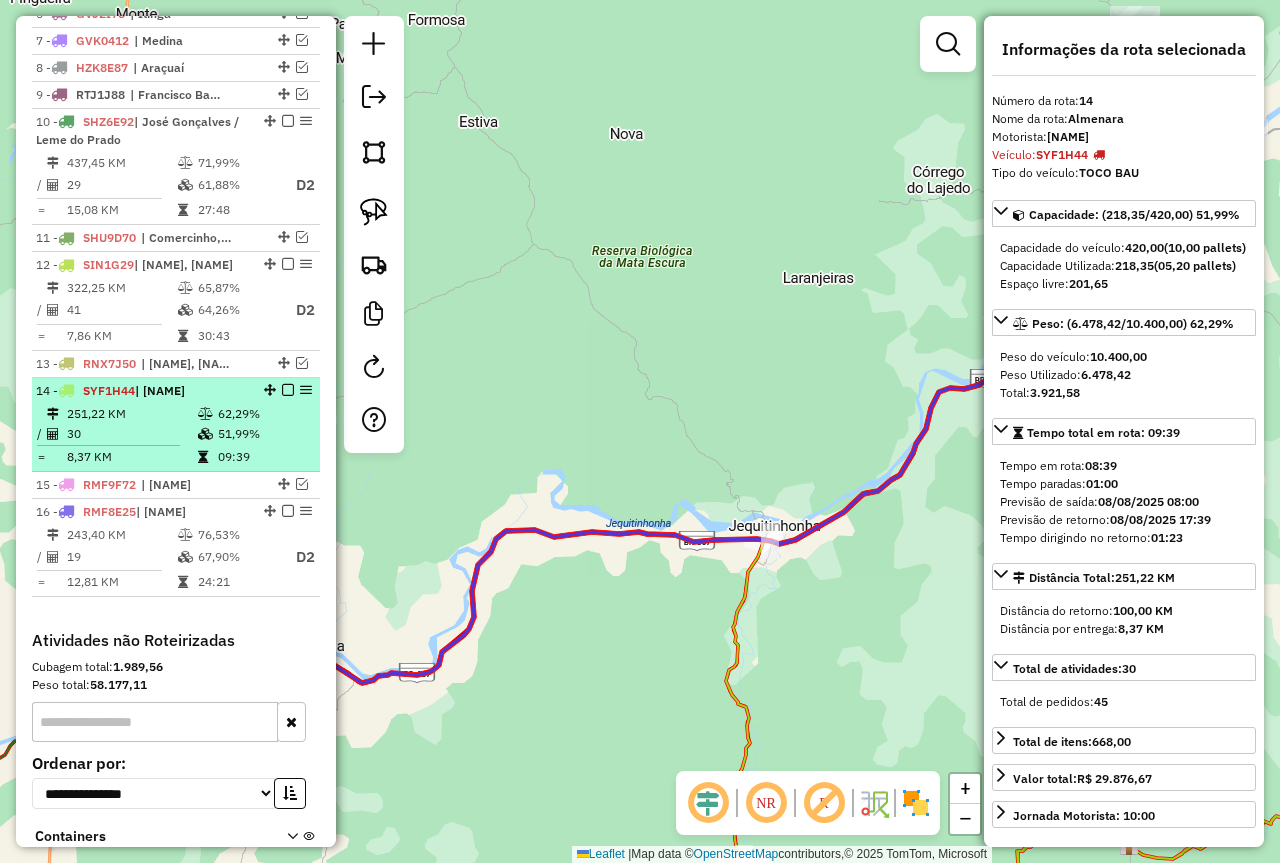 click on "62,29%" at bounding box center [264, 414] 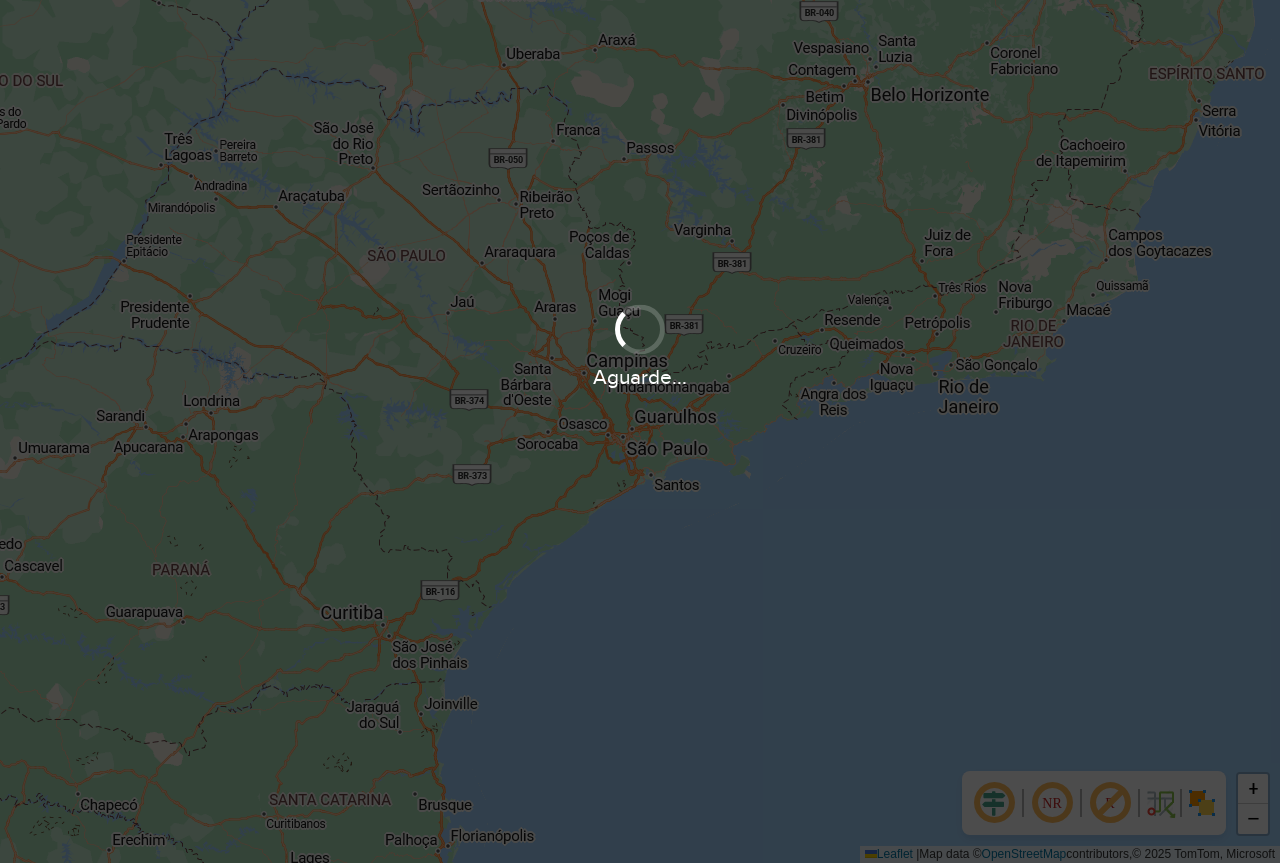scroll, scrollTop: 0, scrollLeft: 0, axis: both 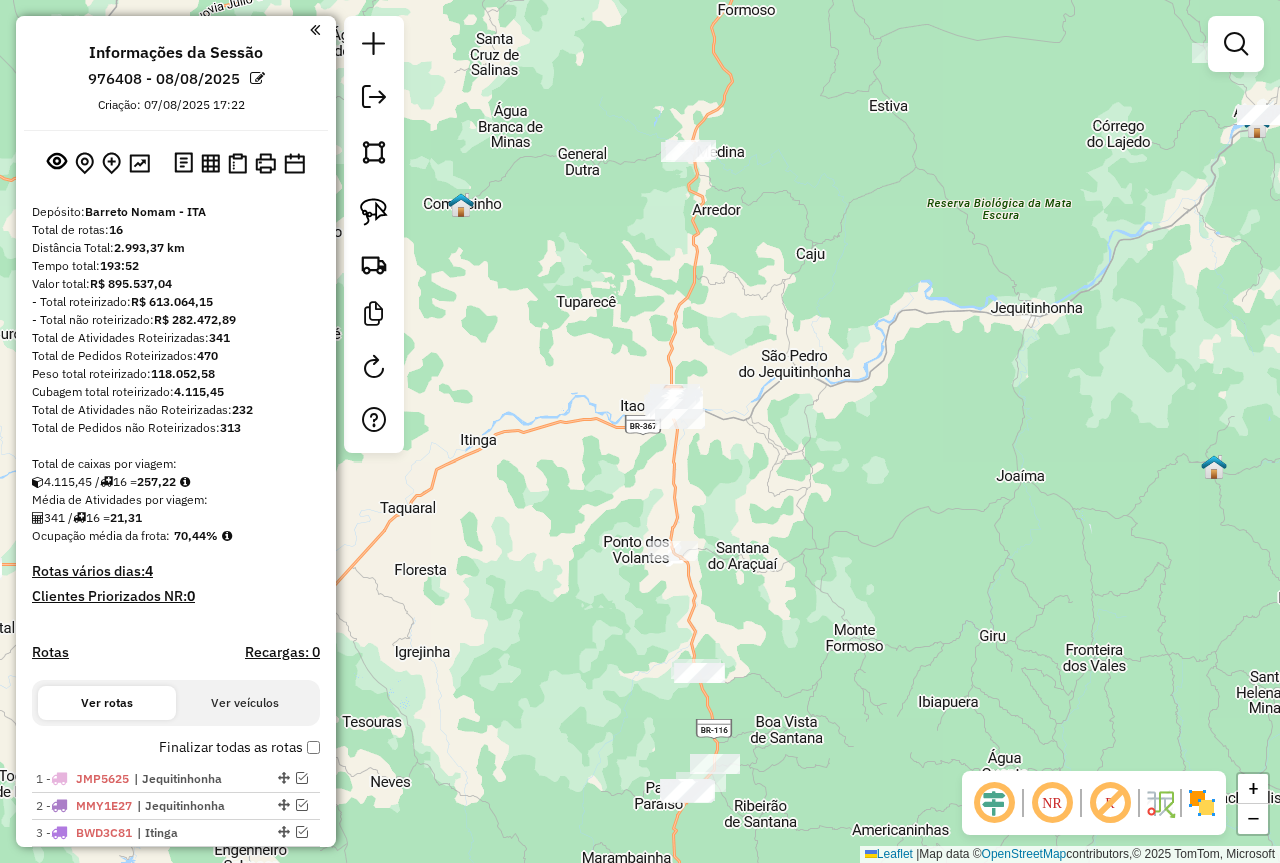 drag, startPoint x: 430, startPoint y: 542, endPoint x: 688, endPoint y: 324, distance: 337.76917 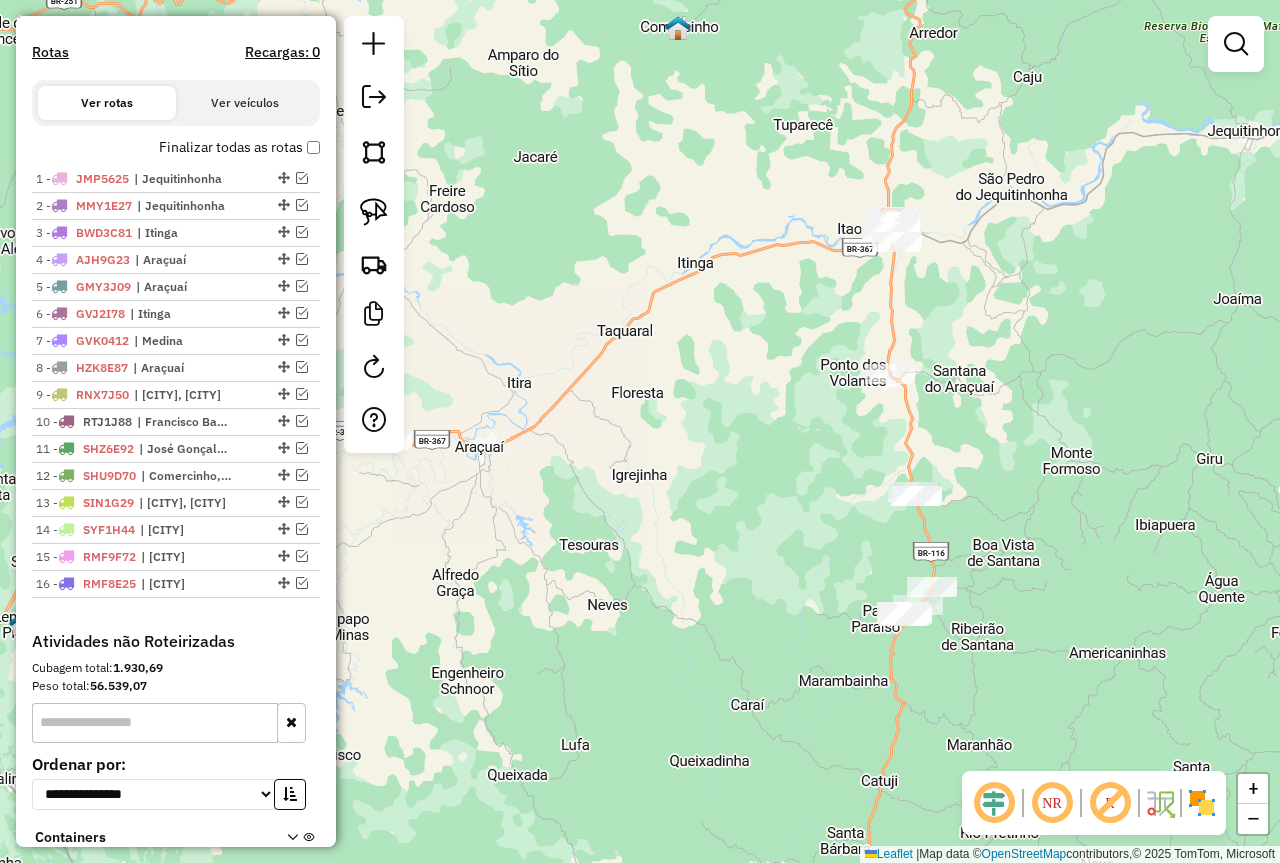scroll, scrollTop: 700, scrollLeft: 0, axis: vertical 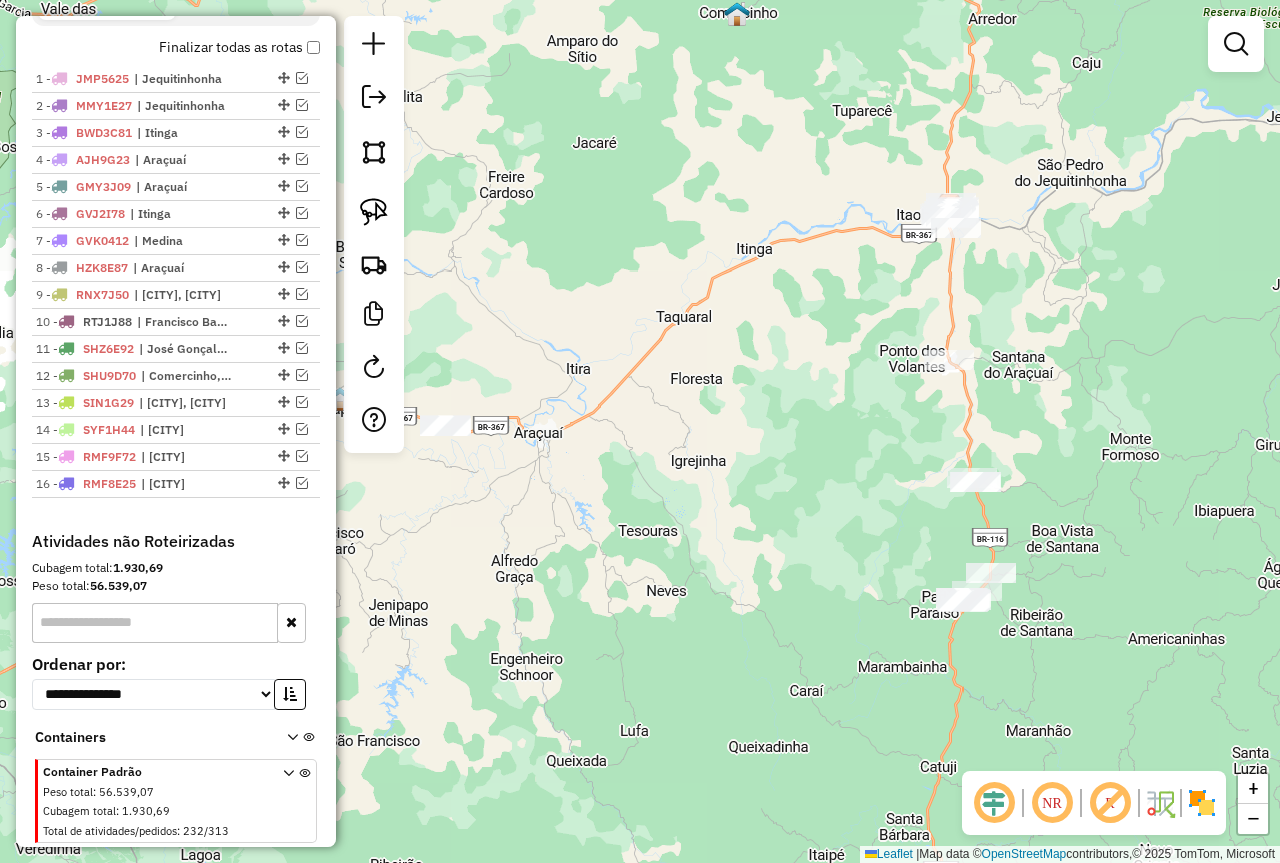 drag, startPoint x: 533, startPoint y: 574, endPoint x: 622, endPoint y: 553, distance: 91.44397 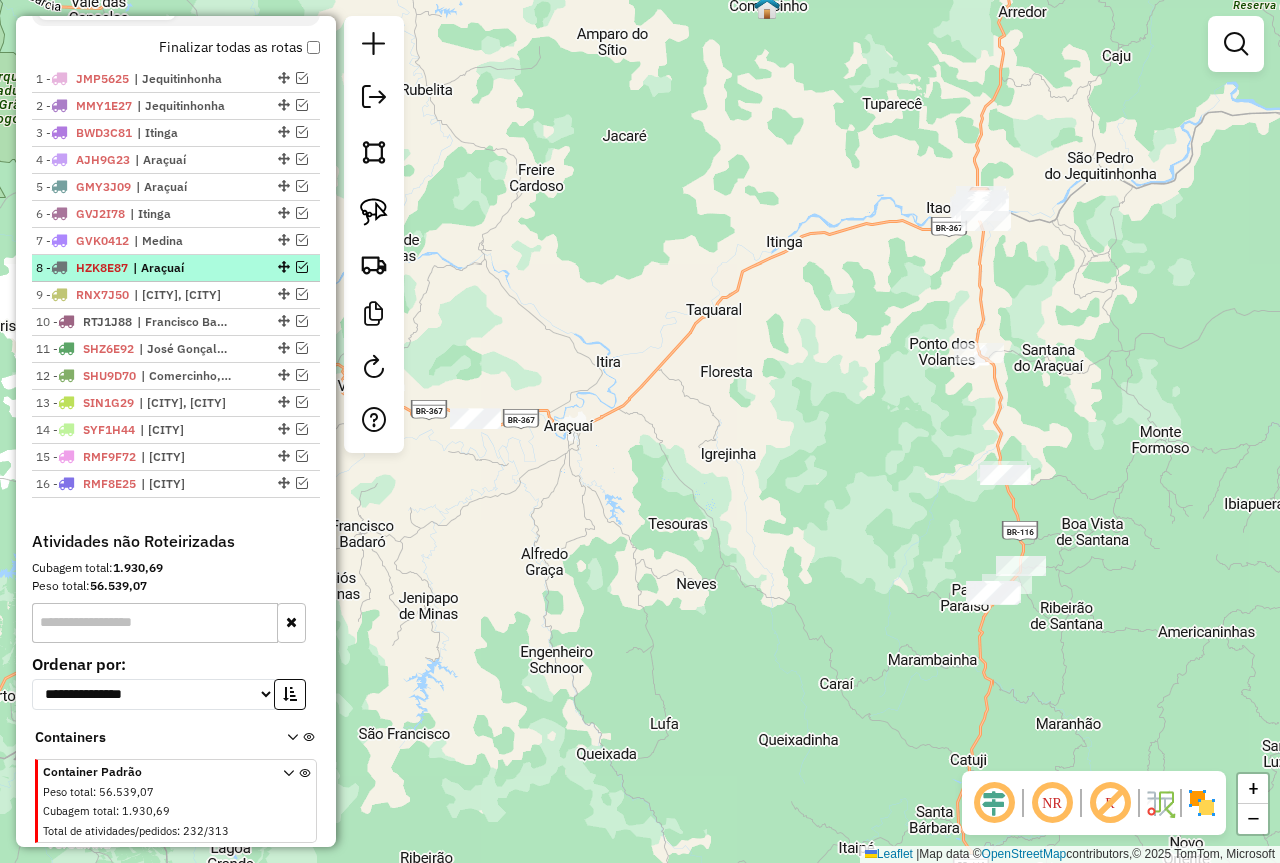click on "| Araçuaí" at bounding box center (179, 268) 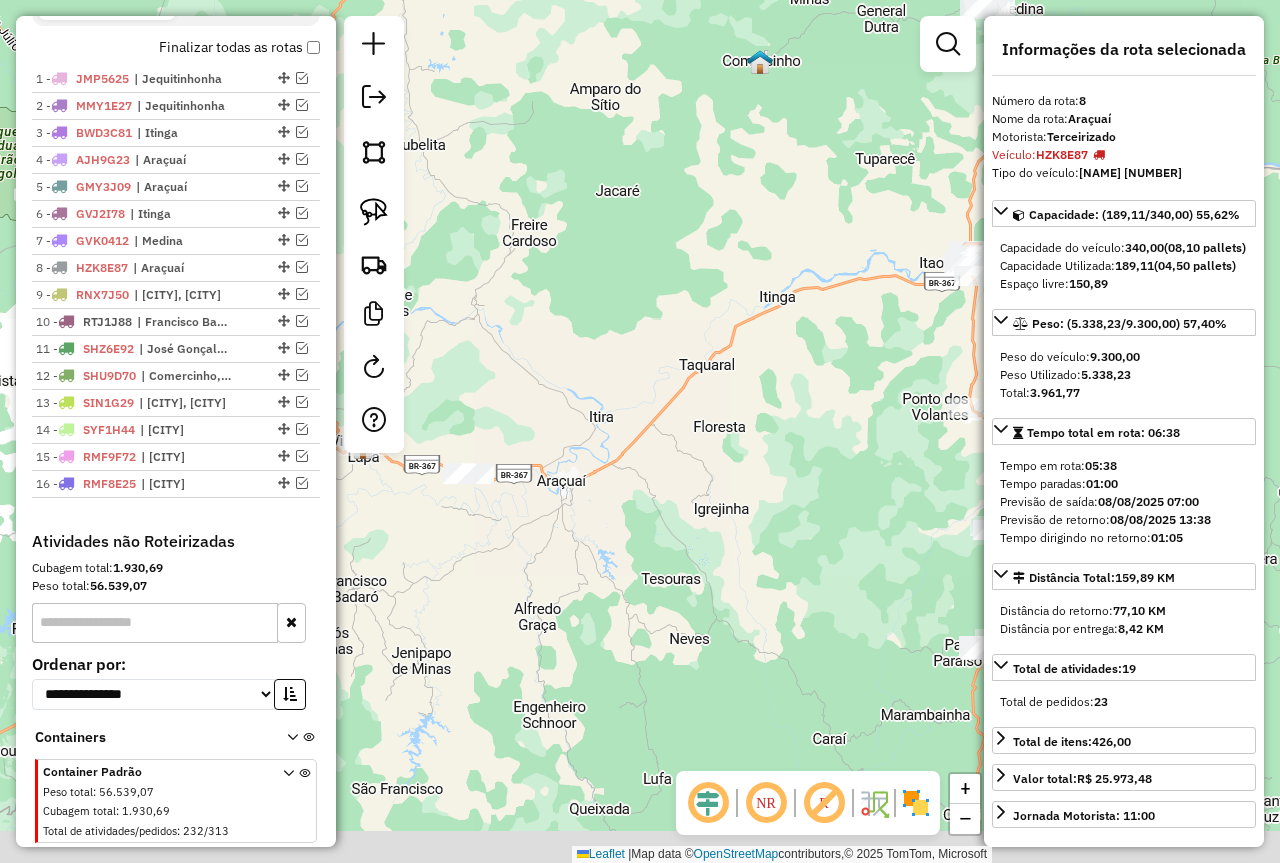 drag, startPoint x: 592, startPoint y: 590, endPoint x: 791, endPoint y: 505, distance: 216.39316 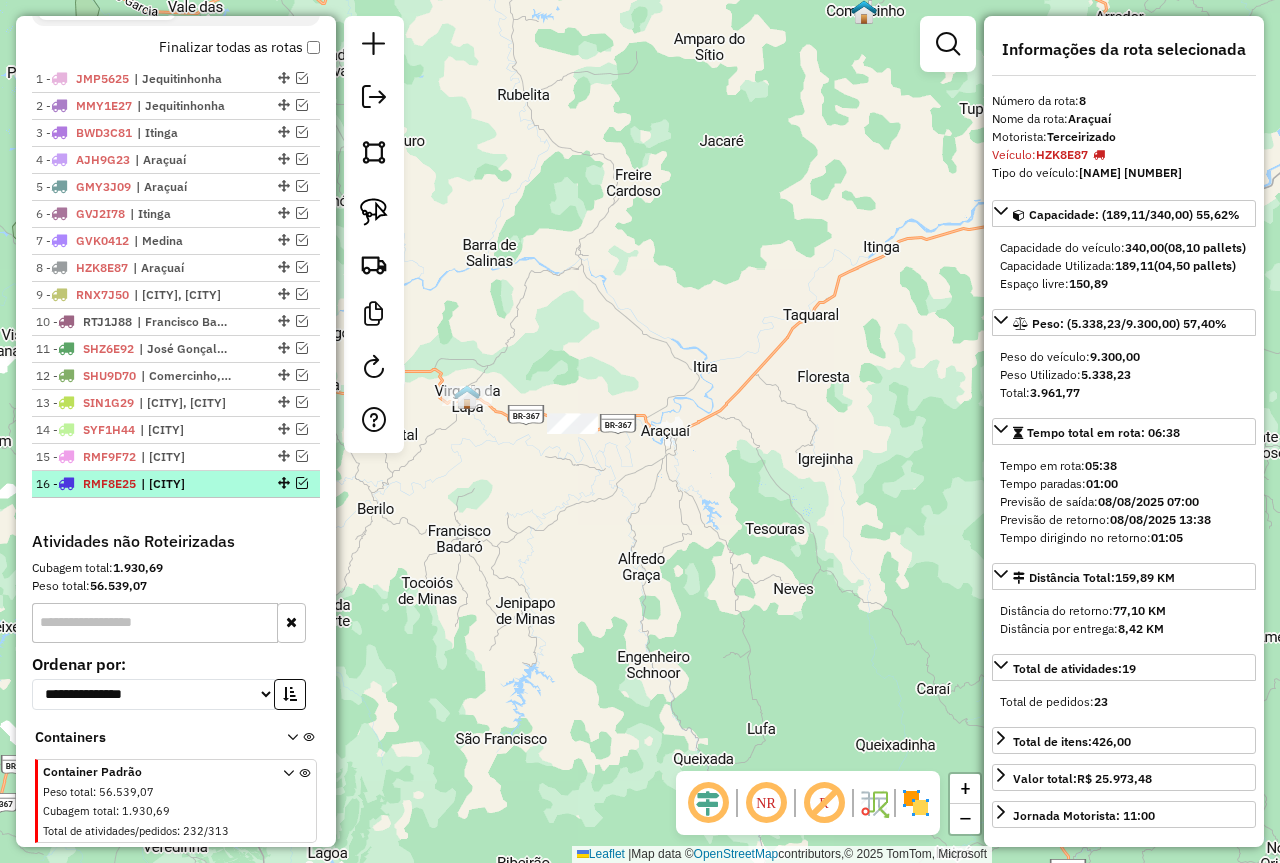 click on "| [CITY]" at bounding box center (187, 484) 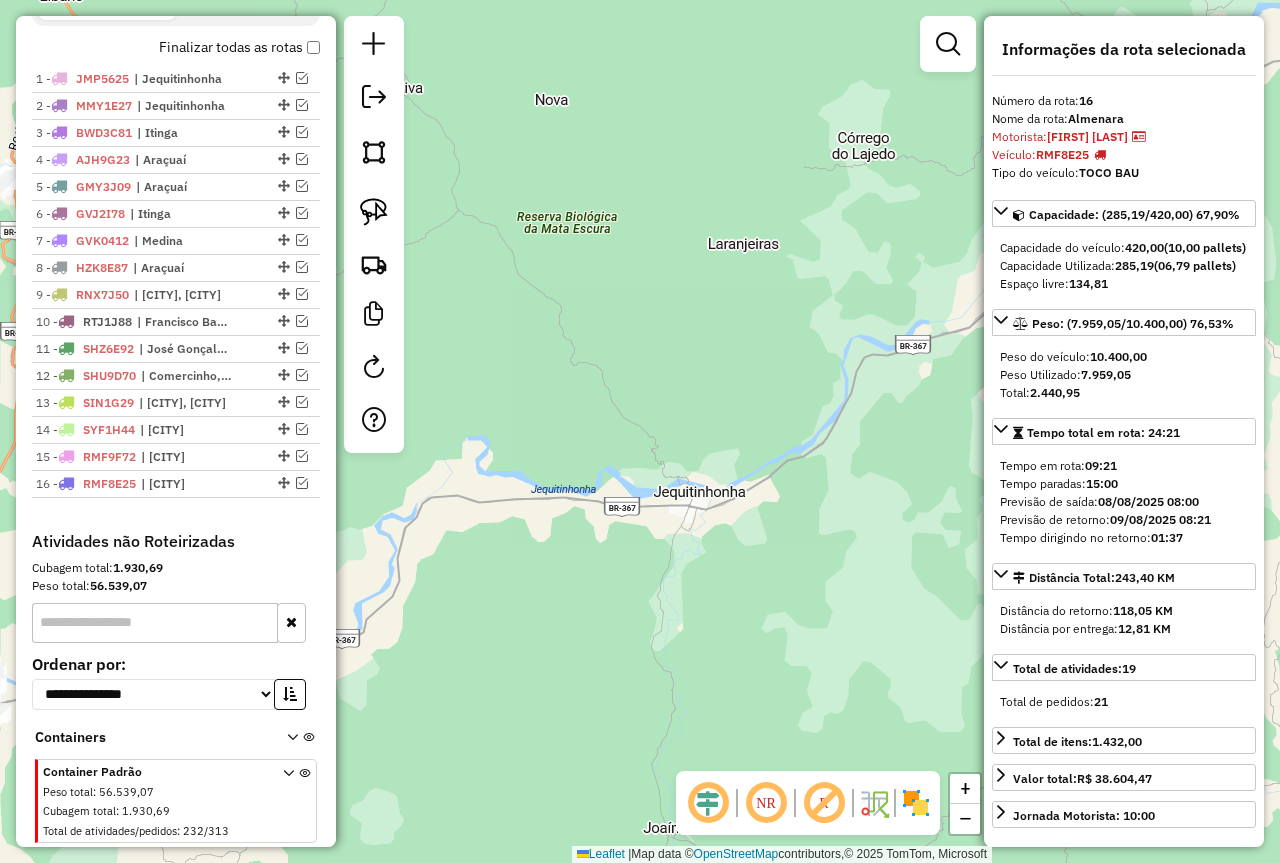 drag, startPoint x: 685, startPoint y: 451, endPoint x: 599, endPoint y: 418, distance: 92.11406 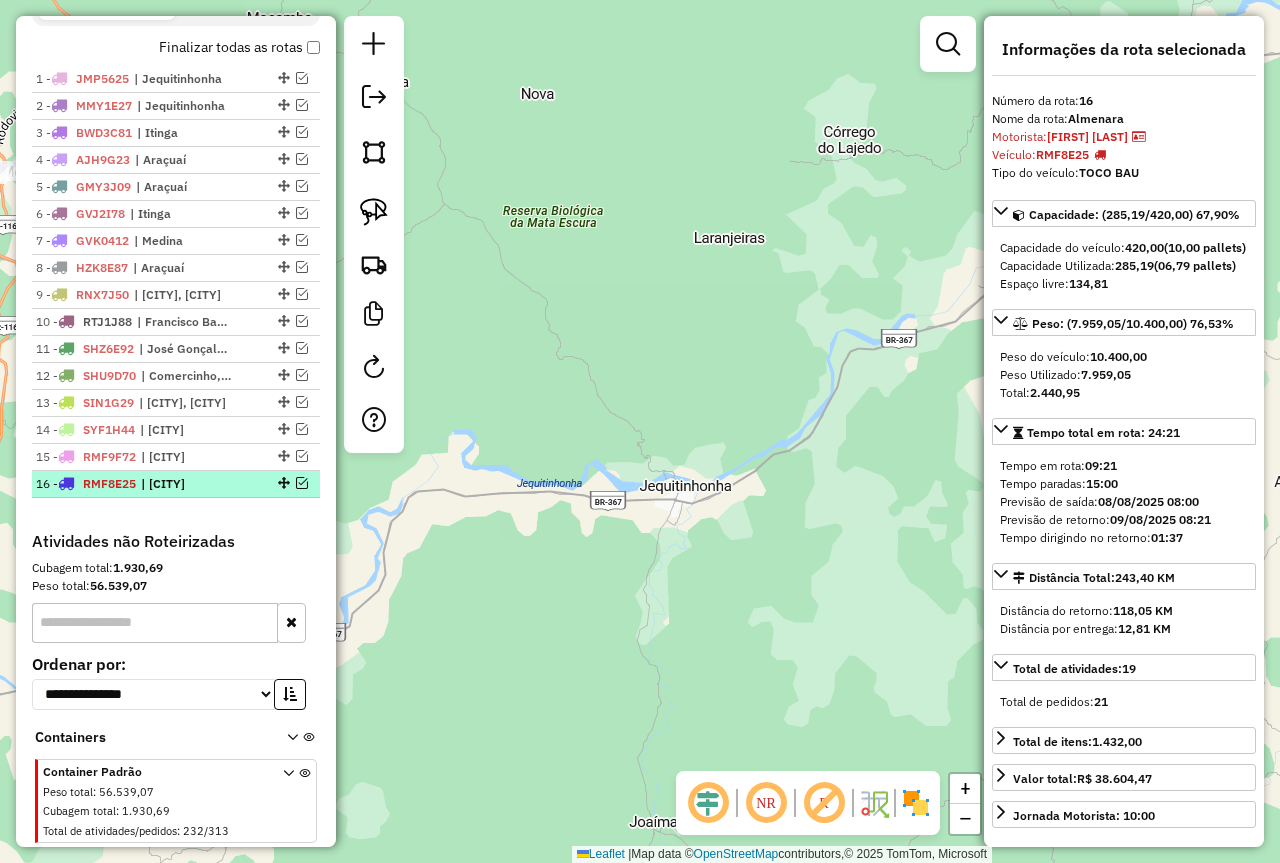 click at bounding box center [302, 483] 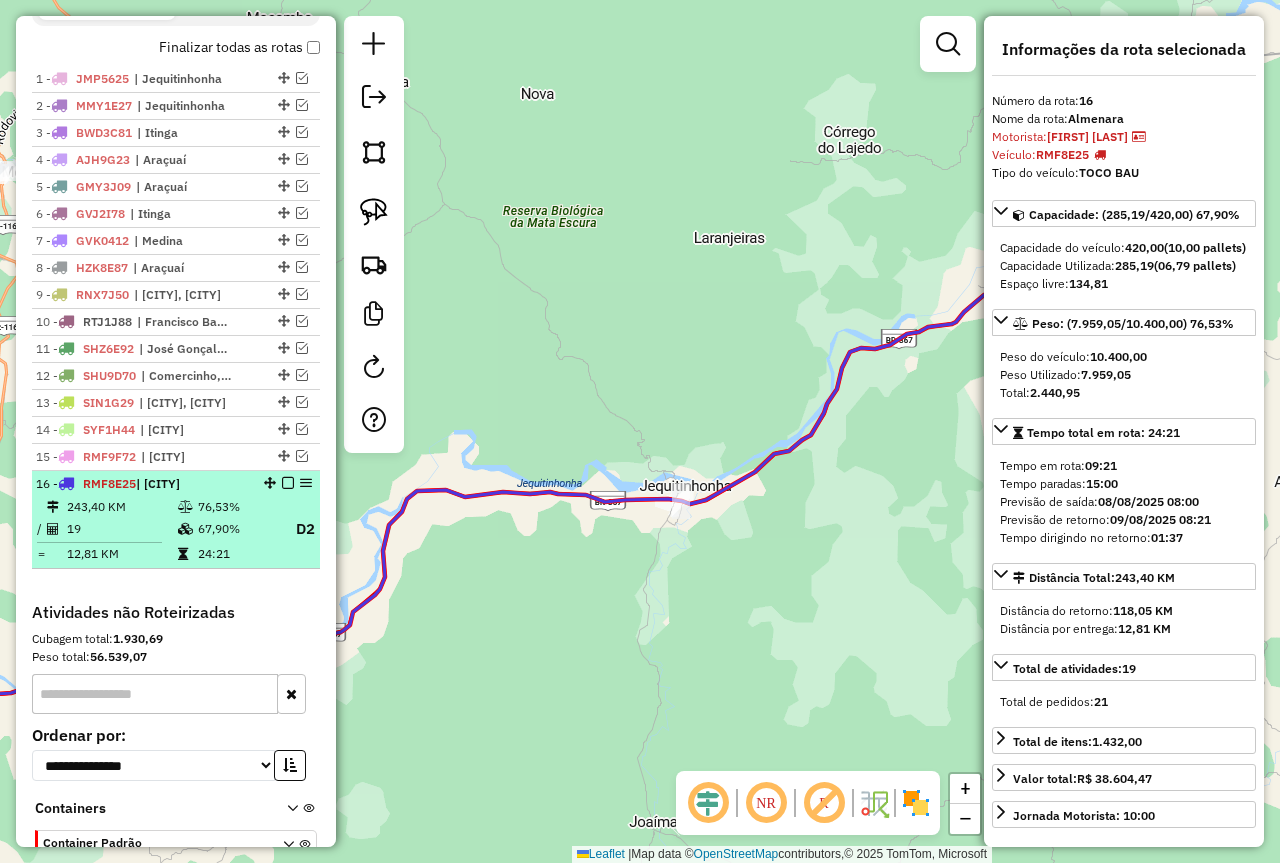 click on "76,53%" at bounding box center (237, 507) 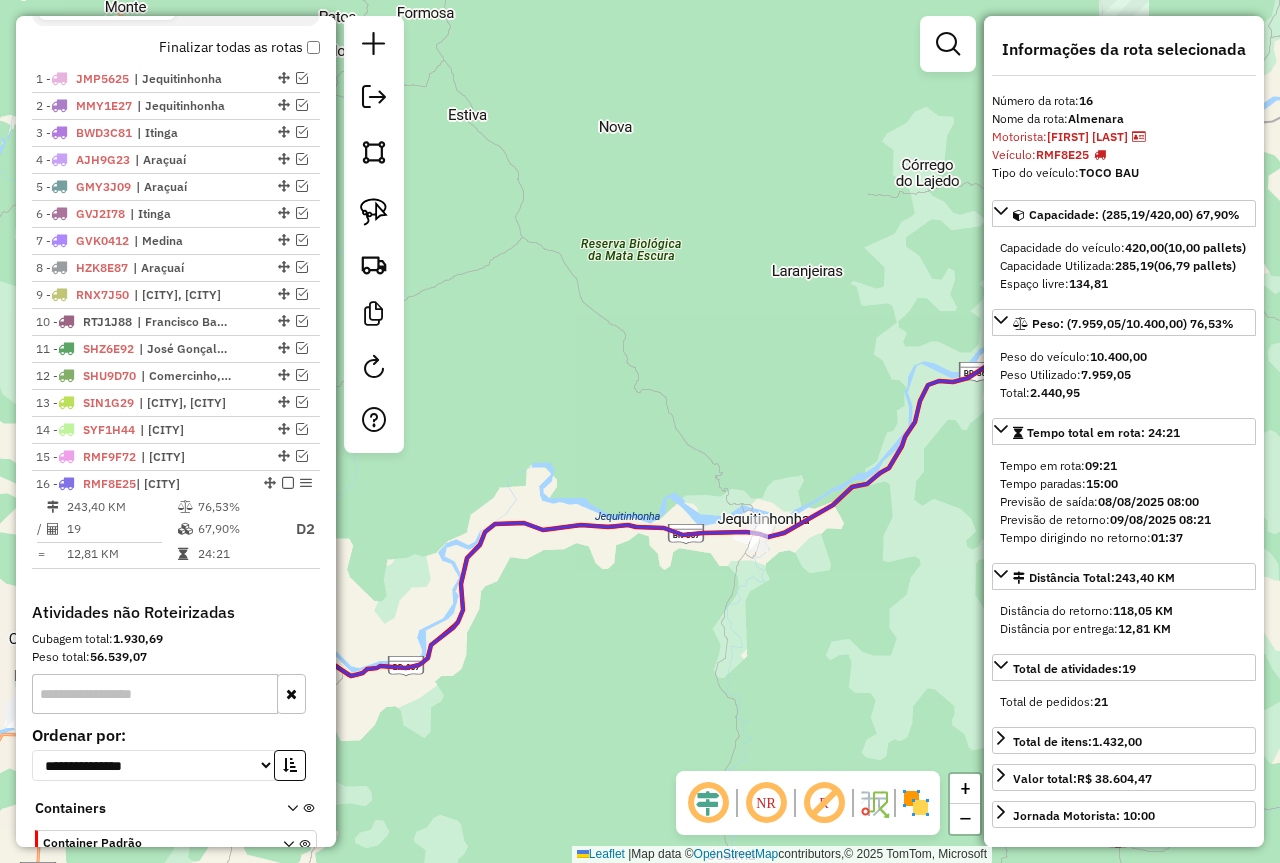 drag, startPoint x: 747, startPoint y: 650, endPoint x: 325, endPoint y: 573, distance: 428.96738 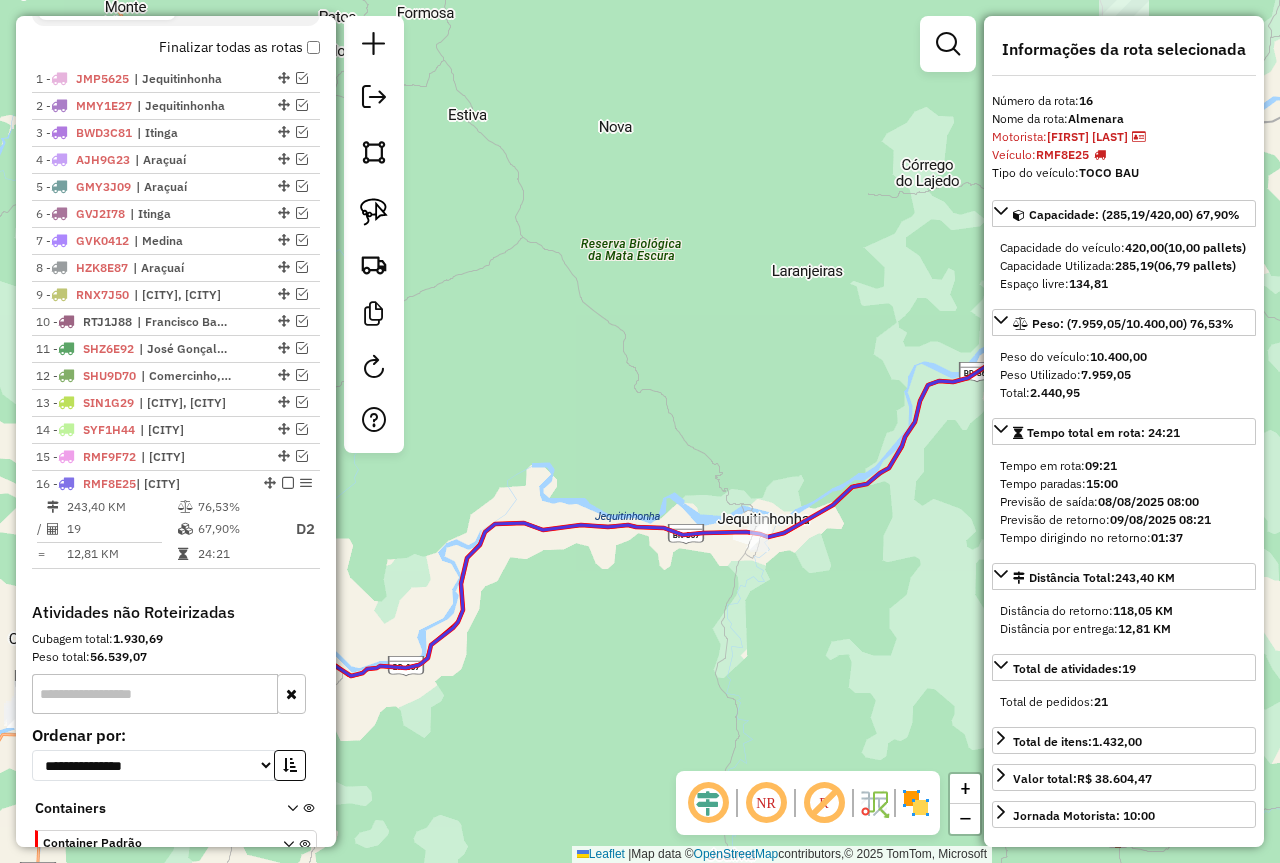 click on "Informações da Sessão 976408 - 08/08/2025     Criação: 07/08/2025 17:22   Depósito:  Barreto Nomam -  ITA  Total de rotas:  16  Distância Total:  2.993,37 km  Tempo total:  193:52  Valor total:  R$ 895.537,04  - Total roteirizado:  R$ 613.064,15  - Total não roteirizado:  R$ 282.472,89  Total de Atividades Roteirizadas:  341  Total de Pedidos Roteirizados:  470  Peso total roteirizado:  118.052,58  Cubagem total roteirizado:  4.115,45  Total de Atividades não Roteirizadas:  232  Total de Pedidos não Roteirizados:  313 Total de caixas por viagem:  4.115,45 /   16 =  257,22 Média de Atividades por viagem:  341 /   16 =  21,31 Ocupação média da frota:  70,44%   Rotas vários dias:  4  Clientes Priorizados NR:  0 Rotas  Recargas: 0   Ver rotas   Ver veículos  Finalizar todas as rotas   1 -       JMP5625   | Jequitinhonha   2 -       MMY1E27   | Jequitinhonha   3 -       BWD3C81   | Itinga   4 -       AJH9G23   | Araçuaí   5 -       GMY3J09   | Araçuaí   6 -       GVJ2I78   | Itinga   7 -" 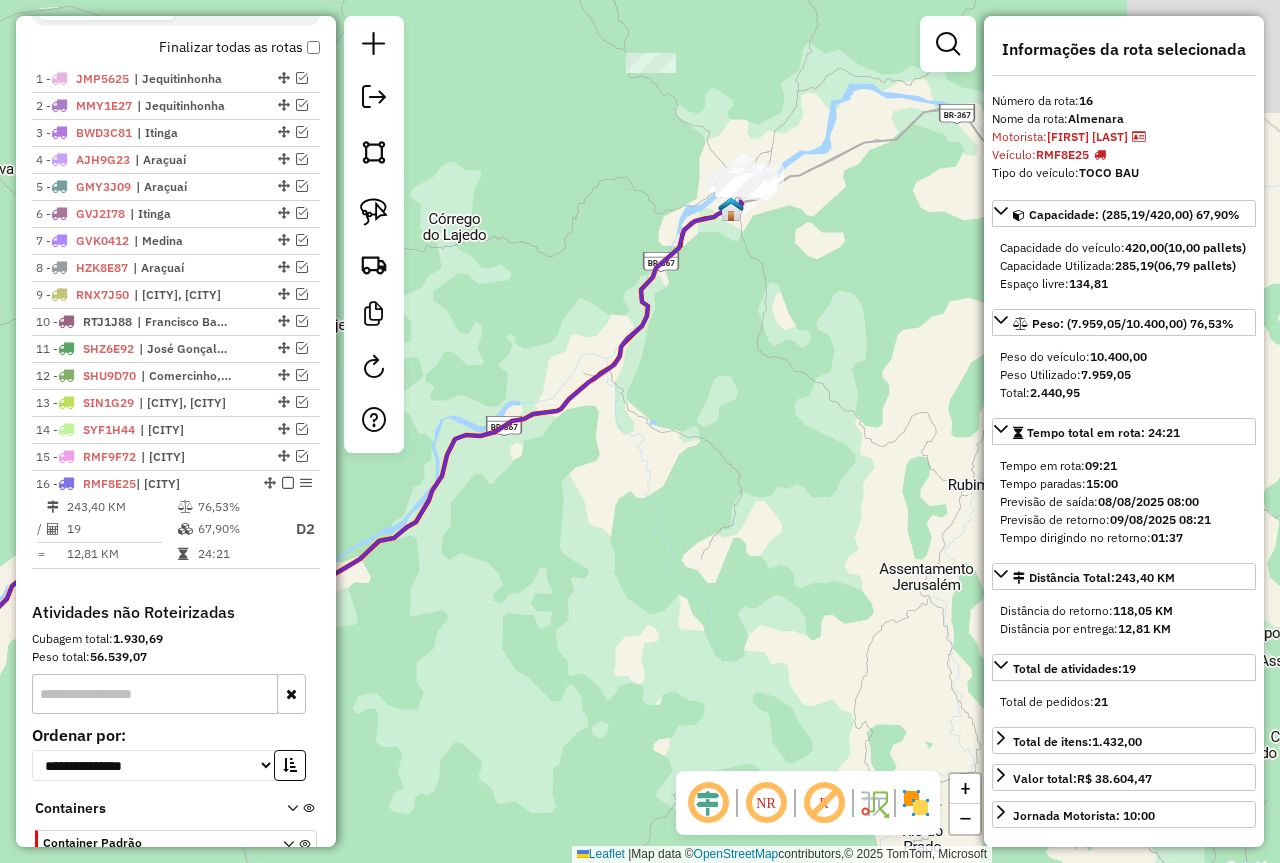 drag, startPoint x: 702, startPoint y: 384, endPoint x: 638, endPoint y: 534, distance: 163.0828 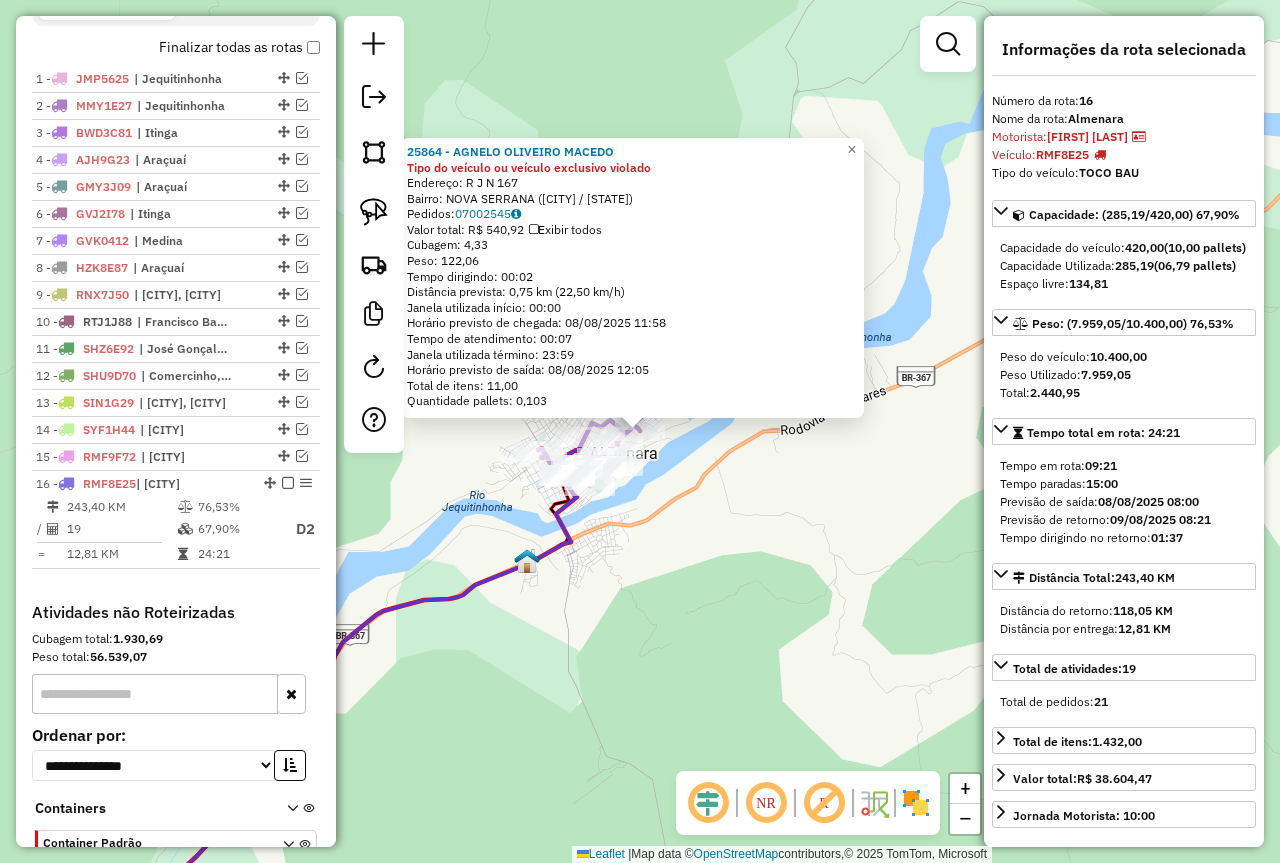 scroll, scrollTop: 816, scrollLeft: 0, axis: vertical 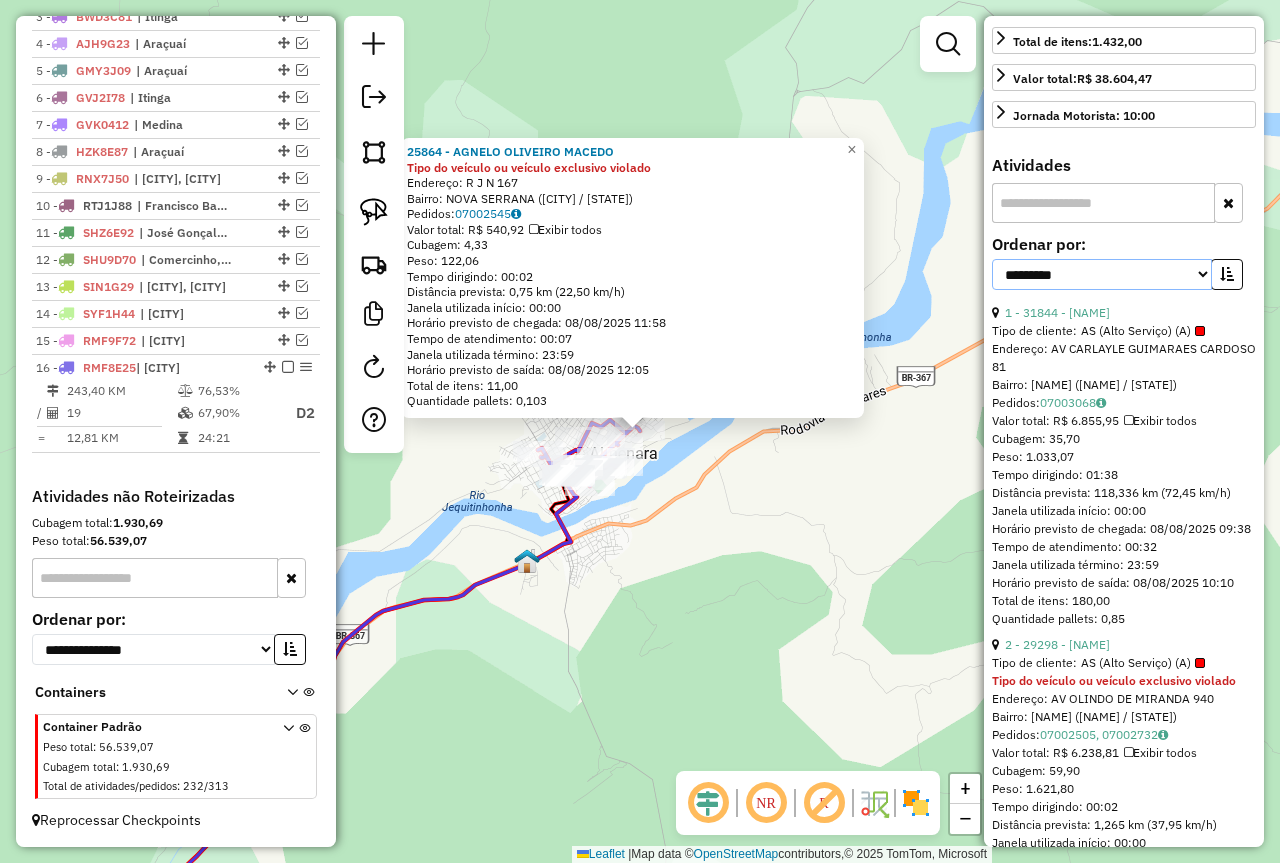 click on "**********" at bounding box center [1102, 274] 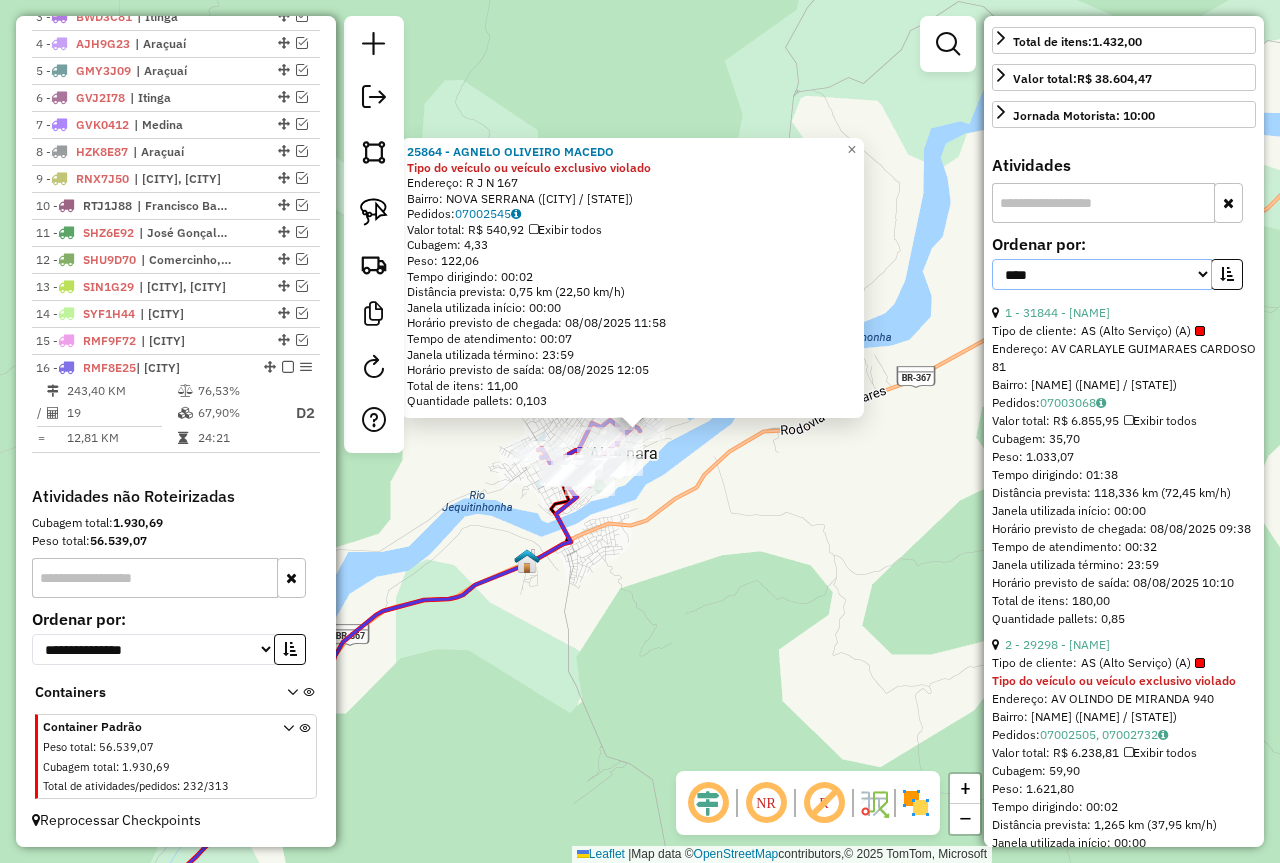 click on "**********" at bounding box center (1102, 274) 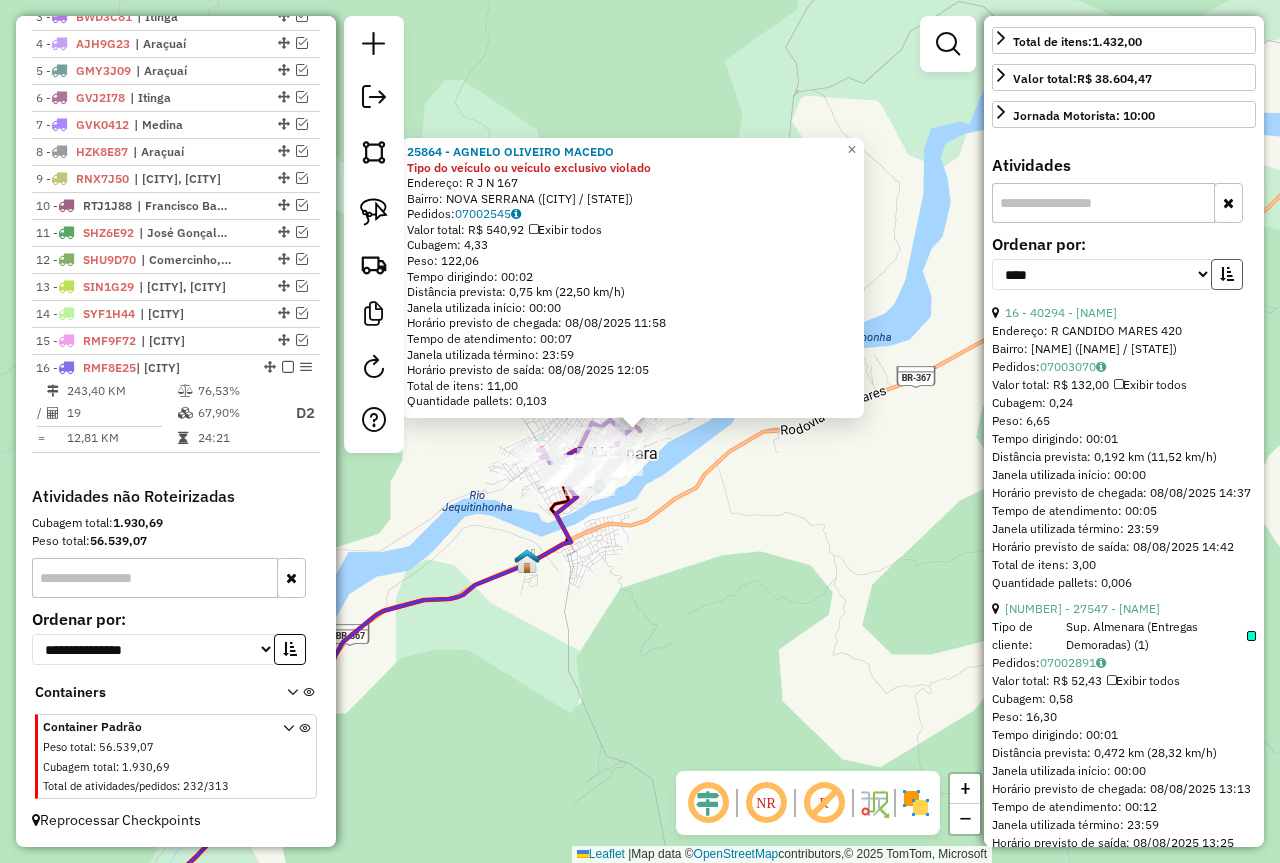 click at bounding box center [1227, 274] 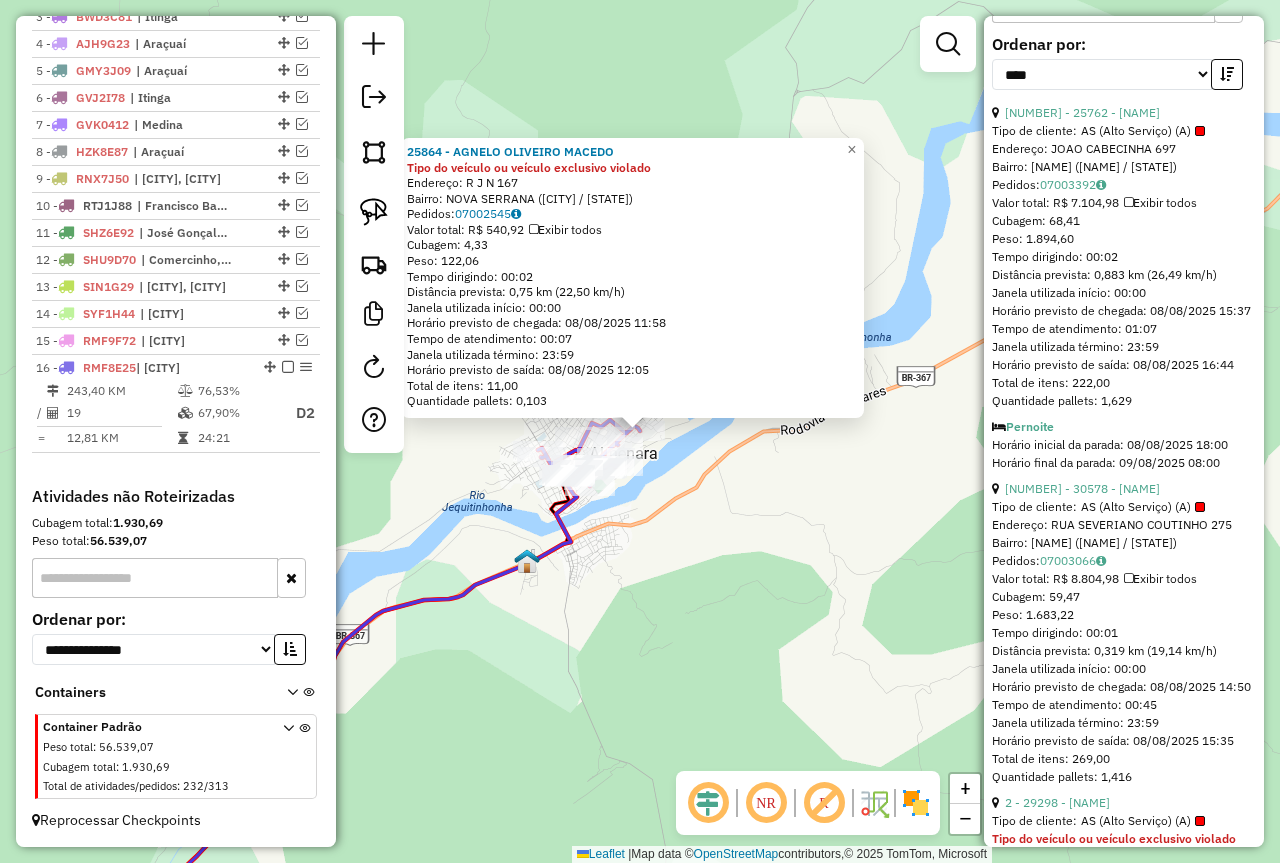scroll, scrollTop: 1000, scrollLeft: 0, axis: vertical 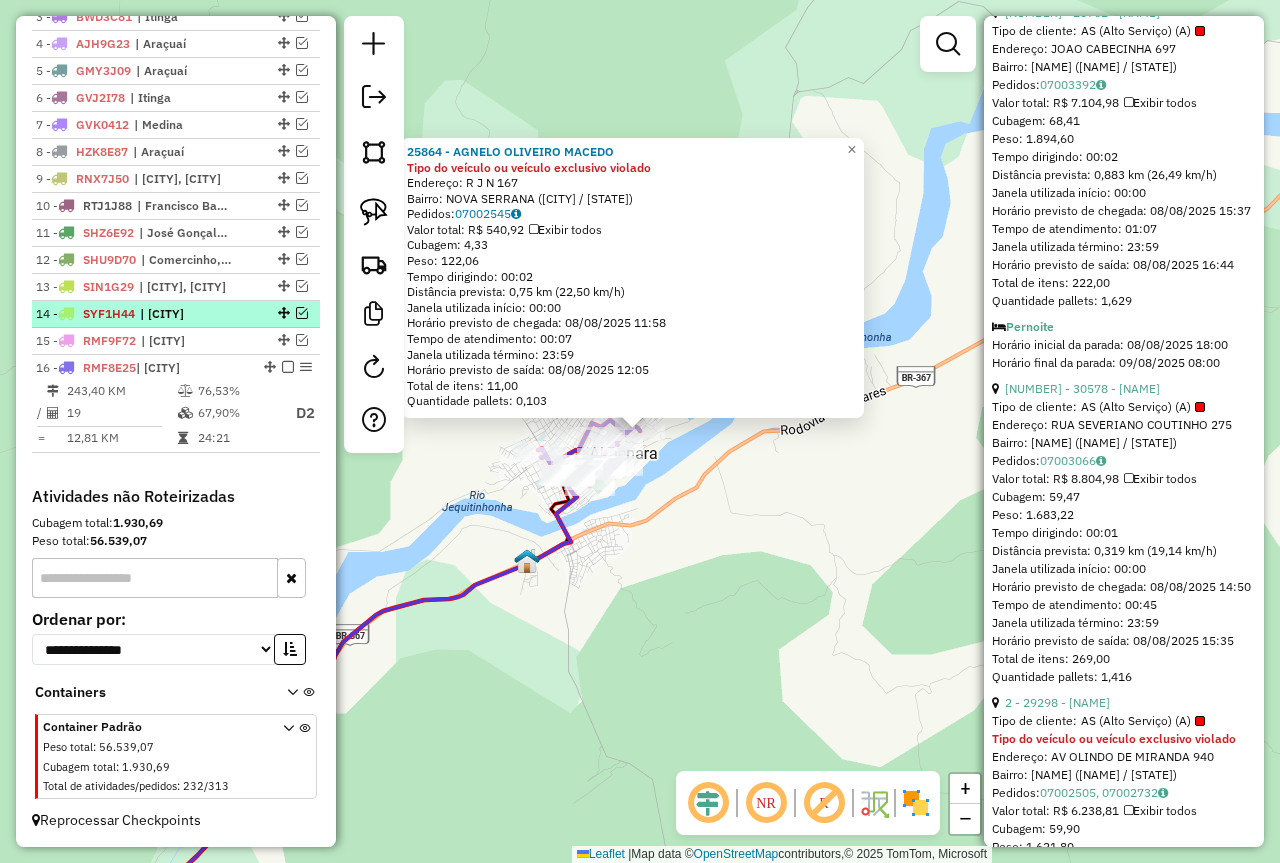 click at bounding box center (302, 313) 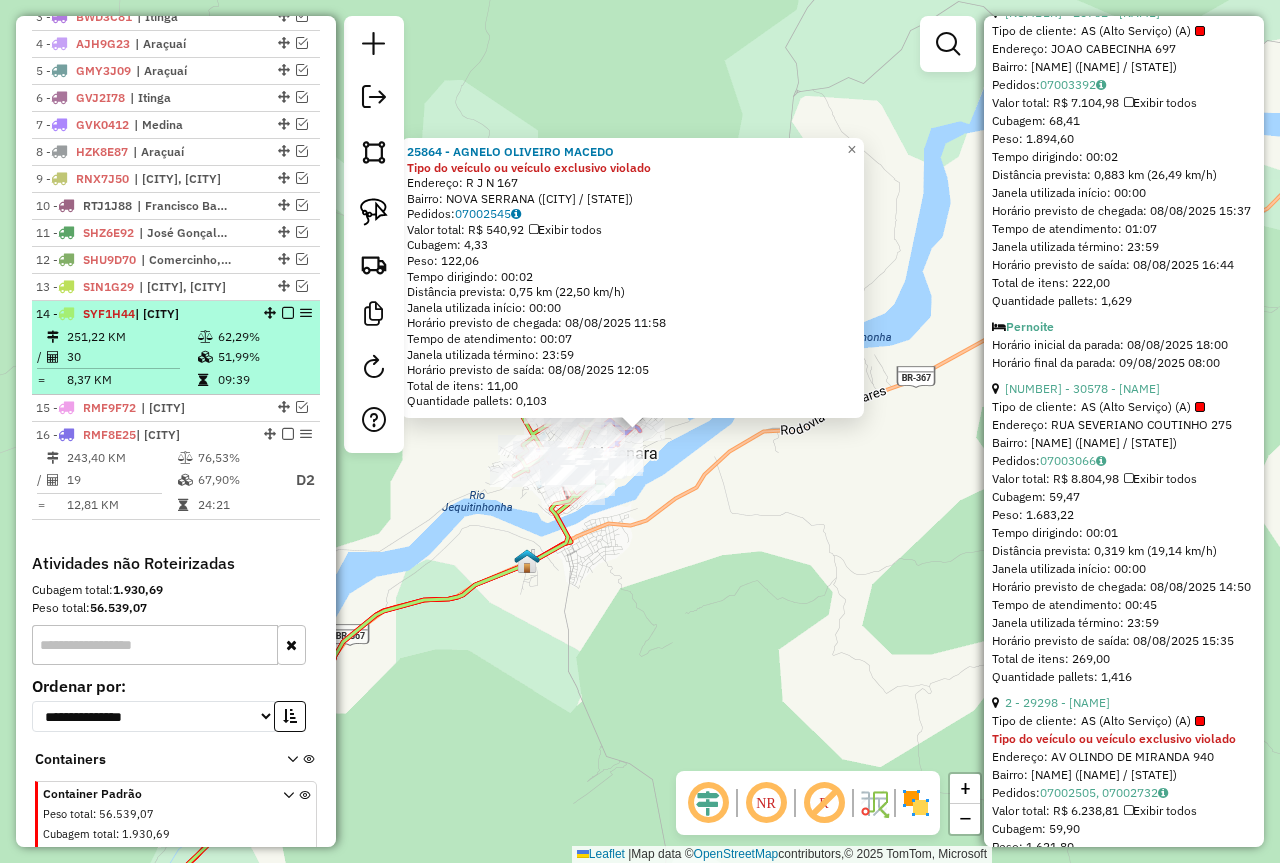 click on "62,29%" at bounding box center (264, 337) 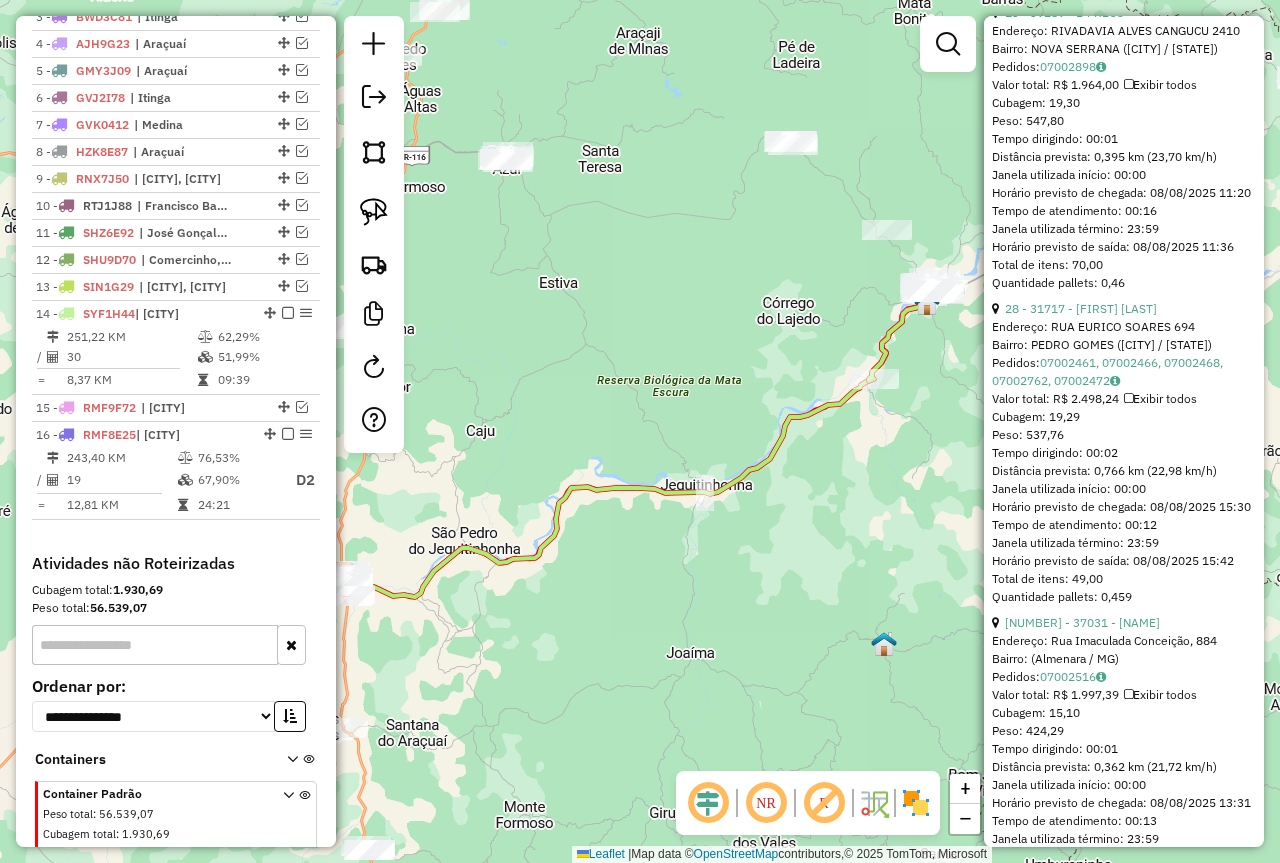 drag, startPoint x: 705, startPoint y: 524, endPoint x: 549, endPoint y: 601, distance: 173.96838 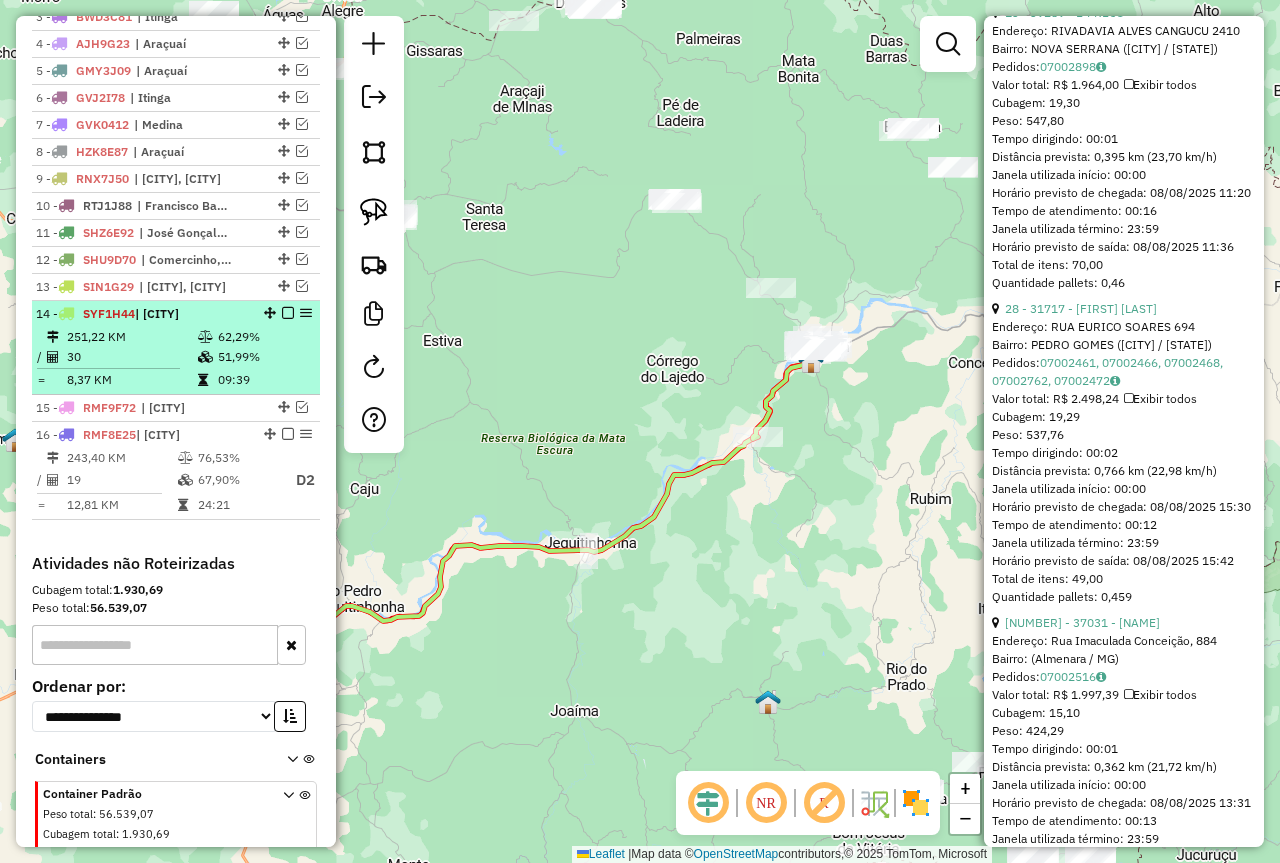 click on "62,29%" at bounding box center (264, 337) 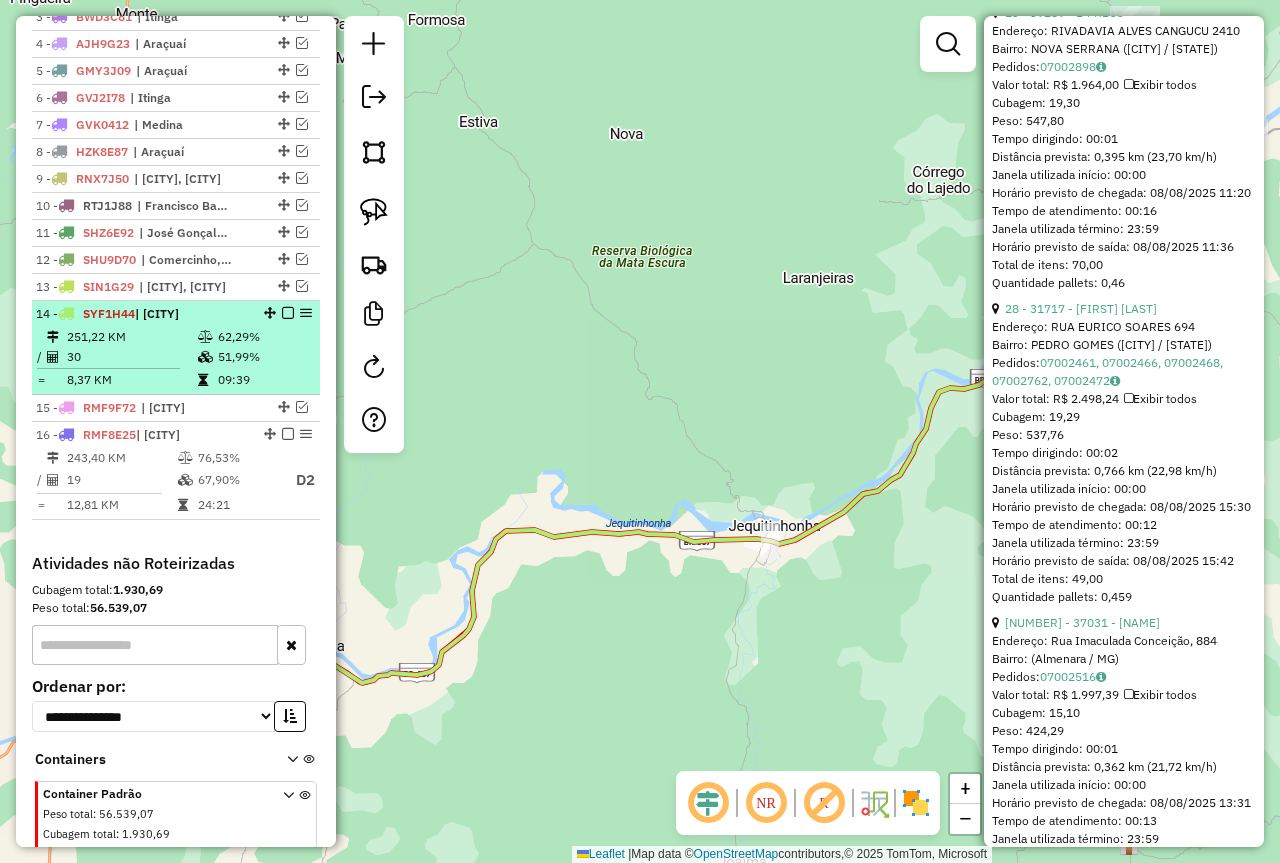 click at bounding box center (288, 313) 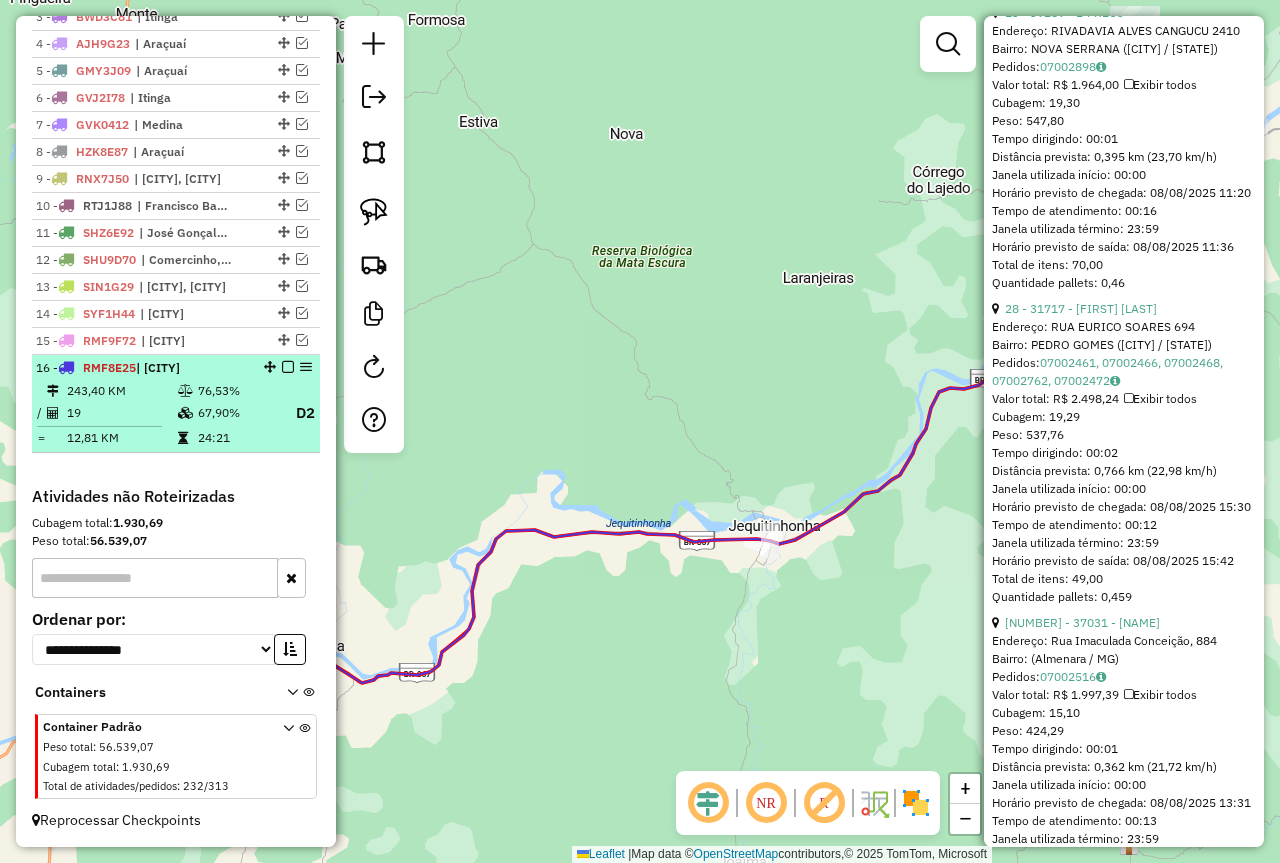 click on "67,90%" at bounding box center (237, 413) 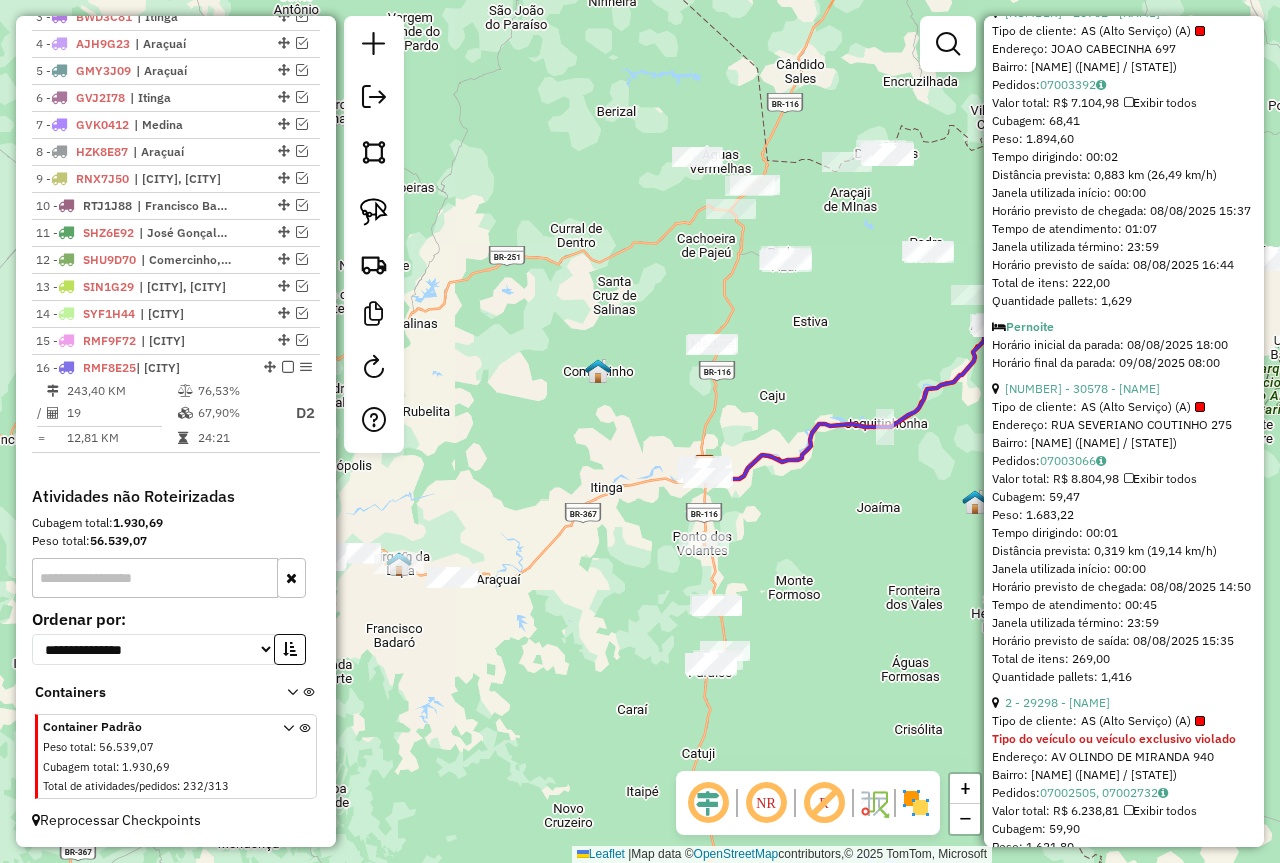 drag, startPoint x: 432, startPoint y: 588, endPoint x: 604, endPoint y: 554, distance: 175.32826 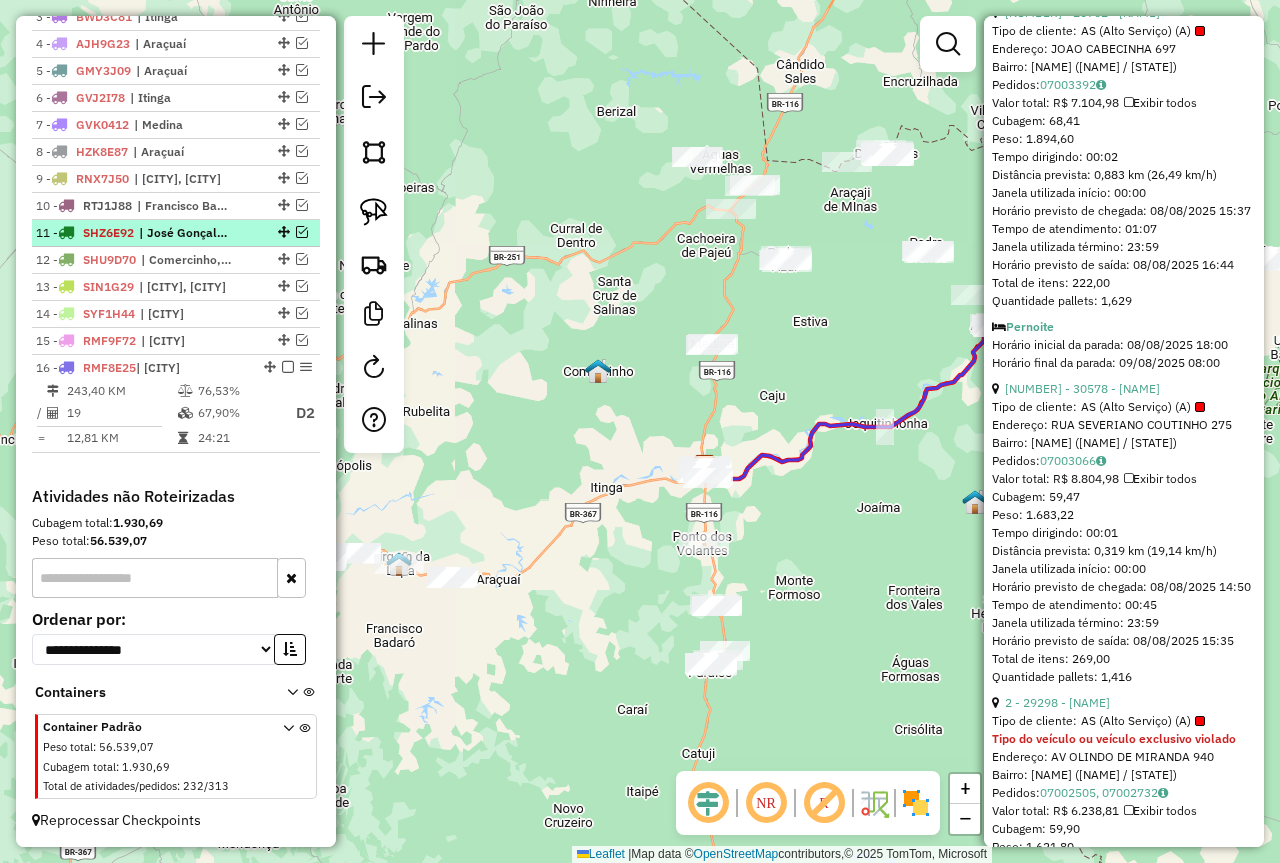 click at bounding box center [302, 232] 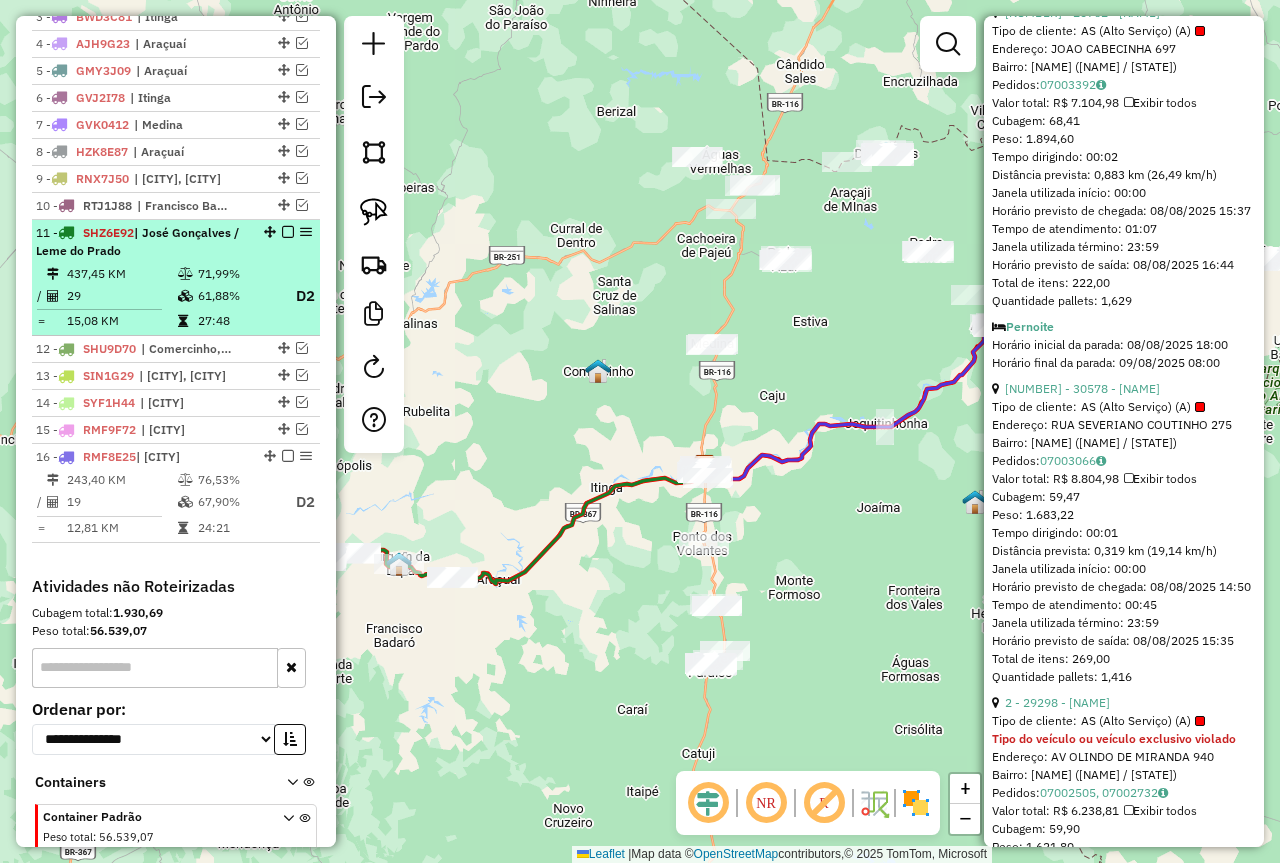 click on "61,88%" at bounding box center [237, 296] 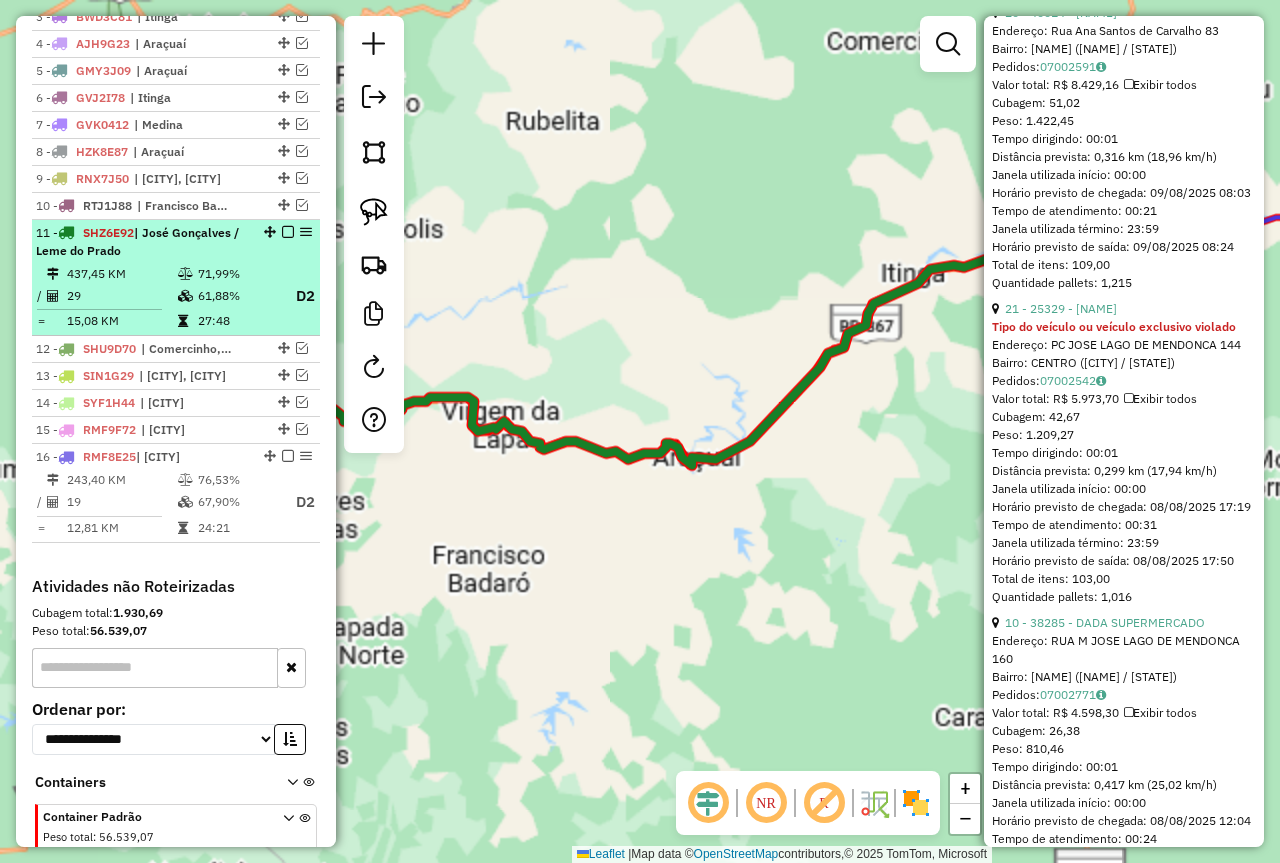 scroll, scrollTop: 1018, scrollLeft: 0, axis: vertical 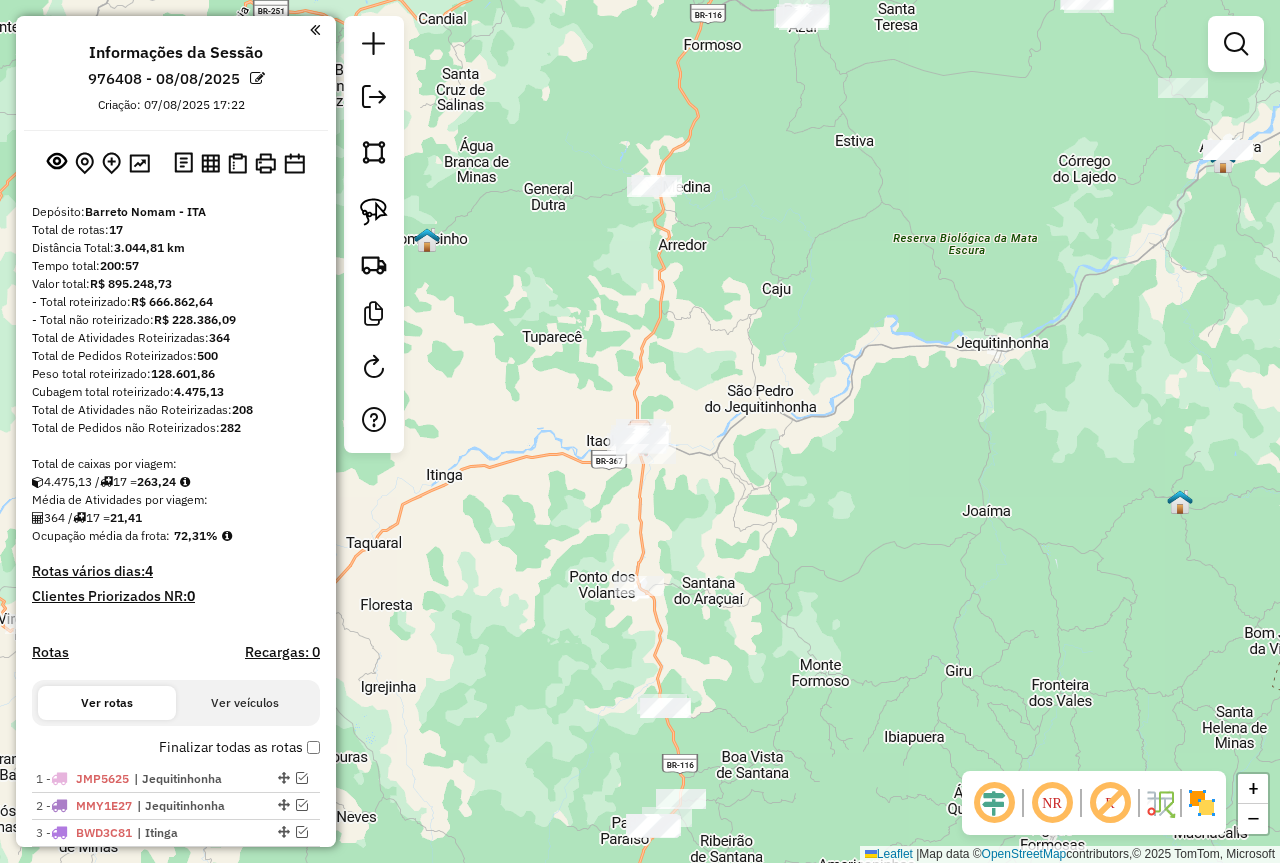 drag, startPoint x: 753, startPoint y: 543, endPoint x: 849, endPoint y: 413, distance: 161.60446 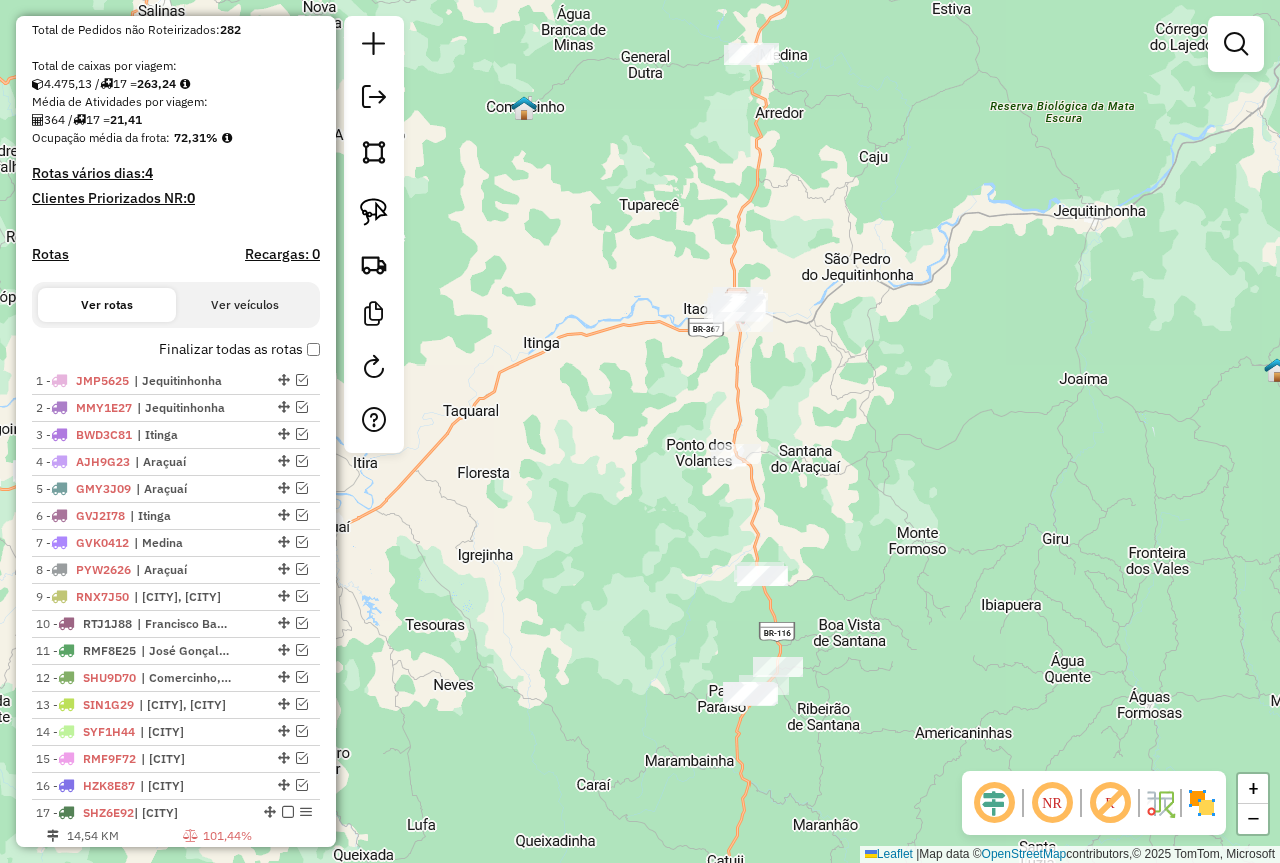 scroll, scrollTop: 400, scrollLeft: 0, axis: vertical 